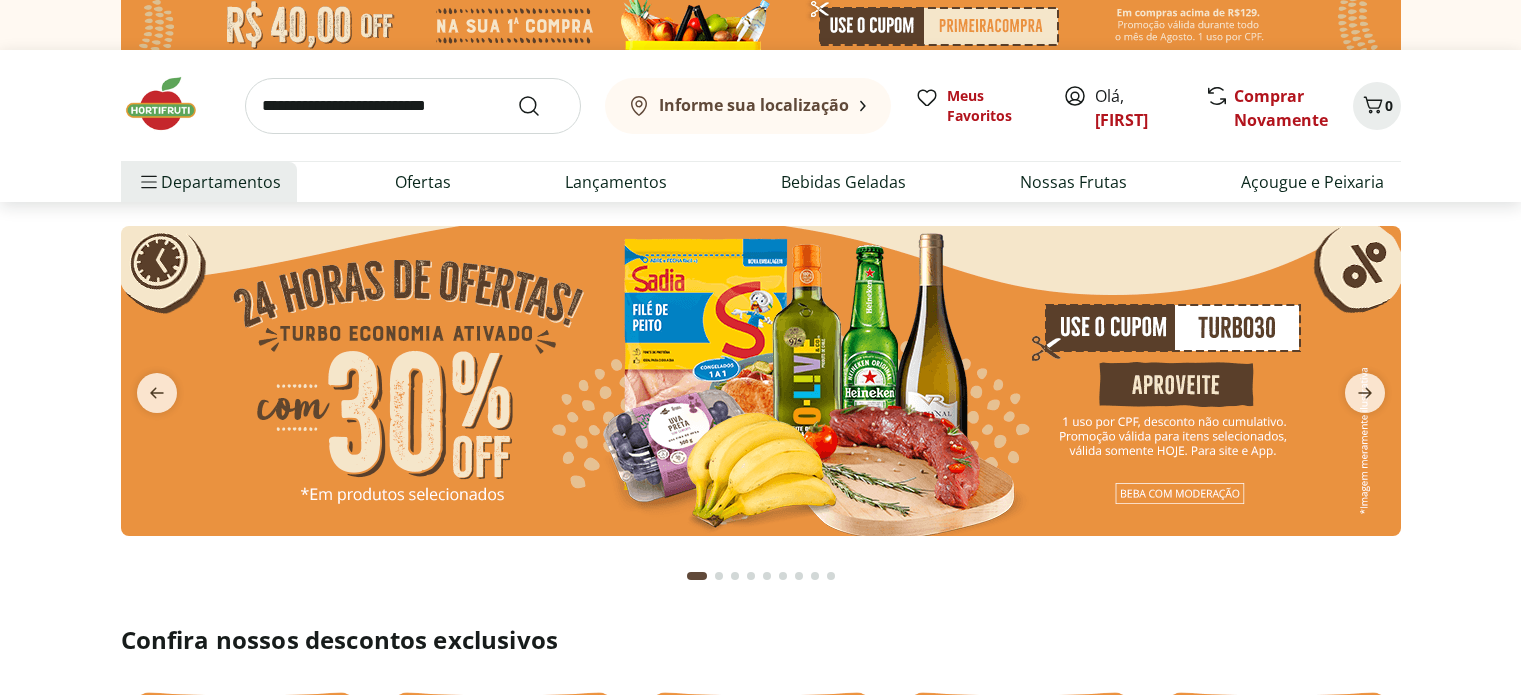 scroll, scrollTop: 0, scrollLeft: 0, axis: both 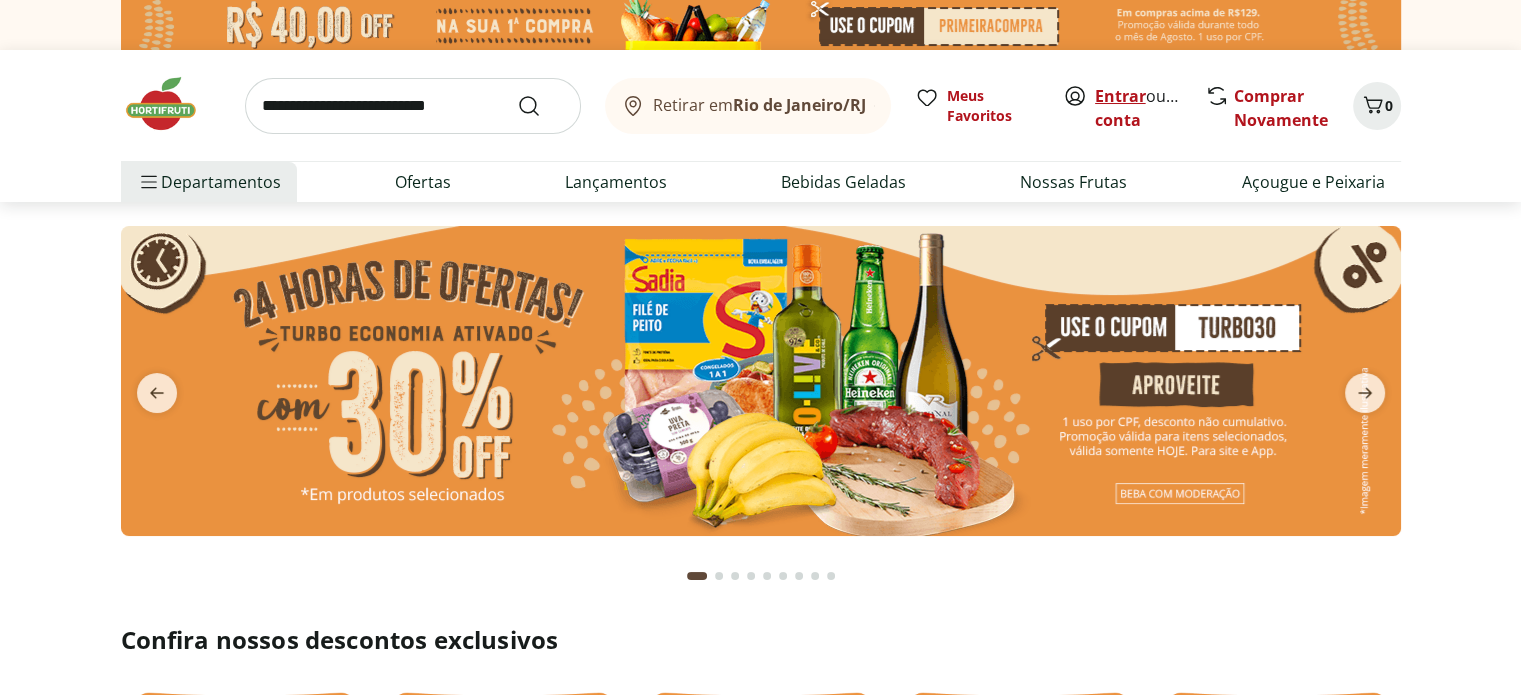 click on "Entrar" at bounding box center (1120, 96) 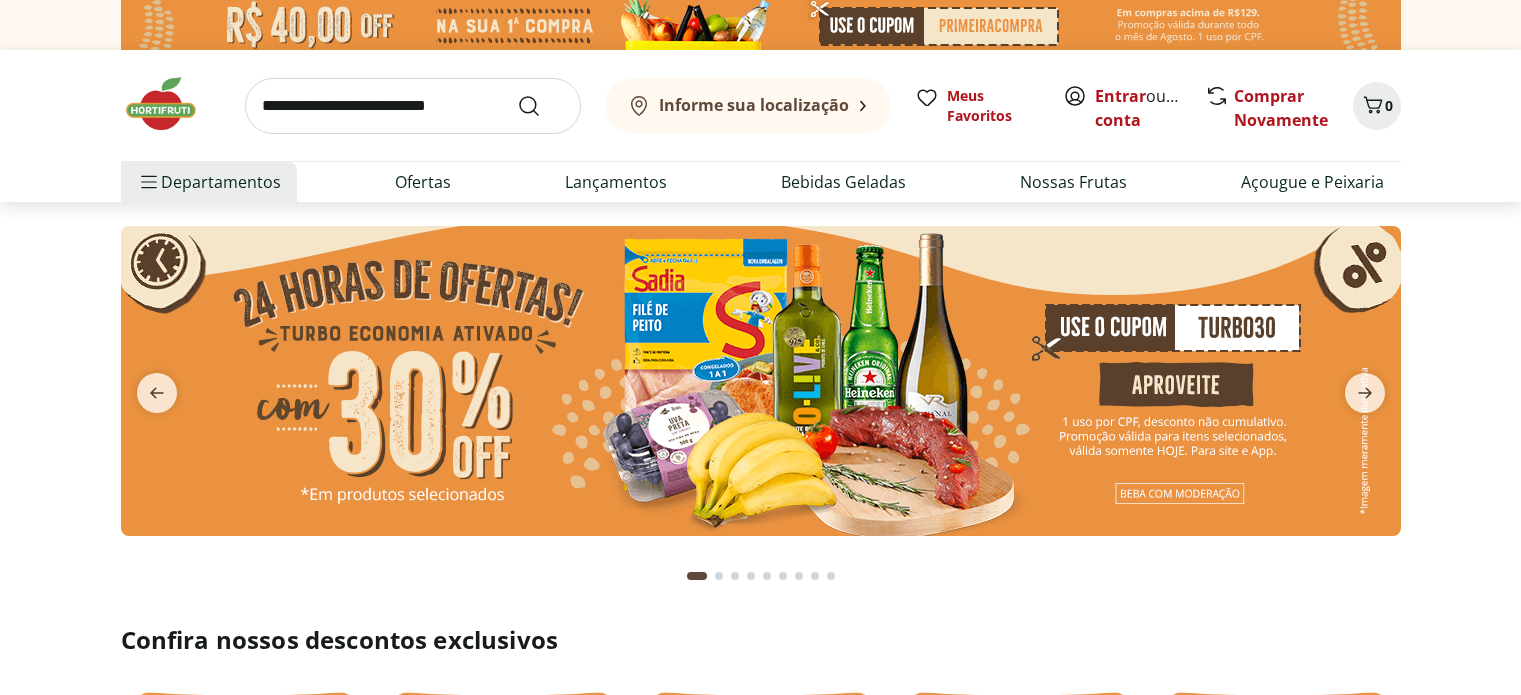 scroll, scrollTop: 0, scrollLeft: 0, axis: both 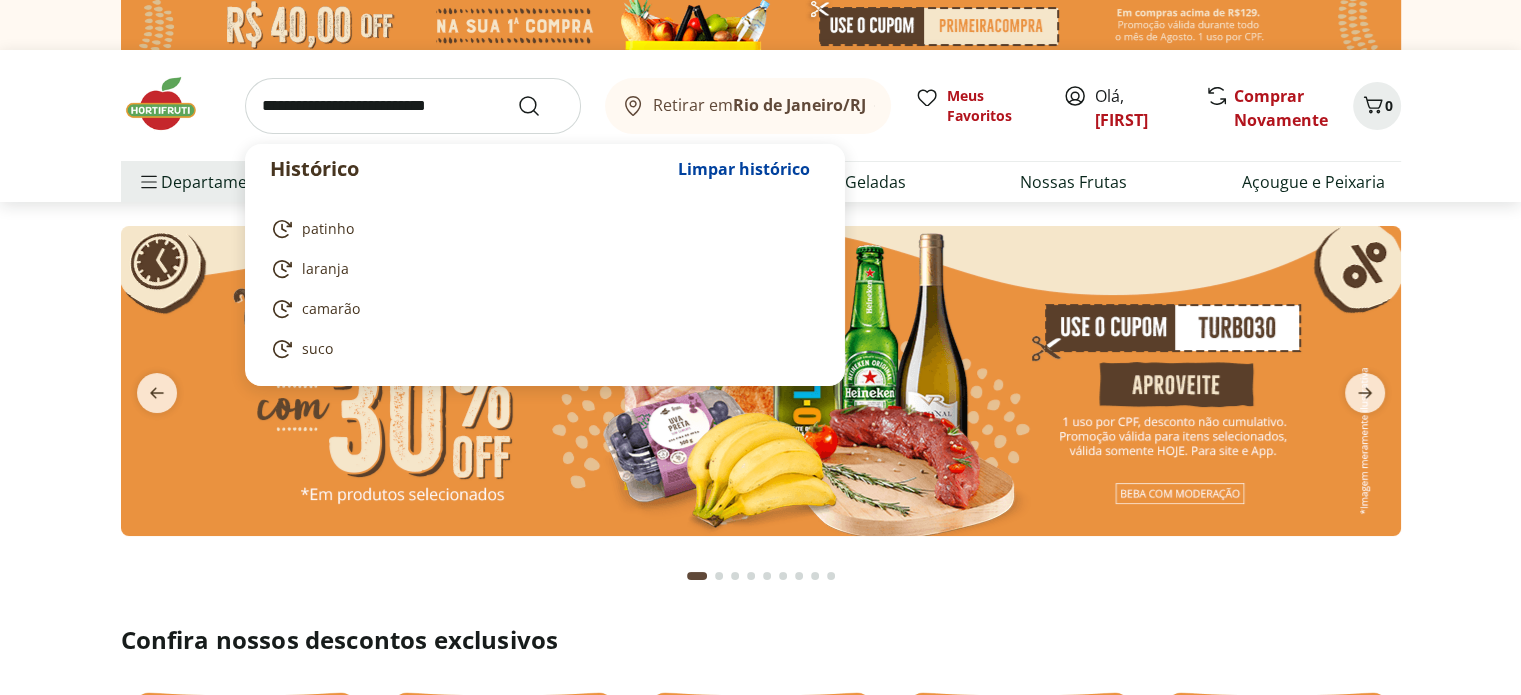 click at bounding box center (413, 106) 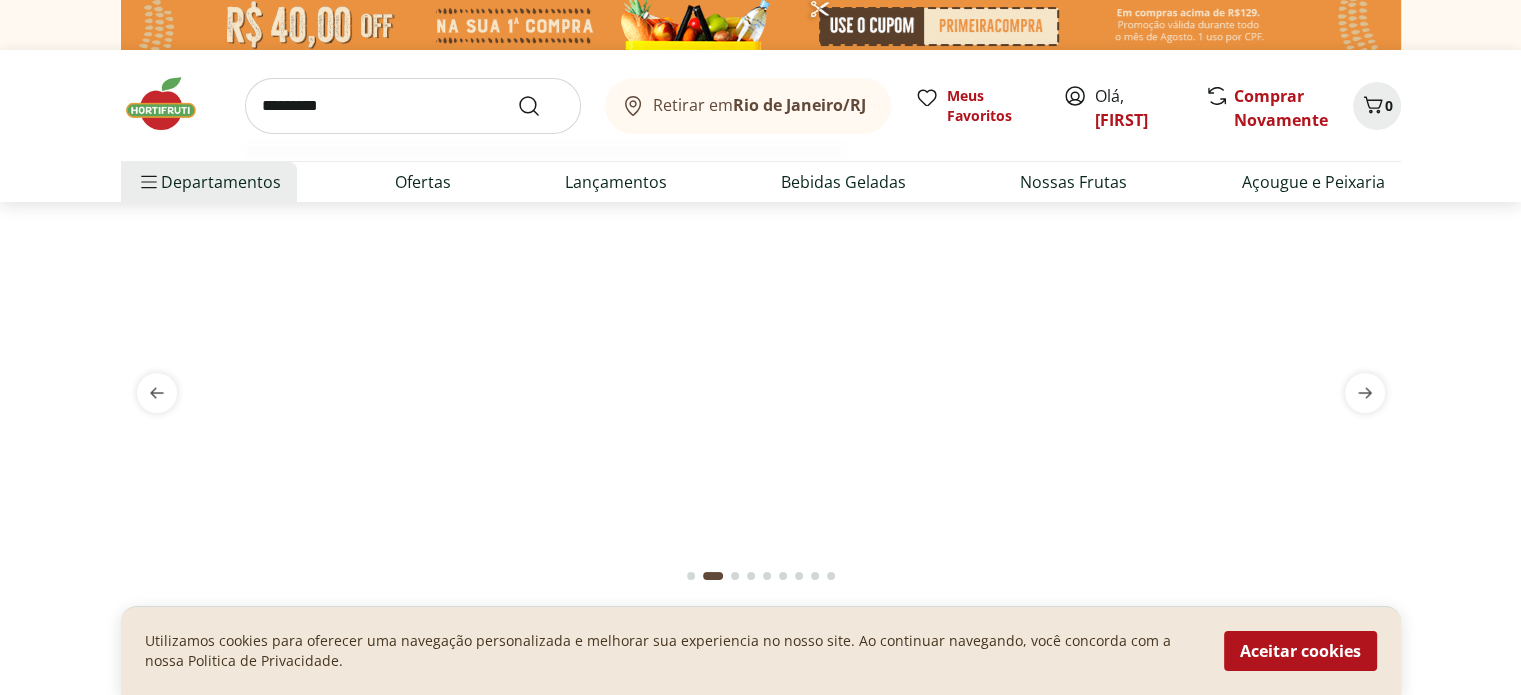 type on "*********" 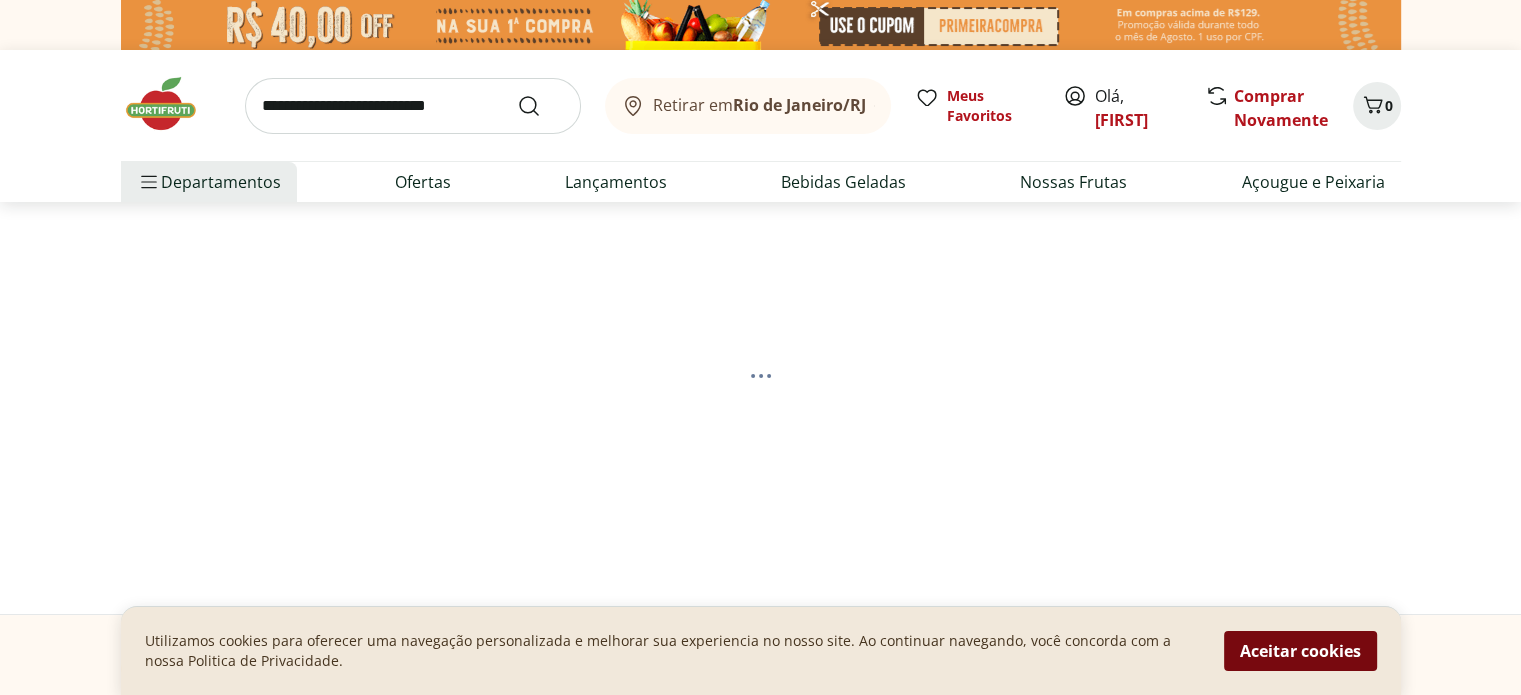 click on "Aceitar cookies" at bounding box center [1300, 651] 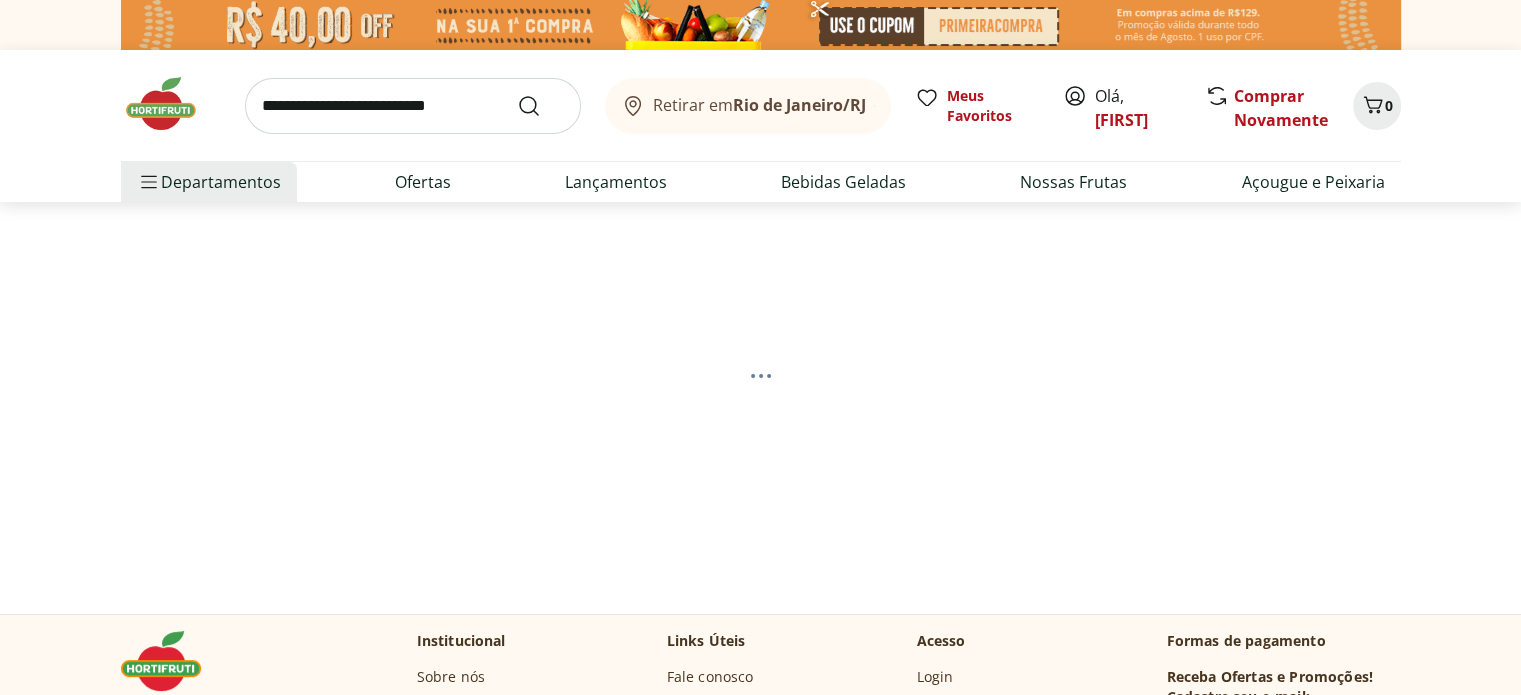 select on "**********" 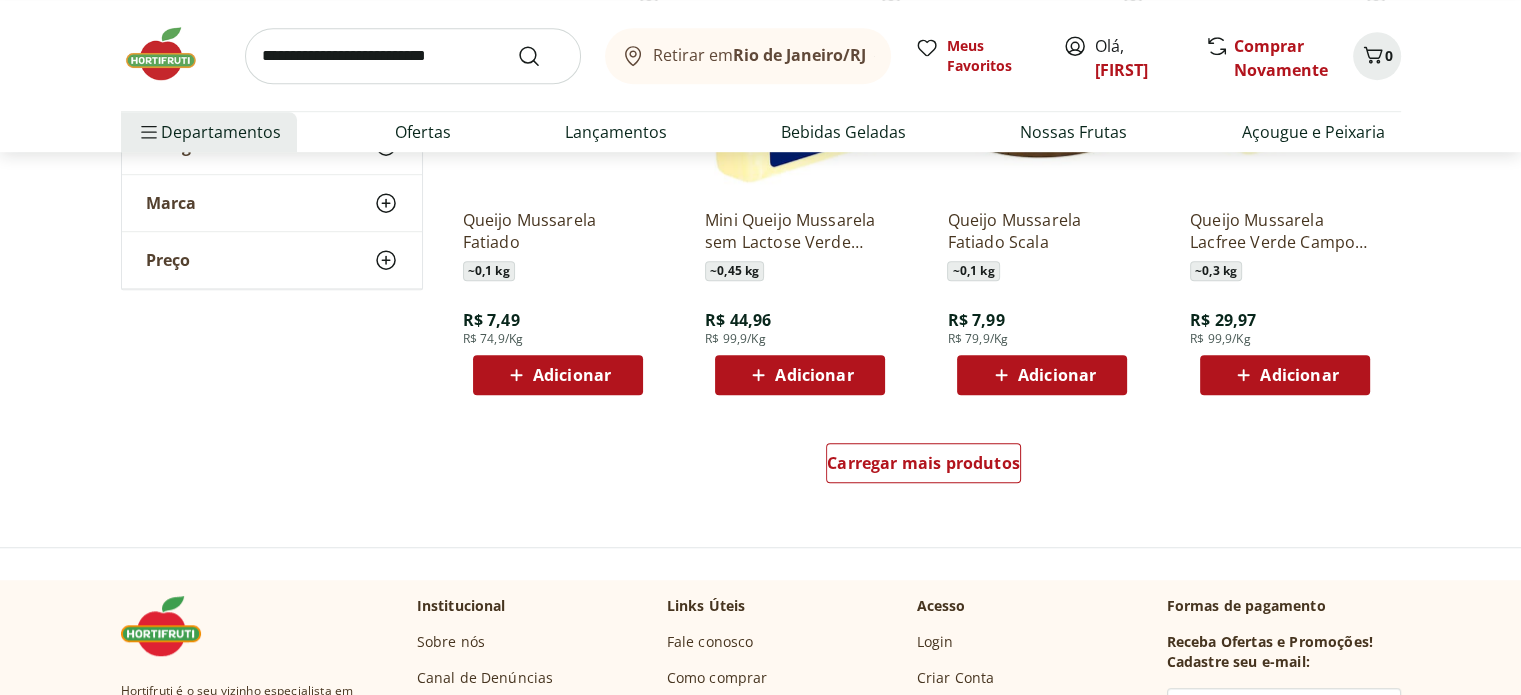 scroll, scrollTop: 1400, scrollLeft: 0, axis: vertical 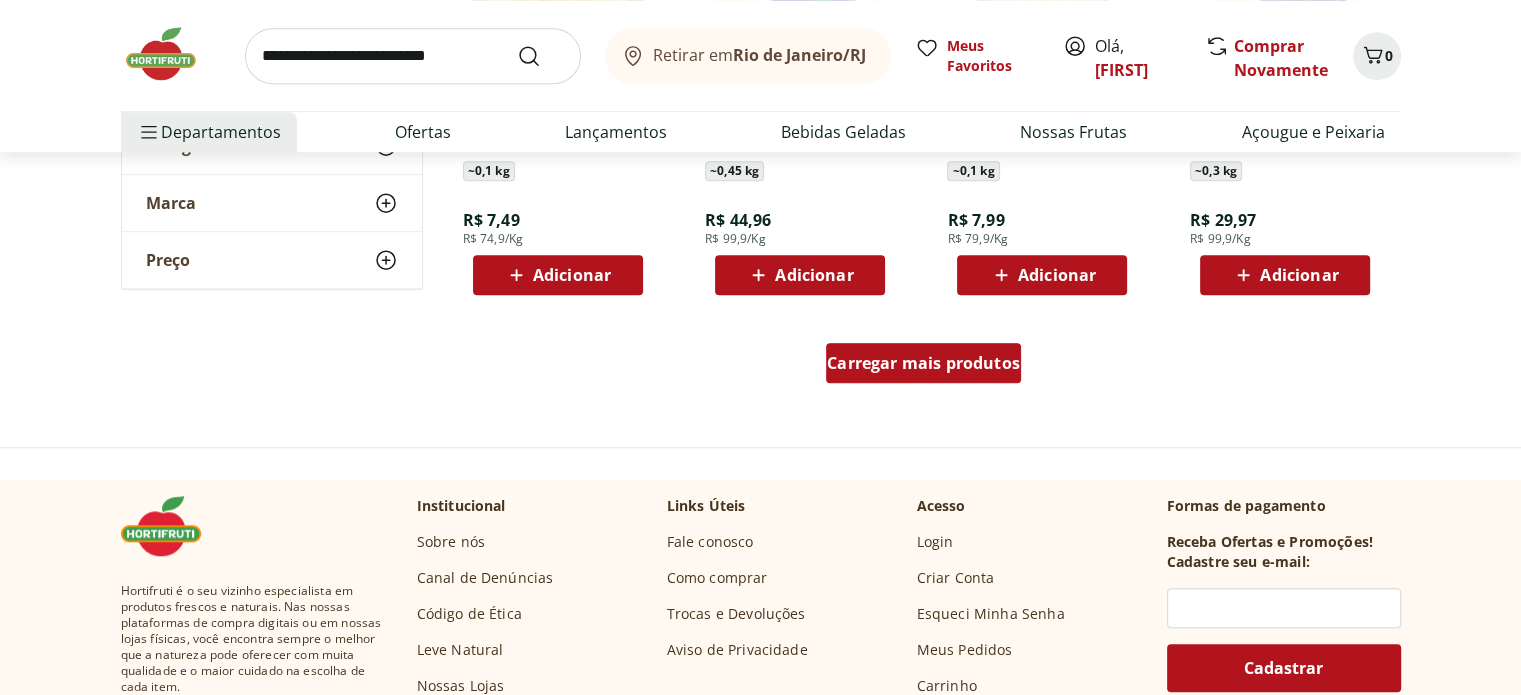click on "Carregar mais produtos" at bounding box center (923, 363) 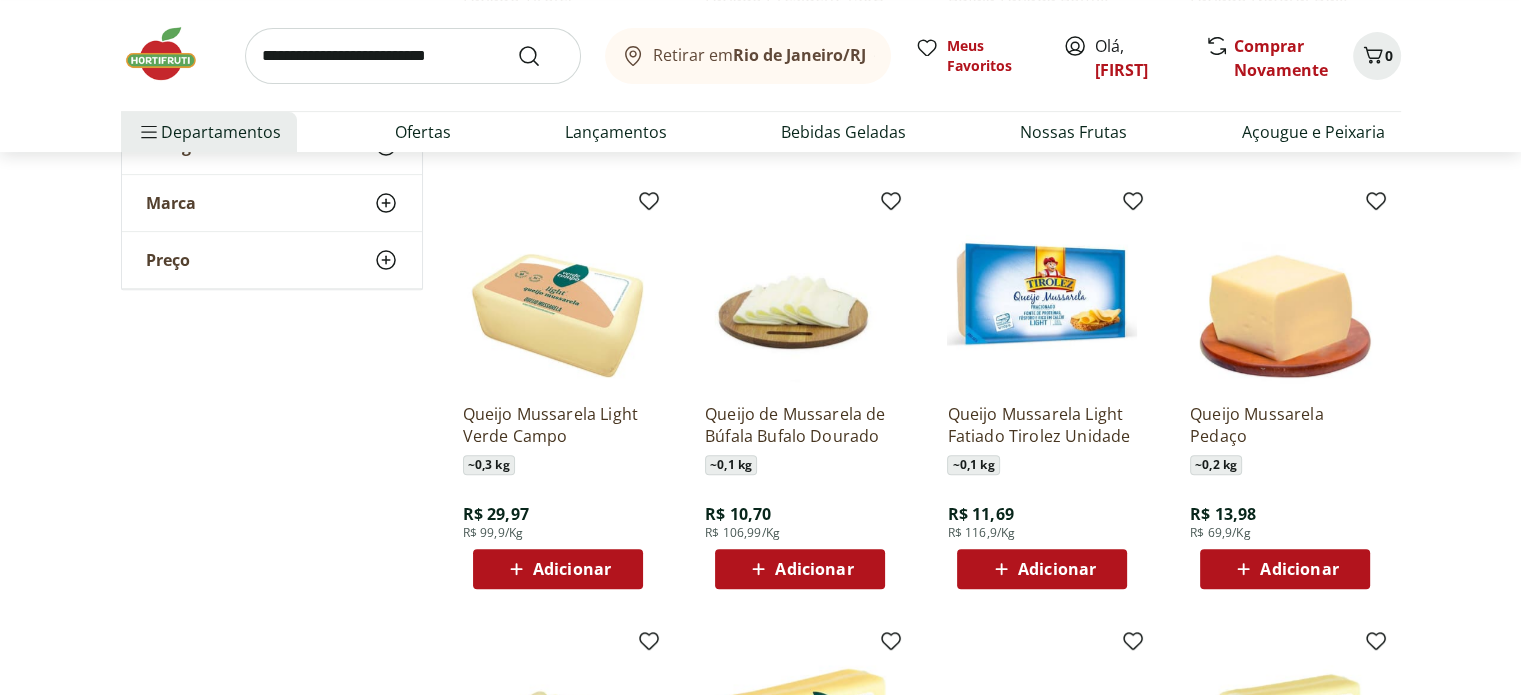 scroll, scrollTop: 700, scrollLeft: 0, axis: vertical 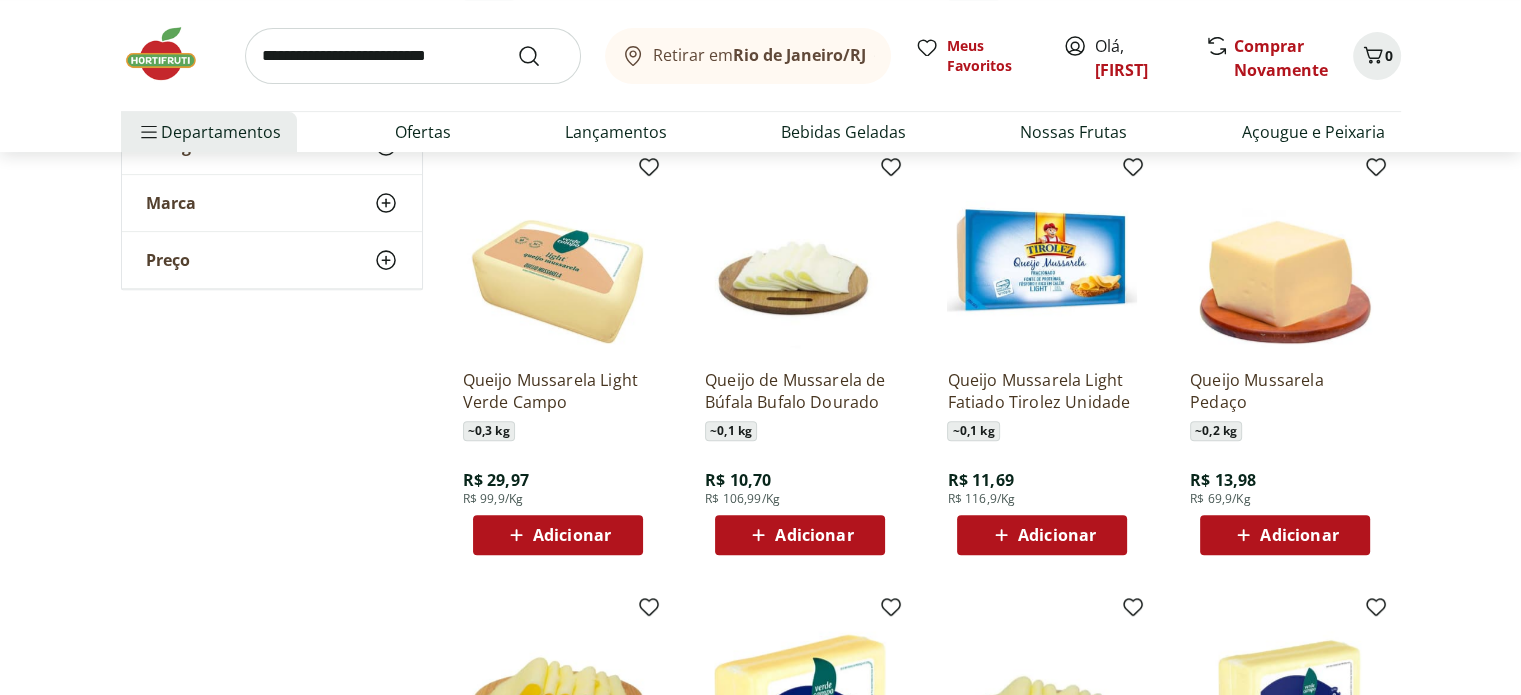 click on "Adicionar" at bounding box center [1057, 535] 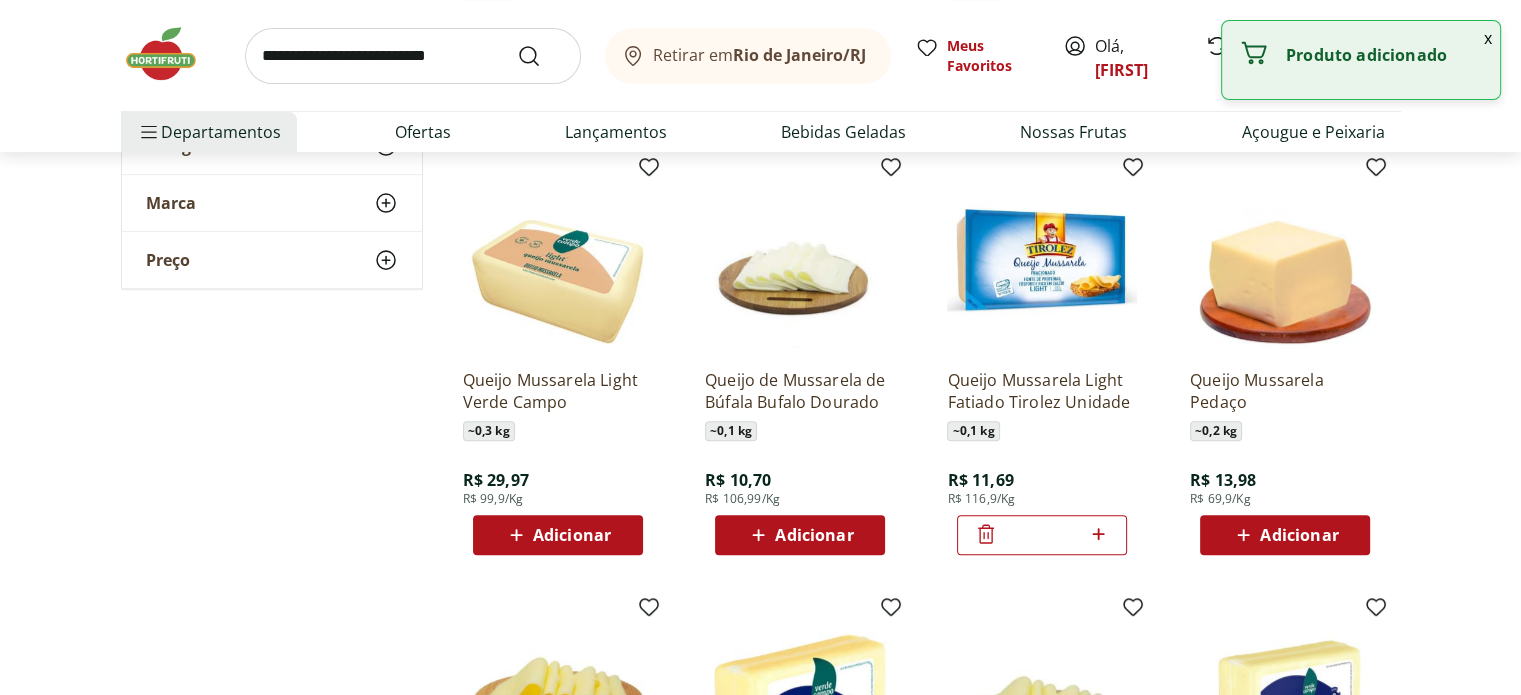 click at bounding box center [171, 54] 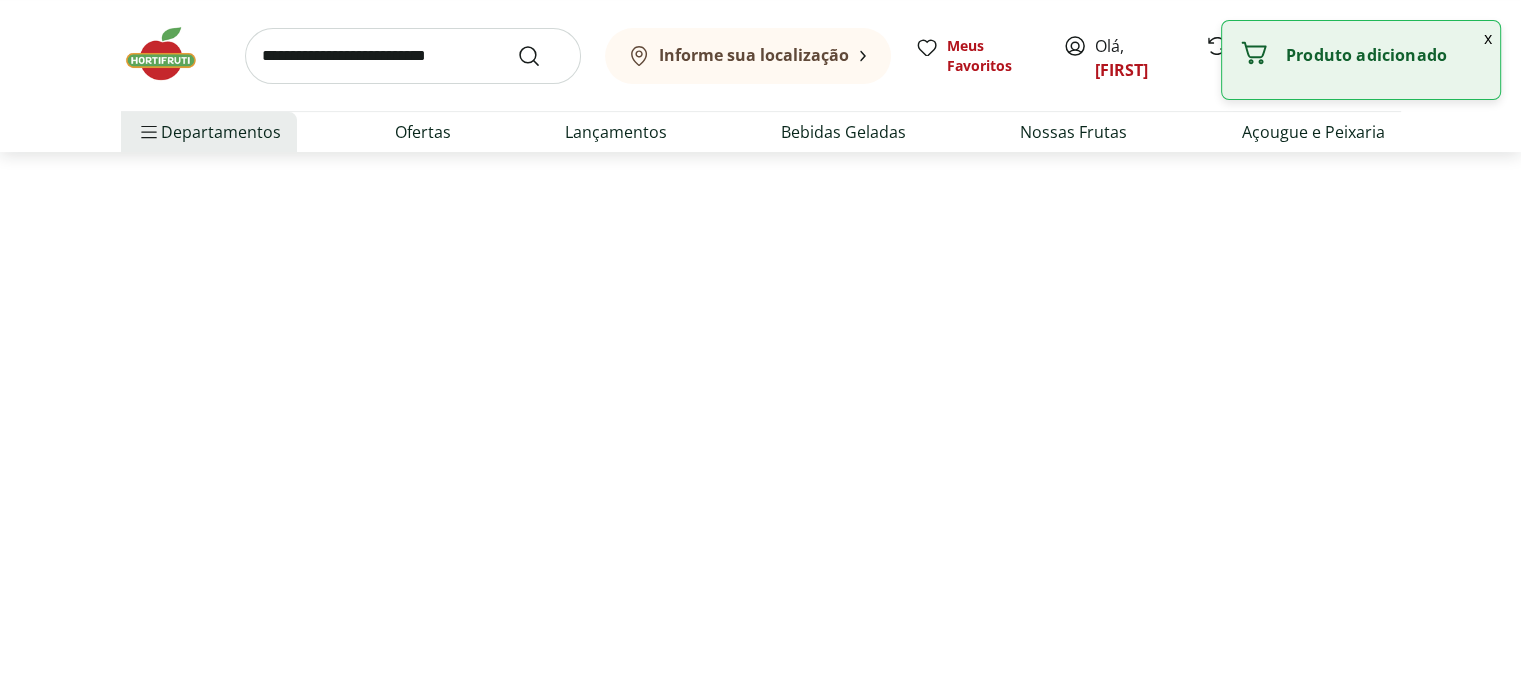 scroll, scrollTop: 0, scrollLeft: 0, axis: both 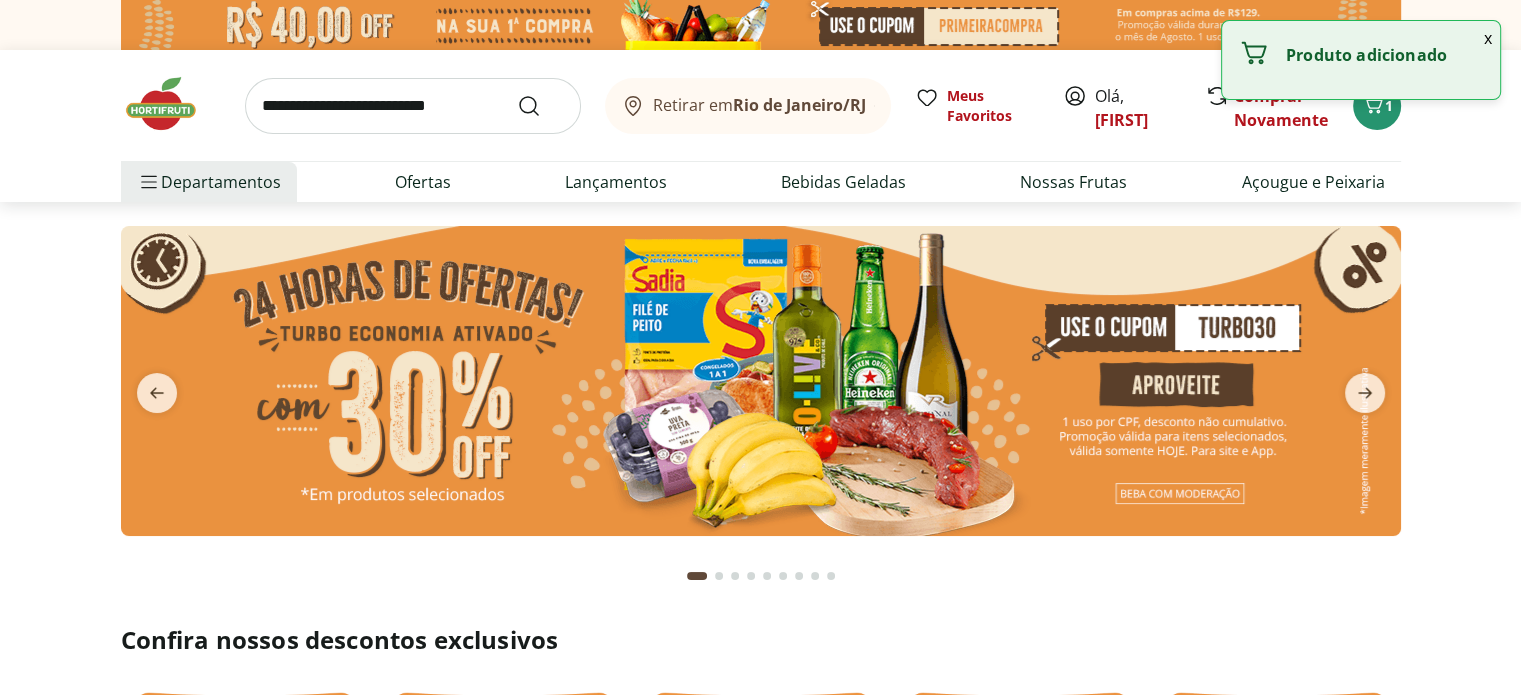 click at bounding box center (761, 381) 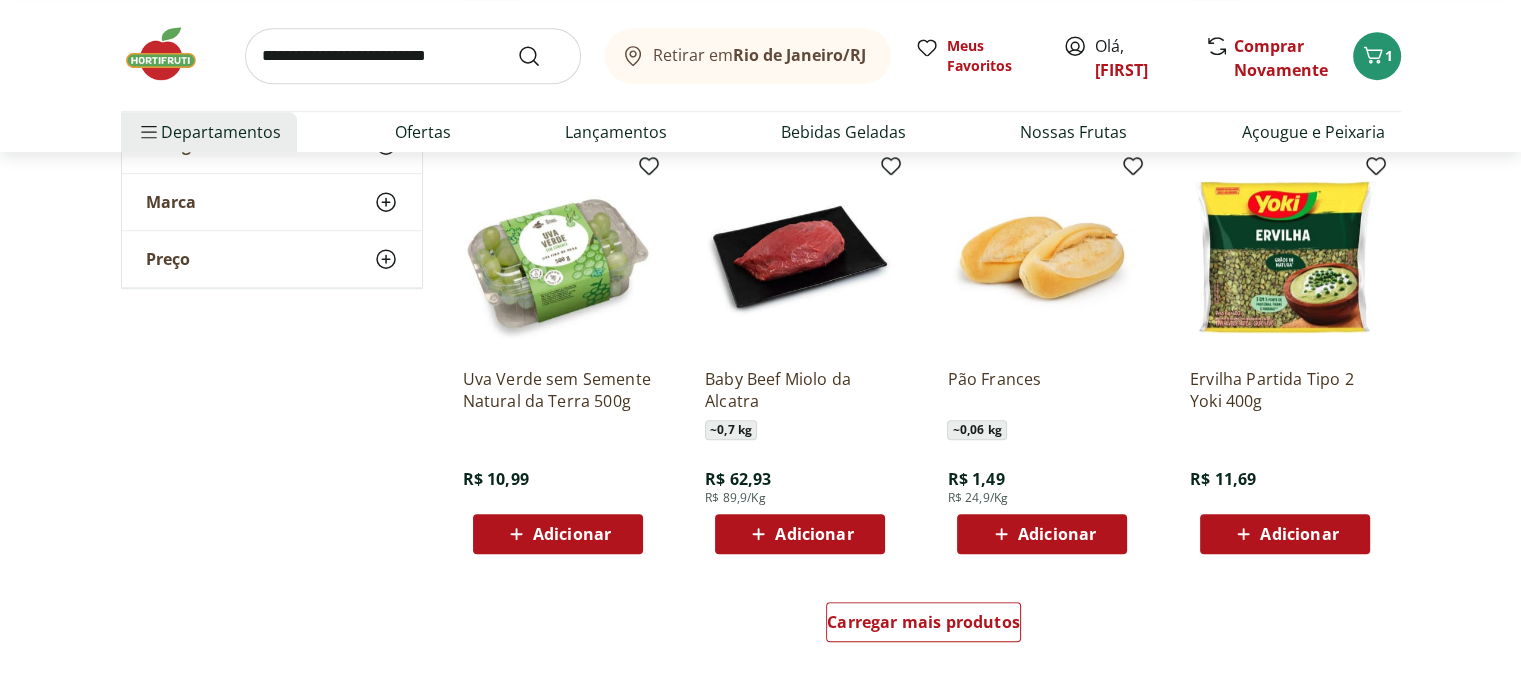scroll, scrollTop: 1100, scrollLeft: 0, axis: vertical 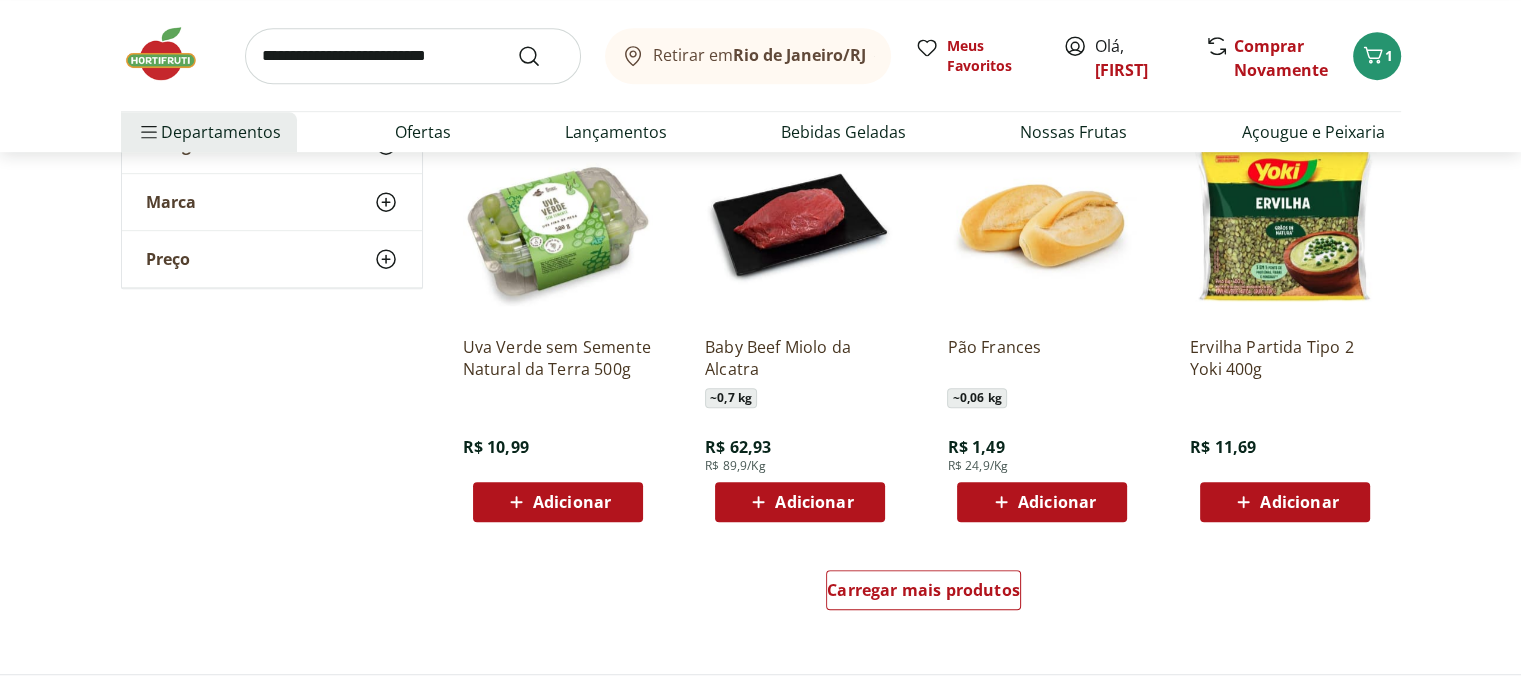 click on "Adicionar" at bounding box center (572, 502) 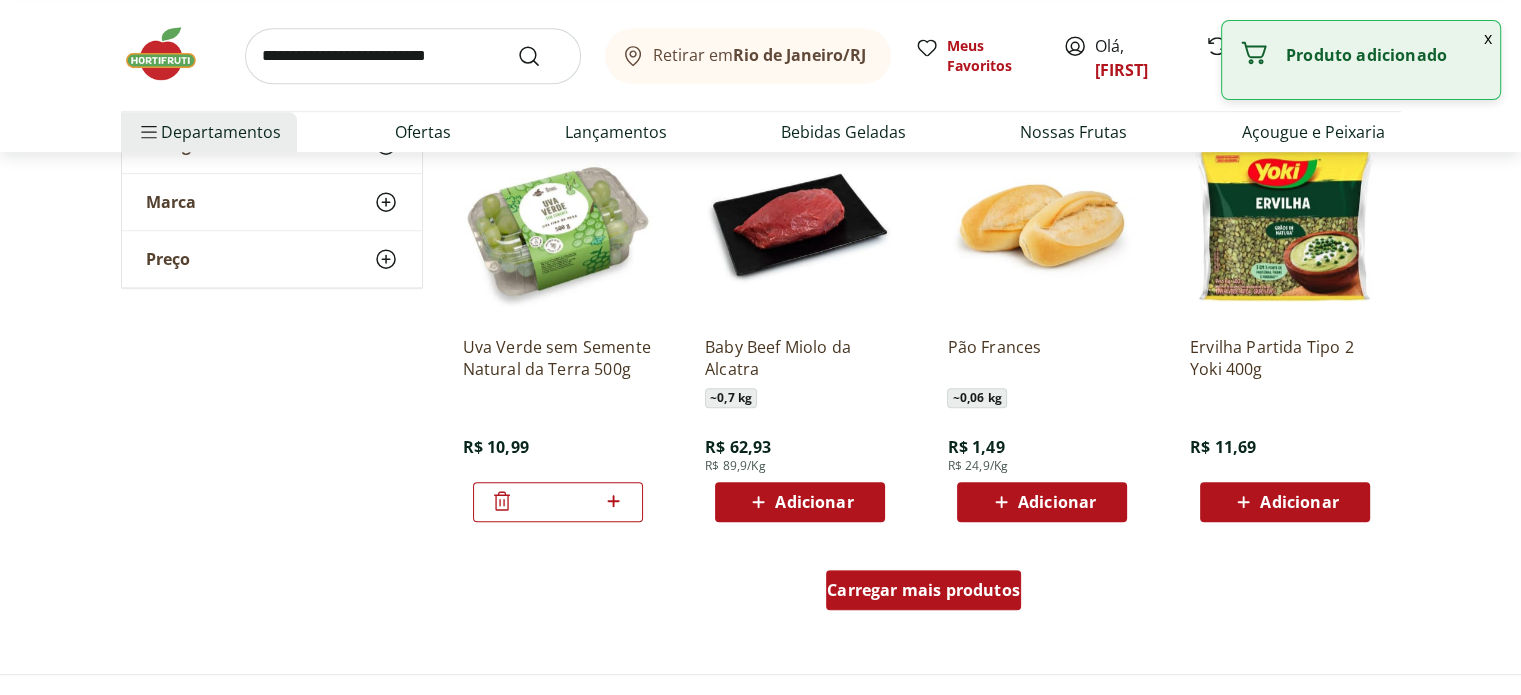 click on "Carregar mais produtos" at bounding box center [923, 590] 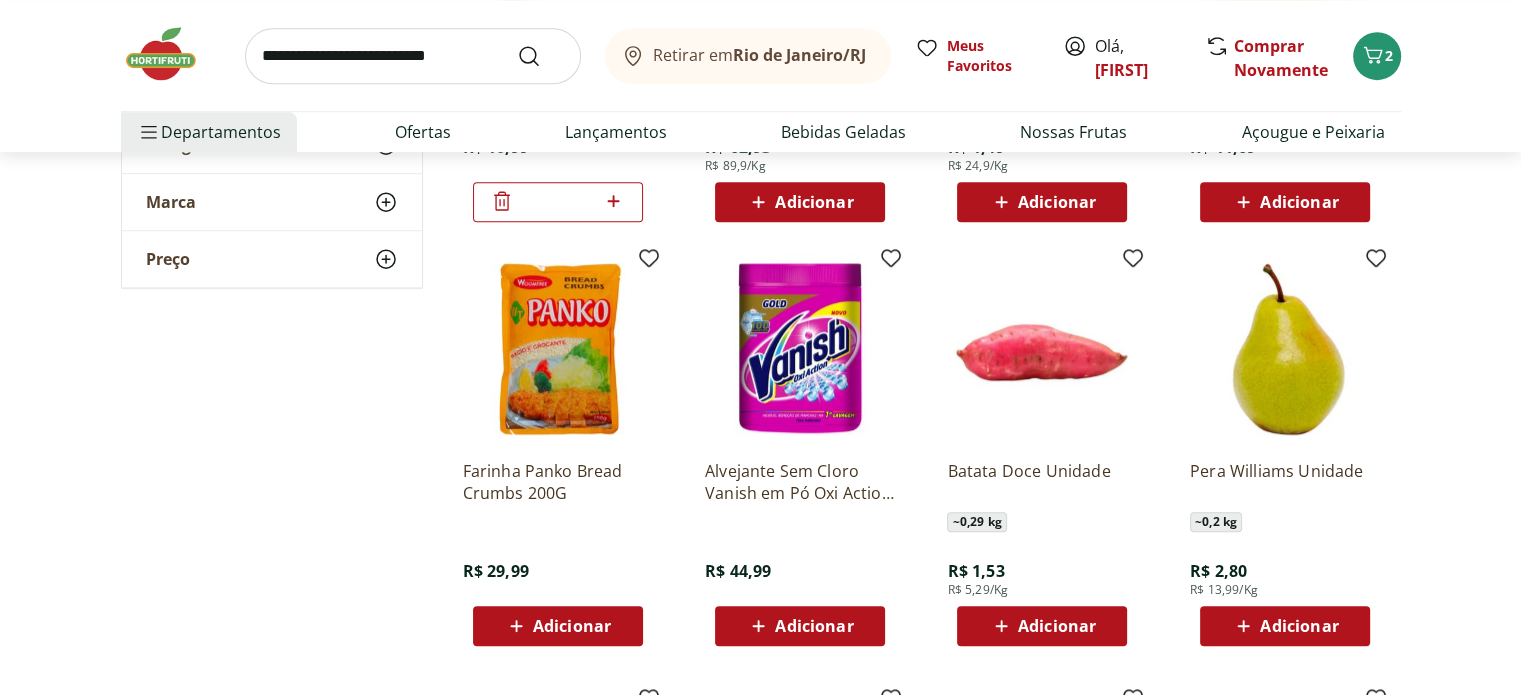 scroll, scrollTop: 1500, scrollLeft: 0, axis: vertical 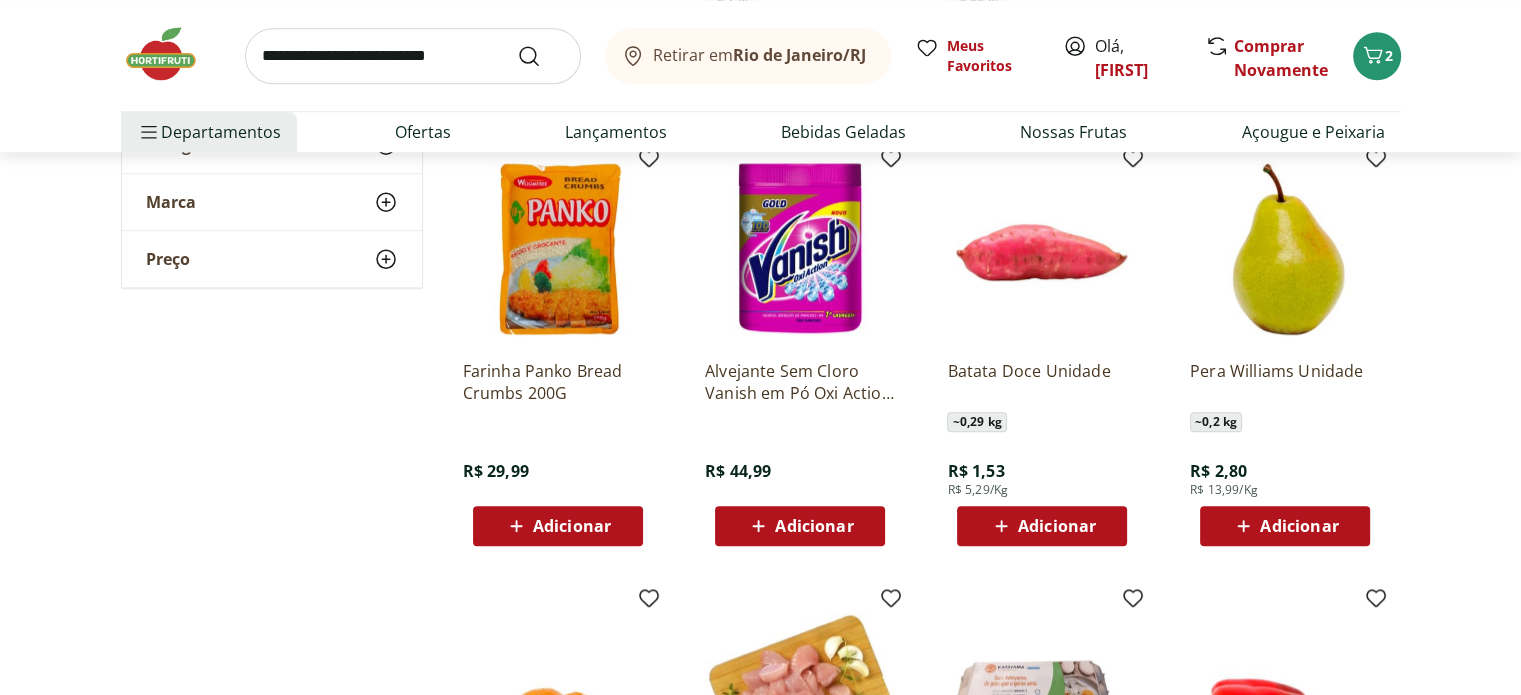 click on "Adicionar" at bounding box center (1057, 526) 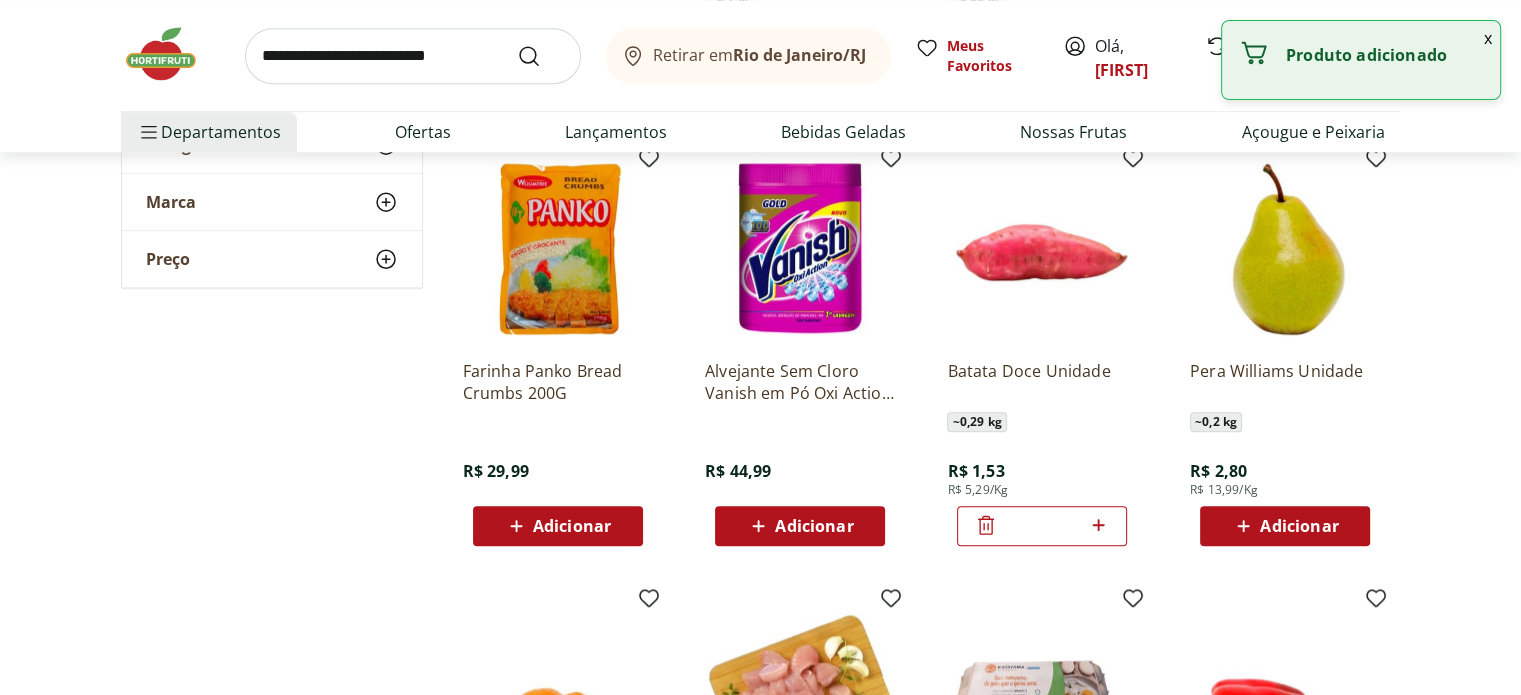 click 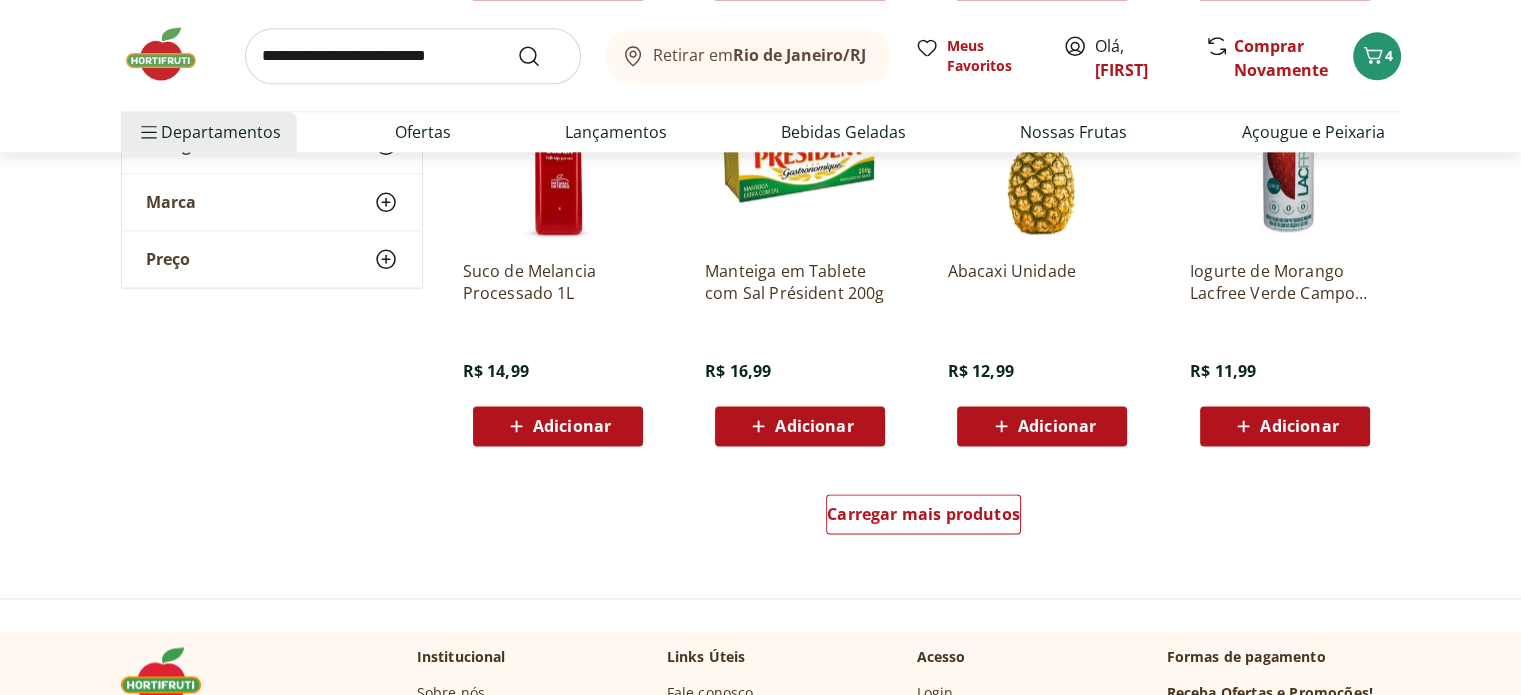 scroll, scrollTop: 2500, scrollLeft: 0, axis: vertical 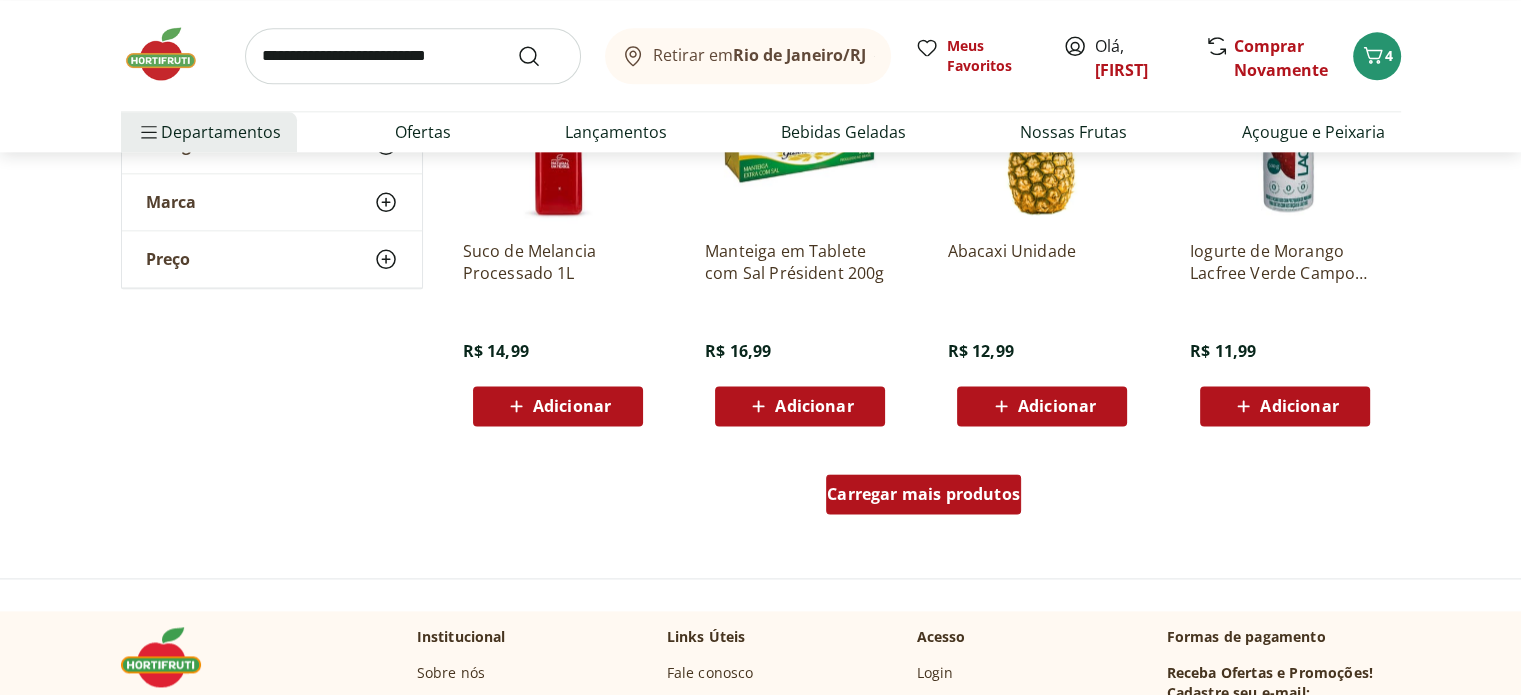 click on "Carregar mais produtos" at bounding box center (923, 494) 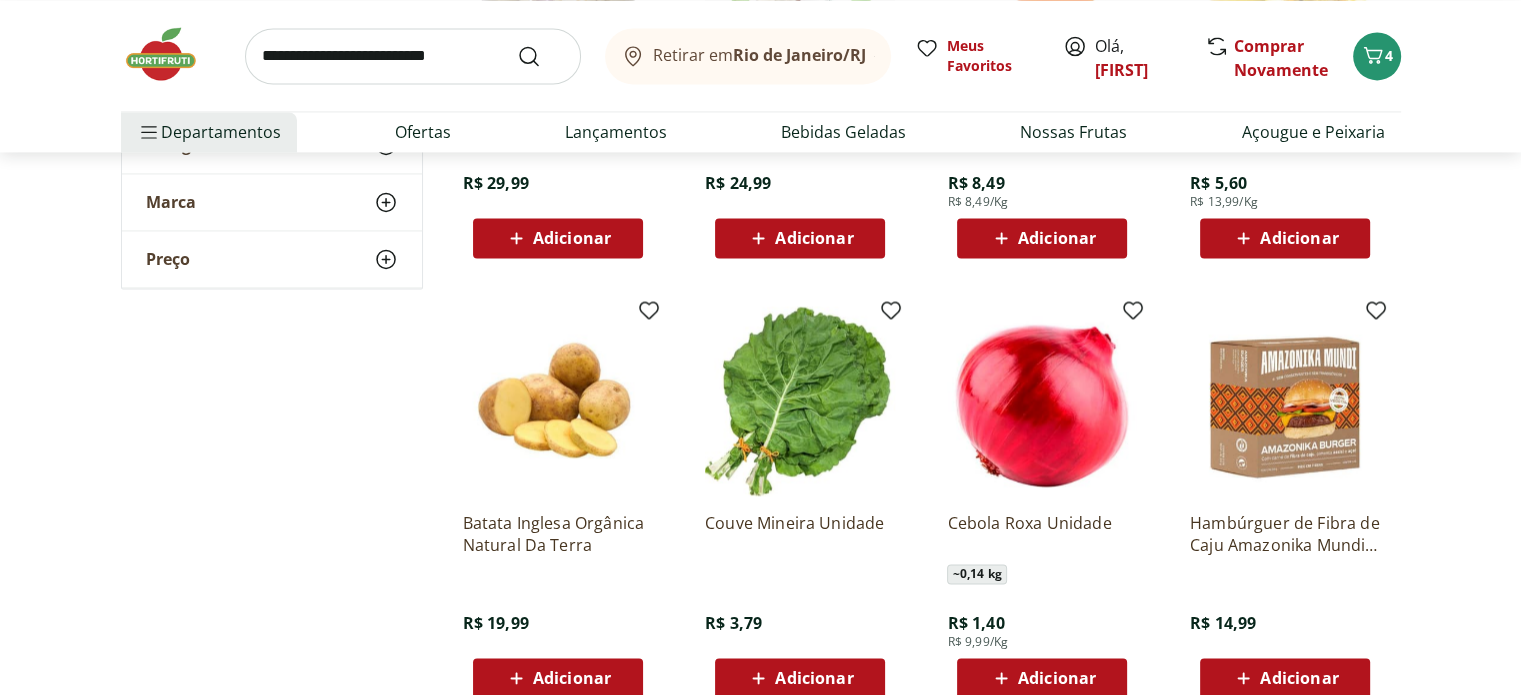 scroll, scrollTop: 3100, scrollLeft: 0, axis: vertical 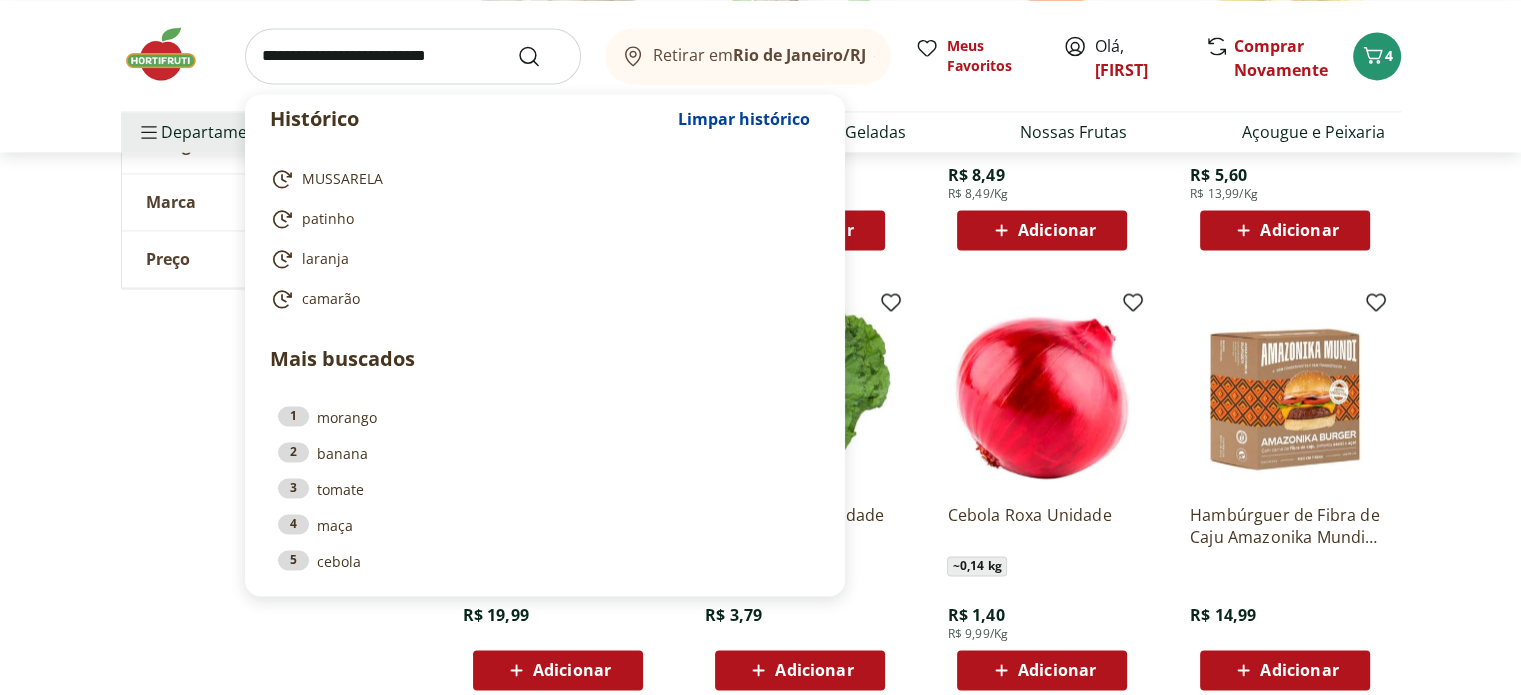 click at bounding box center [413, 56] 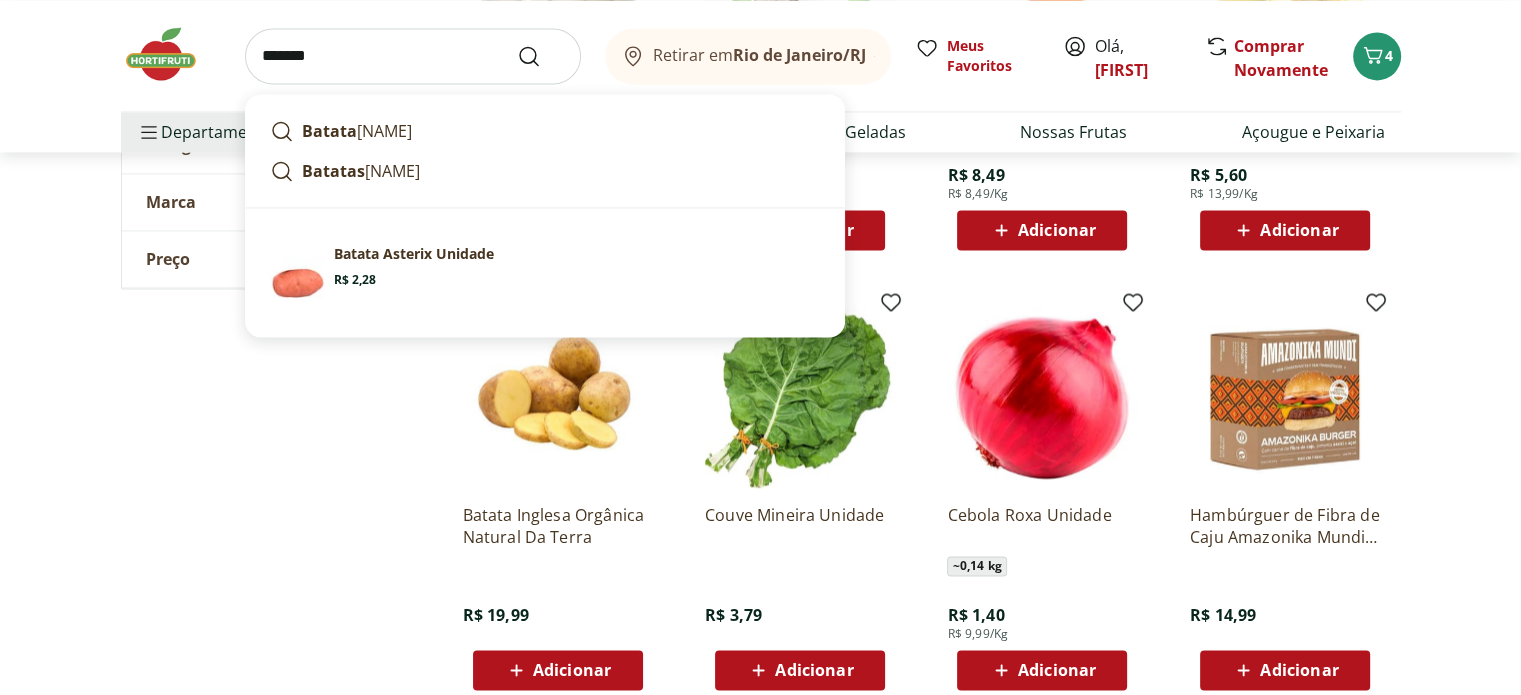 type on "*******" 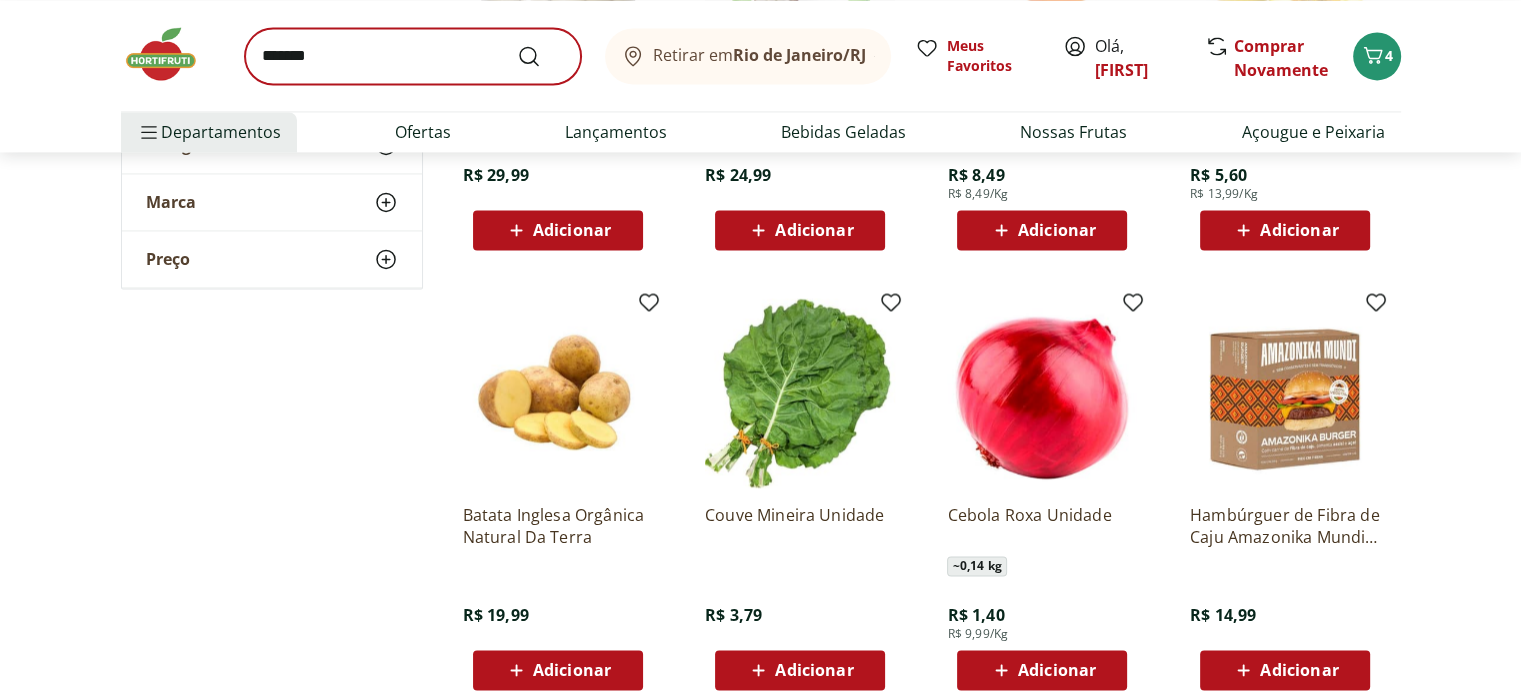 scroll, scrollTop: 0, scrollLeft: 0, axis: both 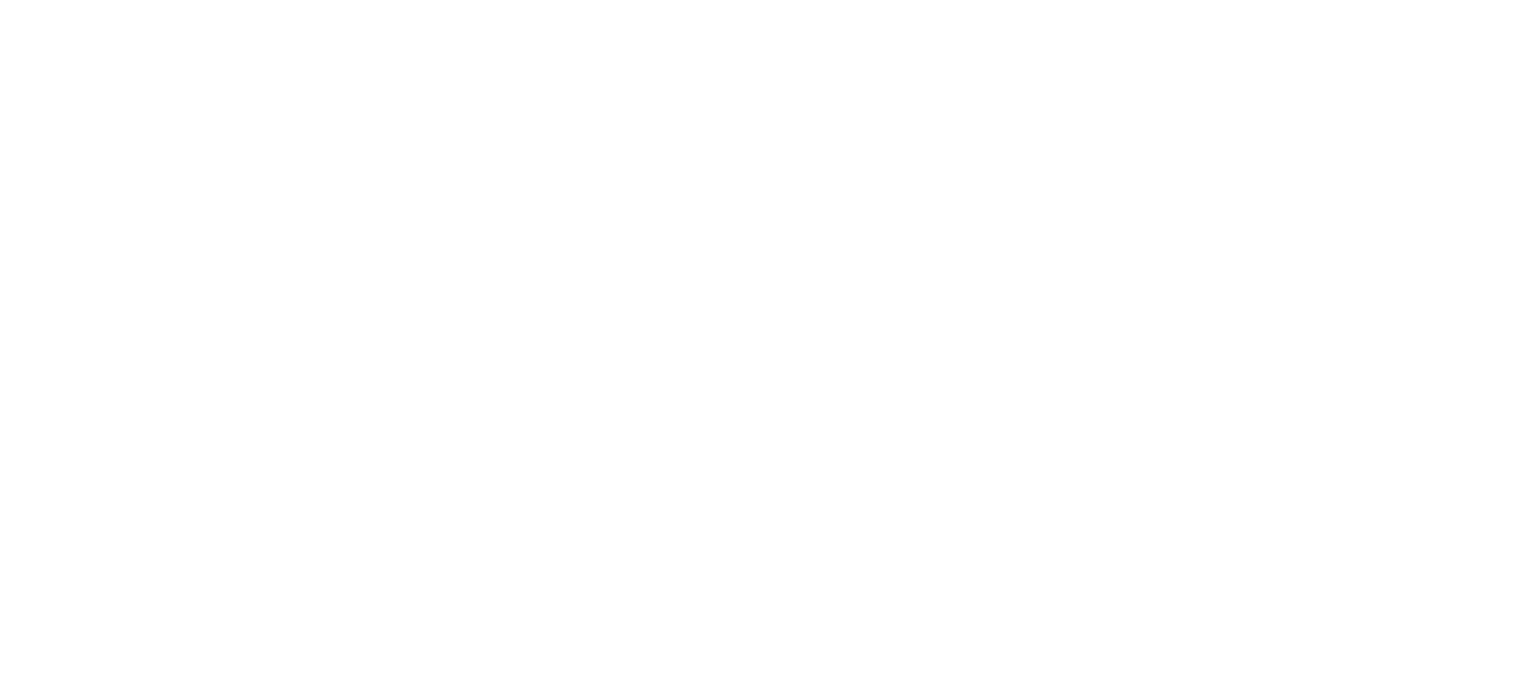 select on "**********" 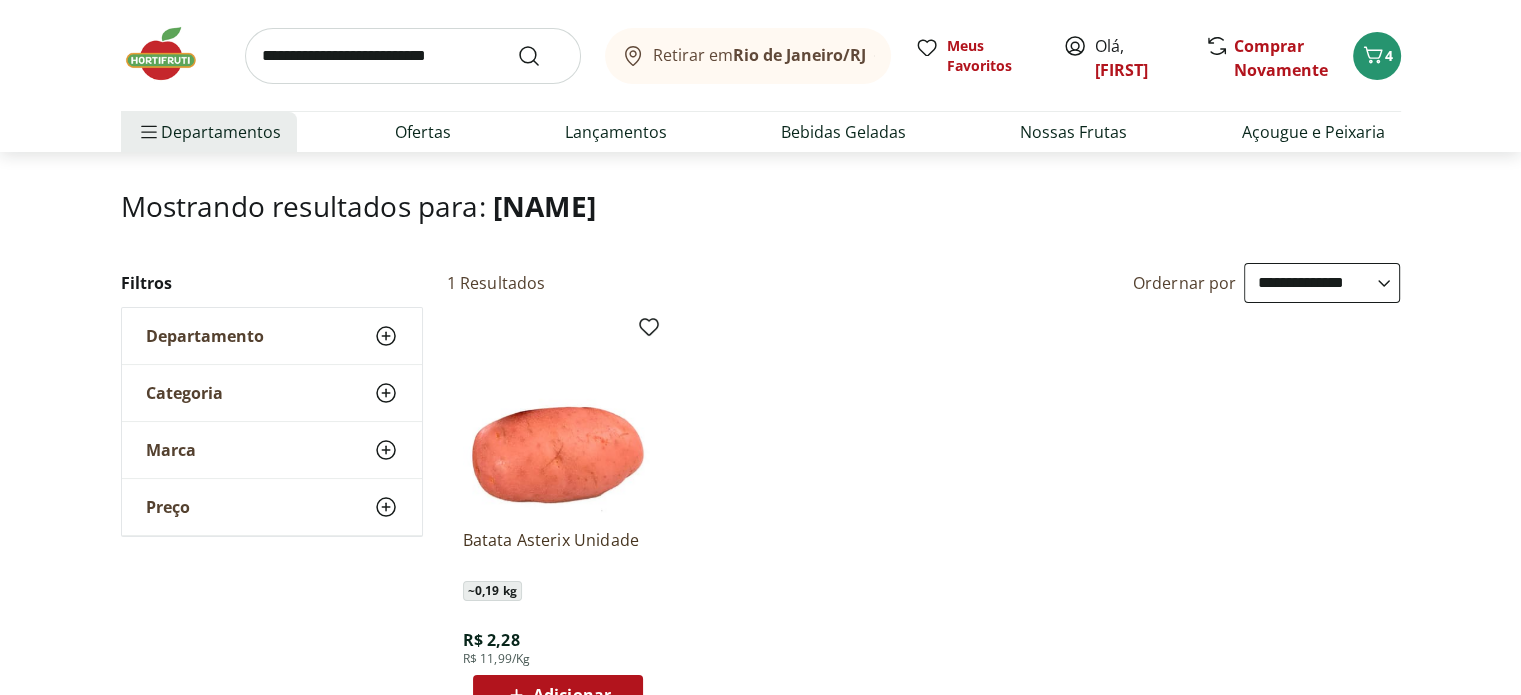 scroll, scrollTop: 200, scrollLeft: 0, axis: vertical 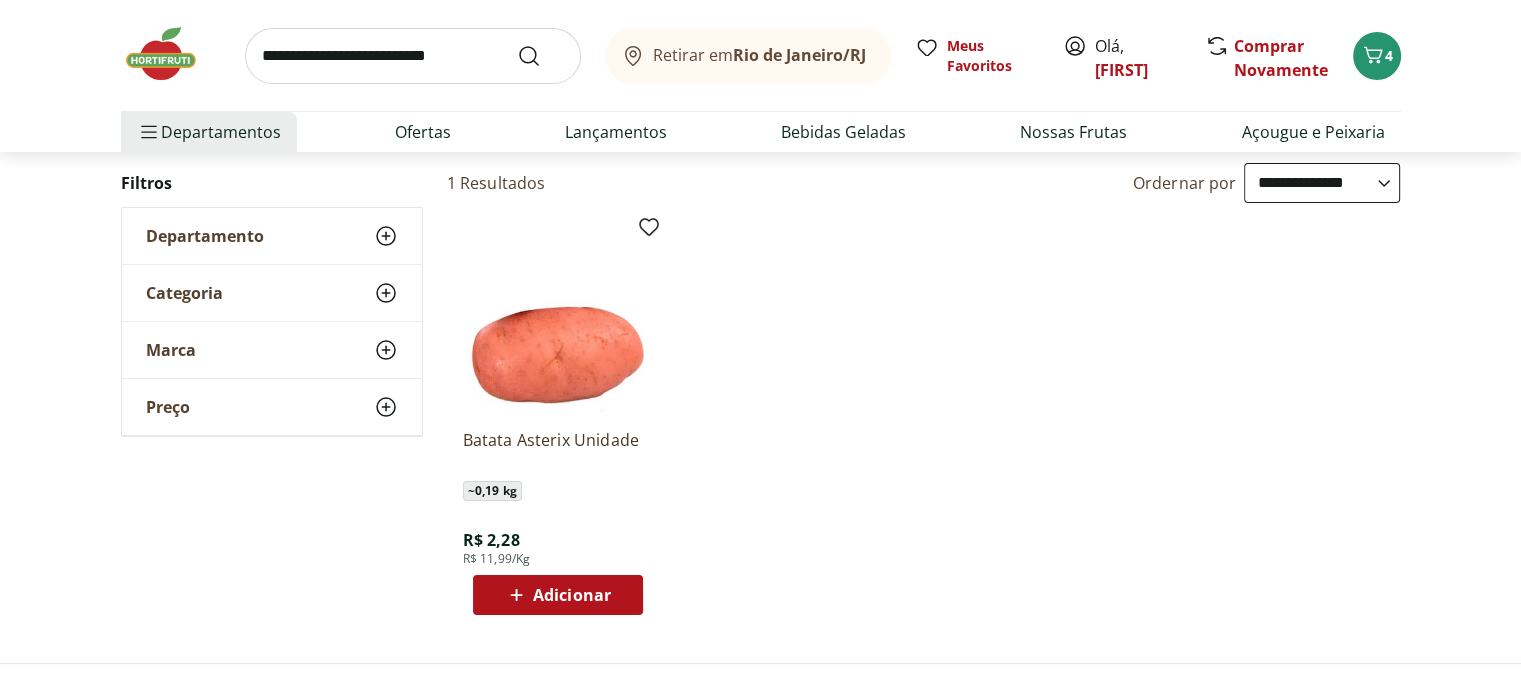 click on "Adicionar" at bounding box center (572, 595) 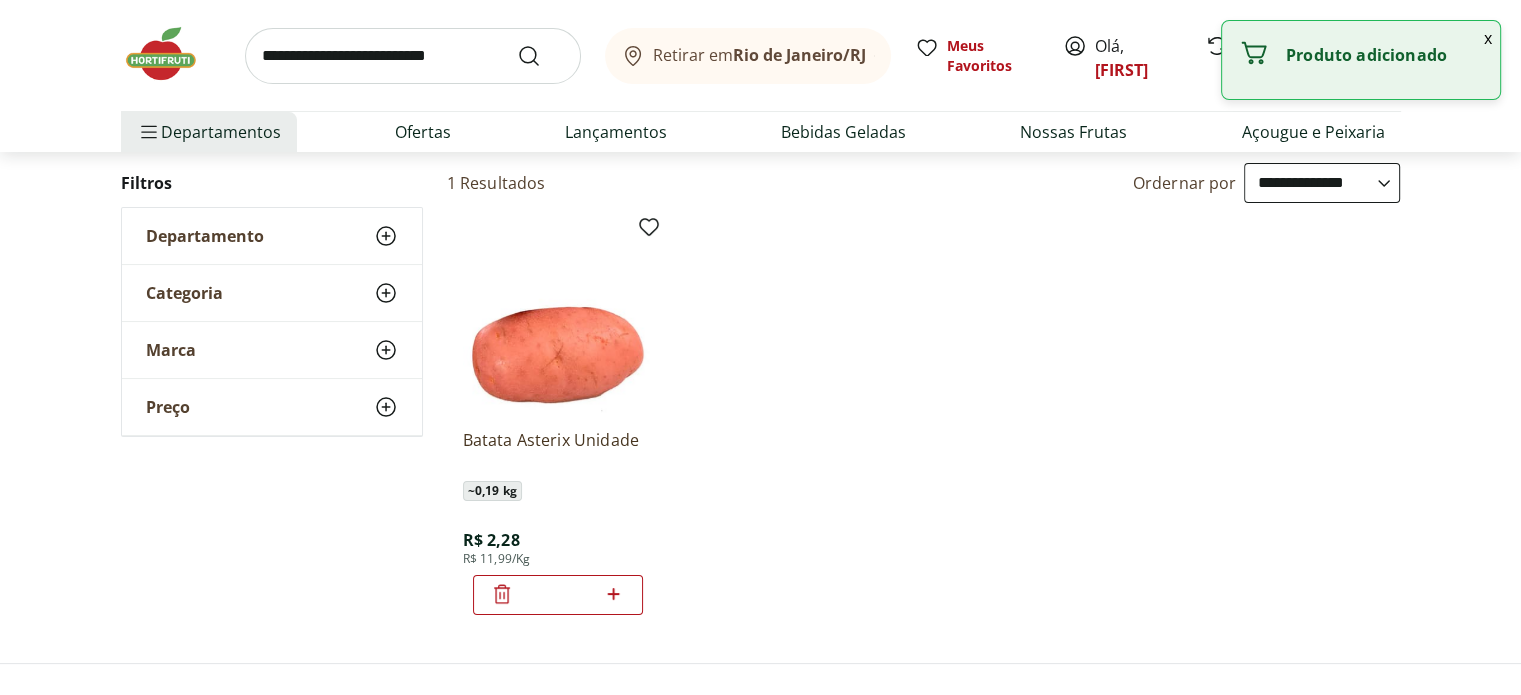 click 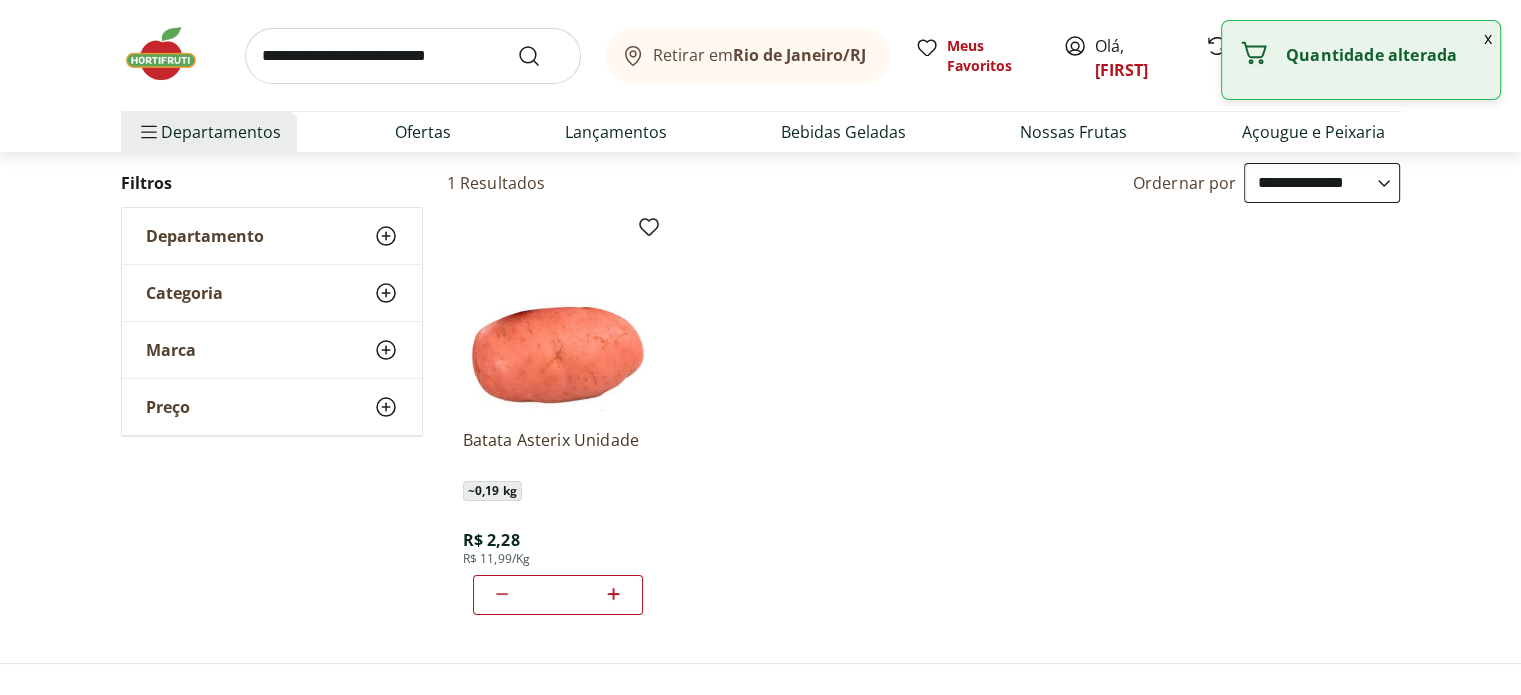 click 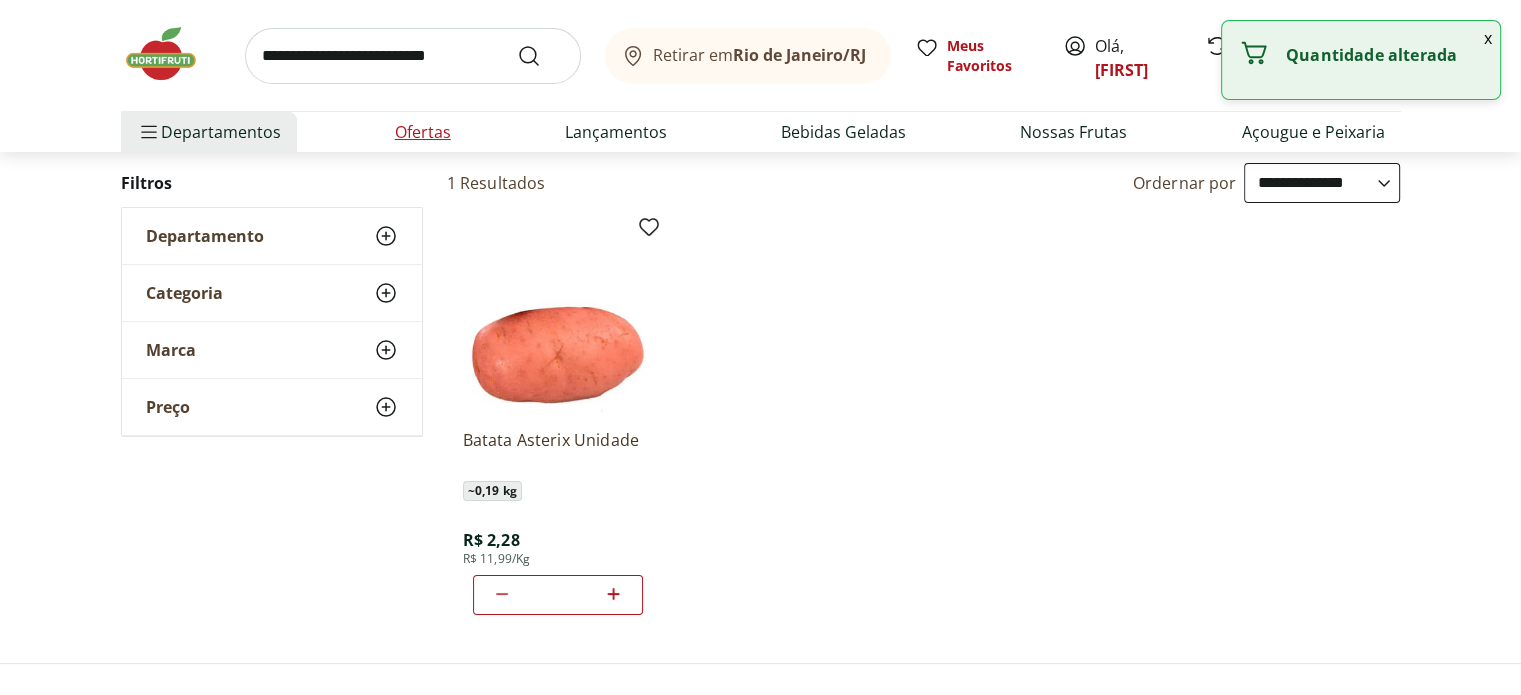 click on "Ofertas" at bounding box center [423, 132] 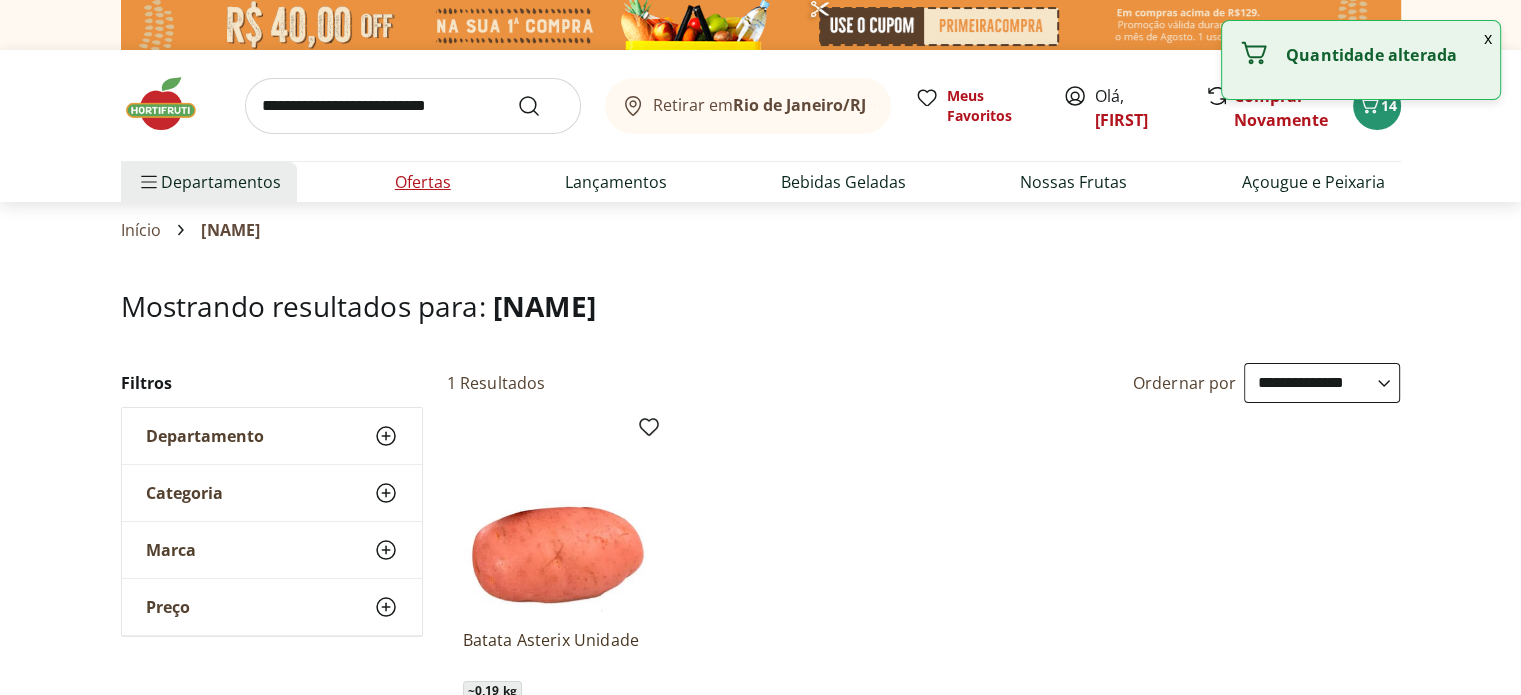 select on "**********" 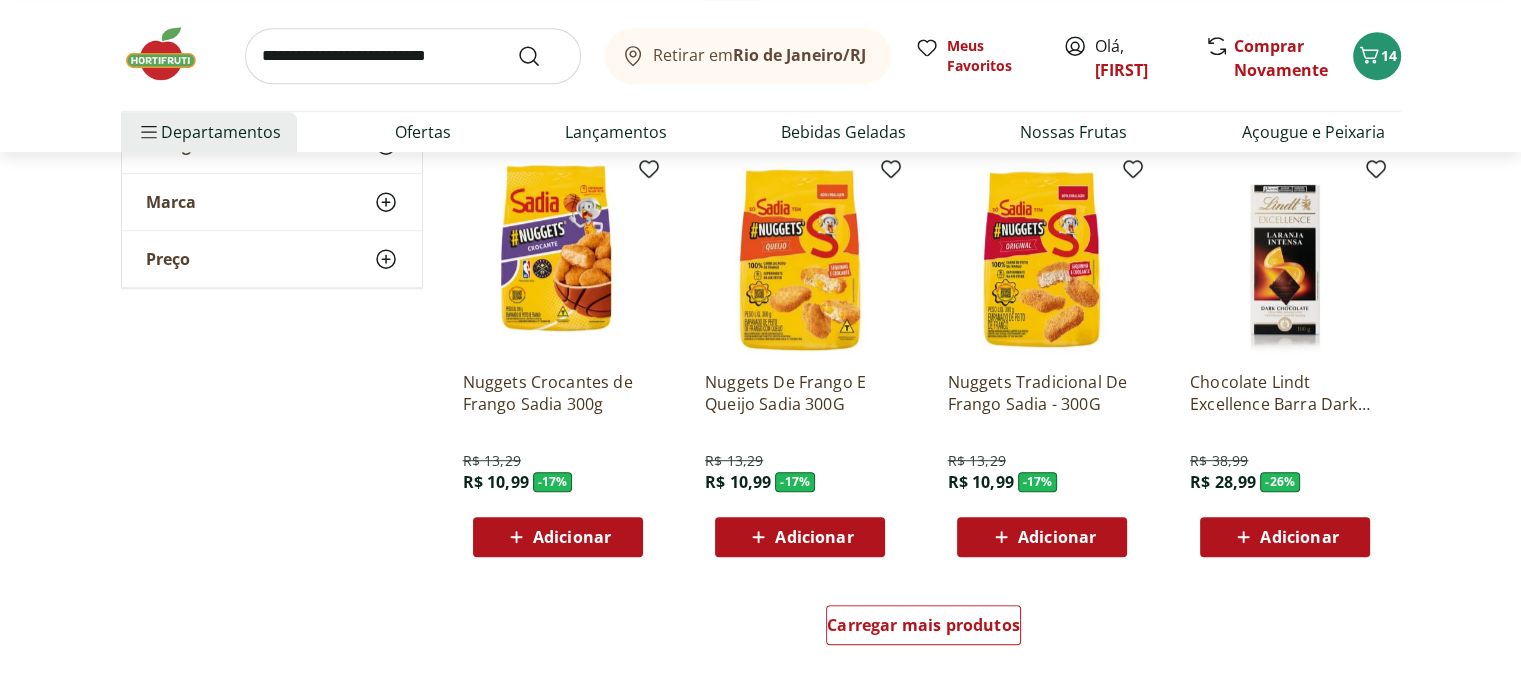 scroll, scrollTop: 1100, scrollLeft: 0, axis: vertical 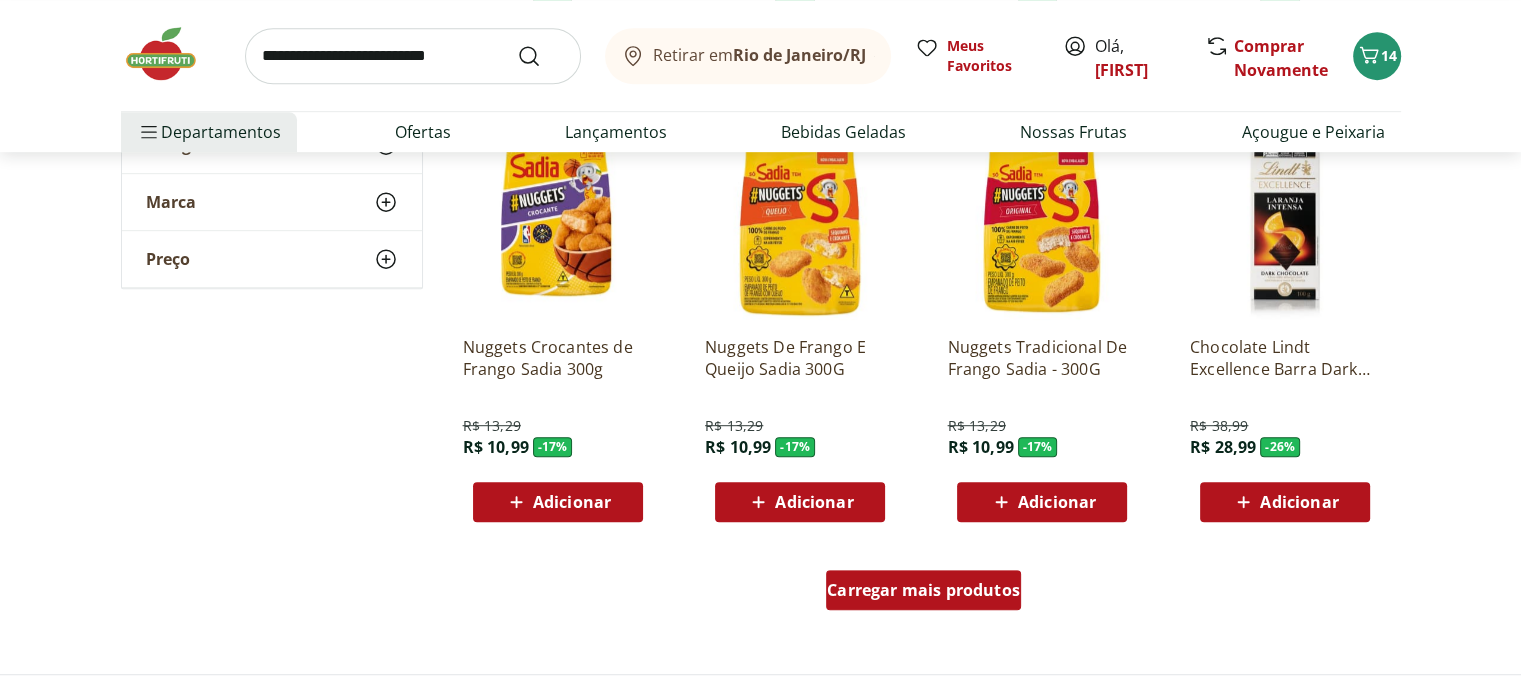 click on "Carregar mais produtos" at bounding box center (923, 590) 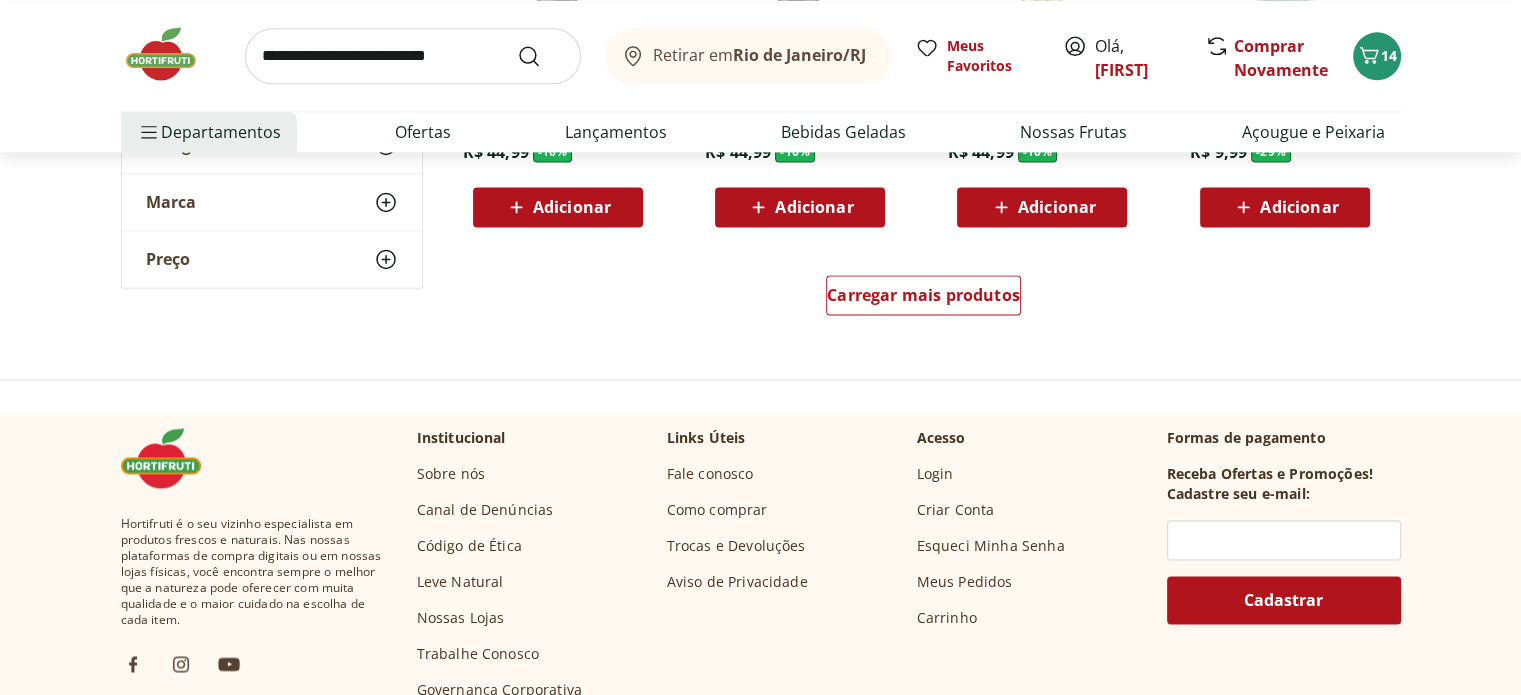 scroll, scrollTop: 2700, scrollLeft: 0, axis: vertical 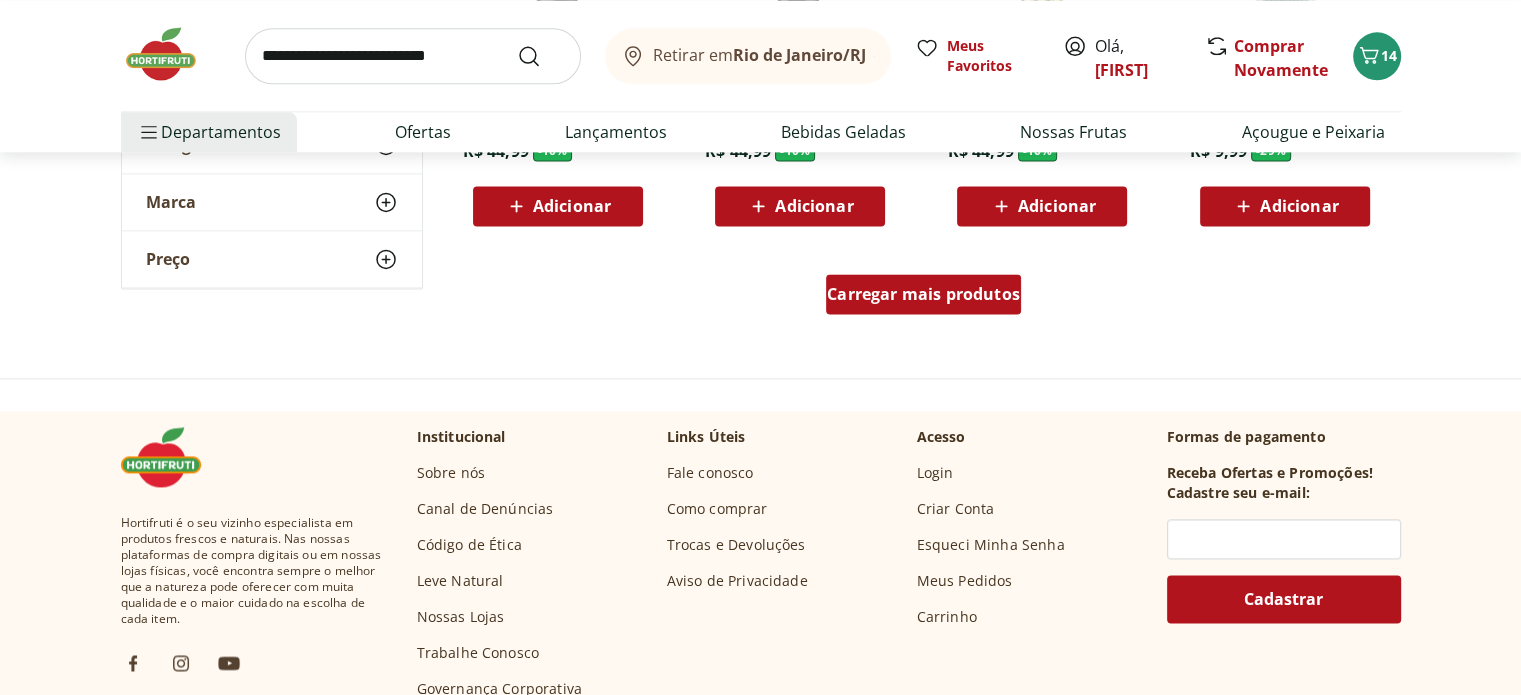 click on "Carregar mais produtos" at bounding box center [923, 294] 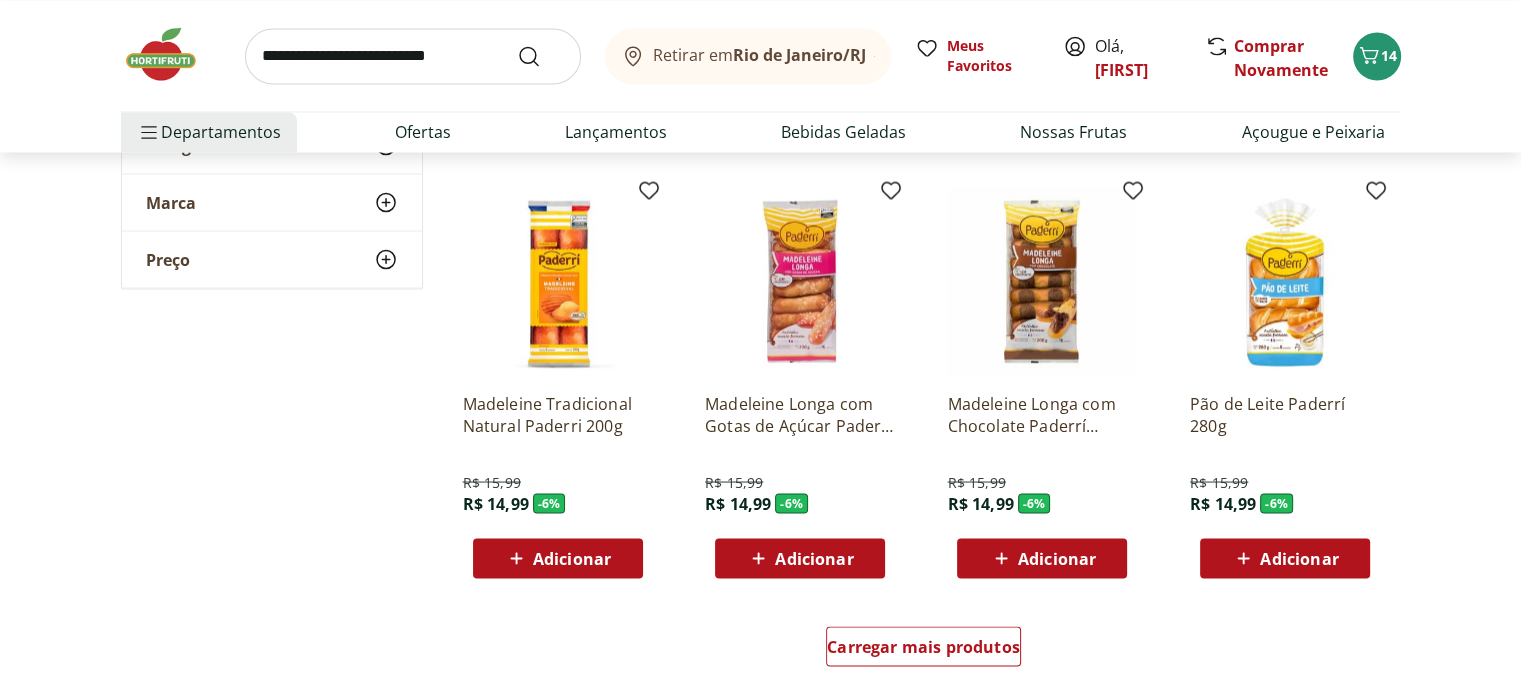 scroll, scrollTop: 3700, scrollLeft: 0, axis: vertical 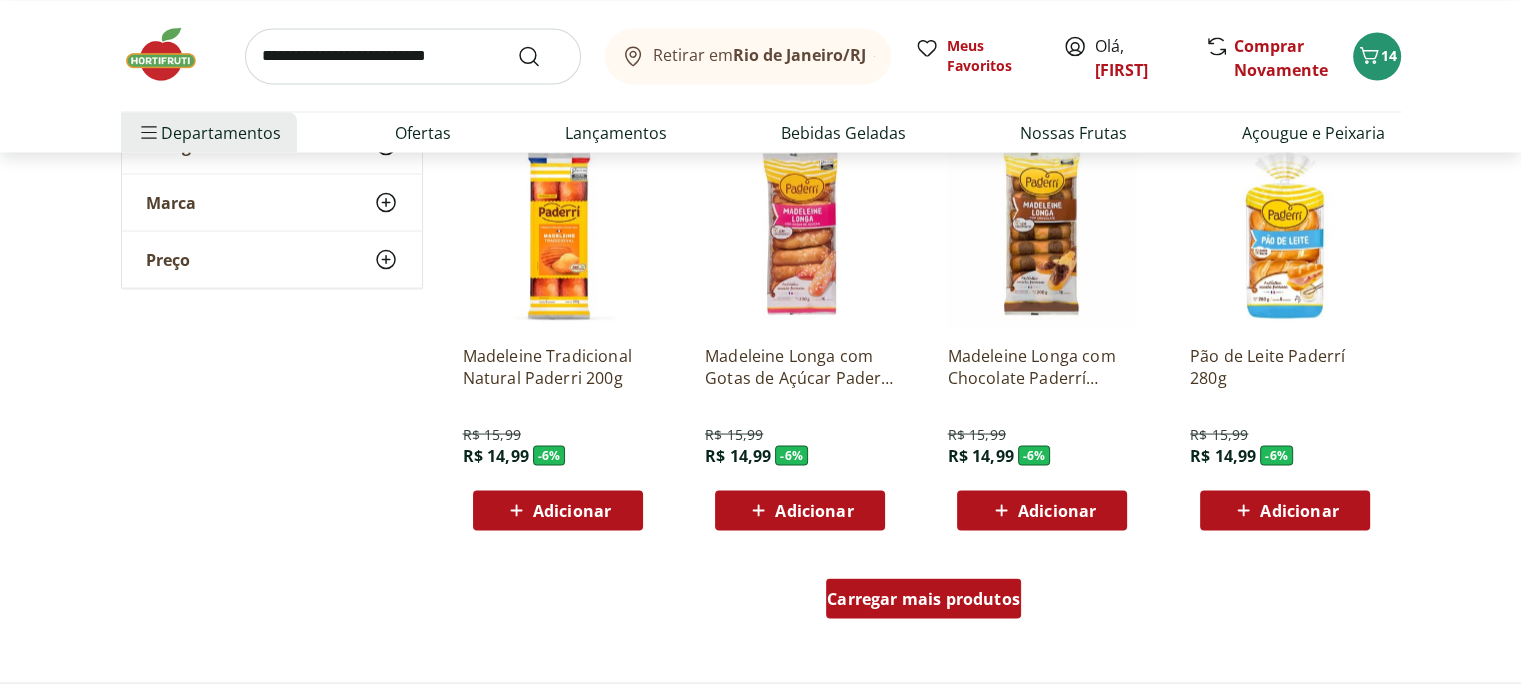 click on "Carregar mais produtos" at bounding box center [923, 598] 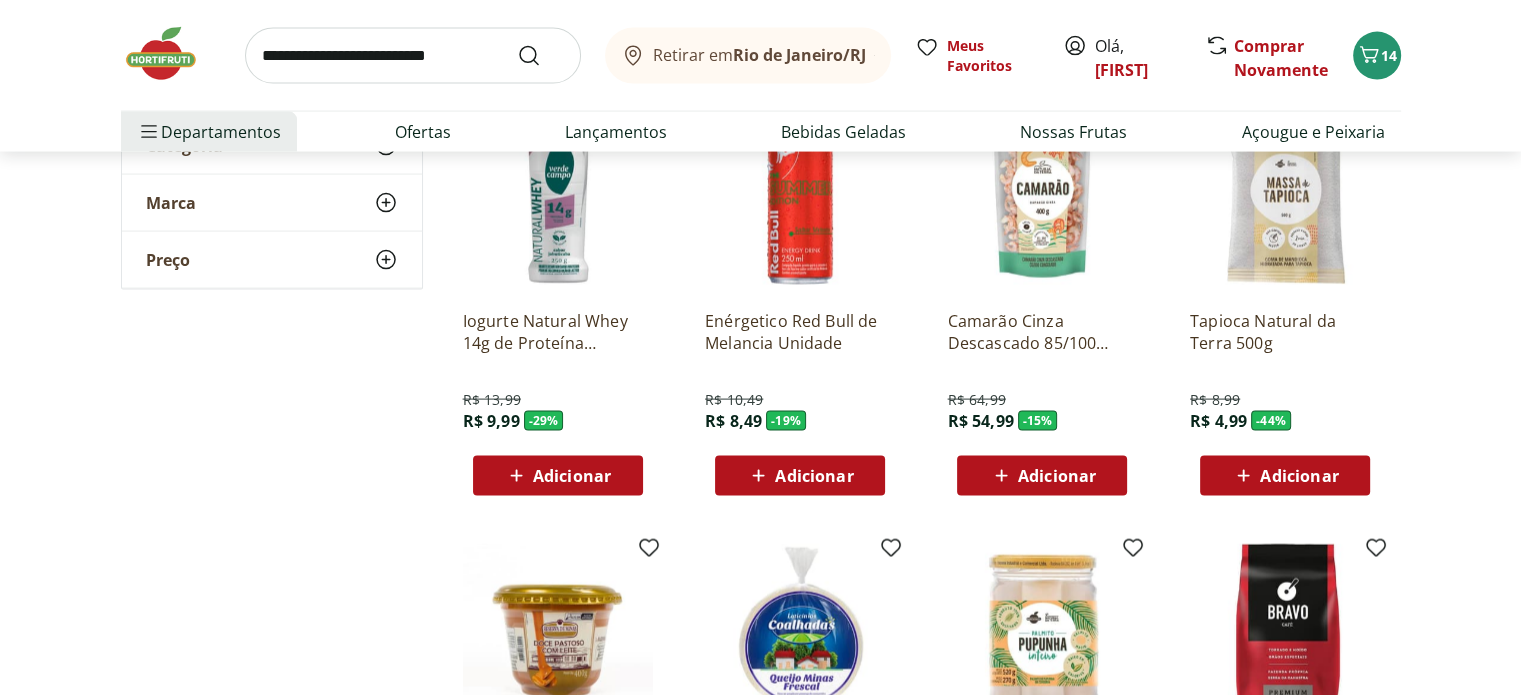 scroll, scrollTop: 4200, scrollLeft: 0, axis: vertical 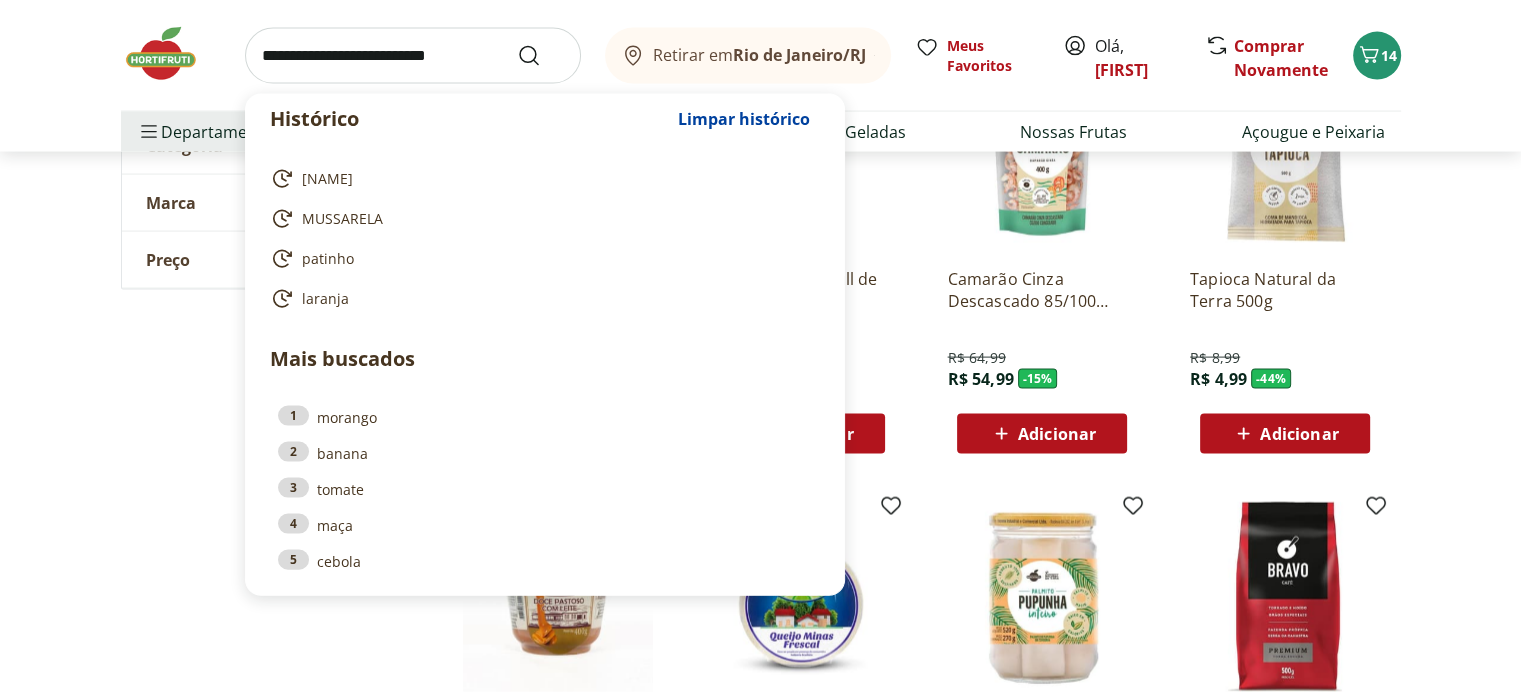 click at bounding box center (413, 56) 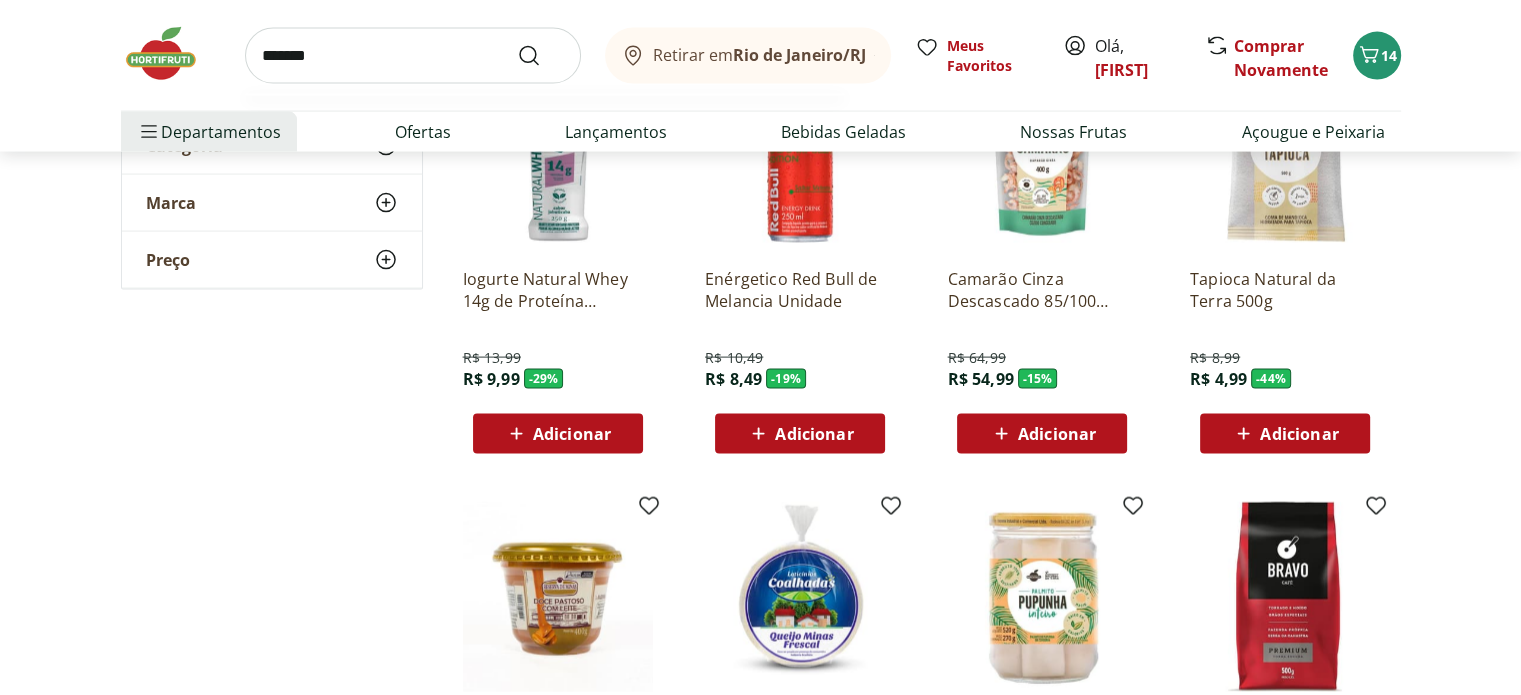type on "*******" 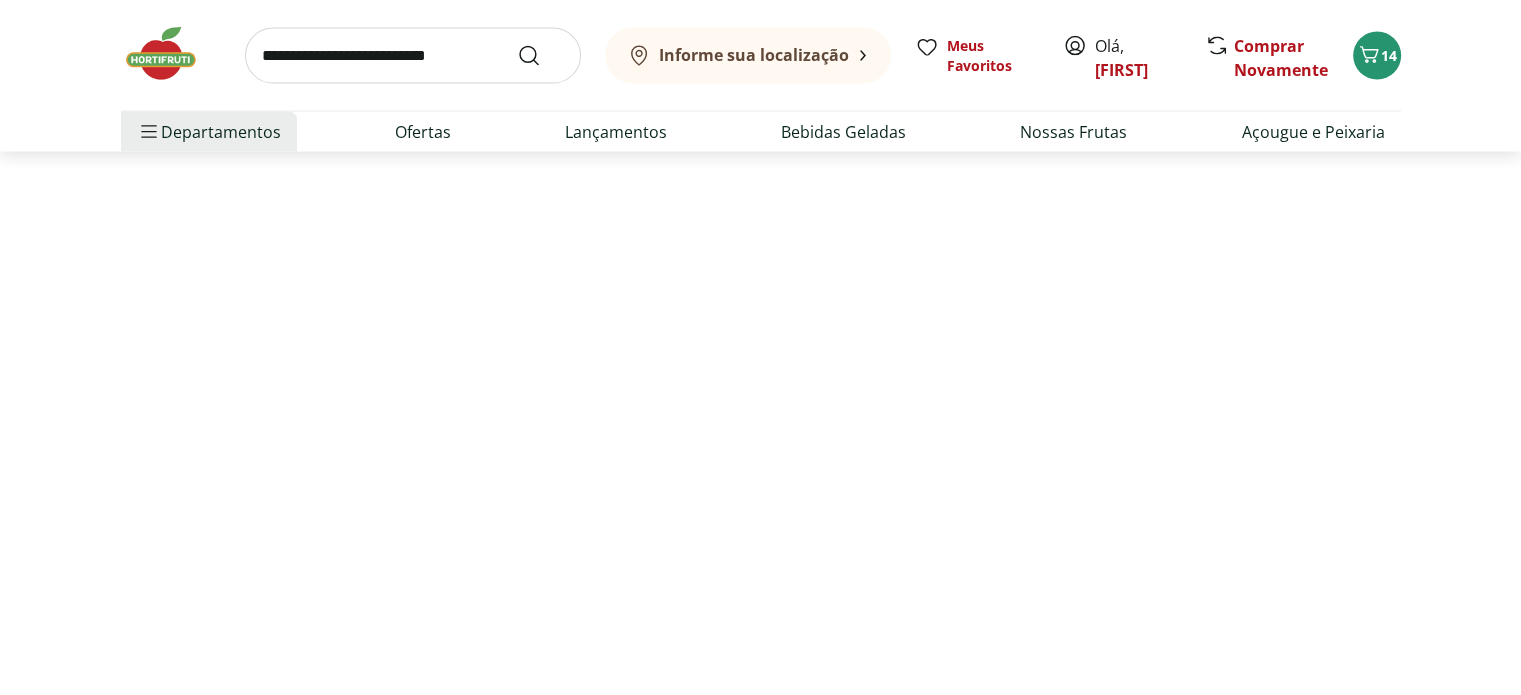 scroll, scrollTop: 0, scrollLeft: 0, axis: both 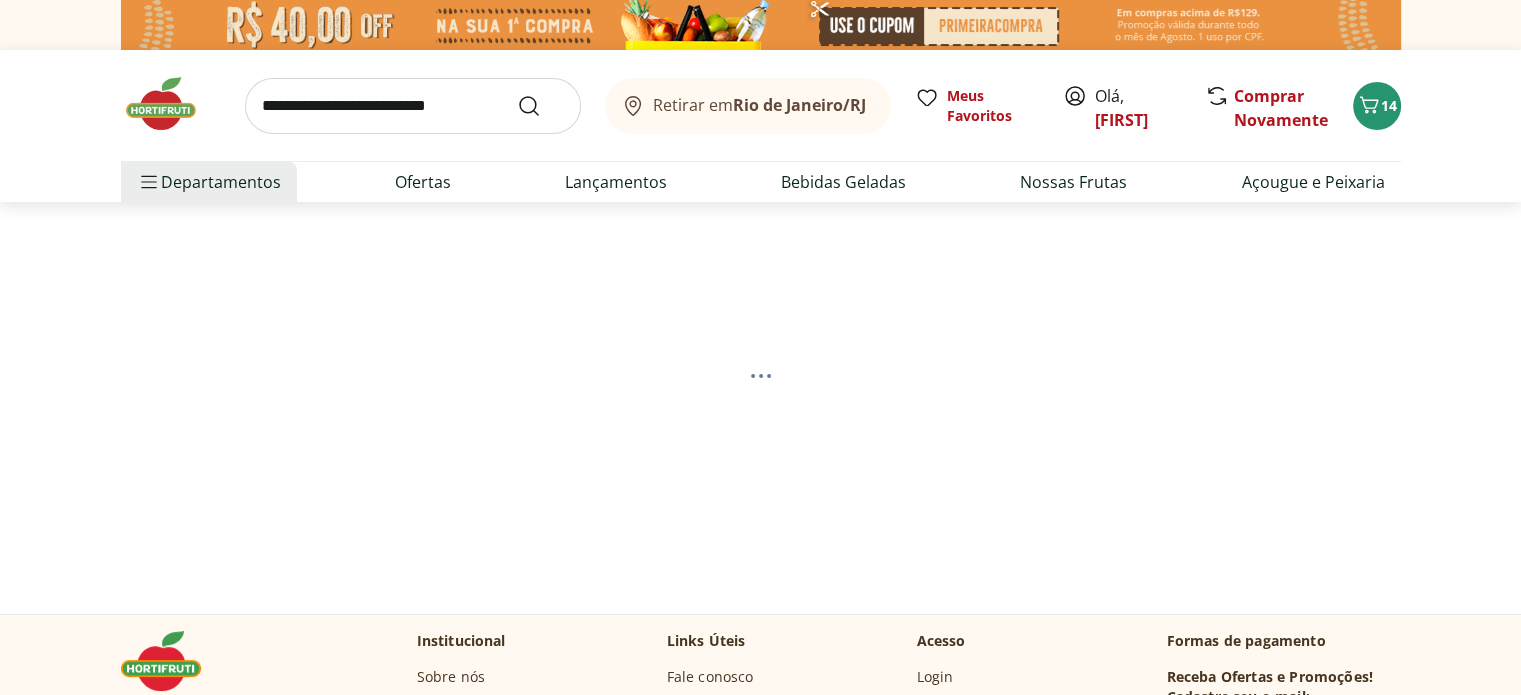 select on "**********" 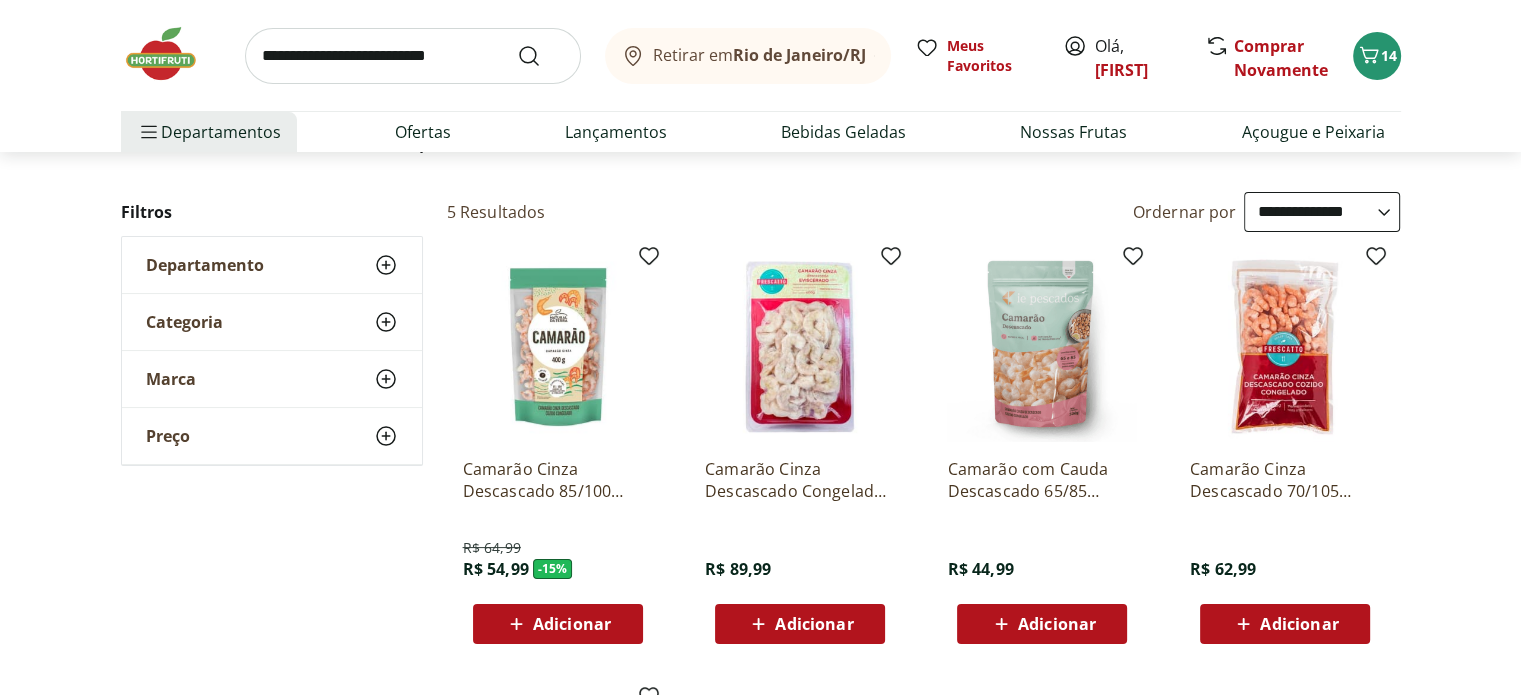 scroll, scrollTop: 0, scrollLeft: 0, axis: both 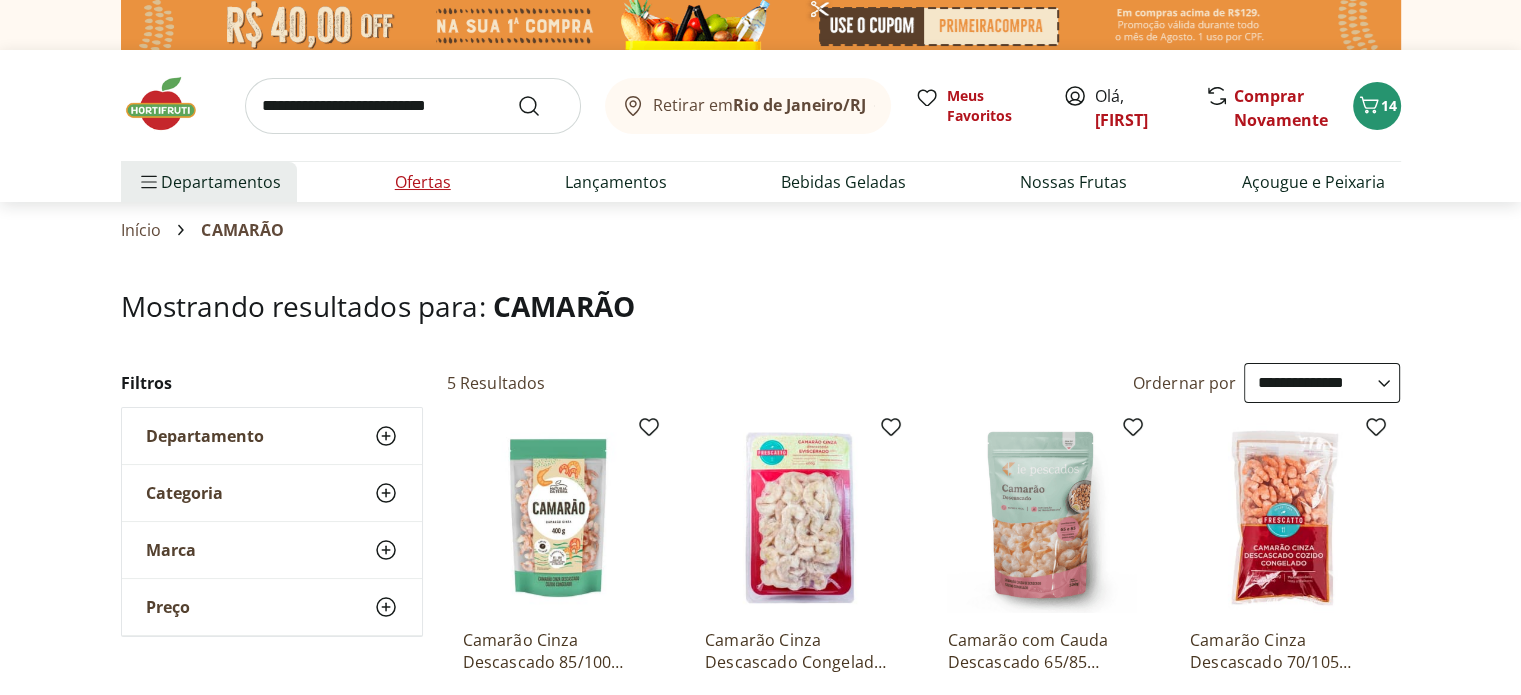 click on "Ofertas" at bounding box center [423, 182] 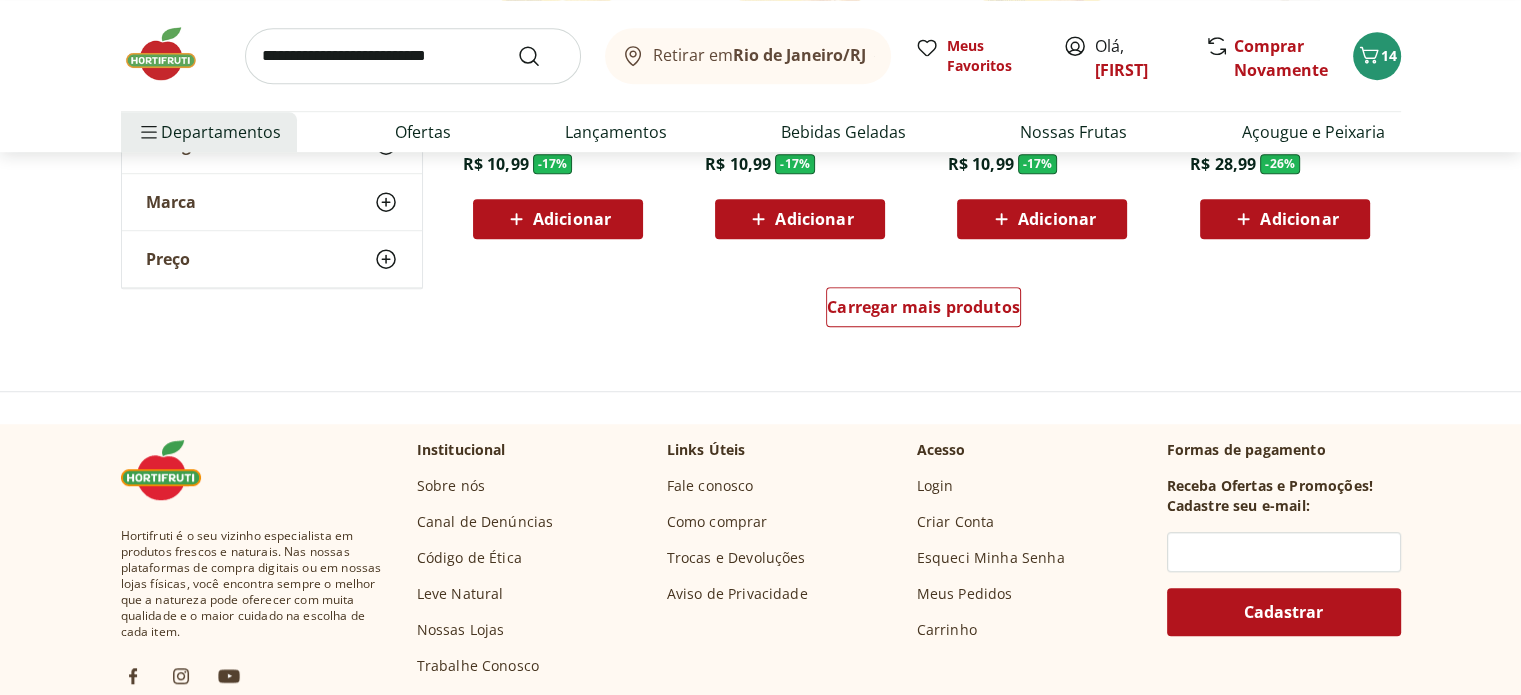 scroll, scrollTop: 1400, scrollLeft: 0, axis: vertical 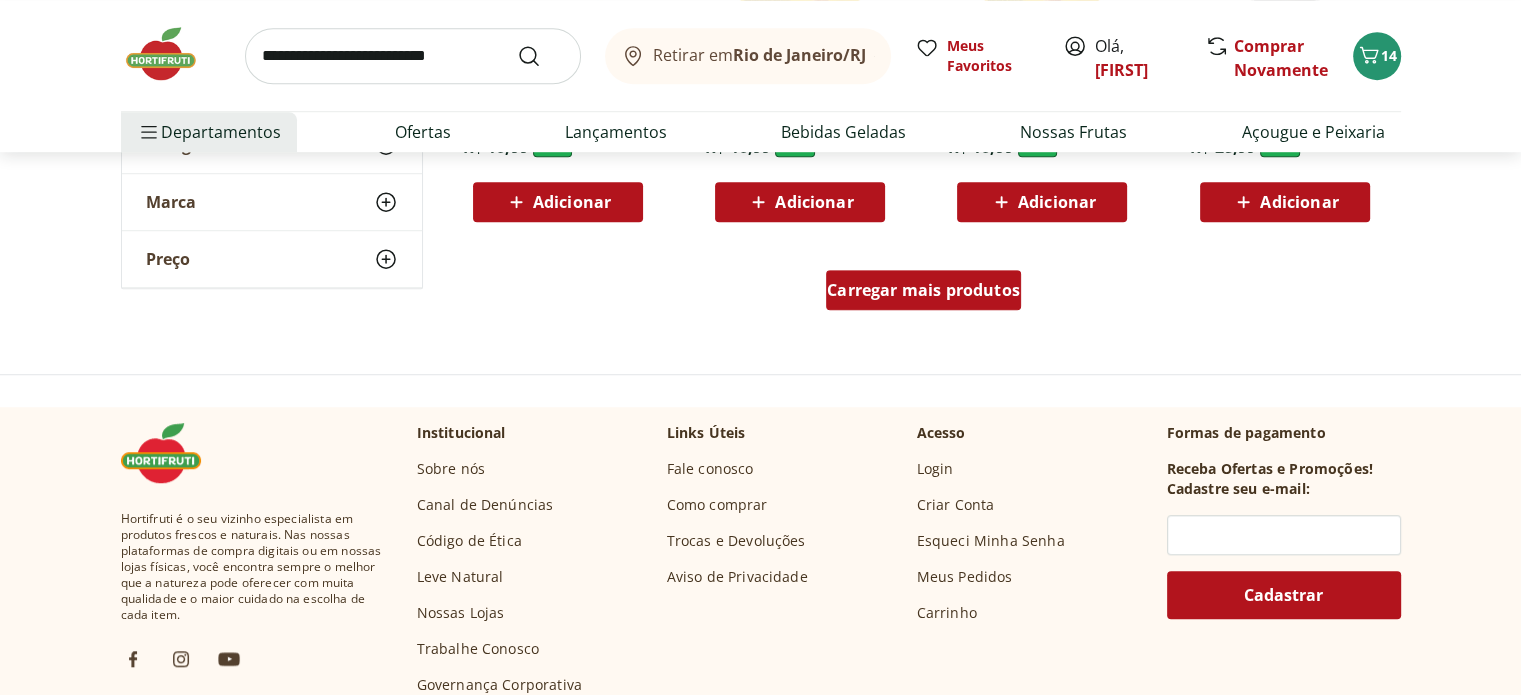 click on "Carregar mais produtos" at bounding box center [923, 290] 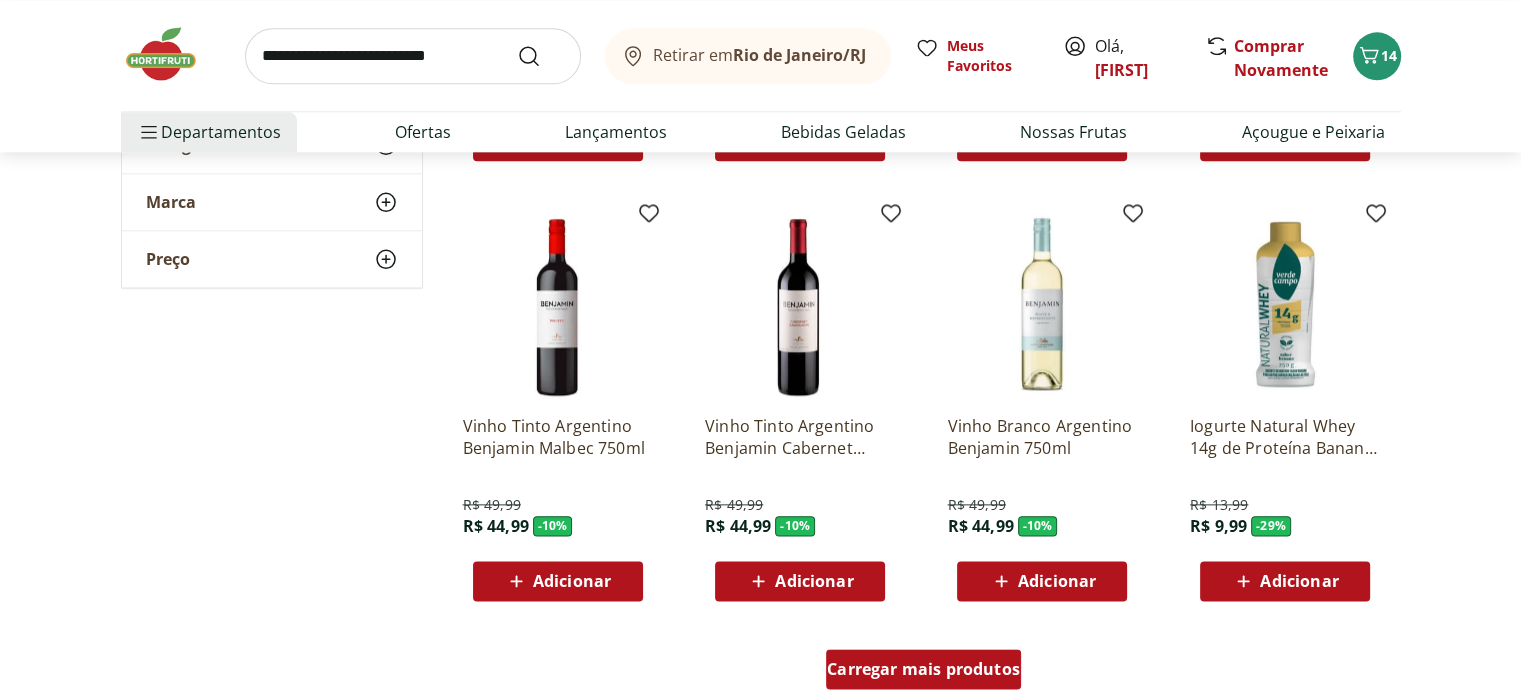 scroll, scrollTop: 2500, scrollLeft: 0, axis: vertical 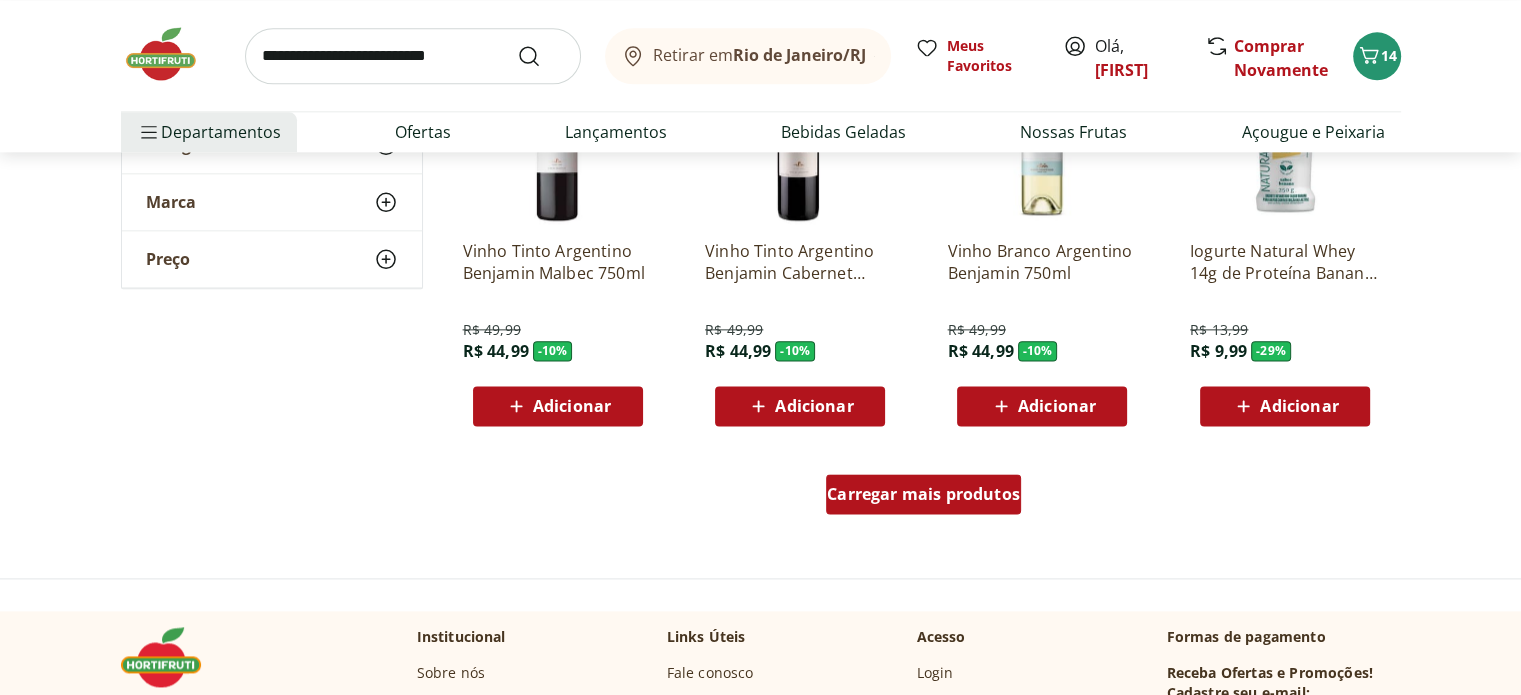 click on "Carregar mais produtos" at bounding box center [923, 494] 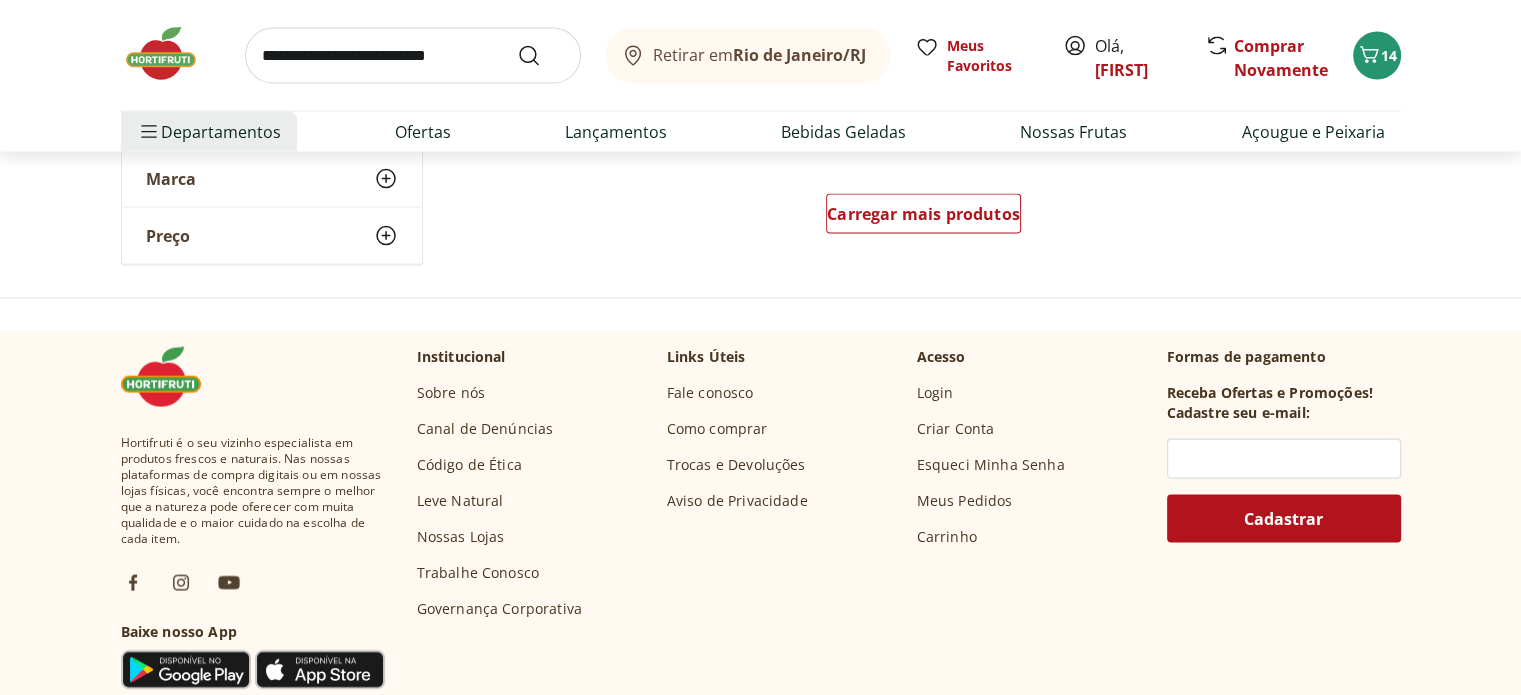 scroll, scrollTop: 4100, scrollLeft: 0, axis: vertical 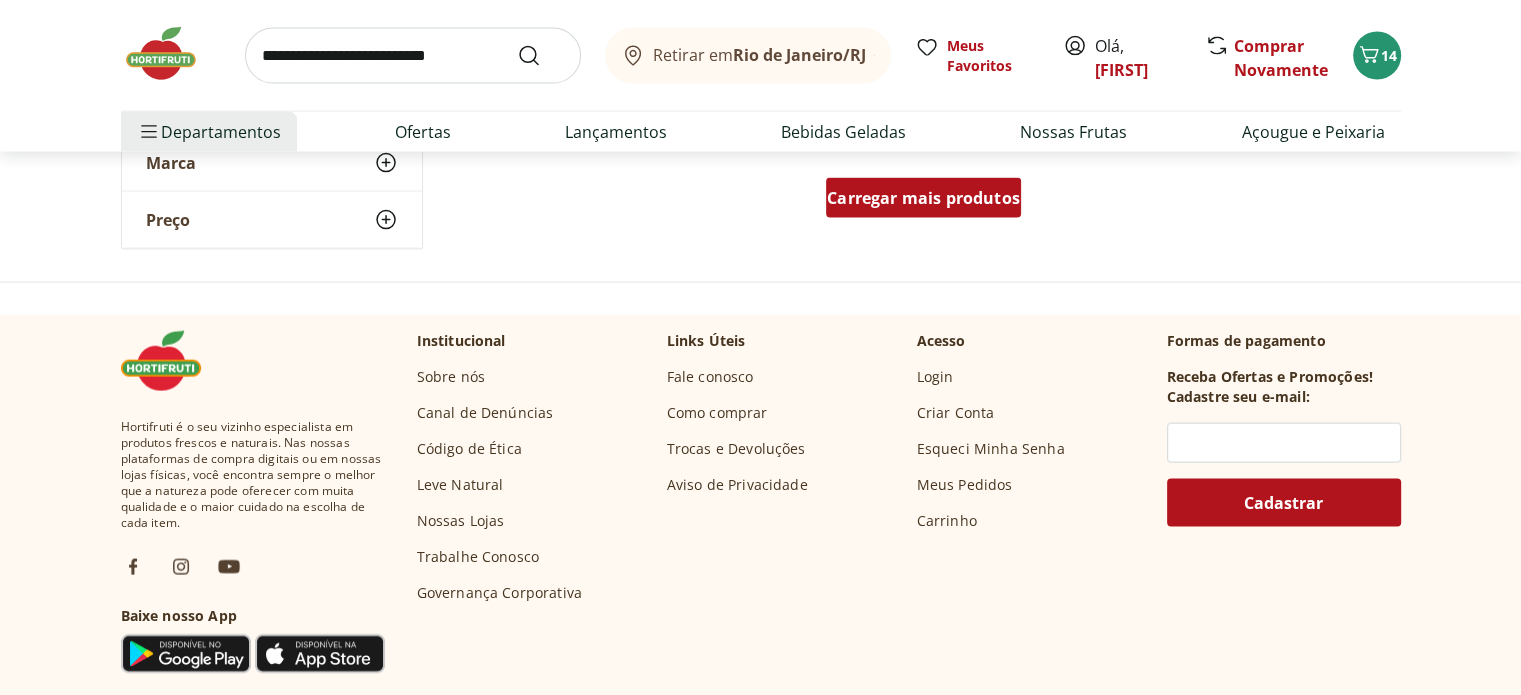 click on "Carregar mais produtos" at bounding box center (923, 198) 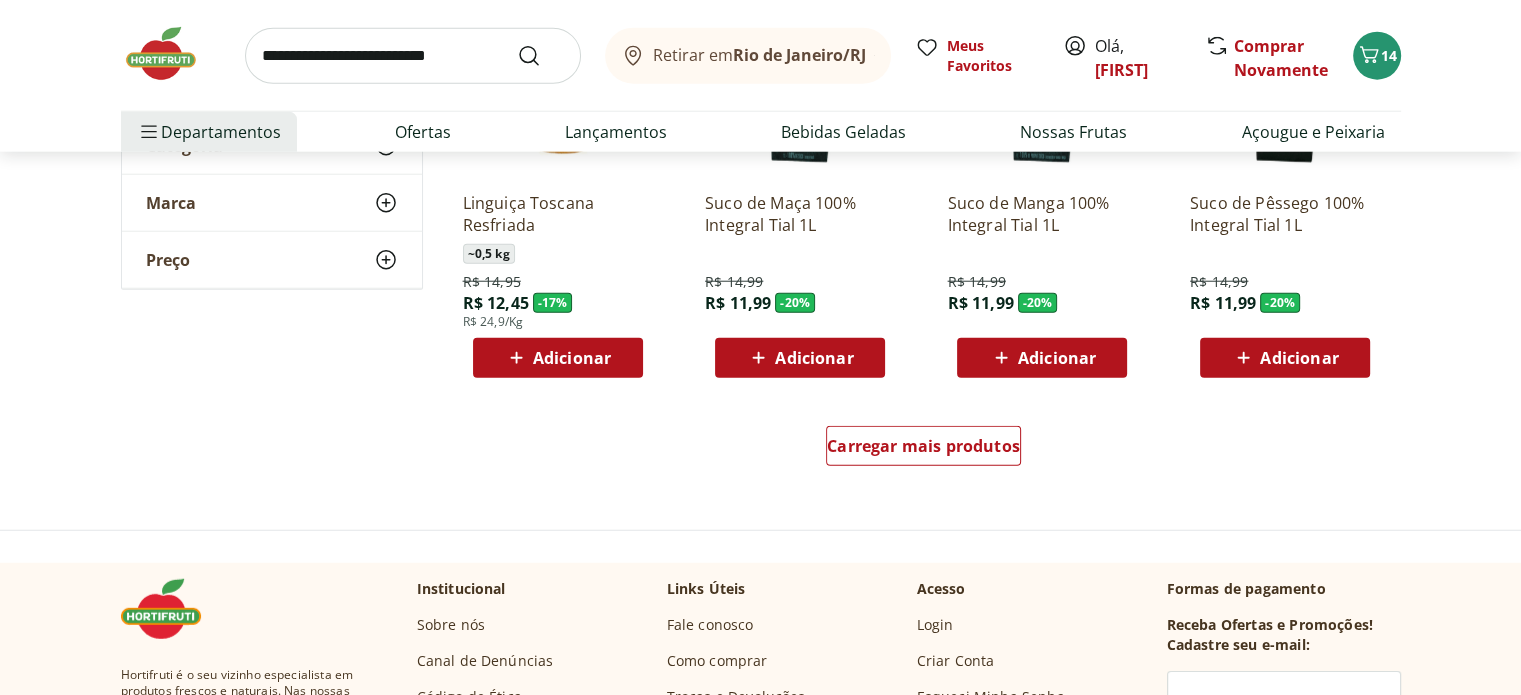 scroll, scrollTop: 5200, scrollLeft: 0, axis: vertical 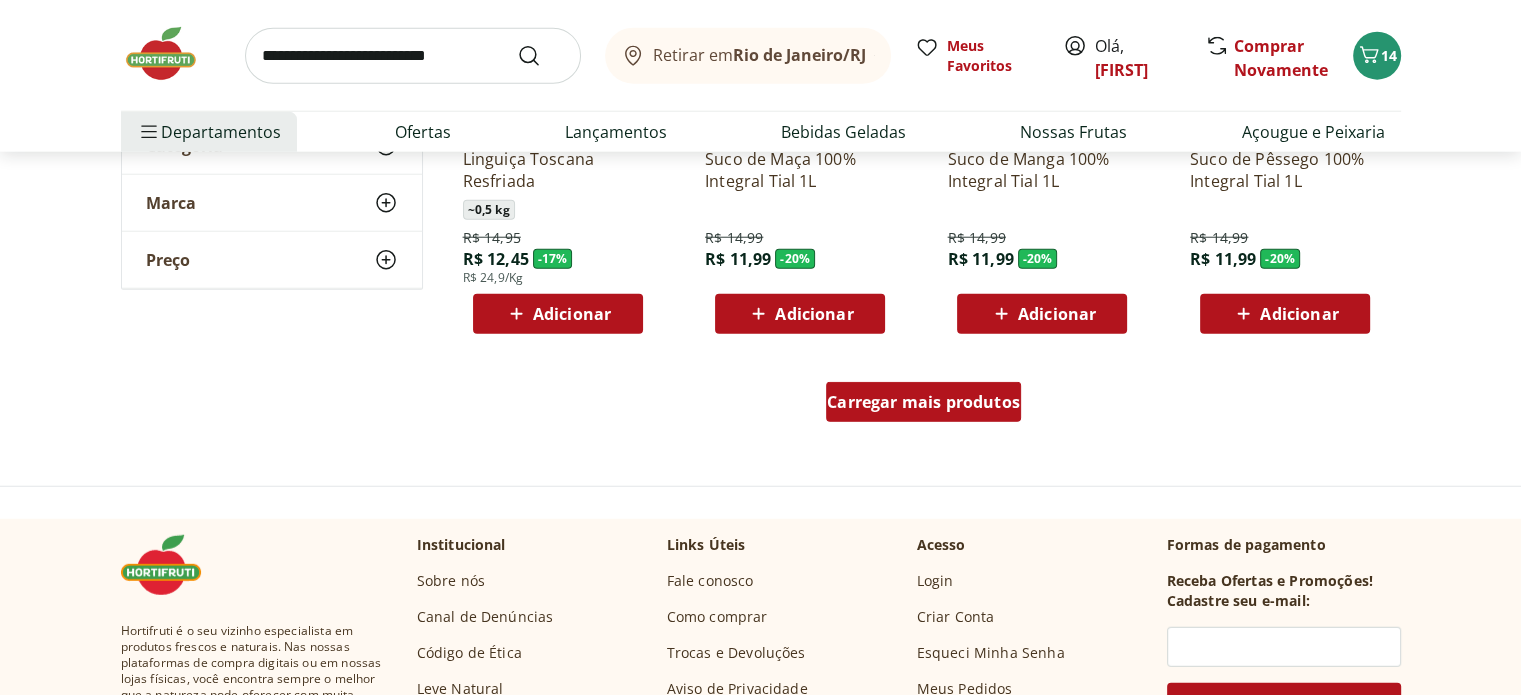 click on "Carregar mais produtos" at bounding box center [923, 402] 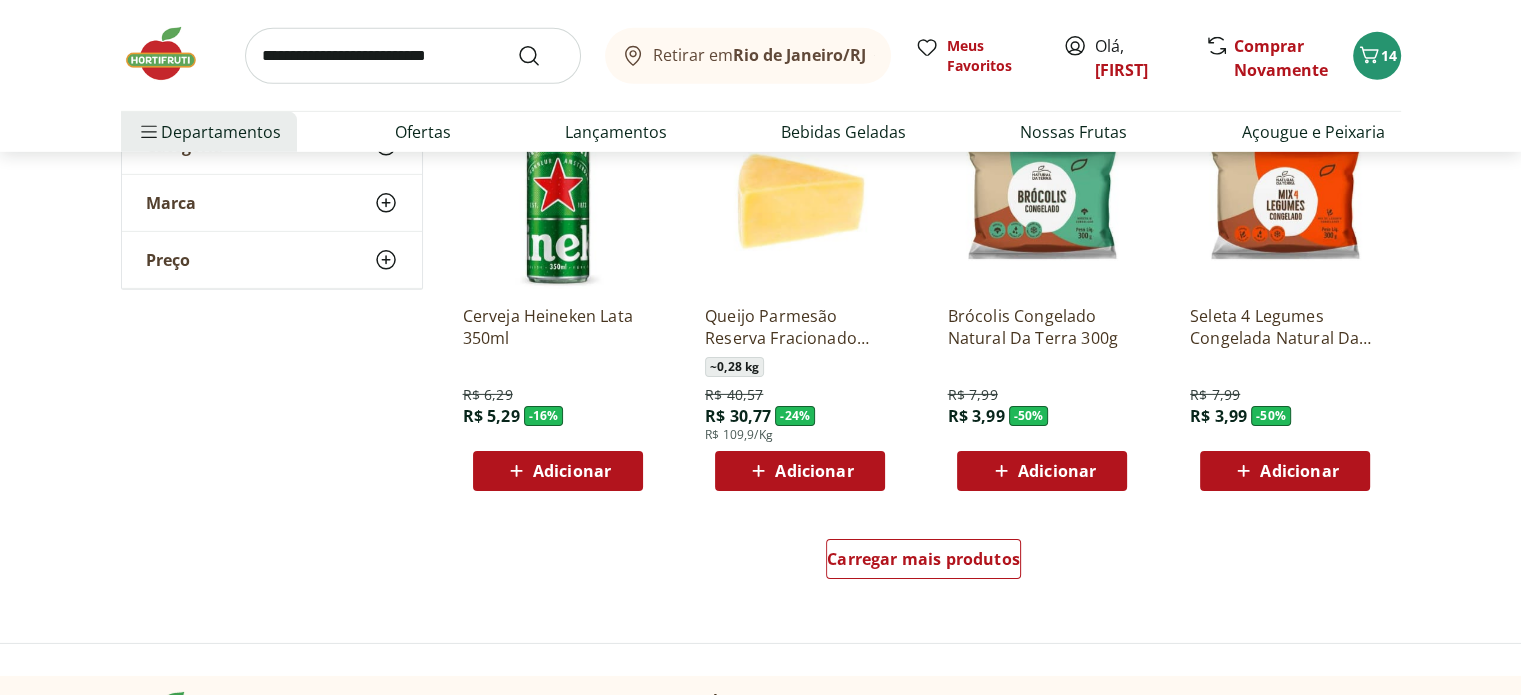 scroll, scrollTop: 6400, scrollLeft: 0, axis: vertical 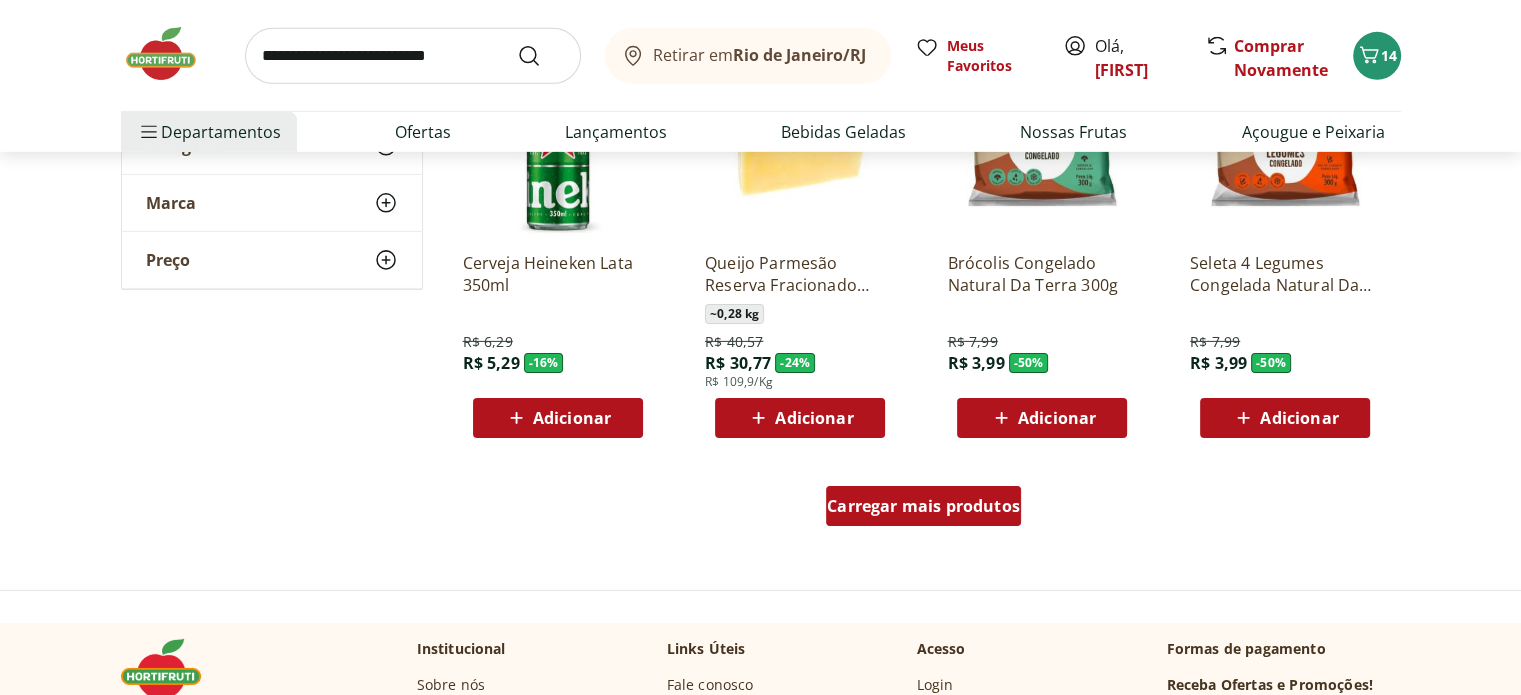click on "Carregar mais produtos" at bounding box center (923, 506) 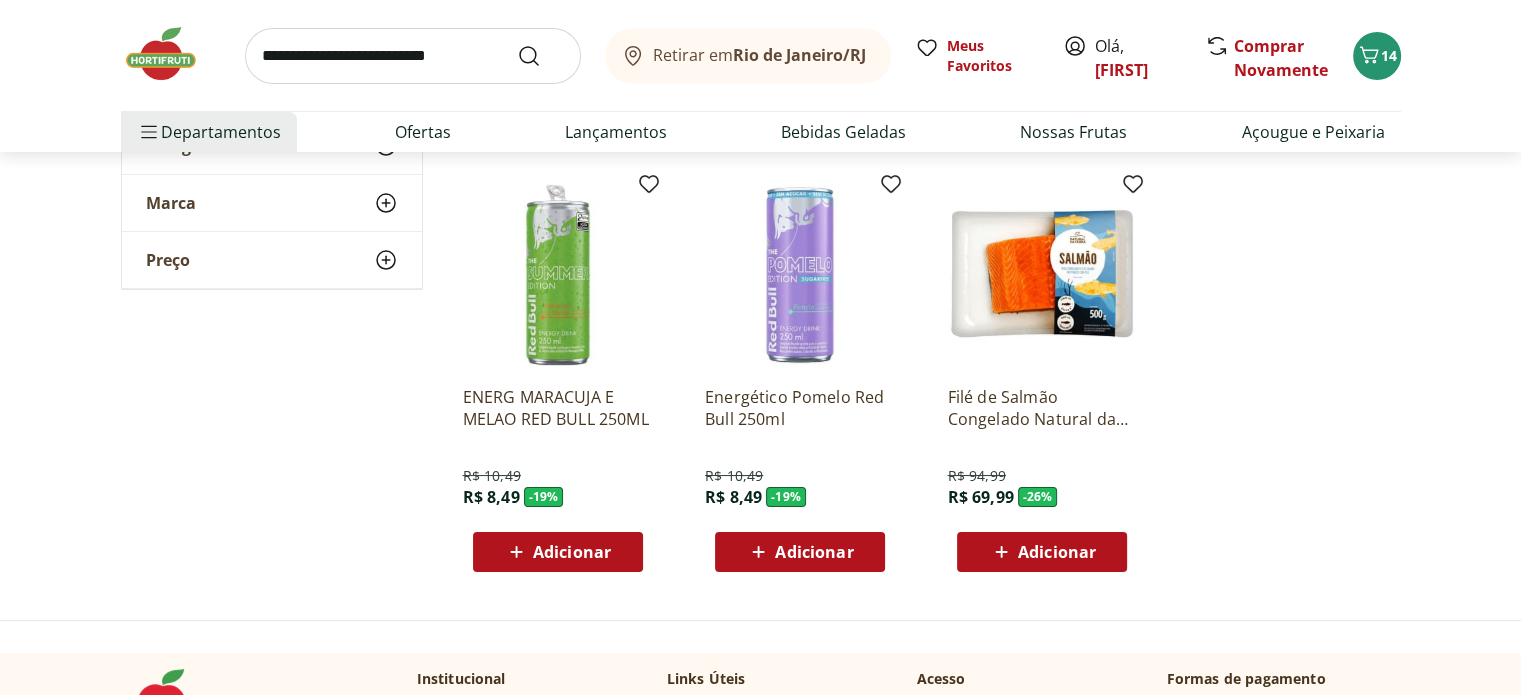 scroll, scrollTop: 7600, scrollLeft: 0, axis: vertical 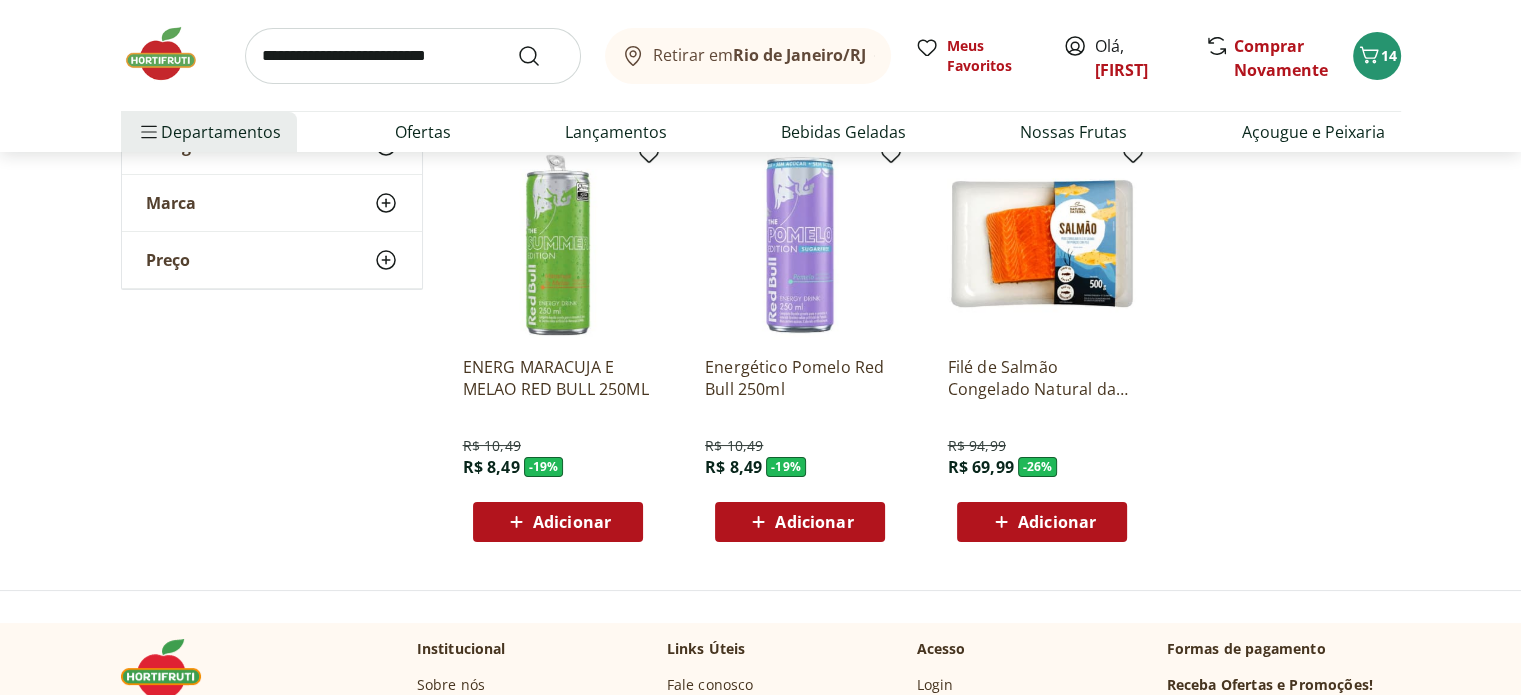 click at bounding box center [413, 56] 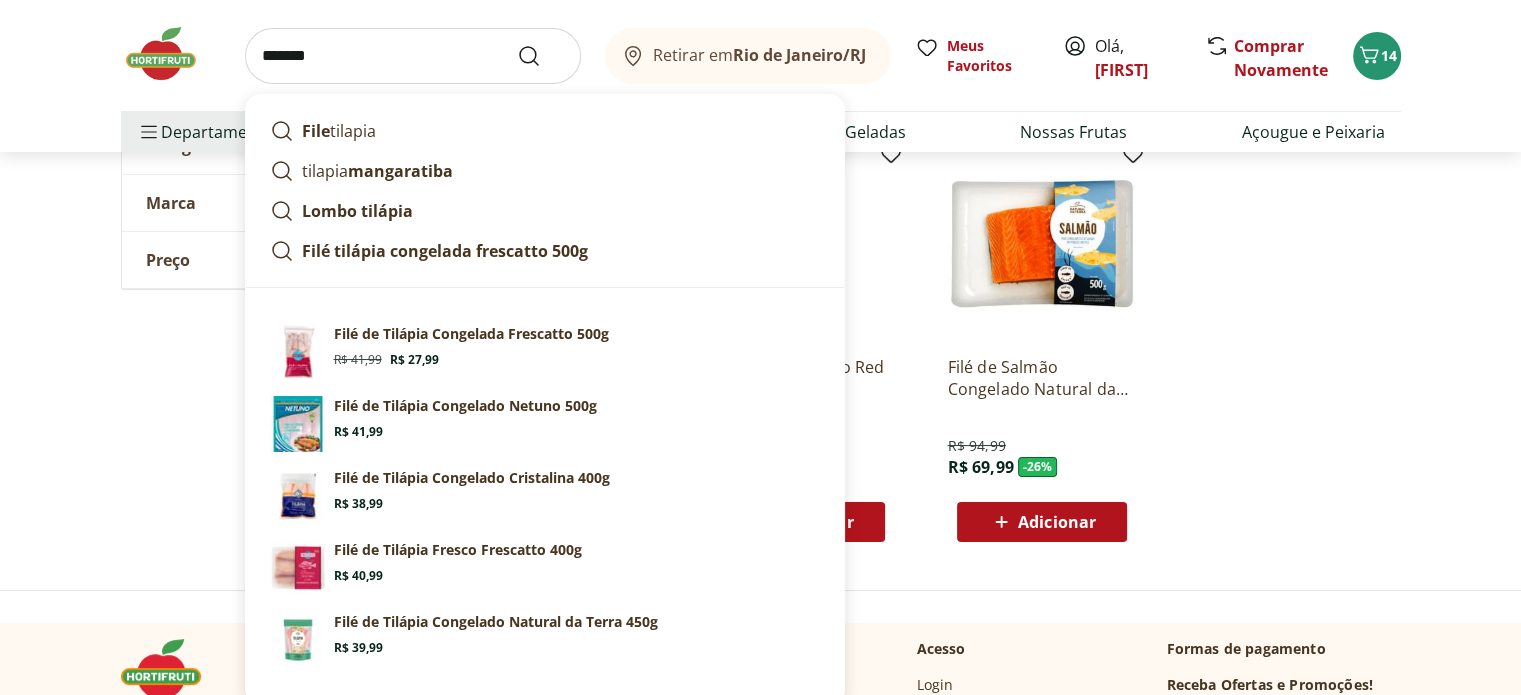 type on "*******" 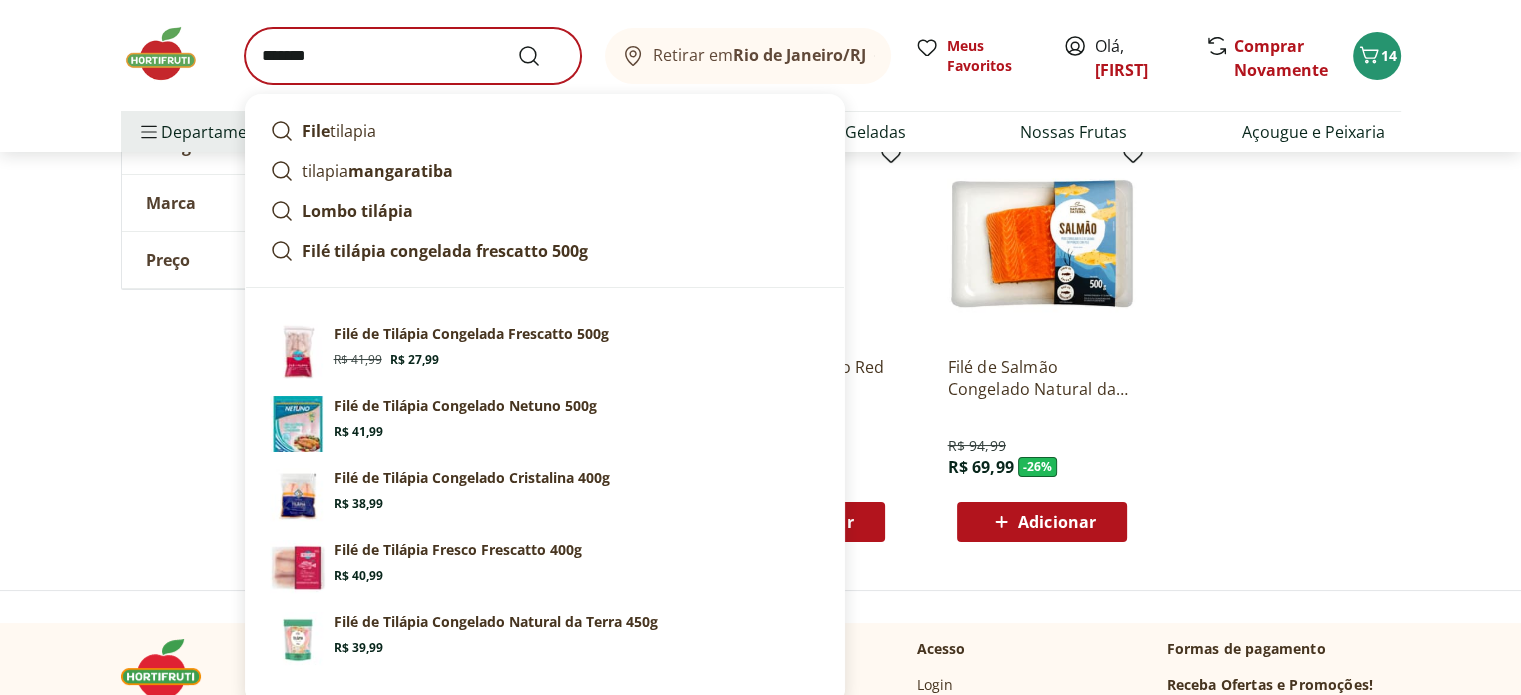 scroll, scrollTop: 0, scrollLeft: 0, axis: both 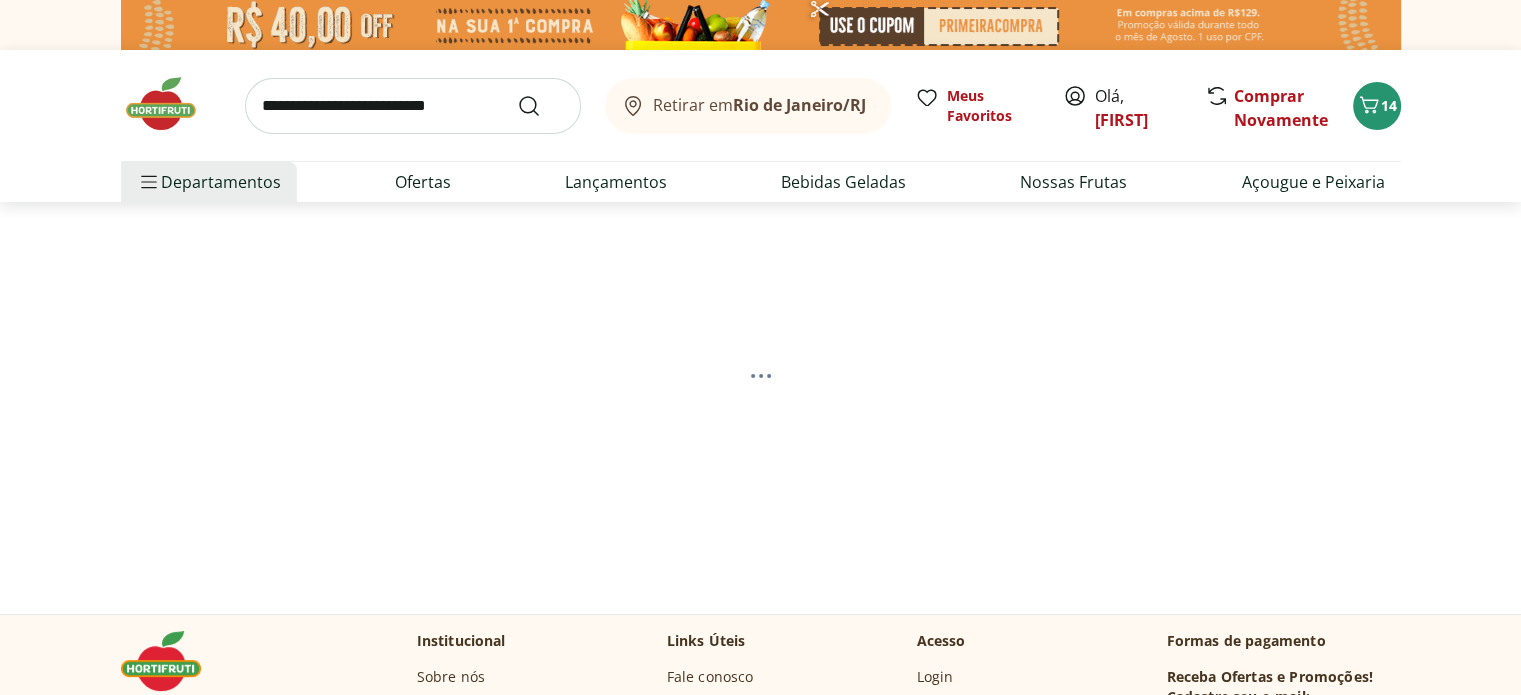 select on "**********" 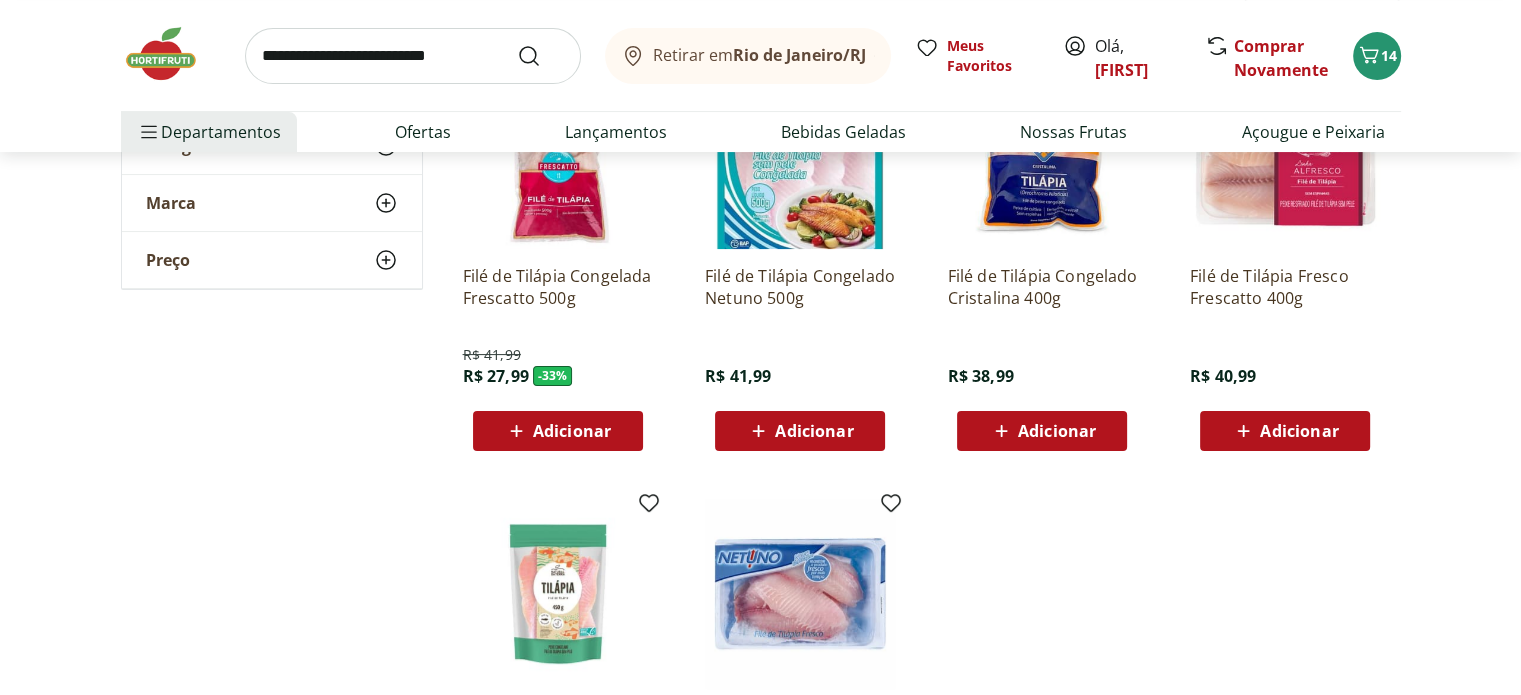 scroll, scrollTop: 400, scrollLeft: 0, axis: vertical 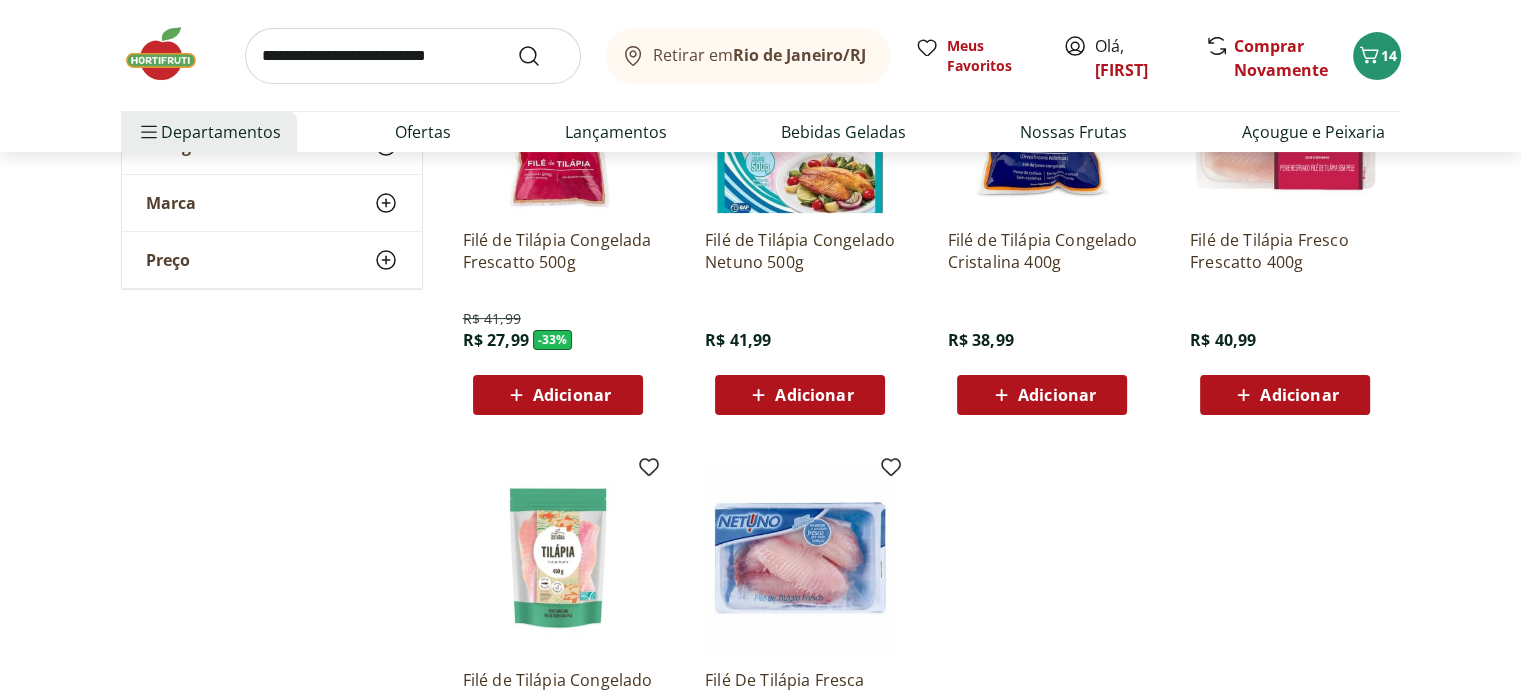 click on "Adicionar" at bounding box center [1299, 395] 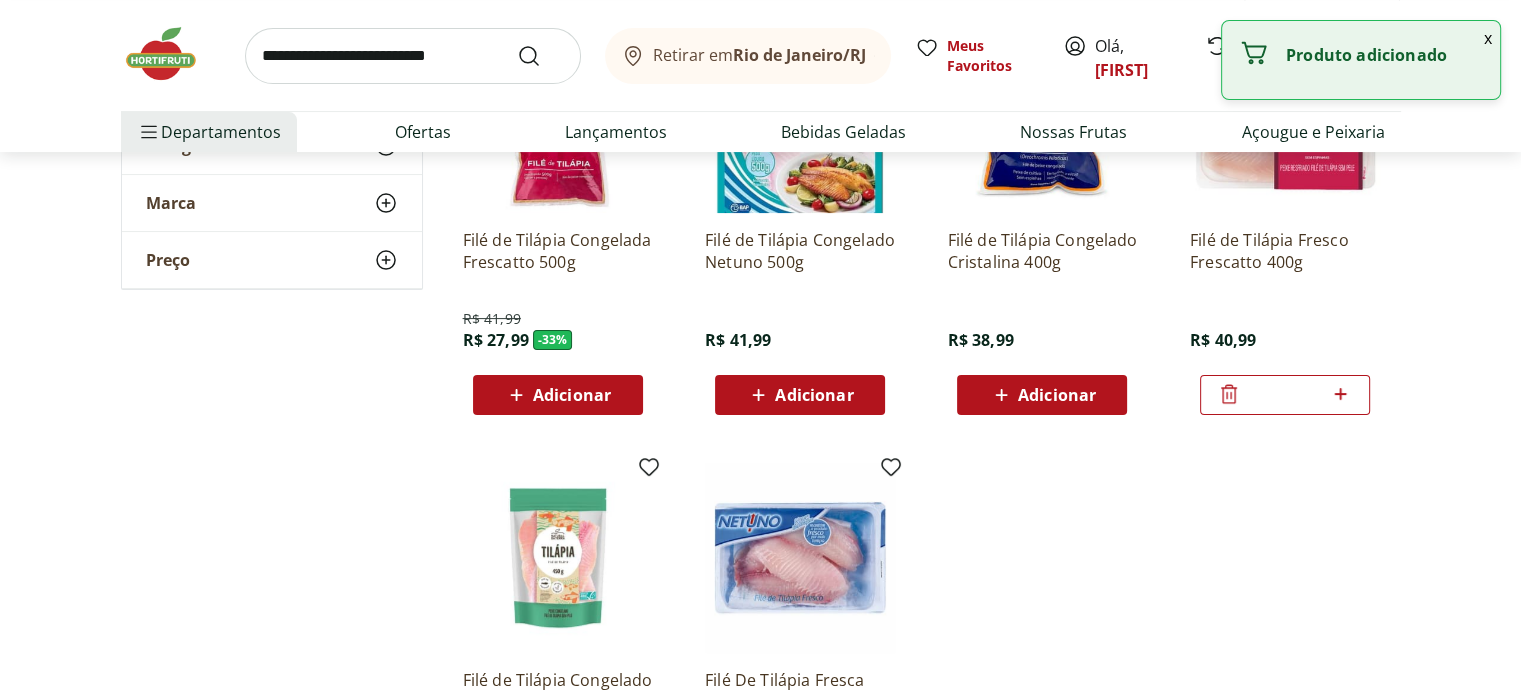 click 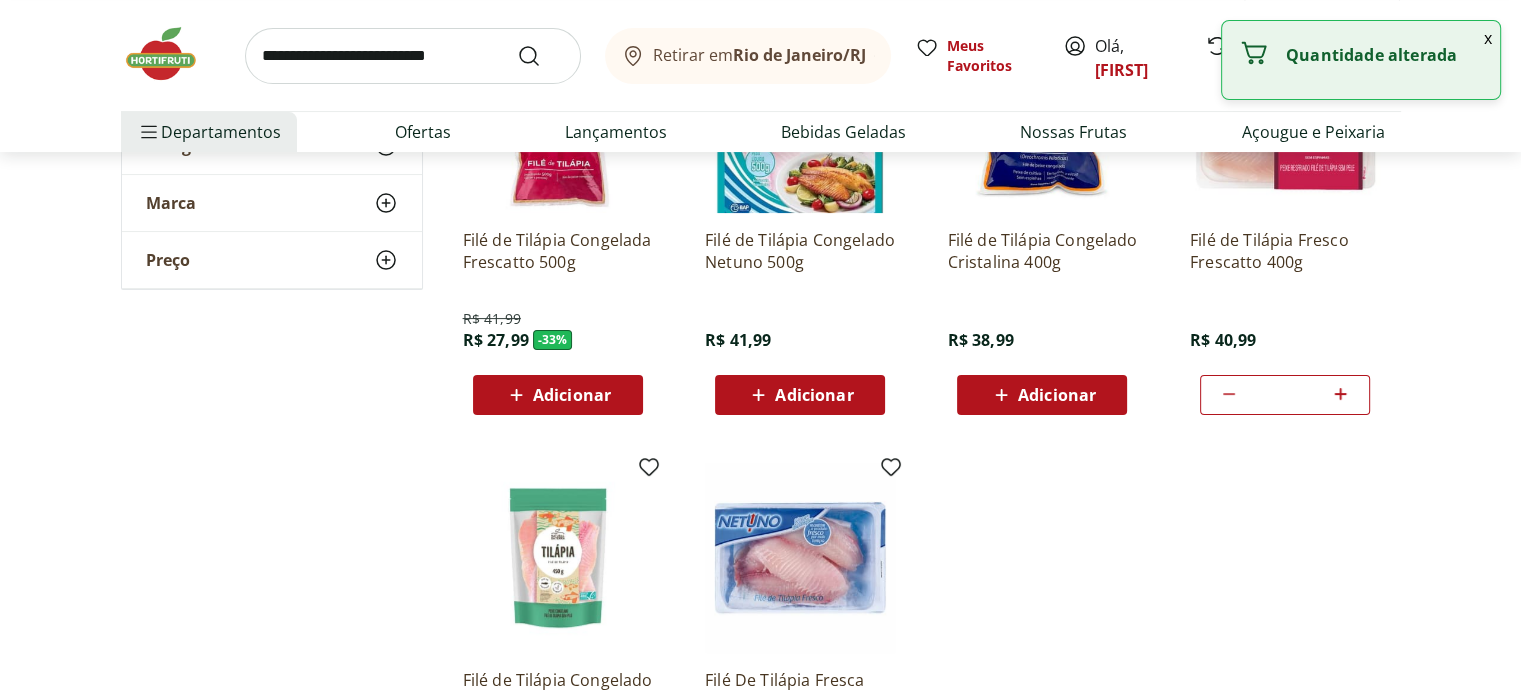click at bounding box center (413, 56) 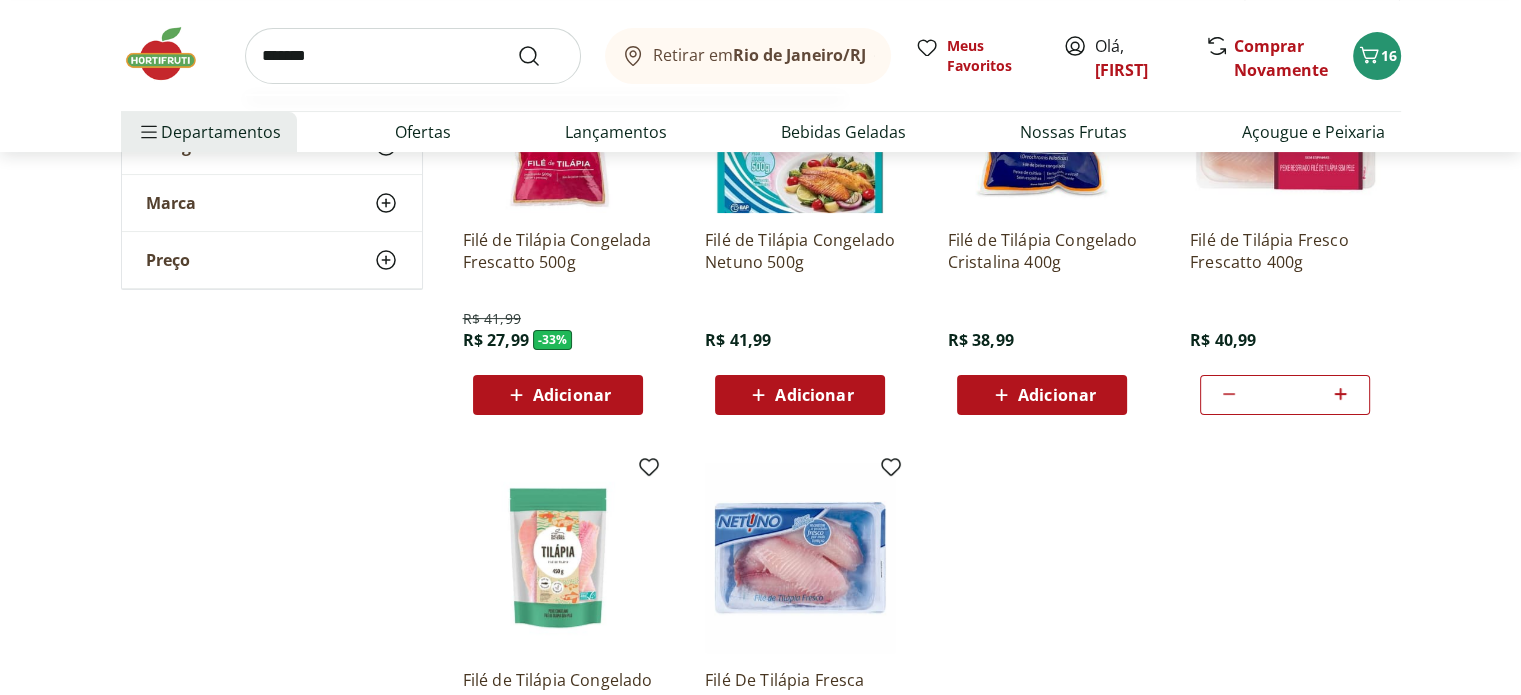type on "*******" 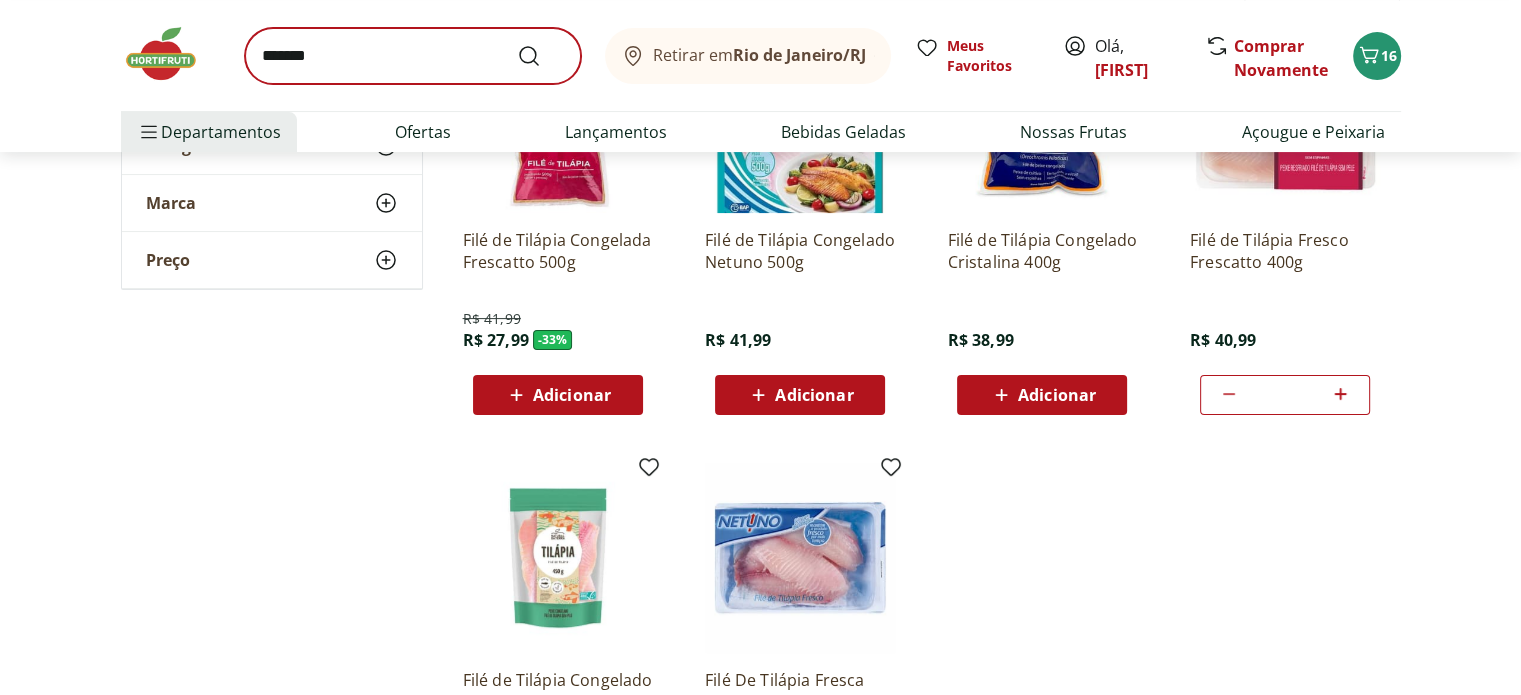 scroll, scrollTop: 0, scrollLeft: 0, axis: both 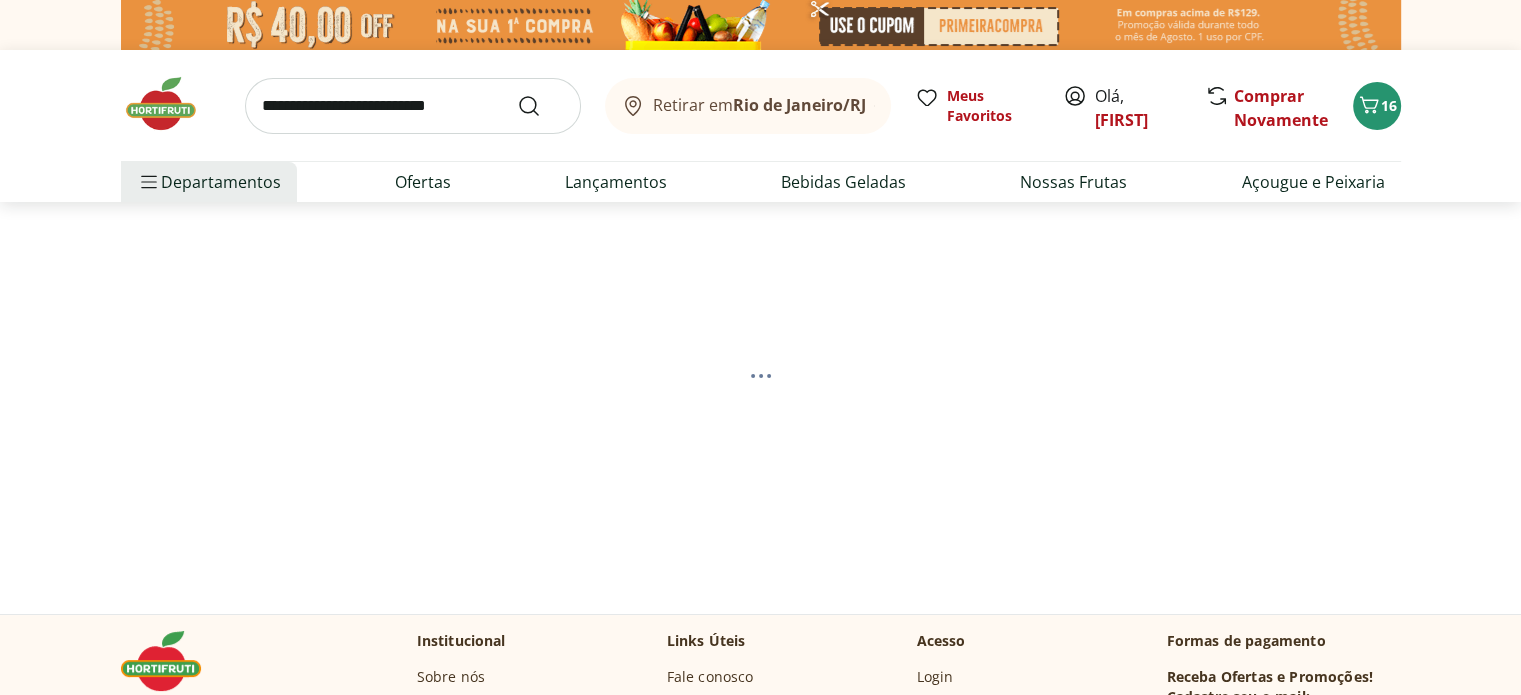 select on "**********" 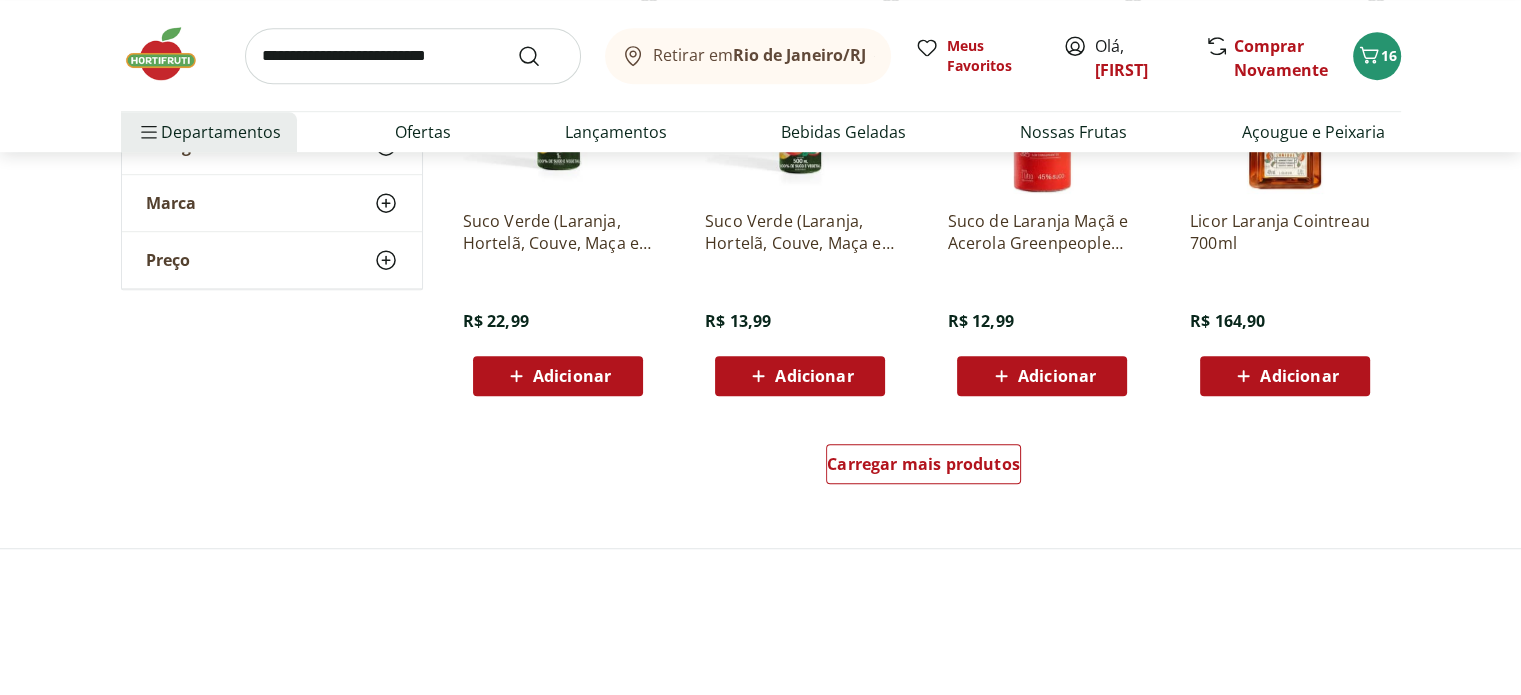 scroll, scrollTop: 1300, scrollLeft: 0, axis: vertical 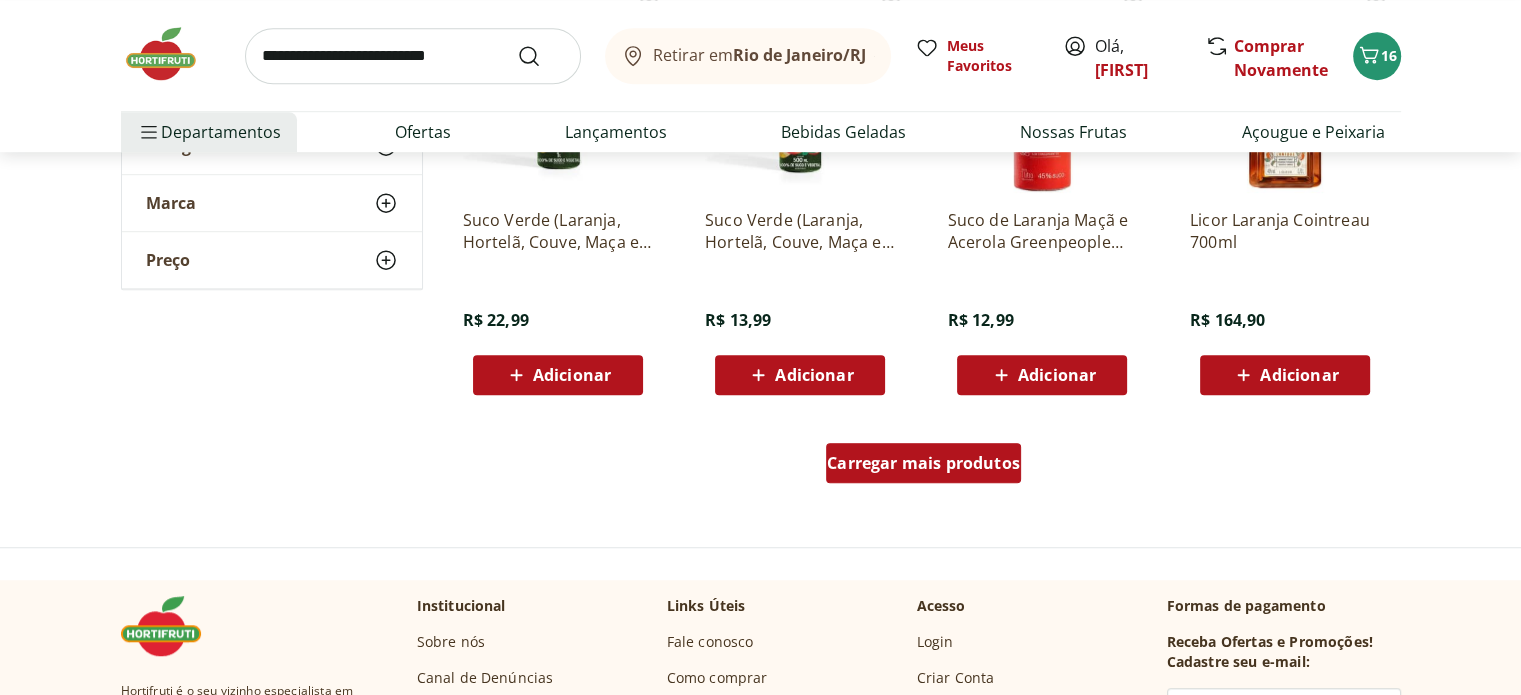 click on "Carregar mais produtos" at bounding box center [923, 463] 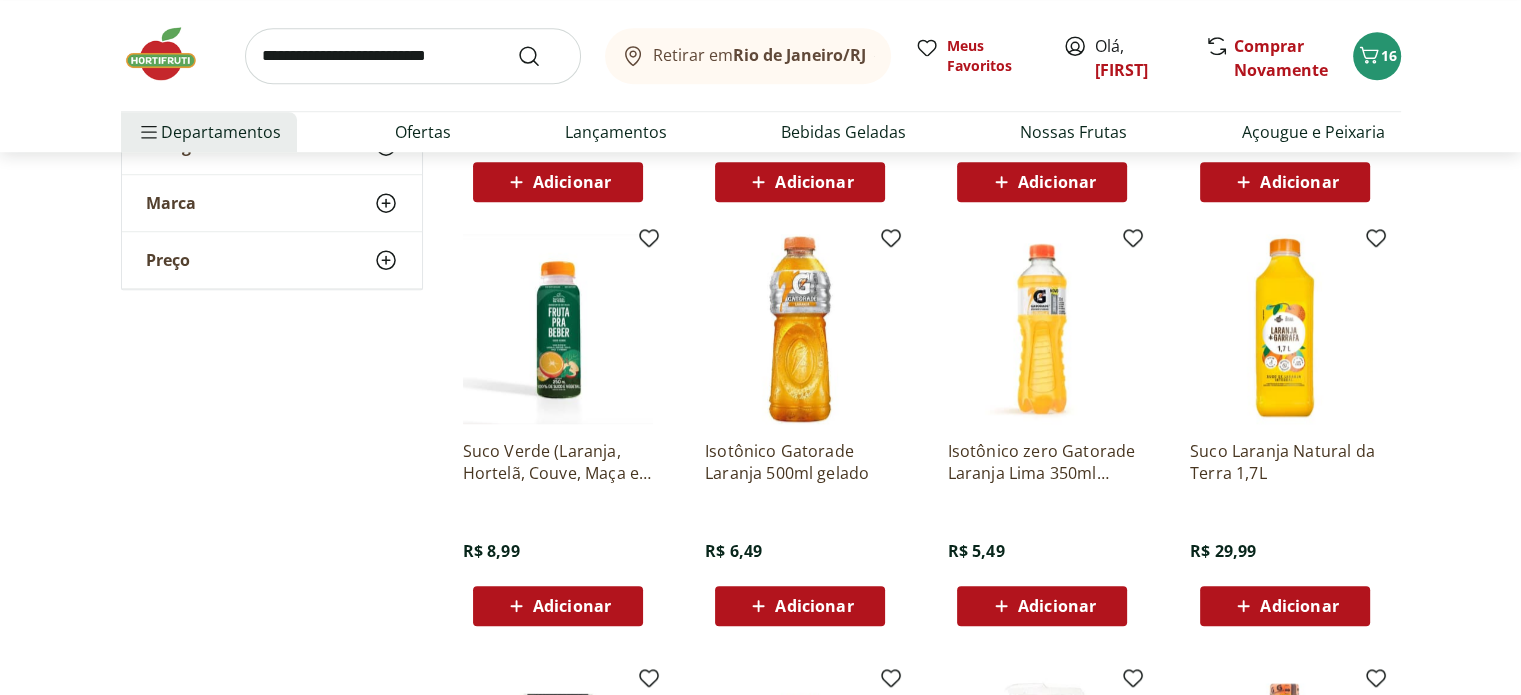 scroll, scrollTop: 1500, scrollLeft: 0, axis: vertical 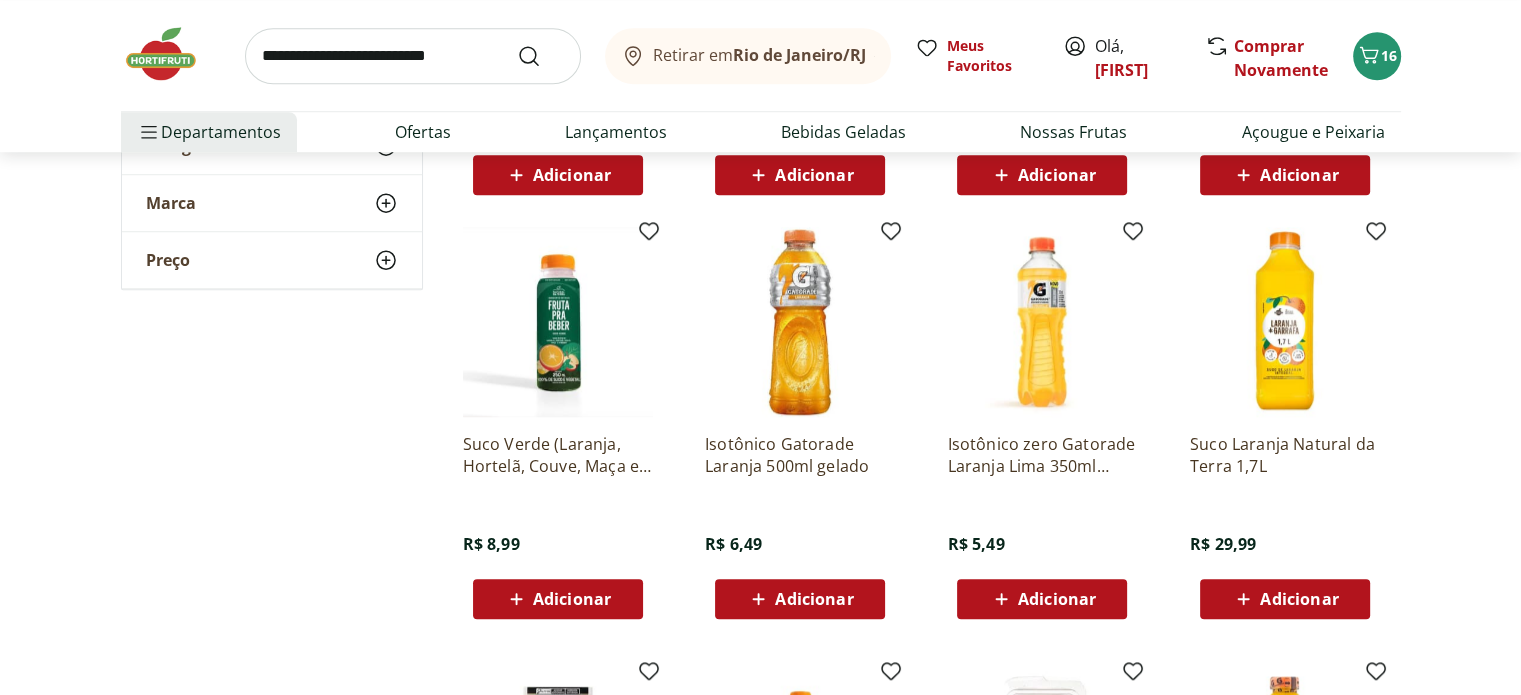 click on "Adicionar" at bounding box center [1299, 599] 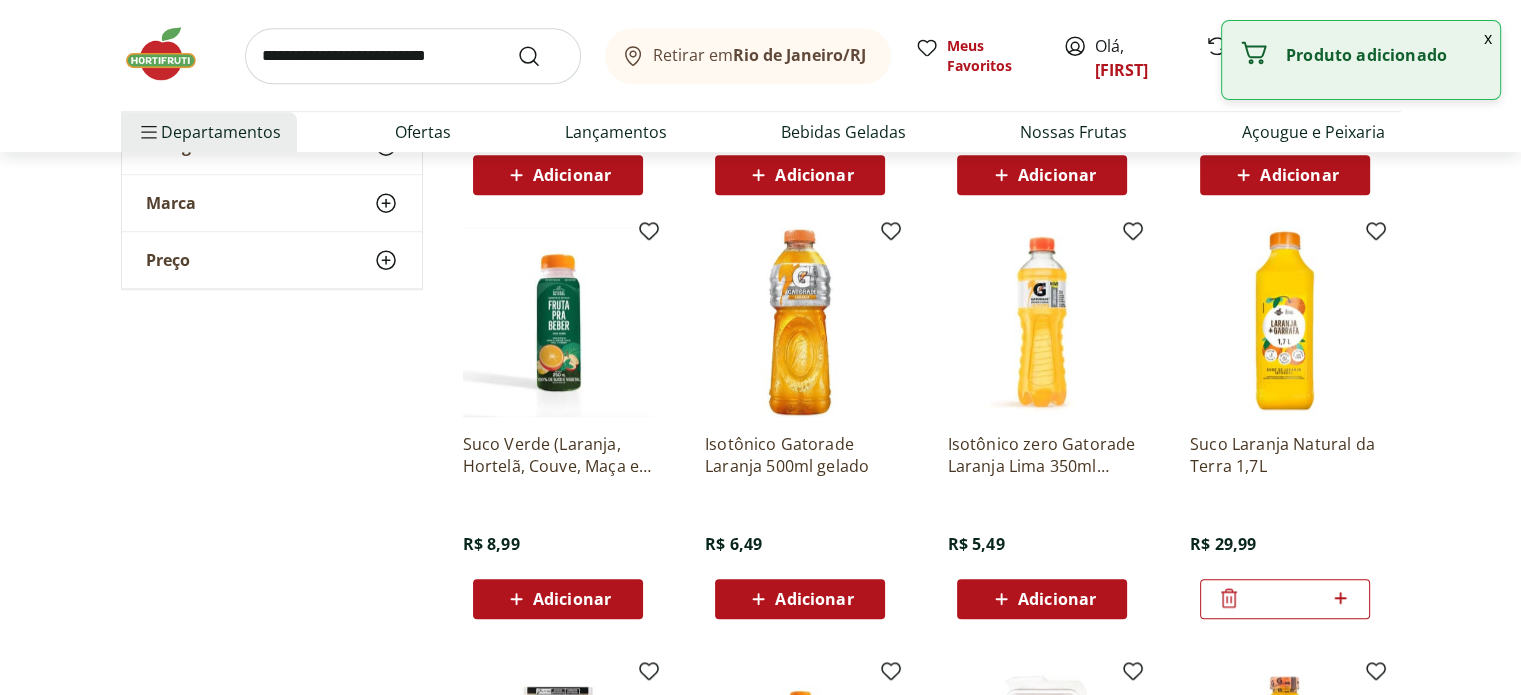 click at bounding box center [413, 56] 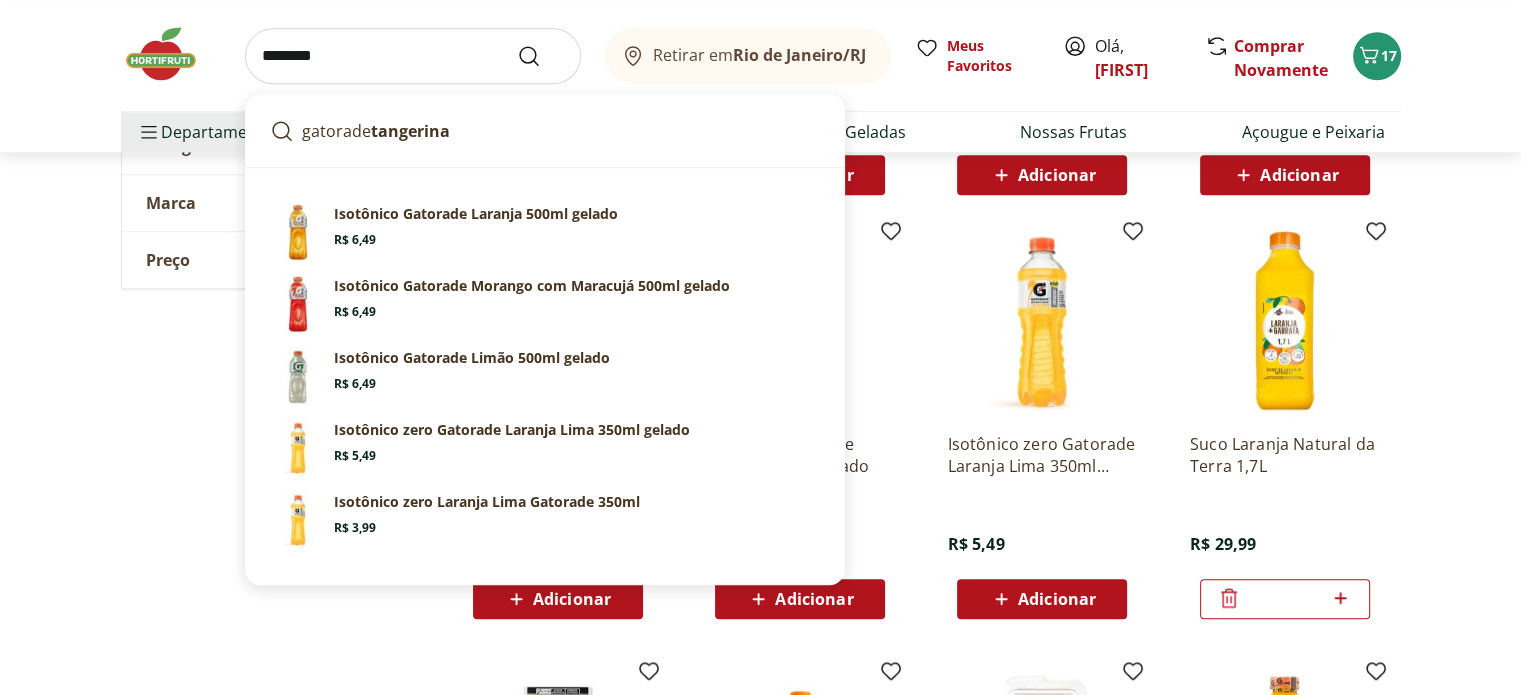 type on "********" 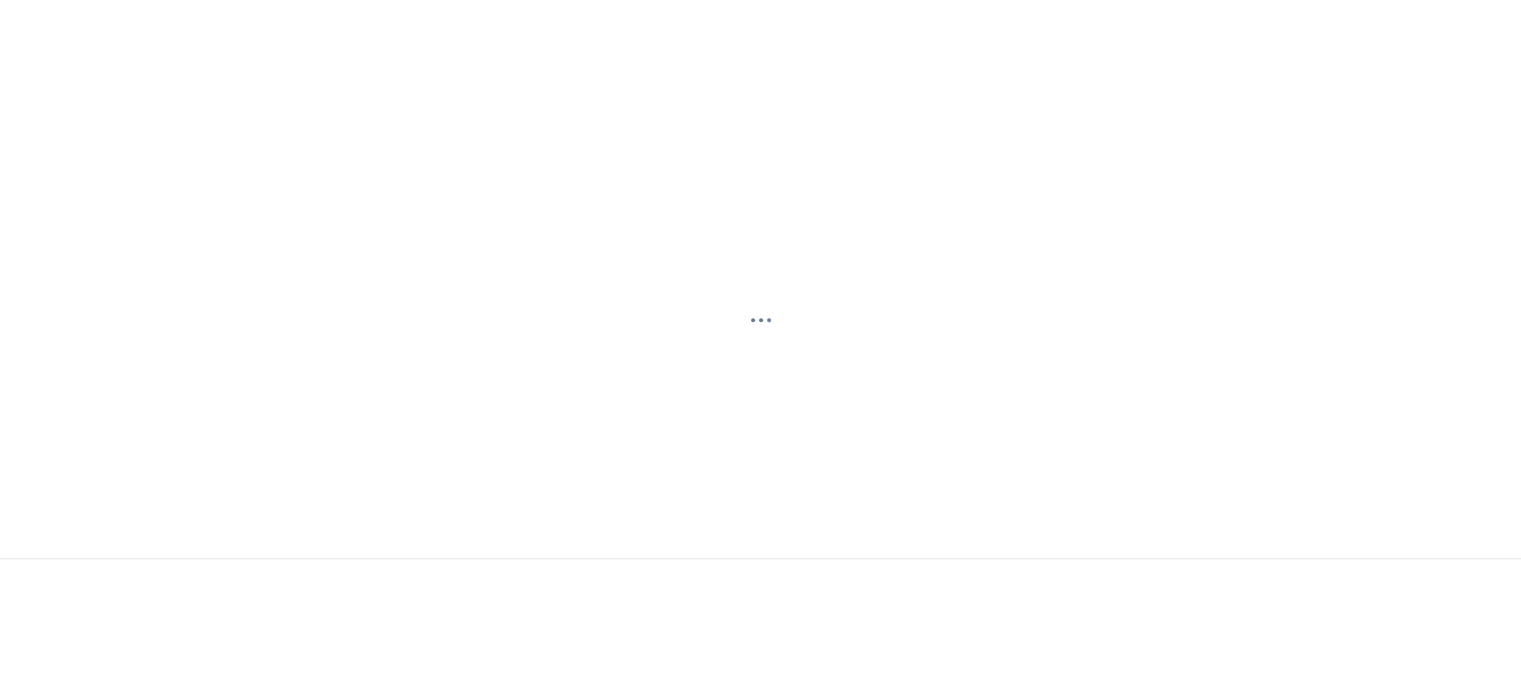 scroll, scrollTop: 0, scrollLeft: 0, axis: both 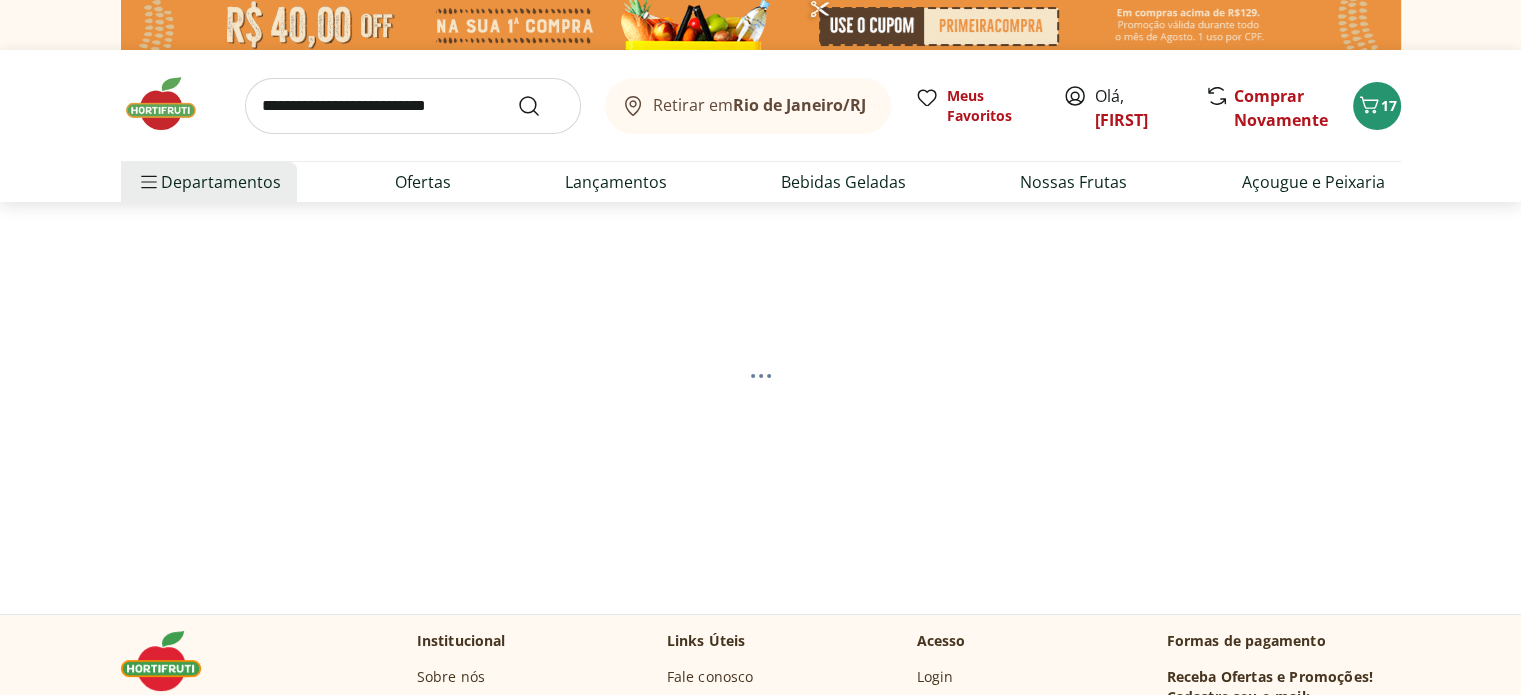 select on "**********" 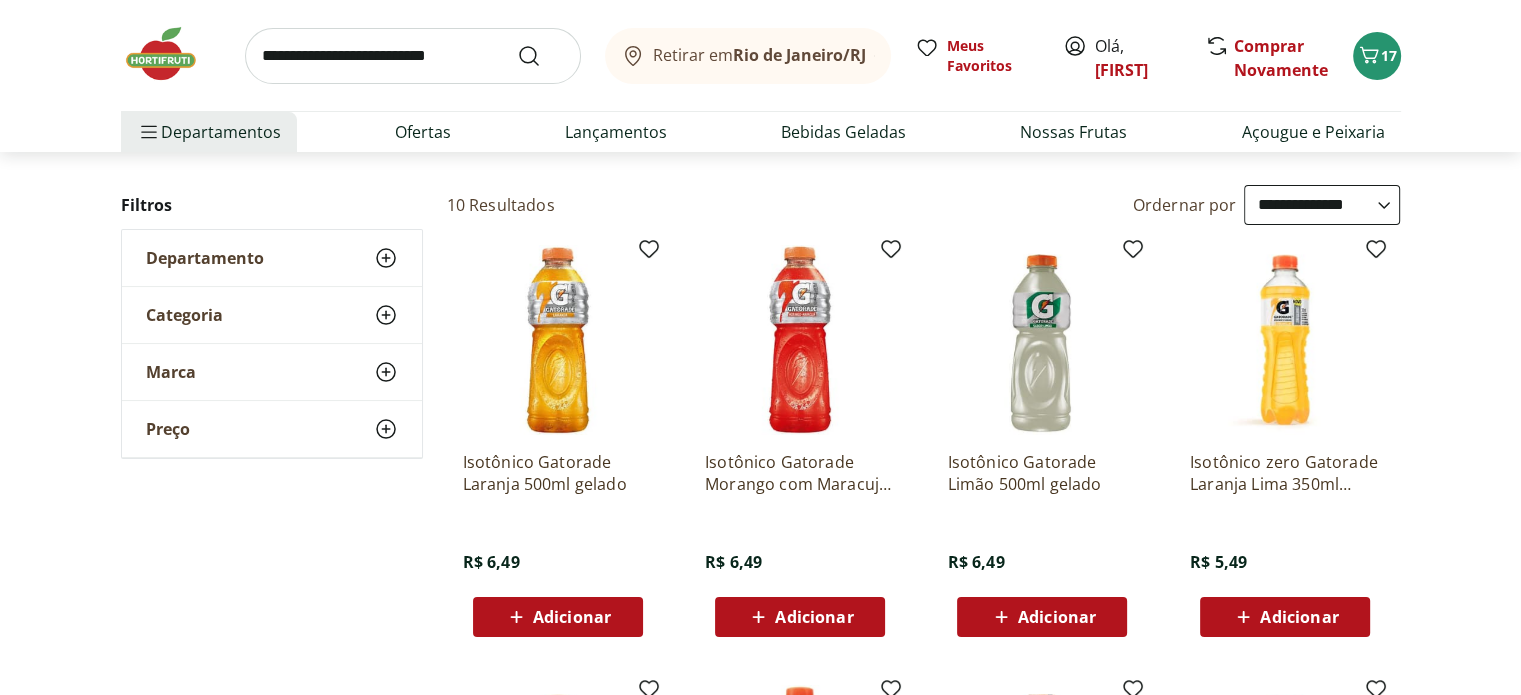 scroll, scrollTop: 200, scrollLeft: 0, axis: vertical 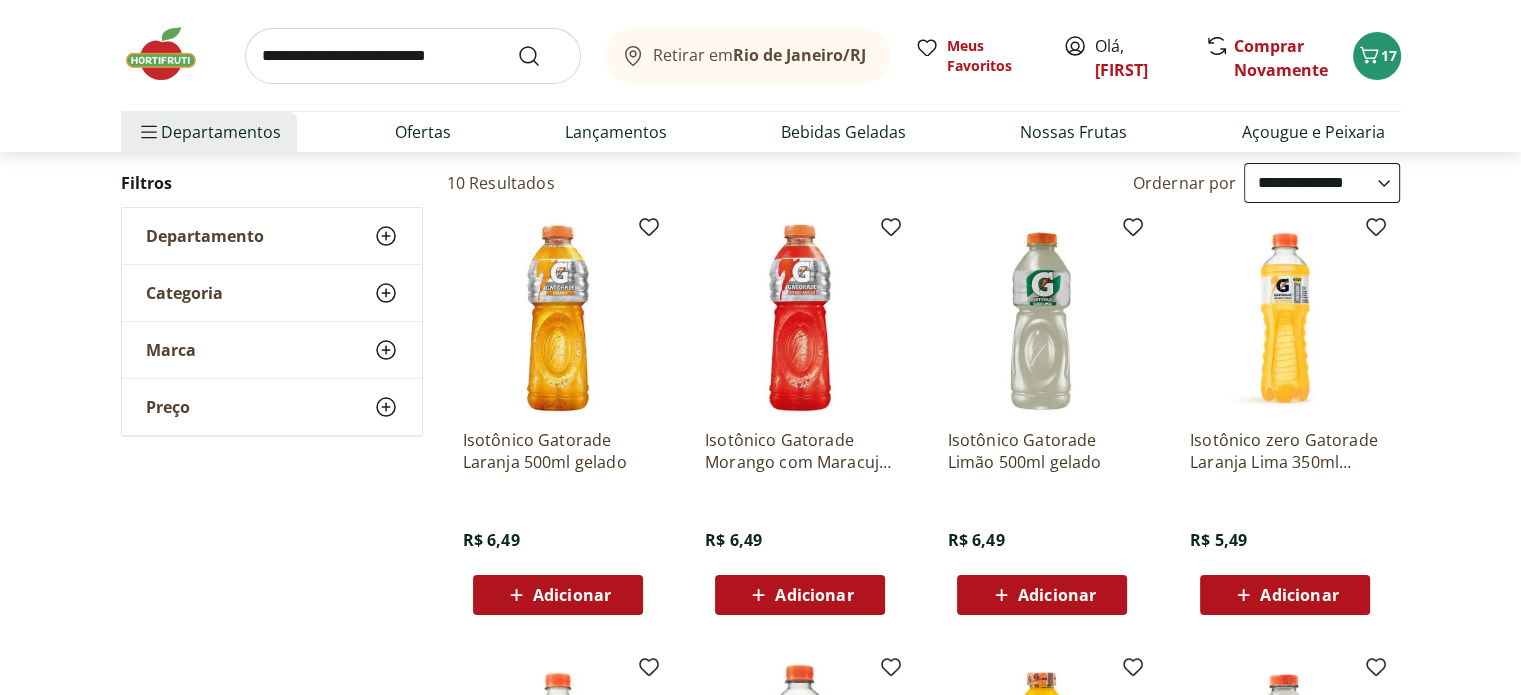click on "Adicionar" at bounding box center (1057, 595) 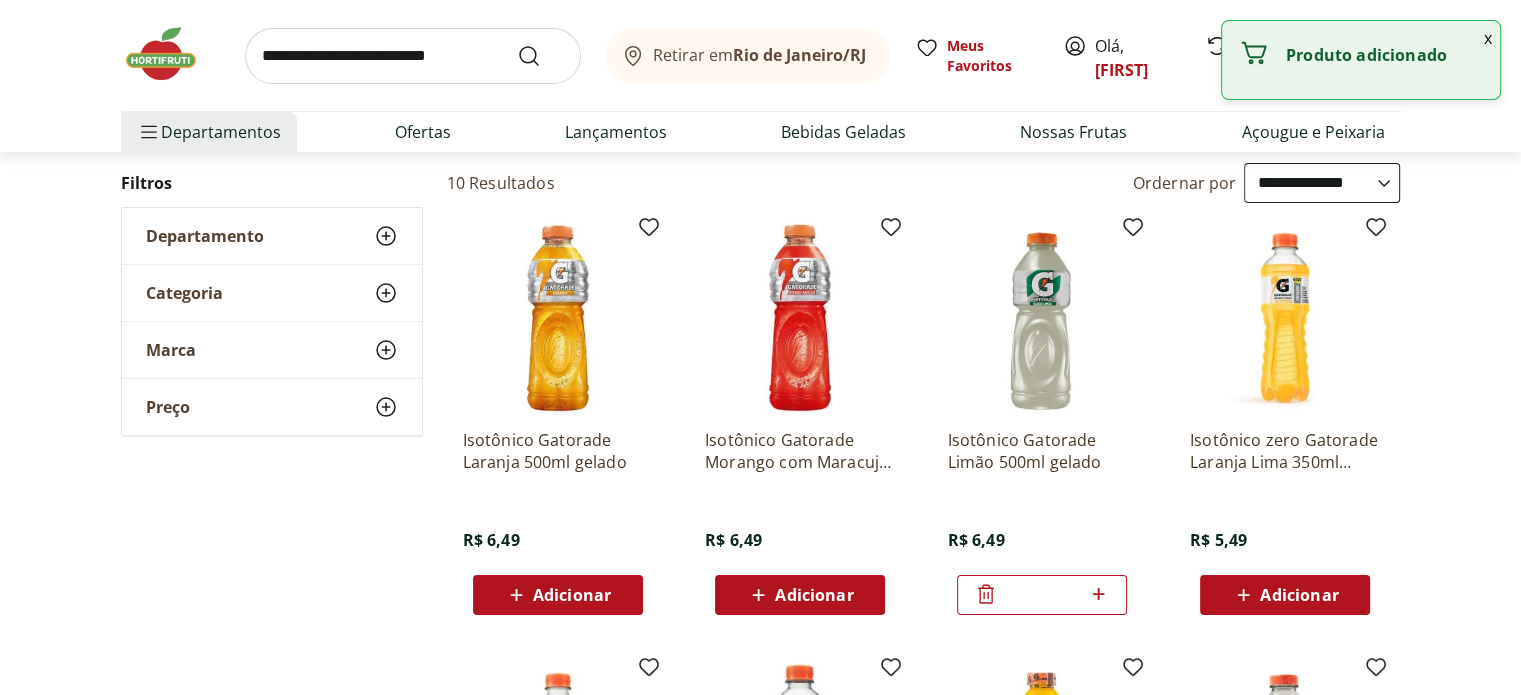 click 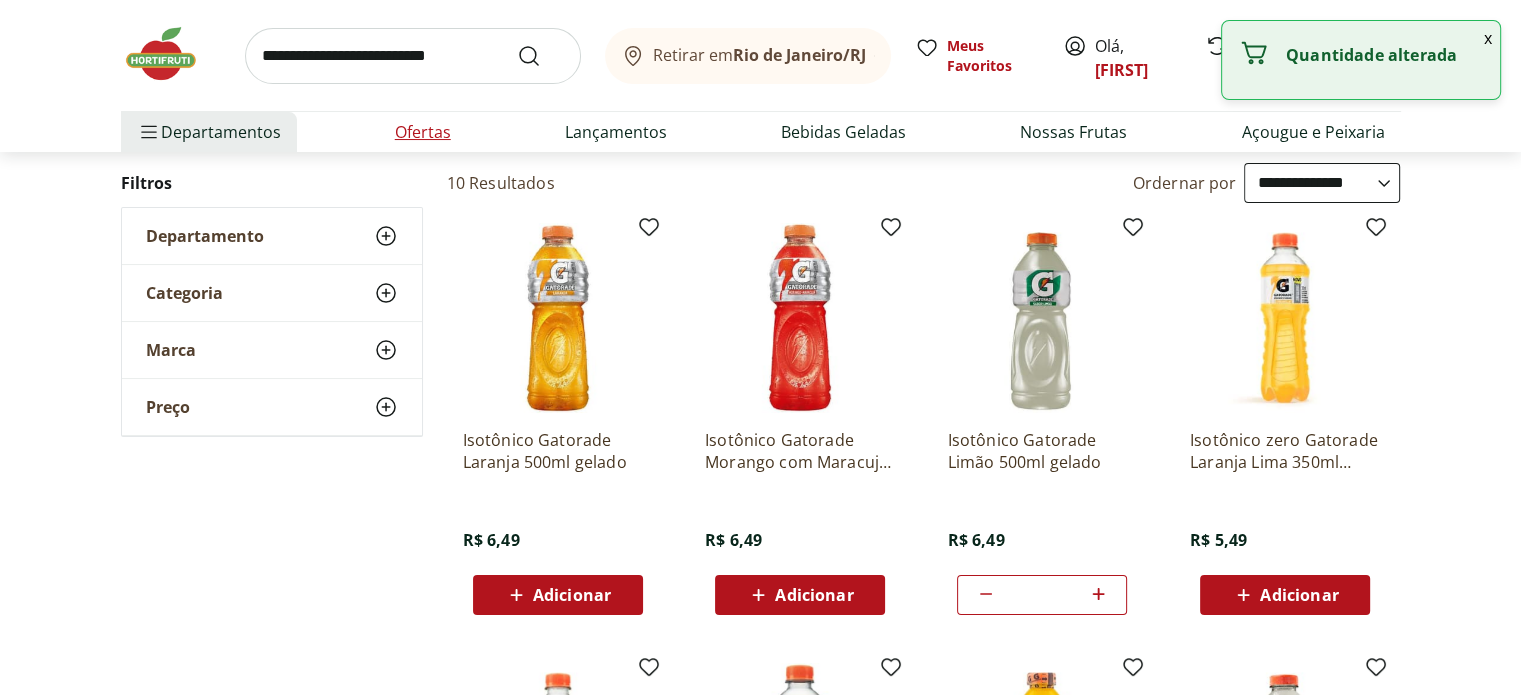 type on "*" 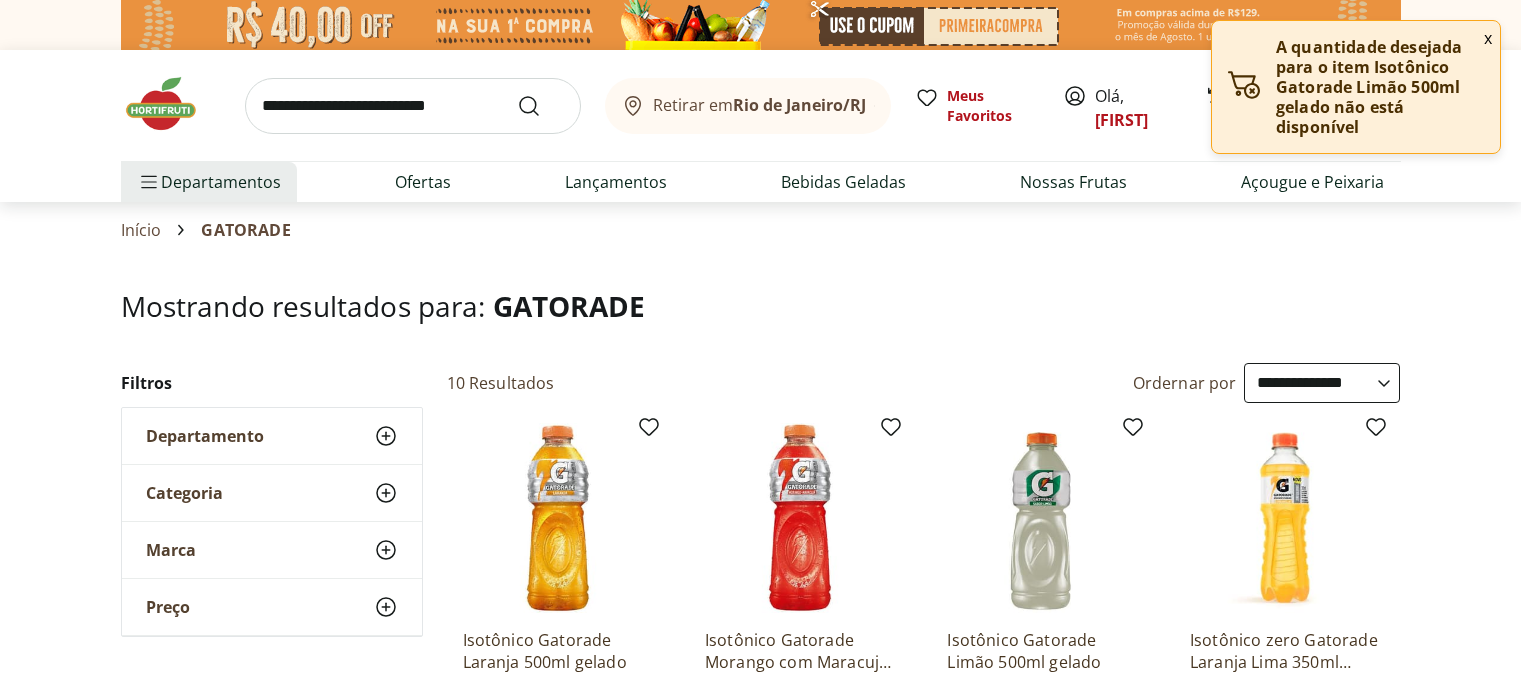 select on "**********" 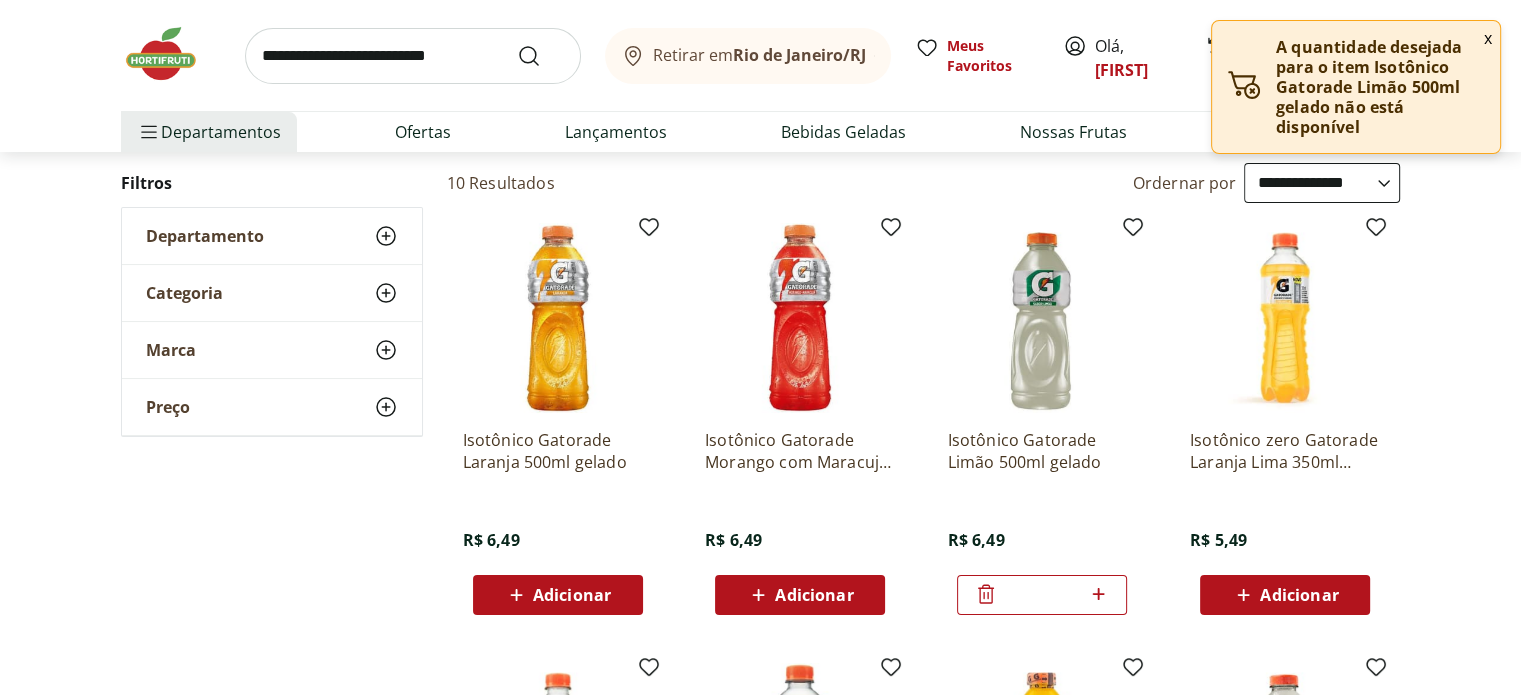 scroll, scrollTop: 0, scrollLeft: 0, axis: both 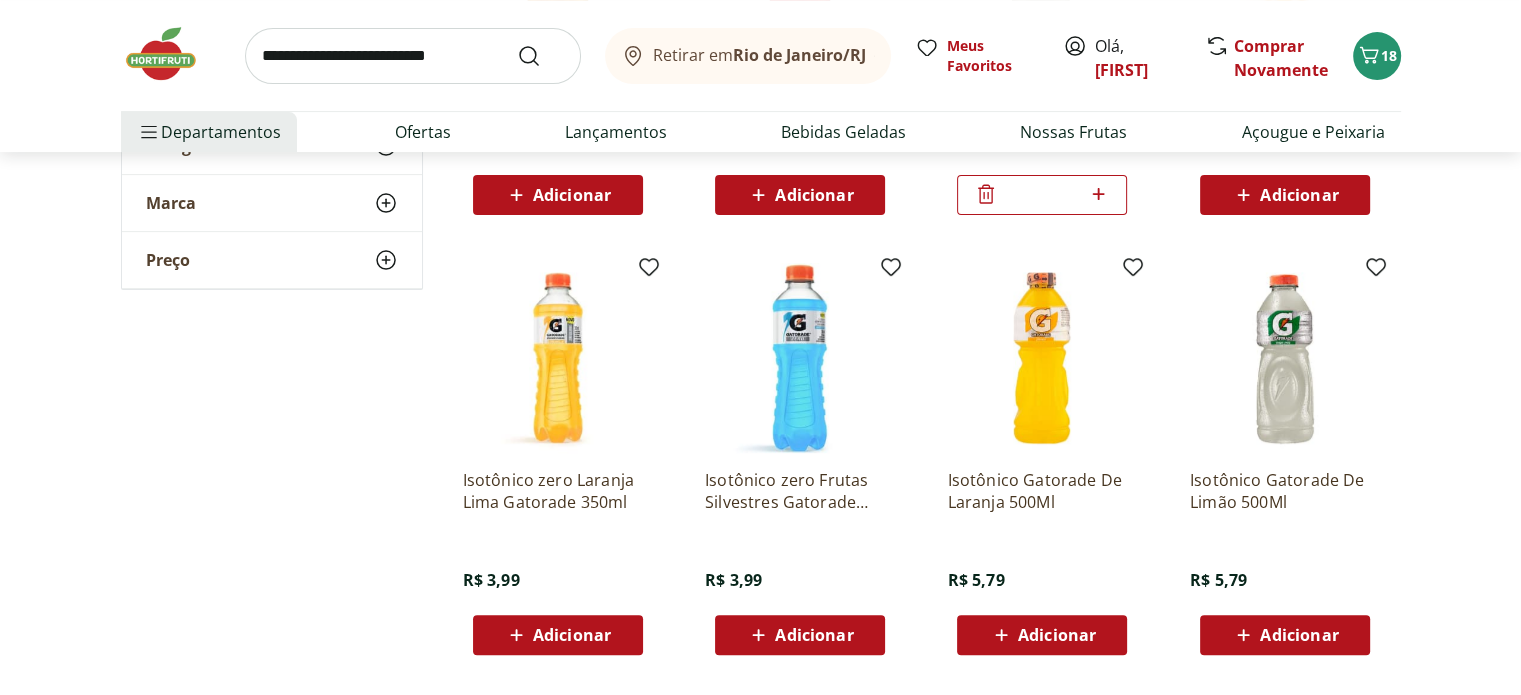click on "Adicionar" at bounding box center (1299, 635) 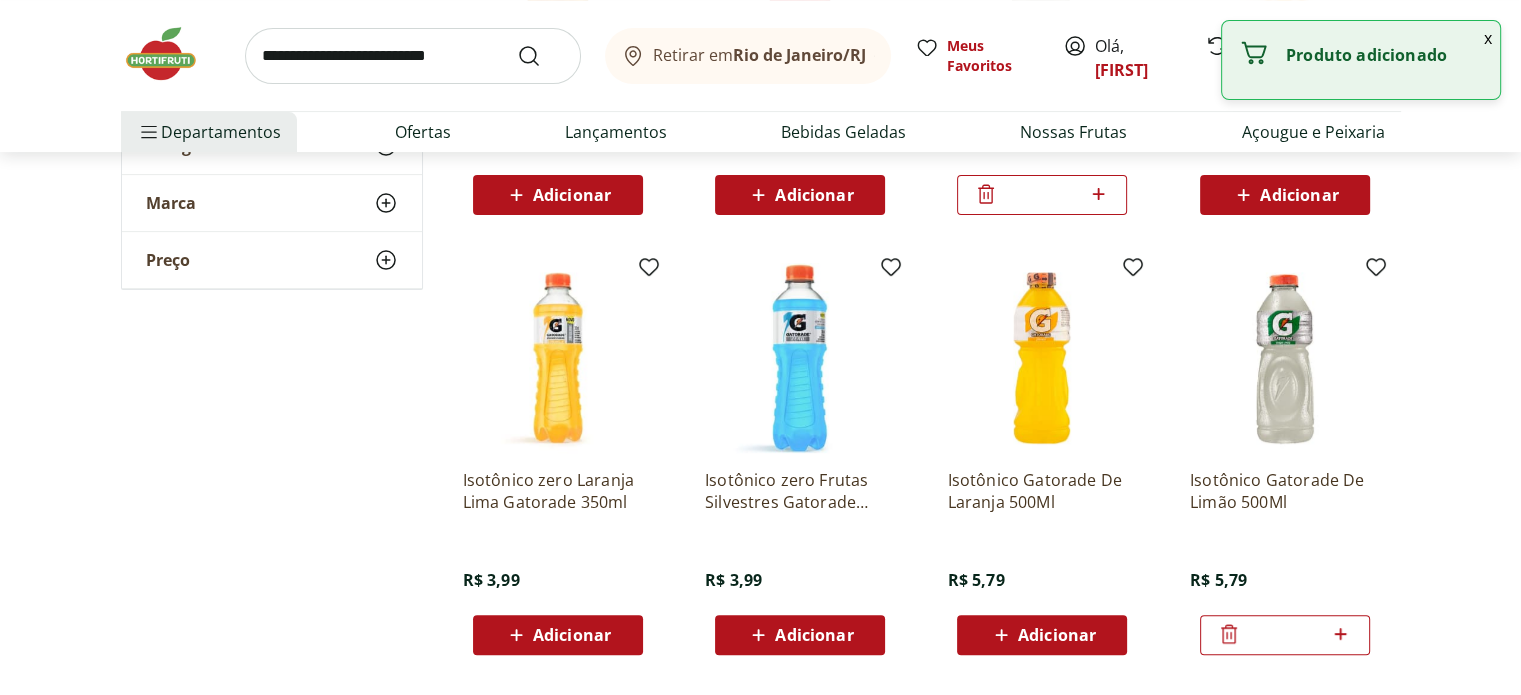 click 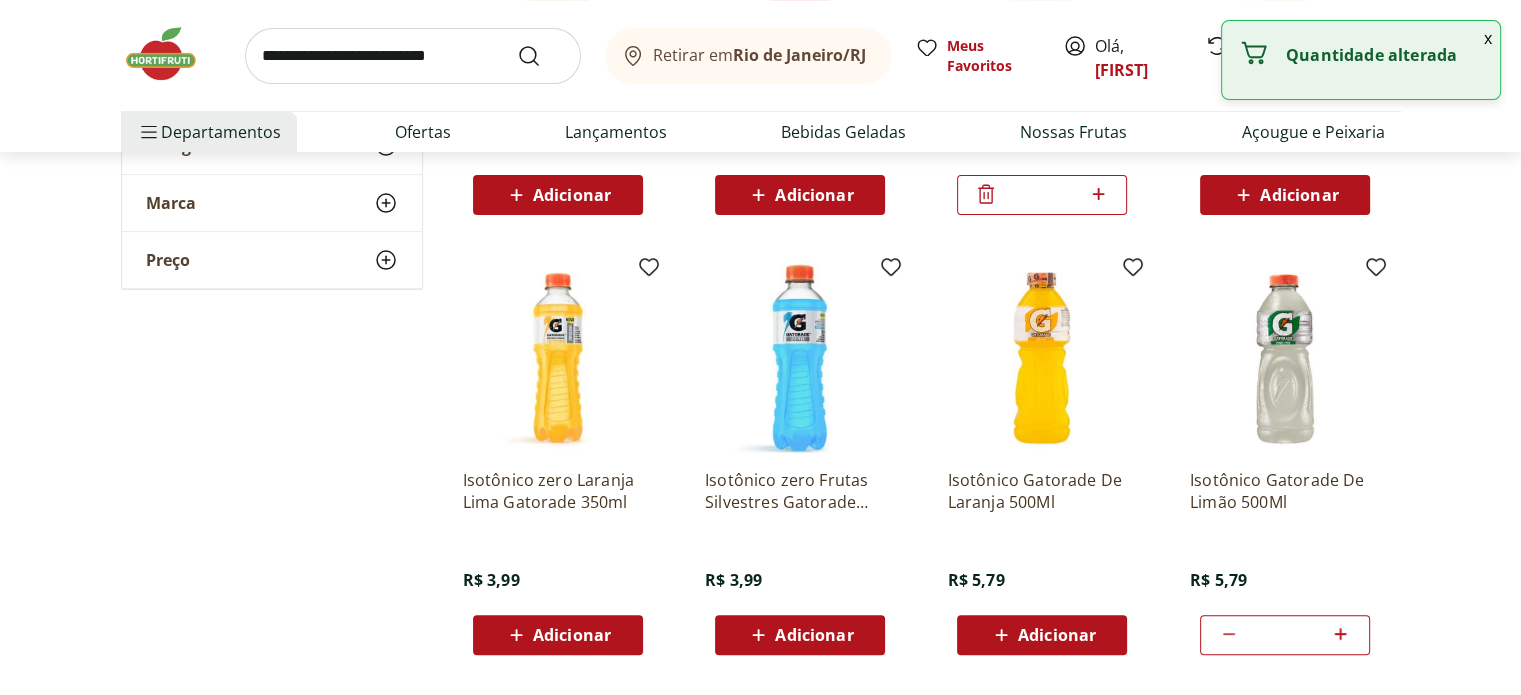 click on "**********" at bounding box center [761, 437] 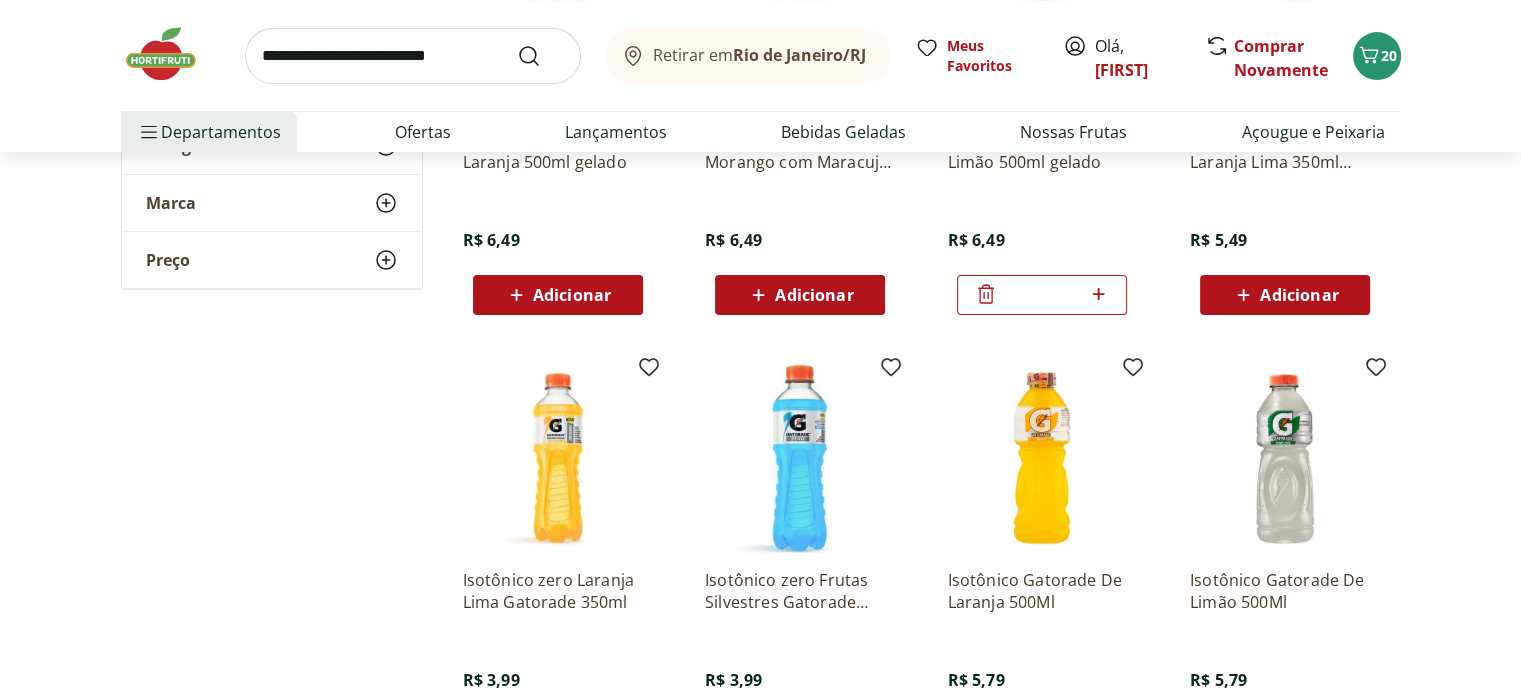 scroll, scrollTop: 0, scrollLeft: 0, axis: both 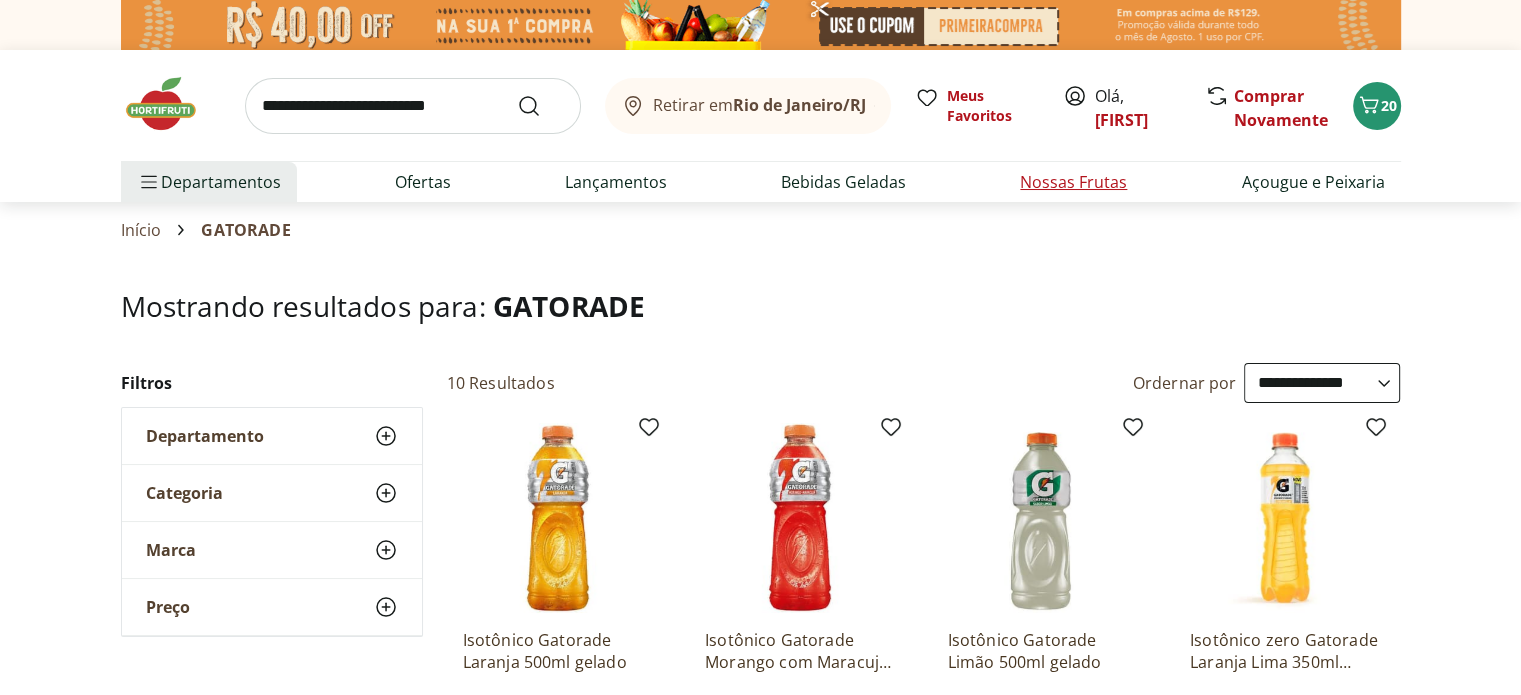 click on "Nossas Frutas" at bounding box center [1073, 182] 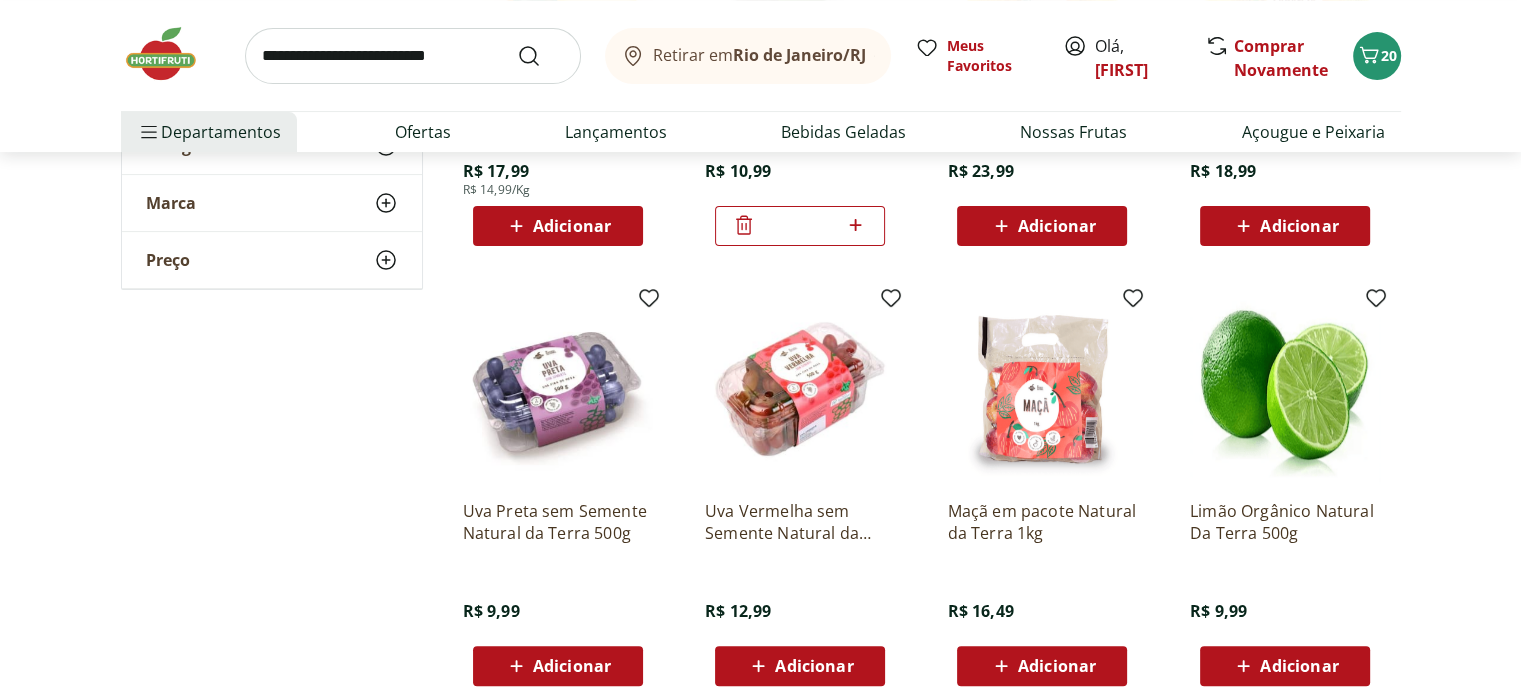 scroll, scrollTop: 500, scrollLeft: 0, axis: vertical 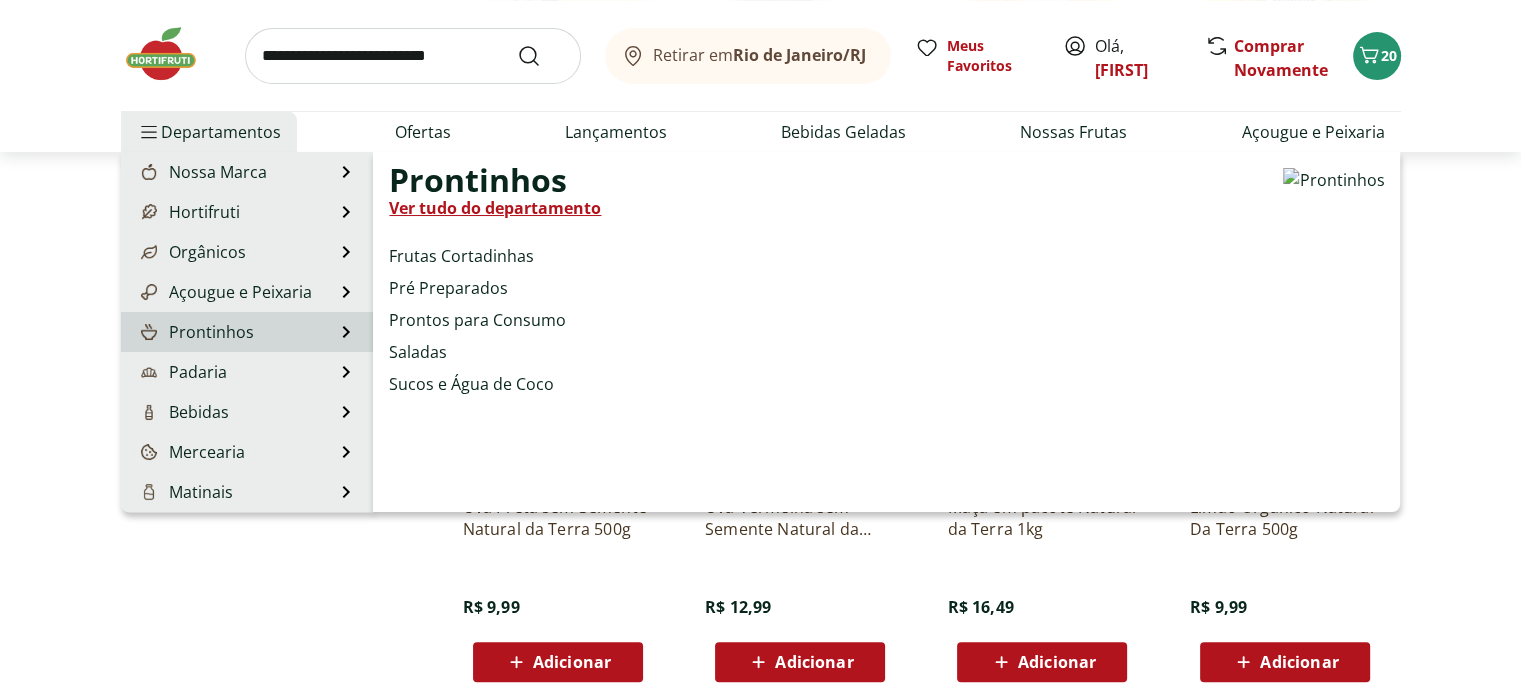 click on "Prontinhos" at bounding box center [195, 332] 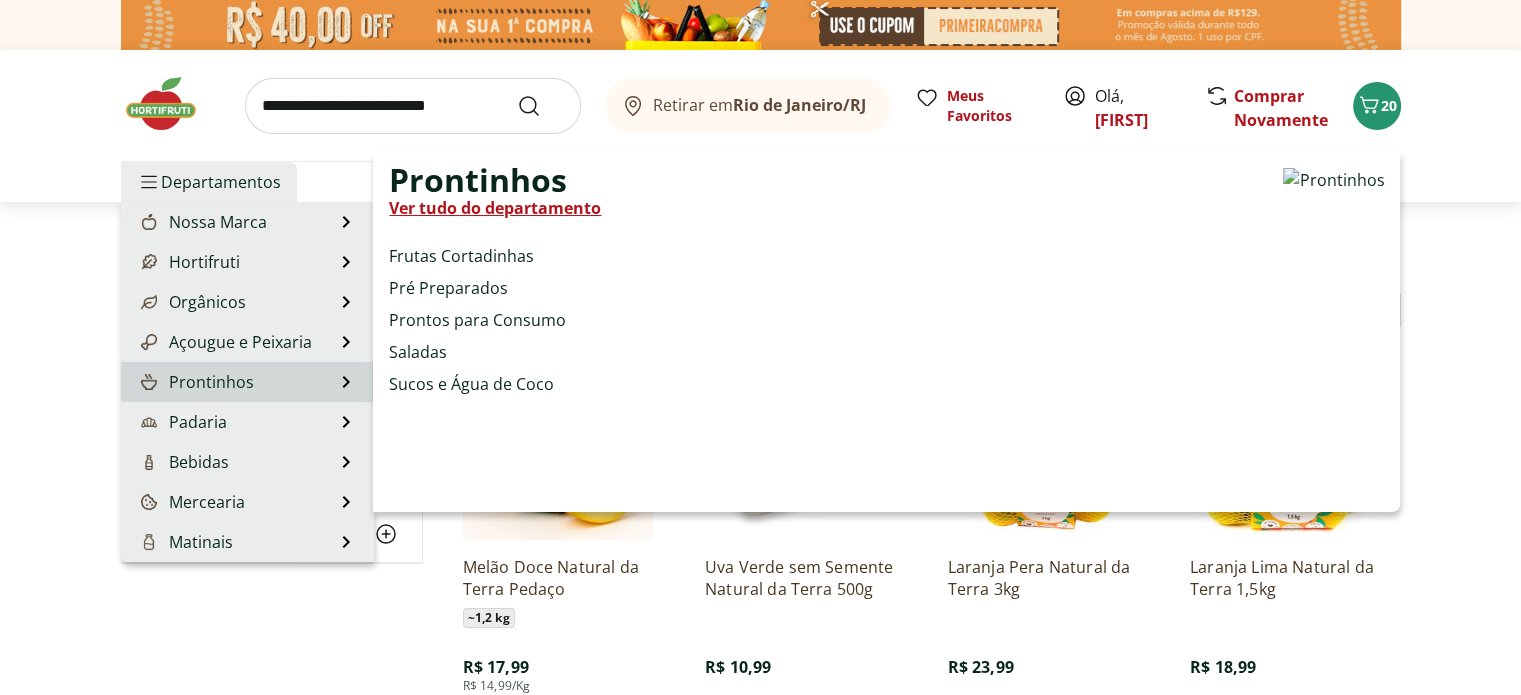 select on "**********" 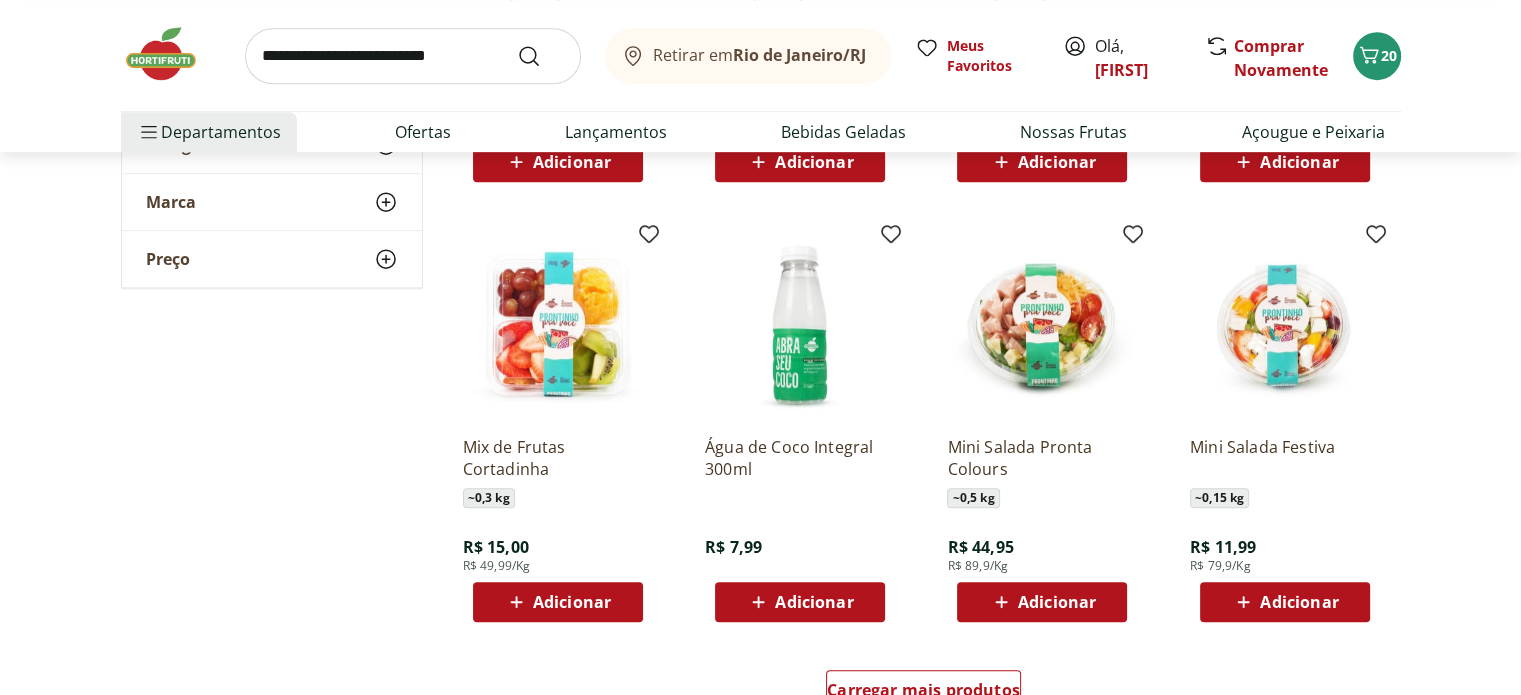 scroll, scrollTop: 1100, scrollLeft: 0, axis: vertical 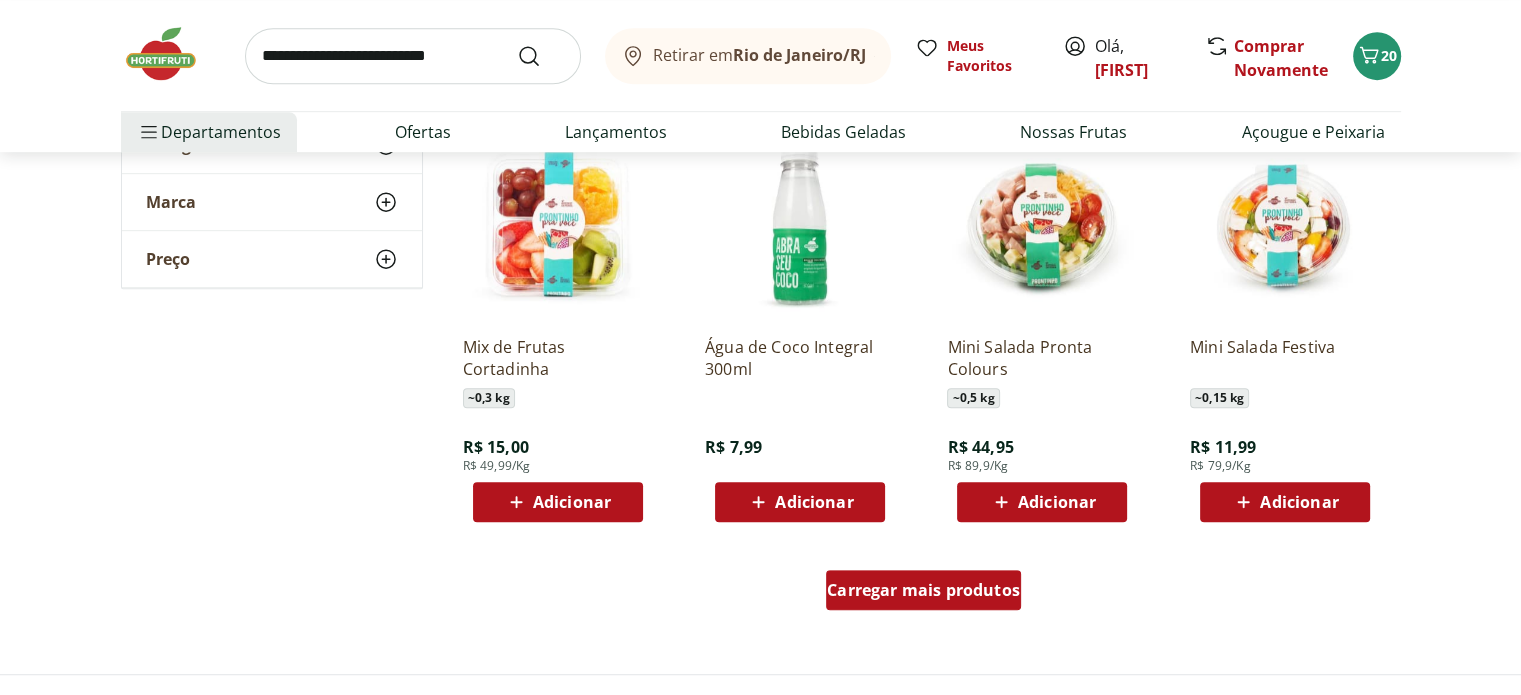 click on "Carregar mais produtos" at bounding box center (923, 590) 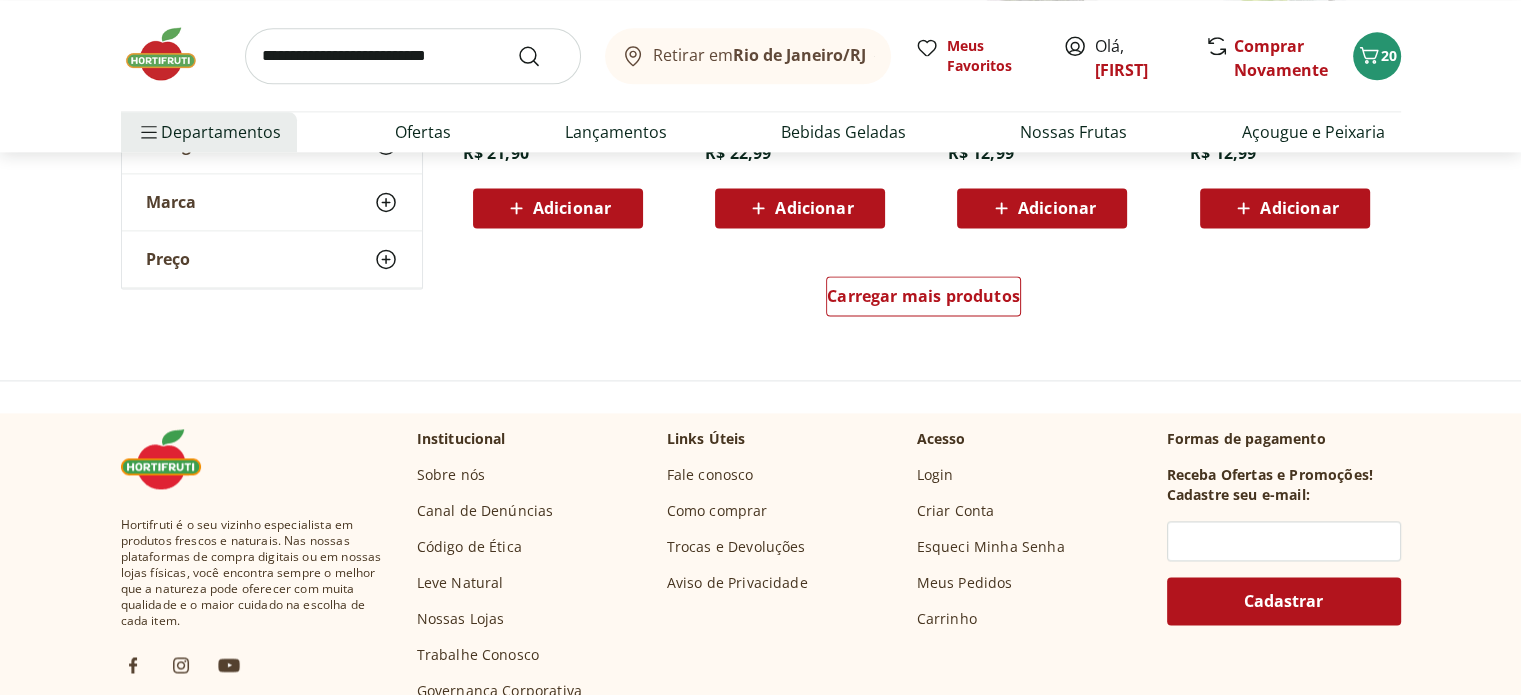 scroll, scrollTop: 2700, scrollLeft: 0, axis: vertical 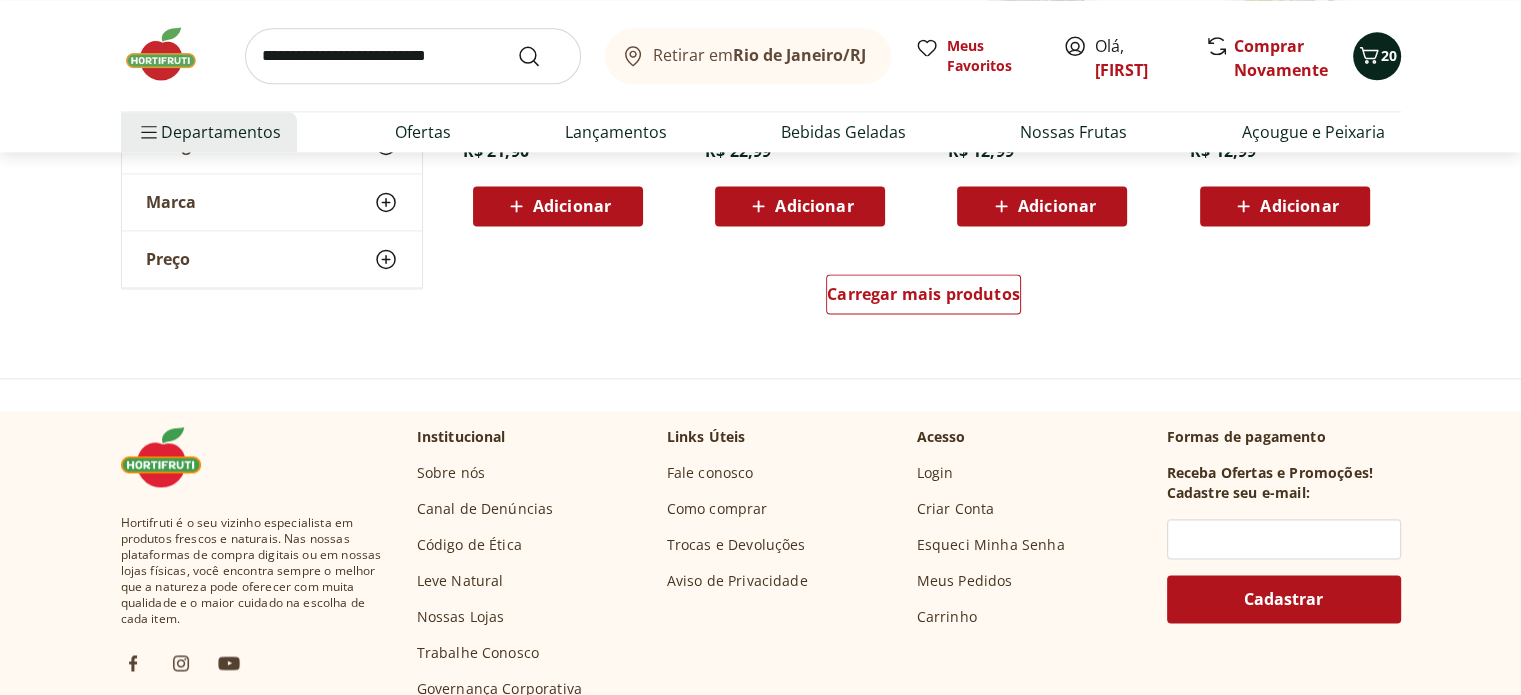click 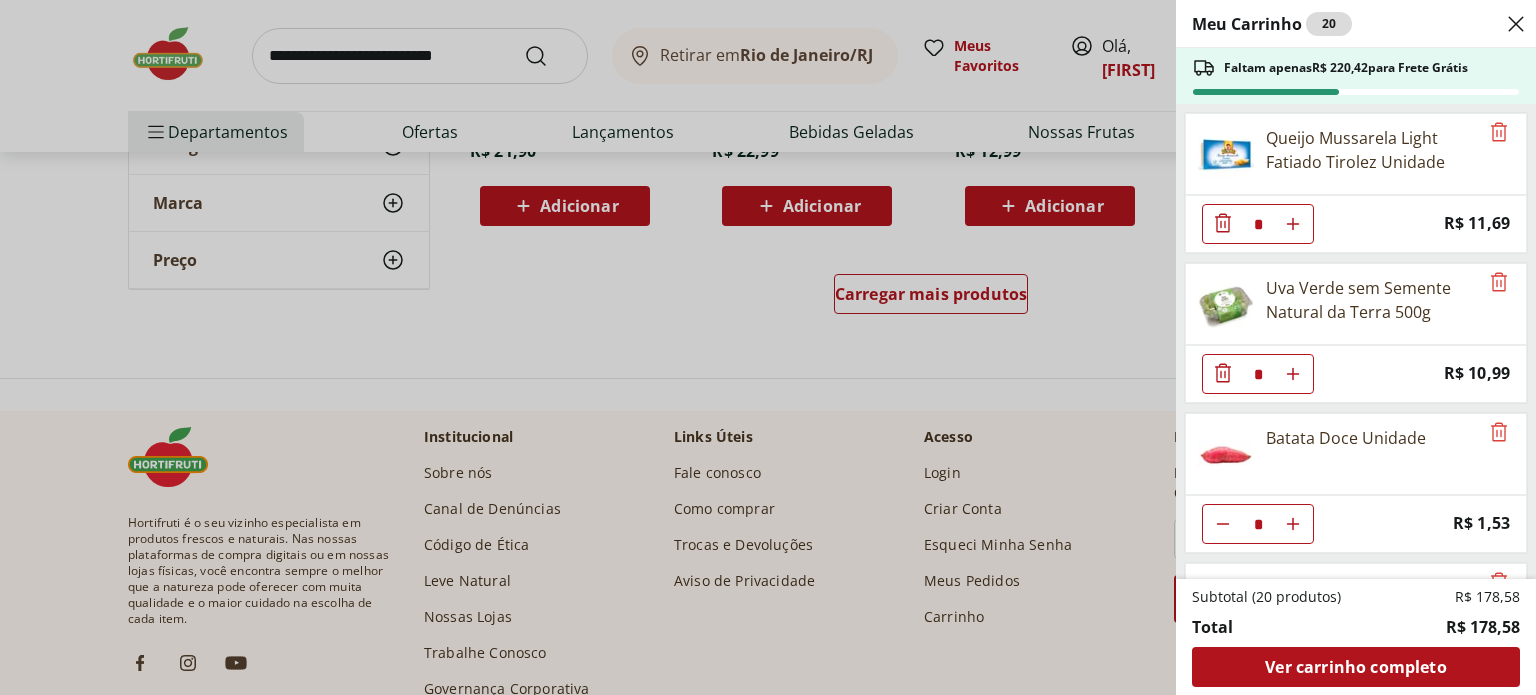 click on "Meu Carrinho 20 Faltam apenas  R$ 220,42  para Frete Grátis Queijo Mussarela Light Fatiado Tirolez Unidade * Price: R$ 11,69 Uva Verde sem Semente Natural da Terra 500g * Price: R$ 10,99 Batata Doce Unidade * Price: R$ 1,53 Batata Asterix Unidade ** Price: R$ 2,28 Filé de Tilápia Fresco Frescatto 400g * Price: R$ 40,99 Suco Laranja Natural da Terra 1,7L * Price: R$ 29,99 Isotônico Gatorade Limão 500ml gelado * Price: R$ 6,49 Isotônico Gatorade De Limão 500Ml * Price: R$ 5,79 Subtotal (20 produtos) R$ 178,58 Total R$ 178,58 Ver carrinho completo" at bounding box center [768, 347] 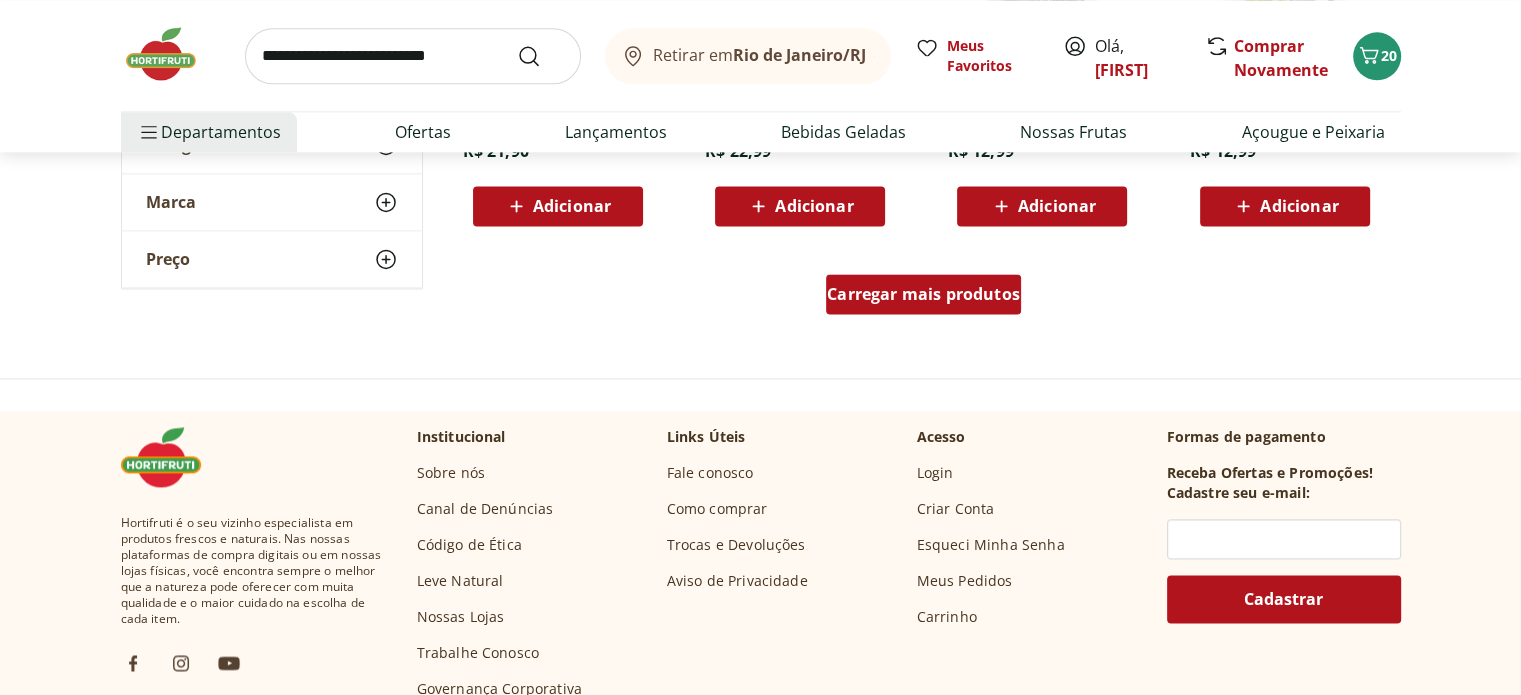 click on "Carregar mais produtos" at bounding box center (923, 294) 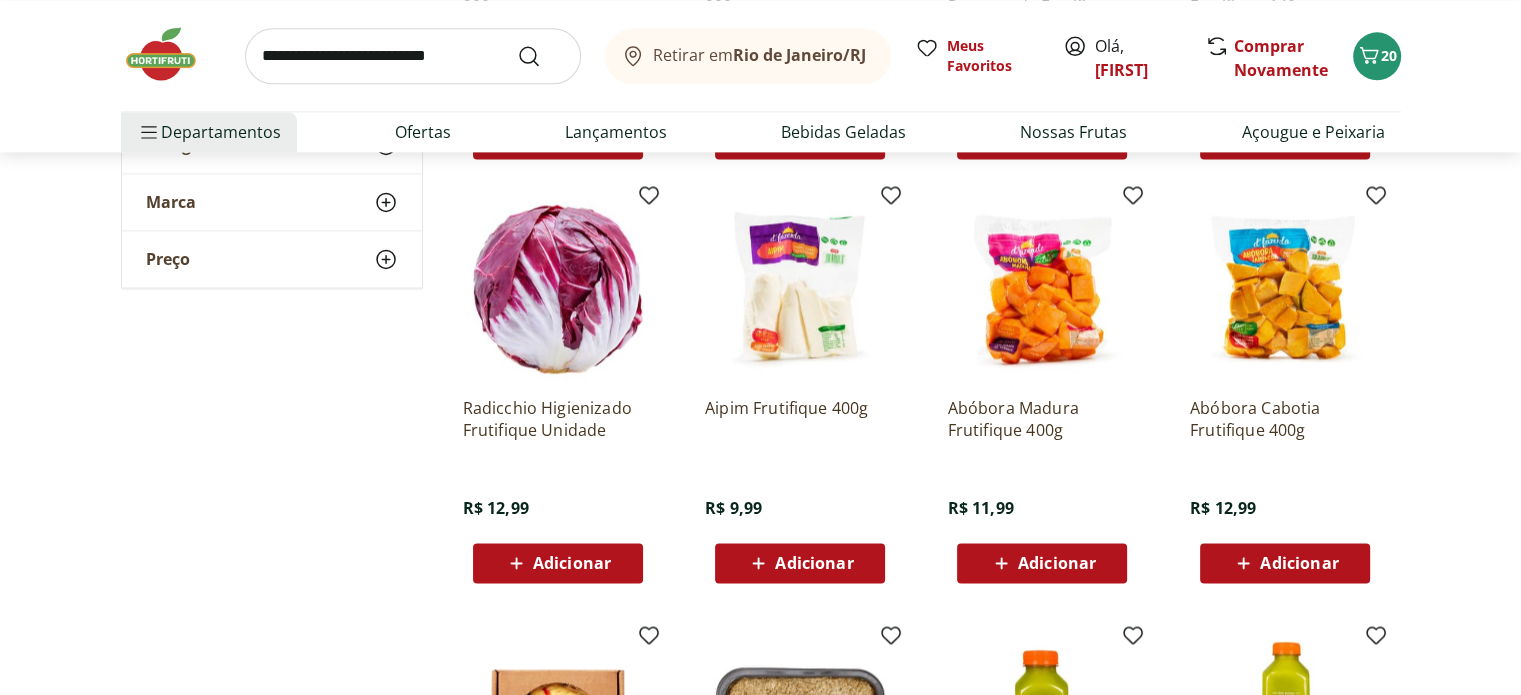 scroll, scrollTop: 2800, scrollLeft: 0, axis: vertical 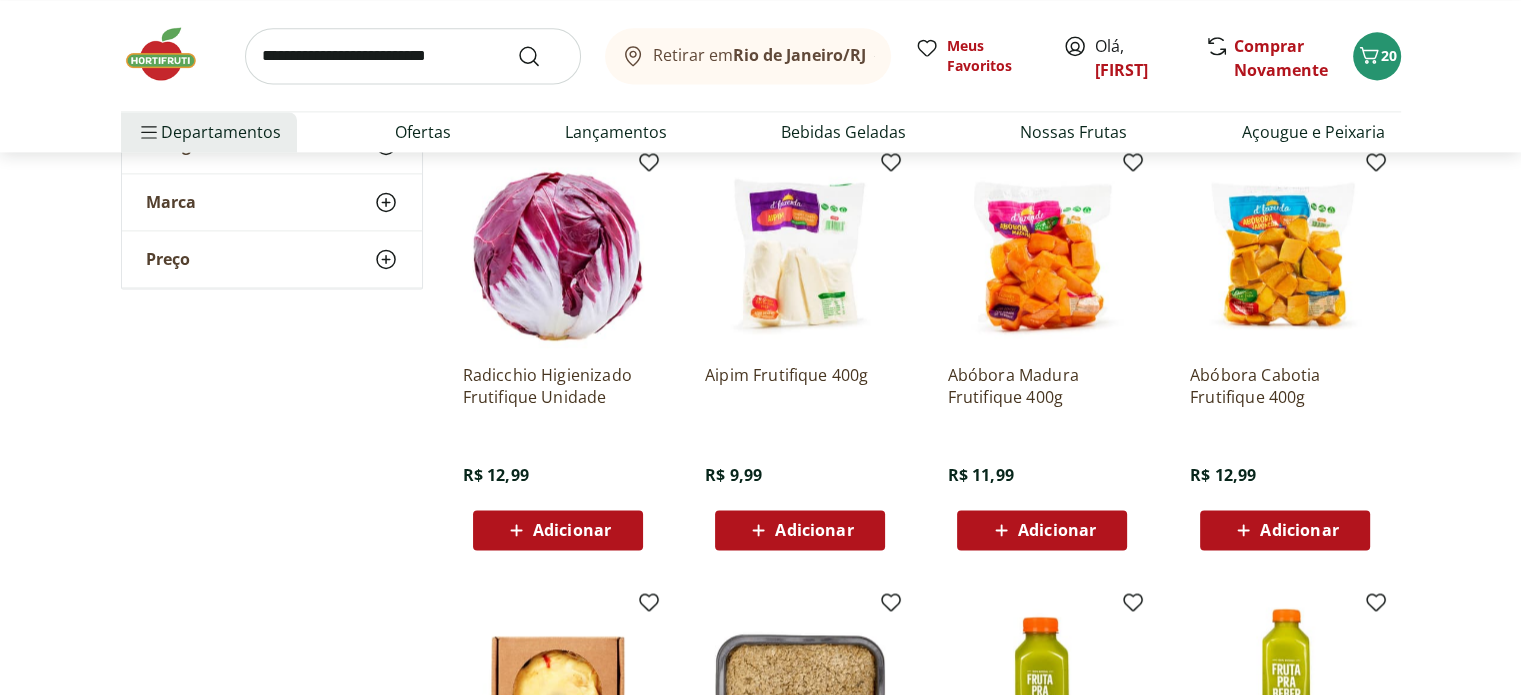click on "Adicionar" at bounding box center [814, 530] 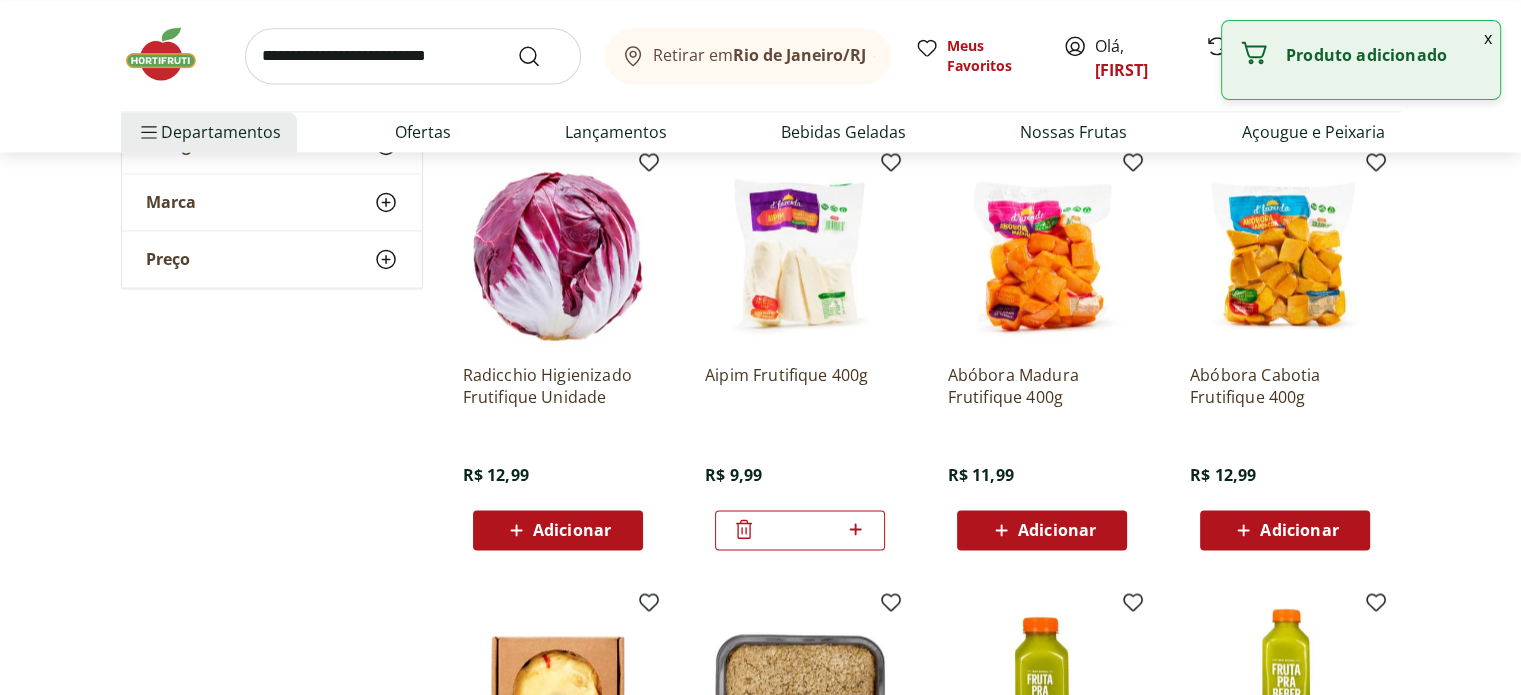 click 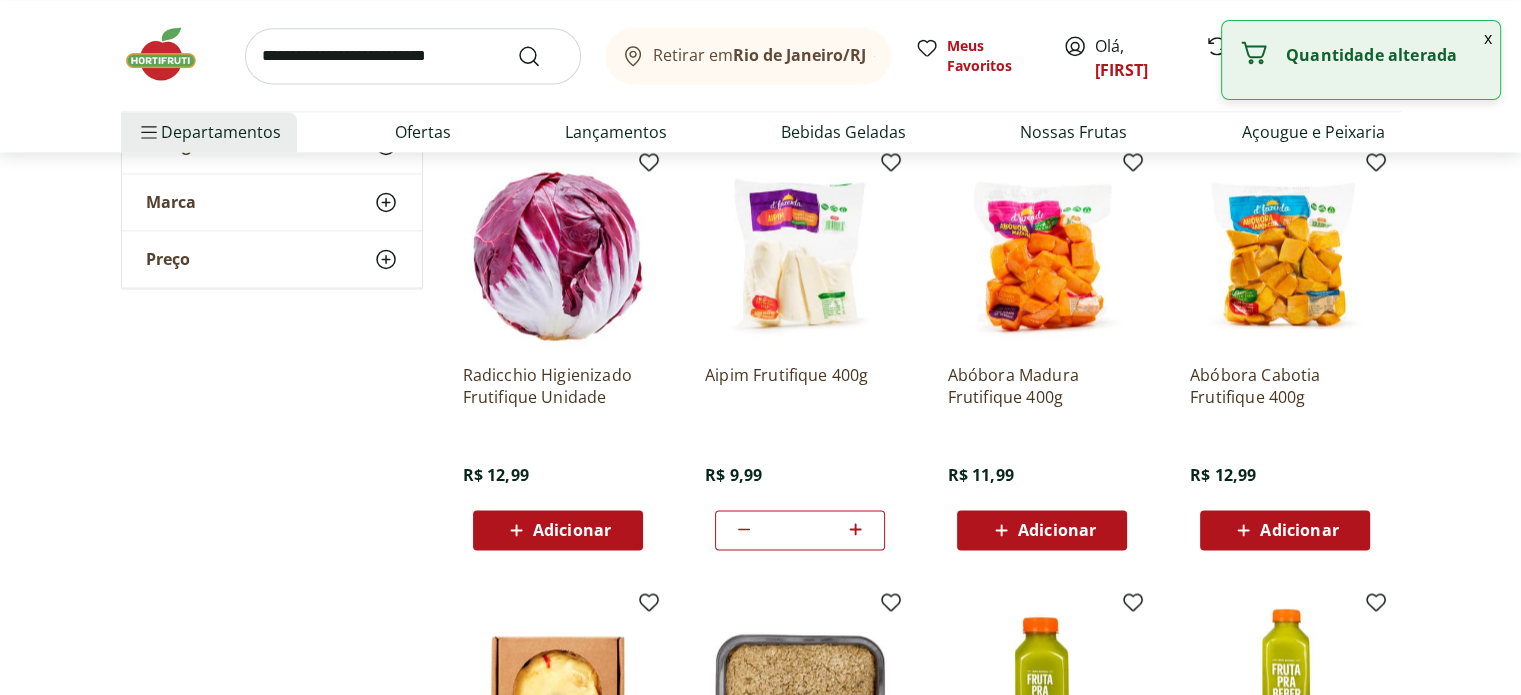 click 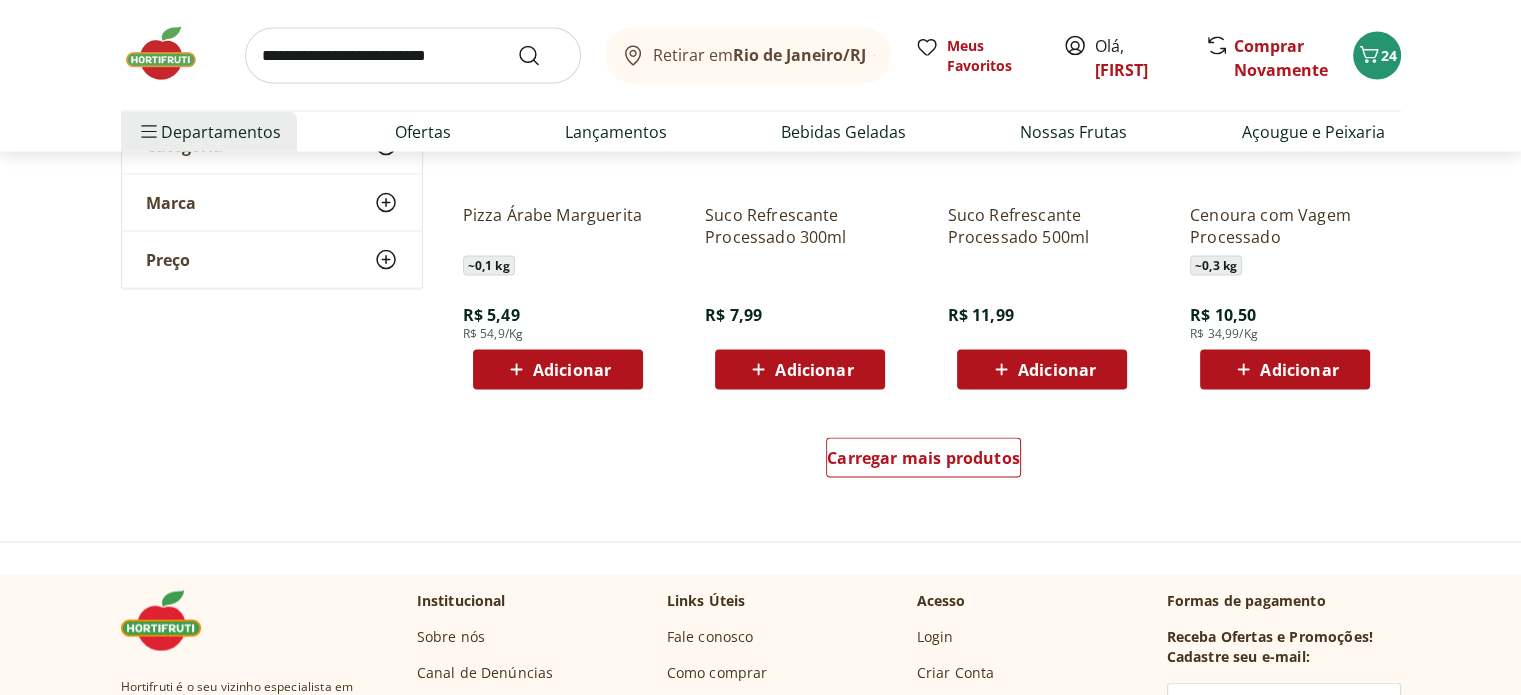 scroll, scrollTop: 3900, scrollLeft: 0, axis: vertical 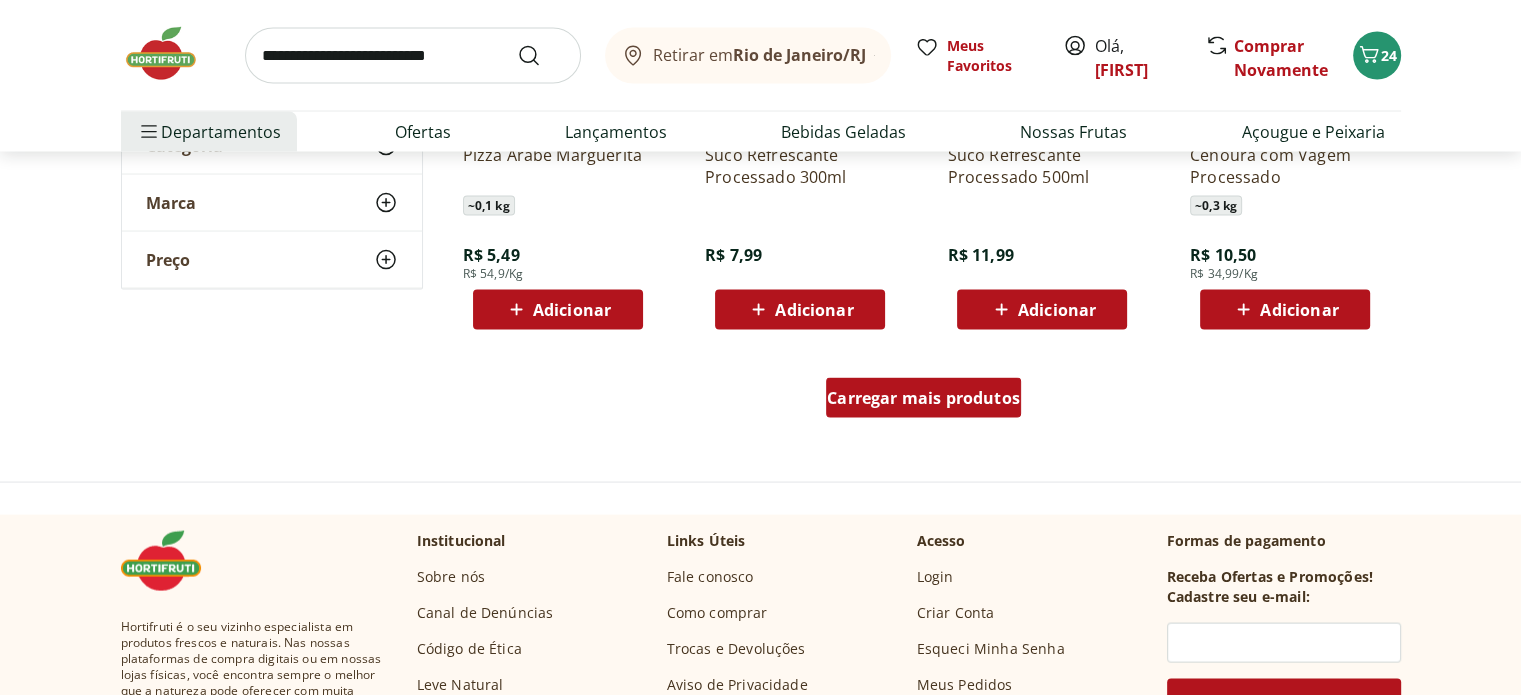 click on "Carregar mais produtos" at bounding box center [923, 398] 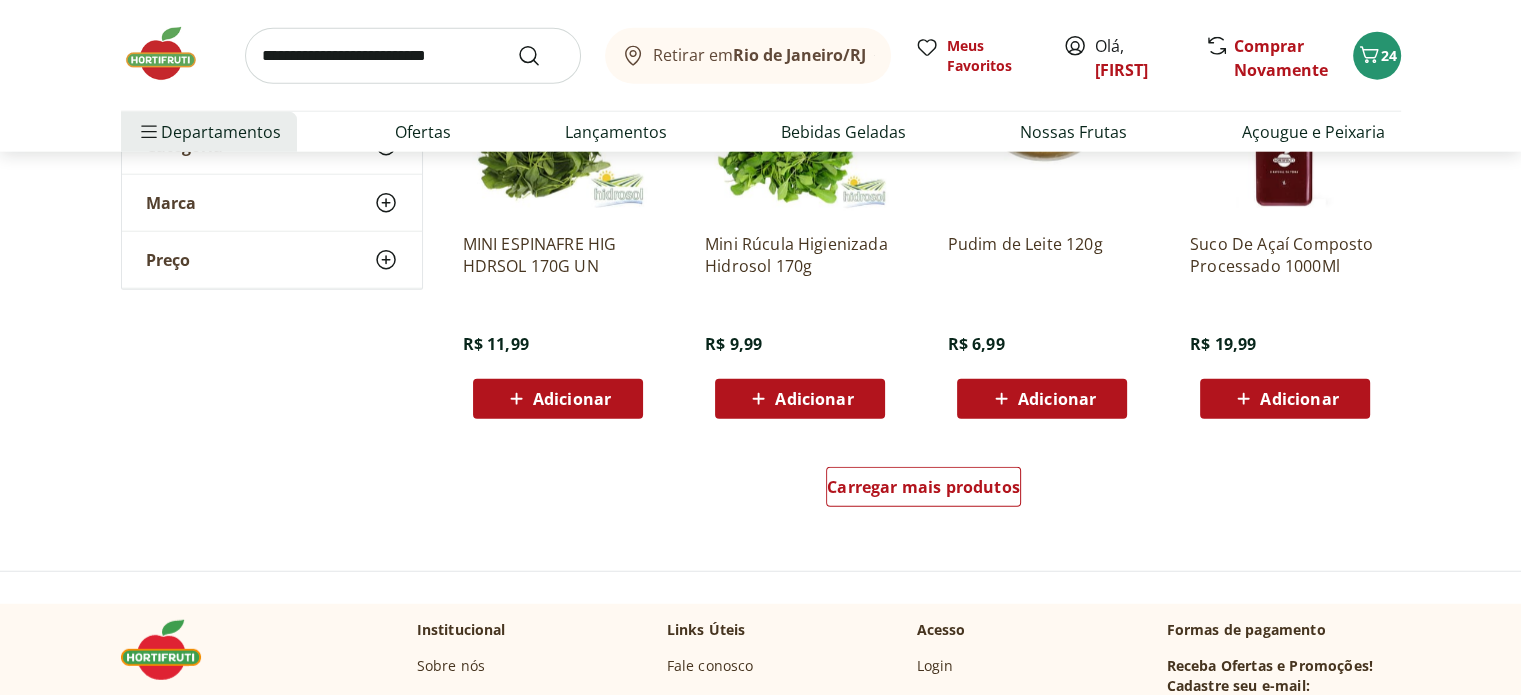 scroll, scrollTop: 5200, scrollLeft: 0, axis: vertical 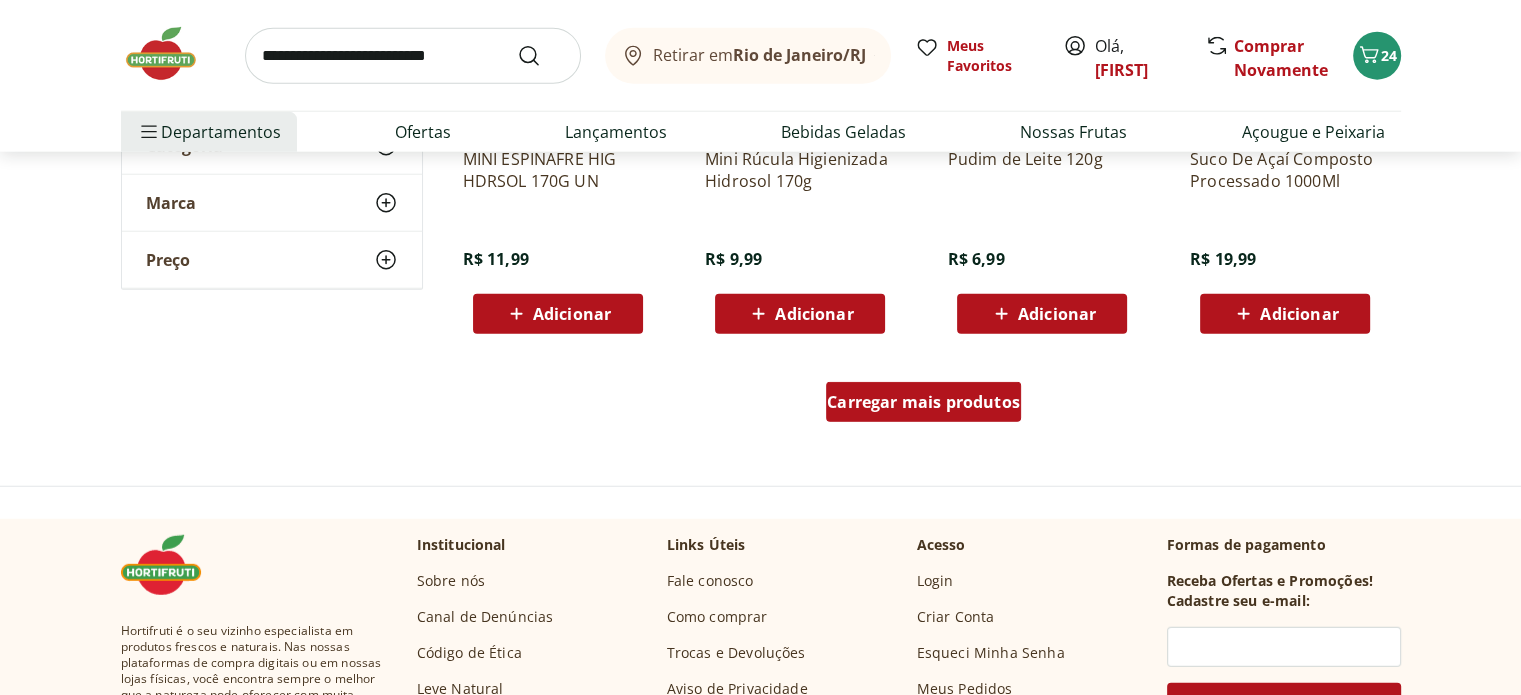 click on "Carregar mais produtos" at bounding box center [923, 402] 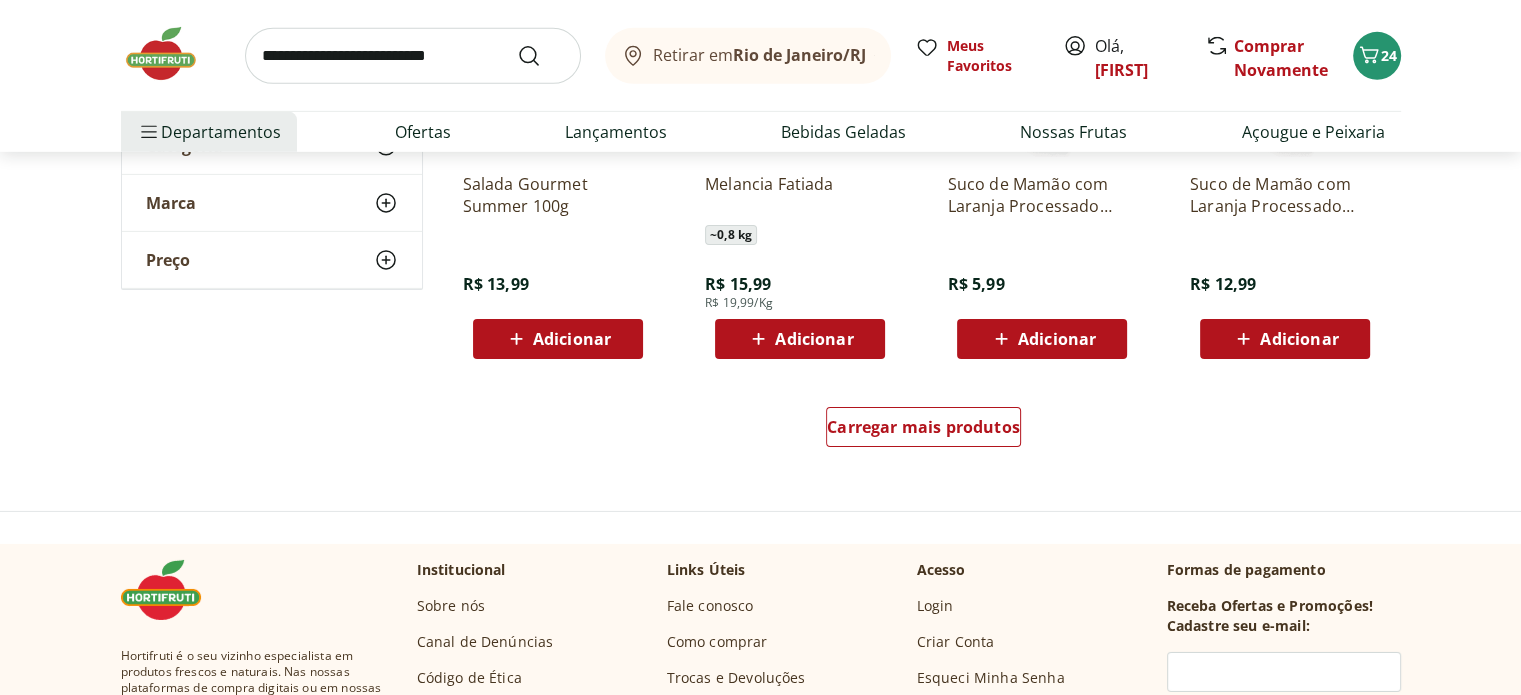 scroll, scrollTop: 6500, scrollLeft: 0, axis: vertical 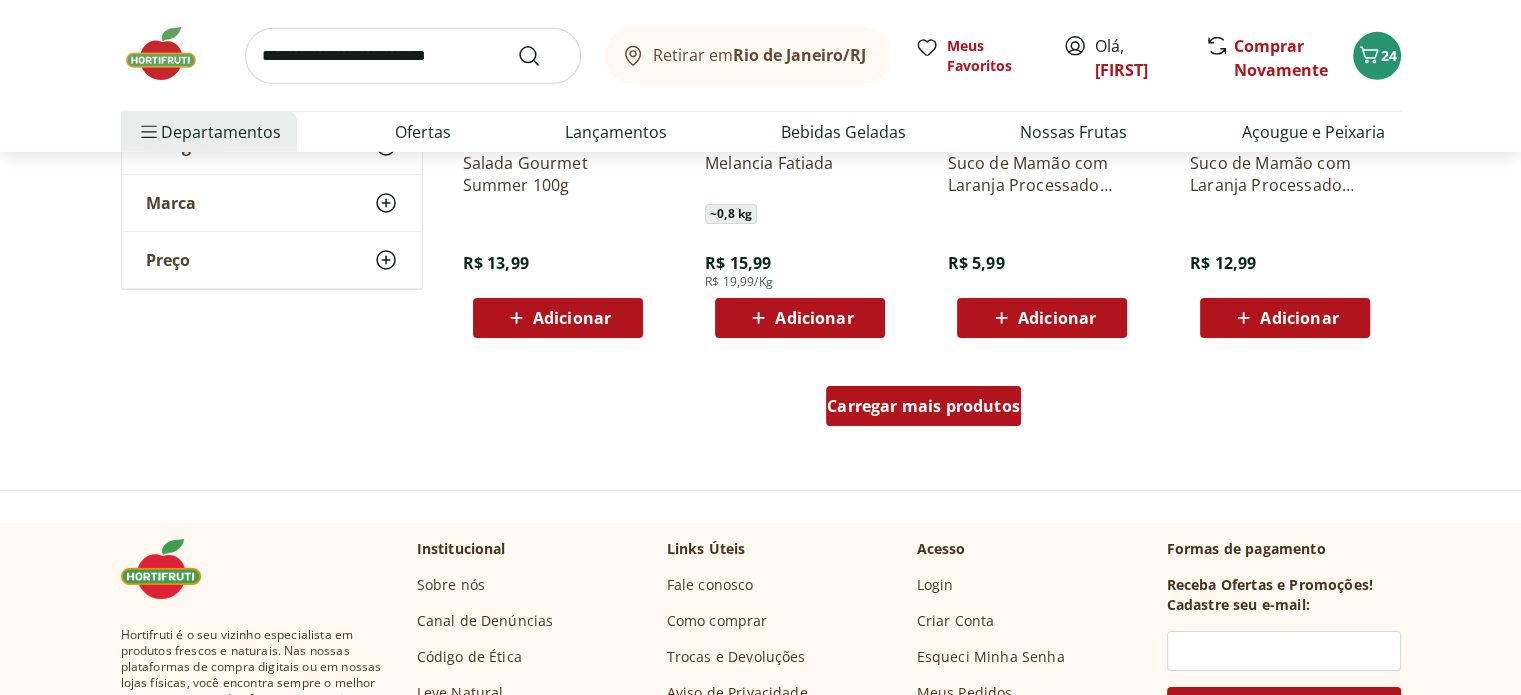 click on "Carregar mais produtos" at bounding box center [923, 406] 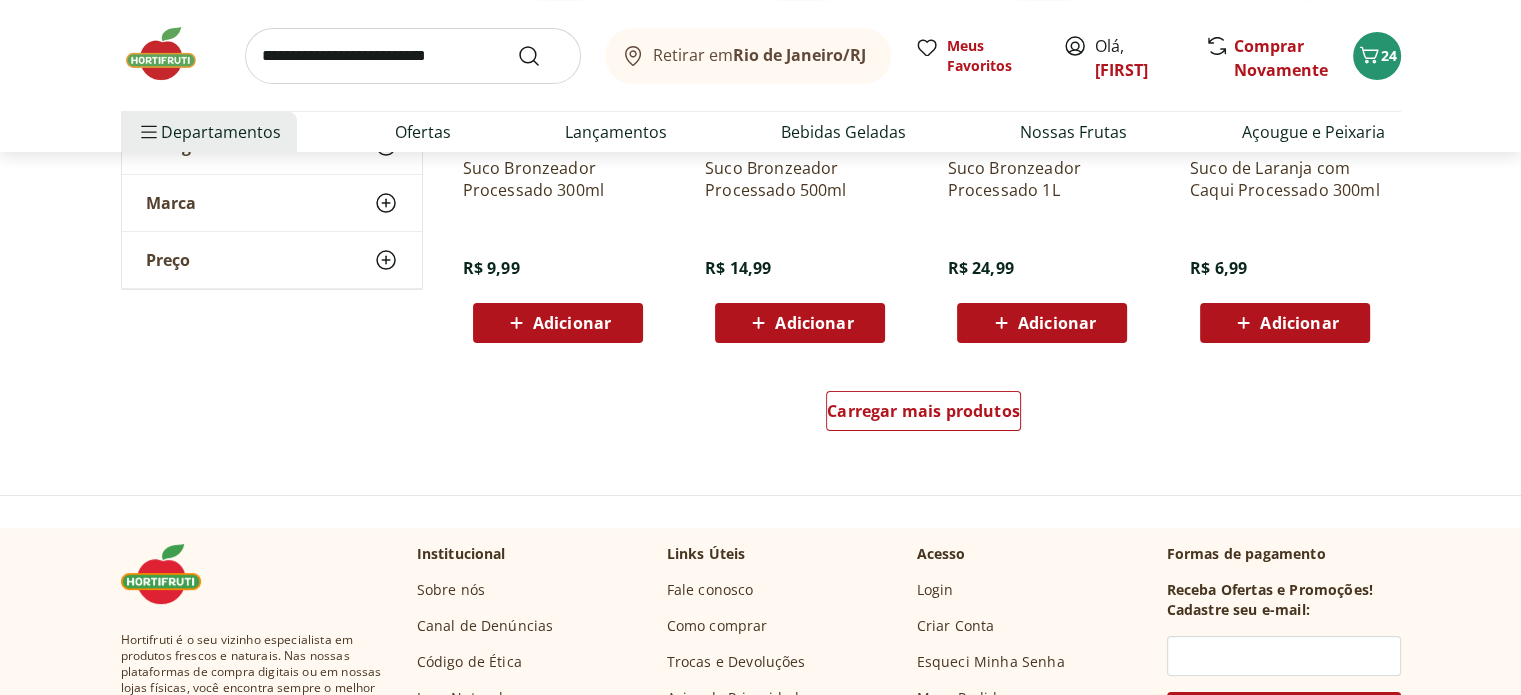 scroll, scrollTop: 7800, scrollLeft: 0, axis: vertical 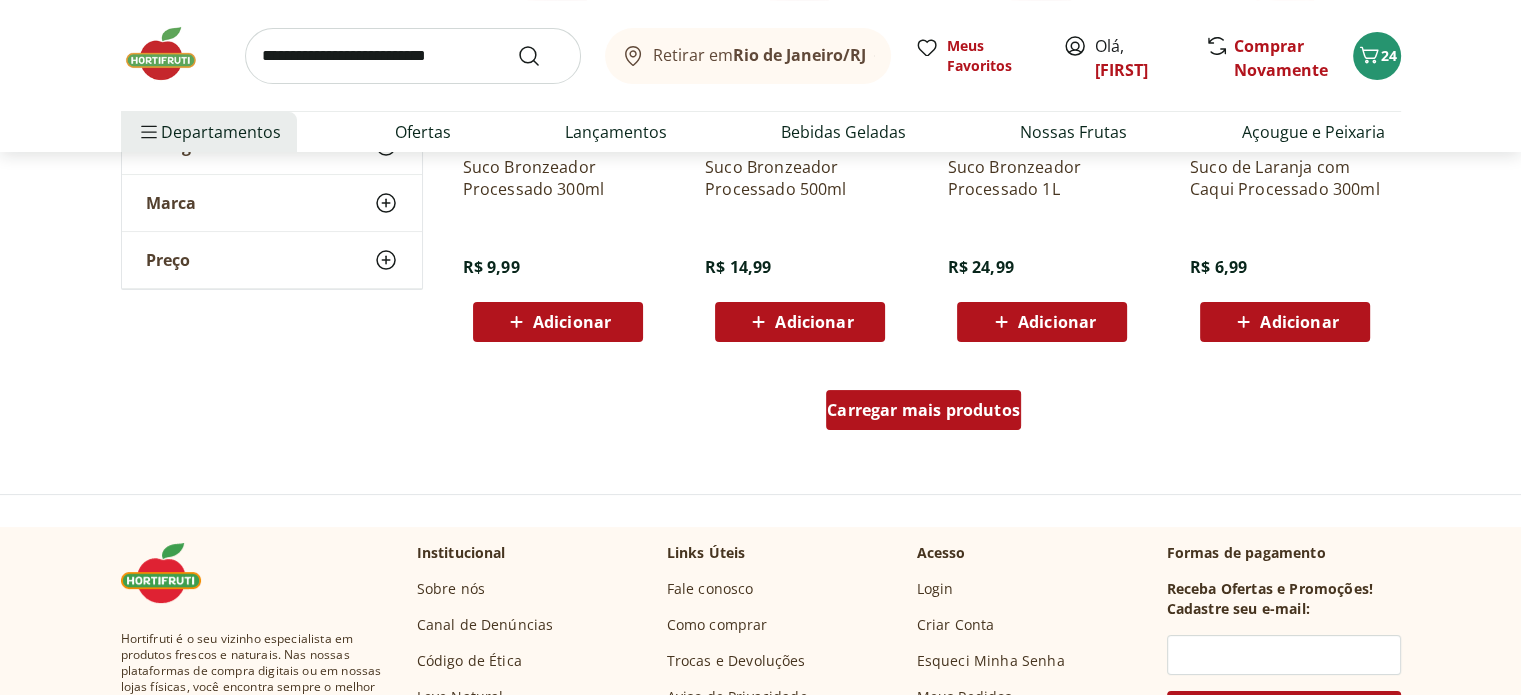 click on "Carregar mais produtos" at bounding box center (923, 410) 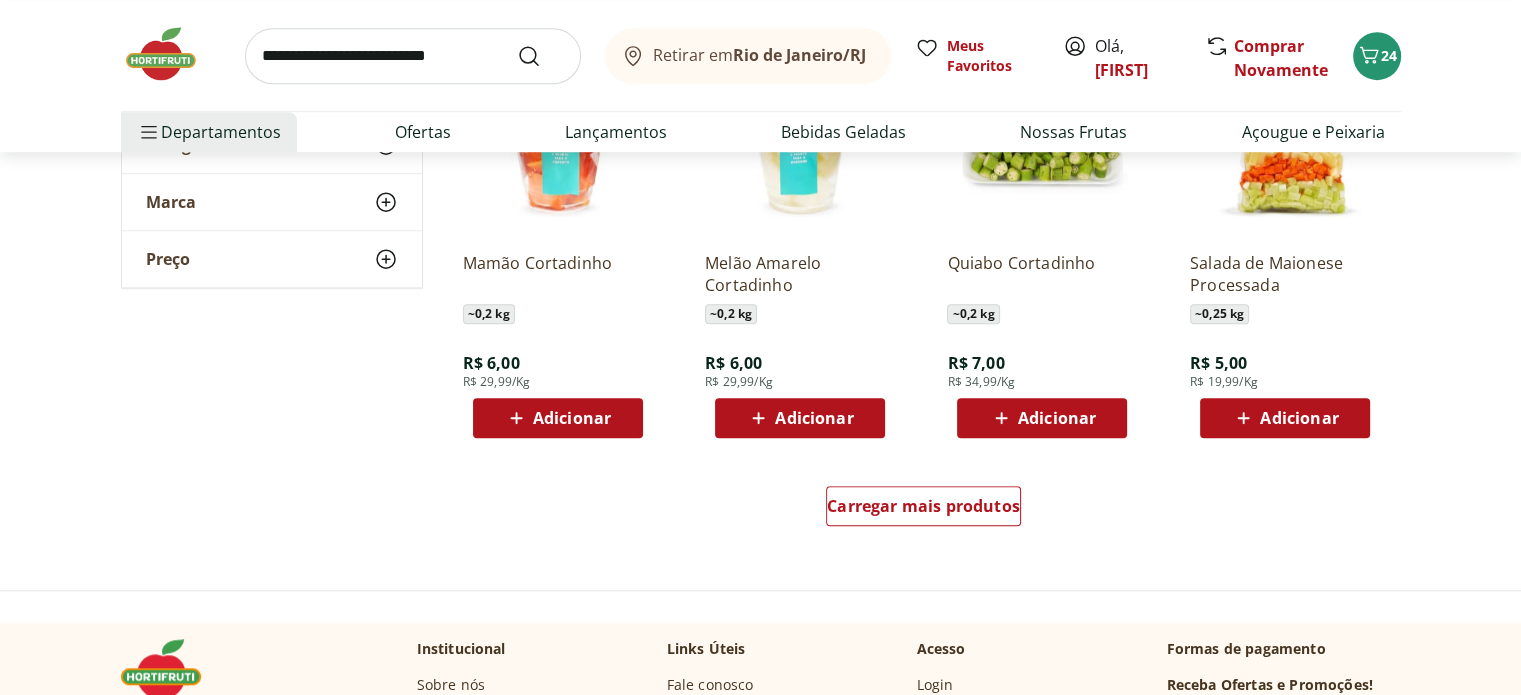 scroll, scrollTop: 9200, scrollLeft: 0, axis: vertical 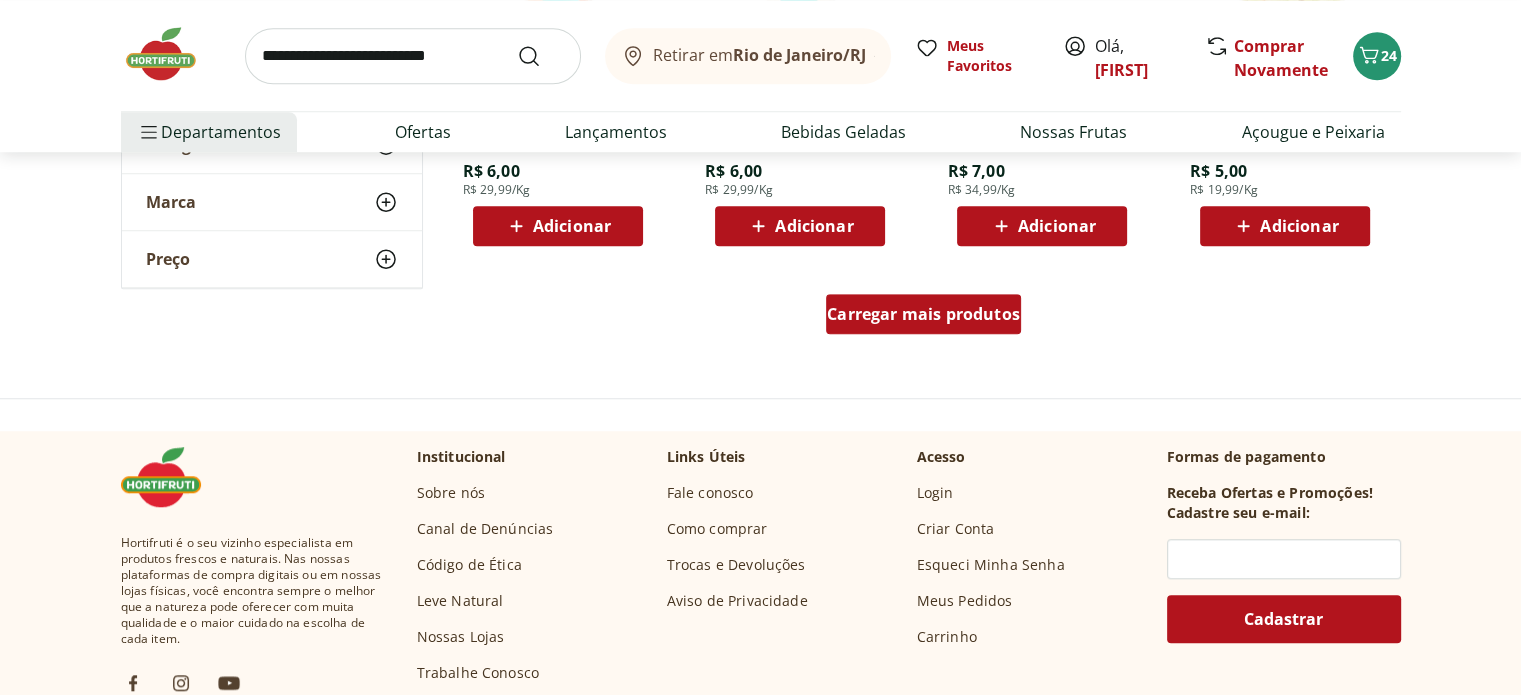 click on "Carregar mais produtos" at bounding box center [923, 314] 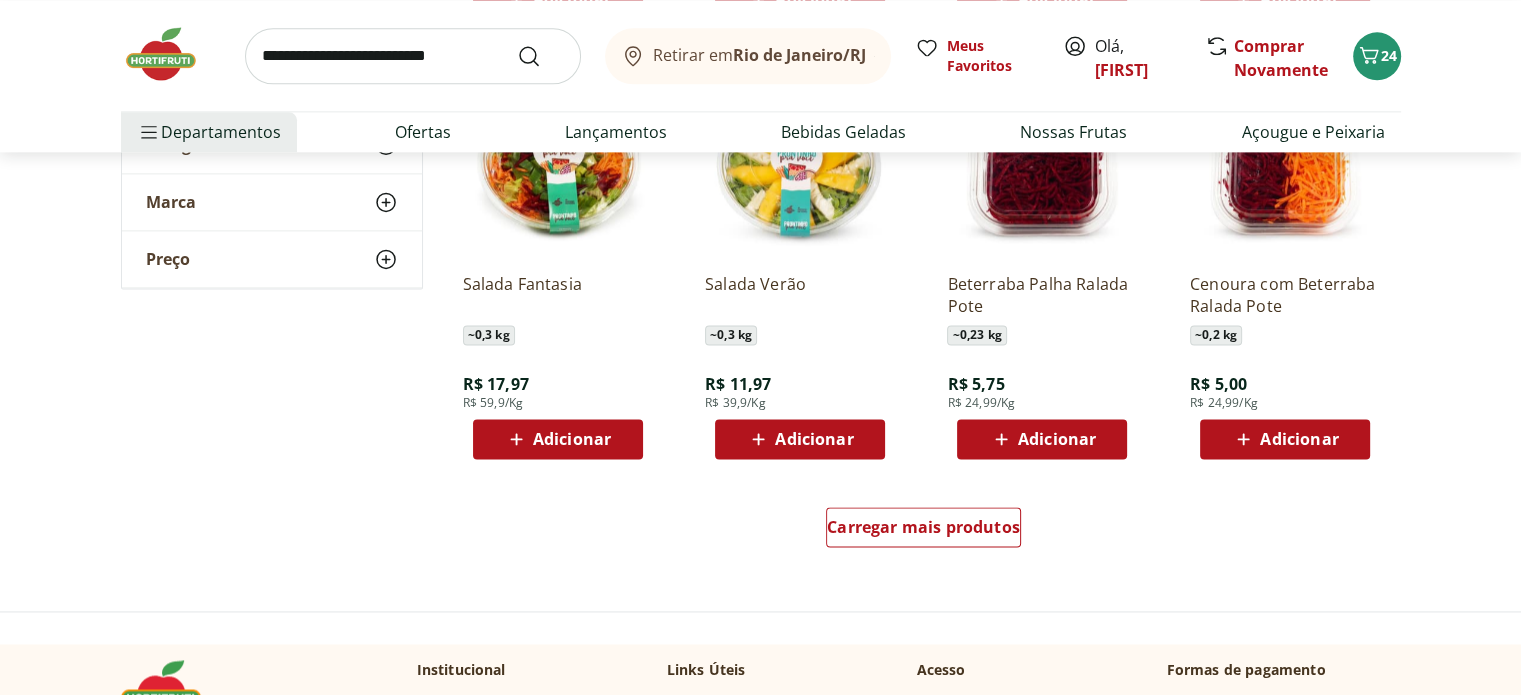 scroll, scrollTop: 10300, scrollLeft: 0, axis: vertical 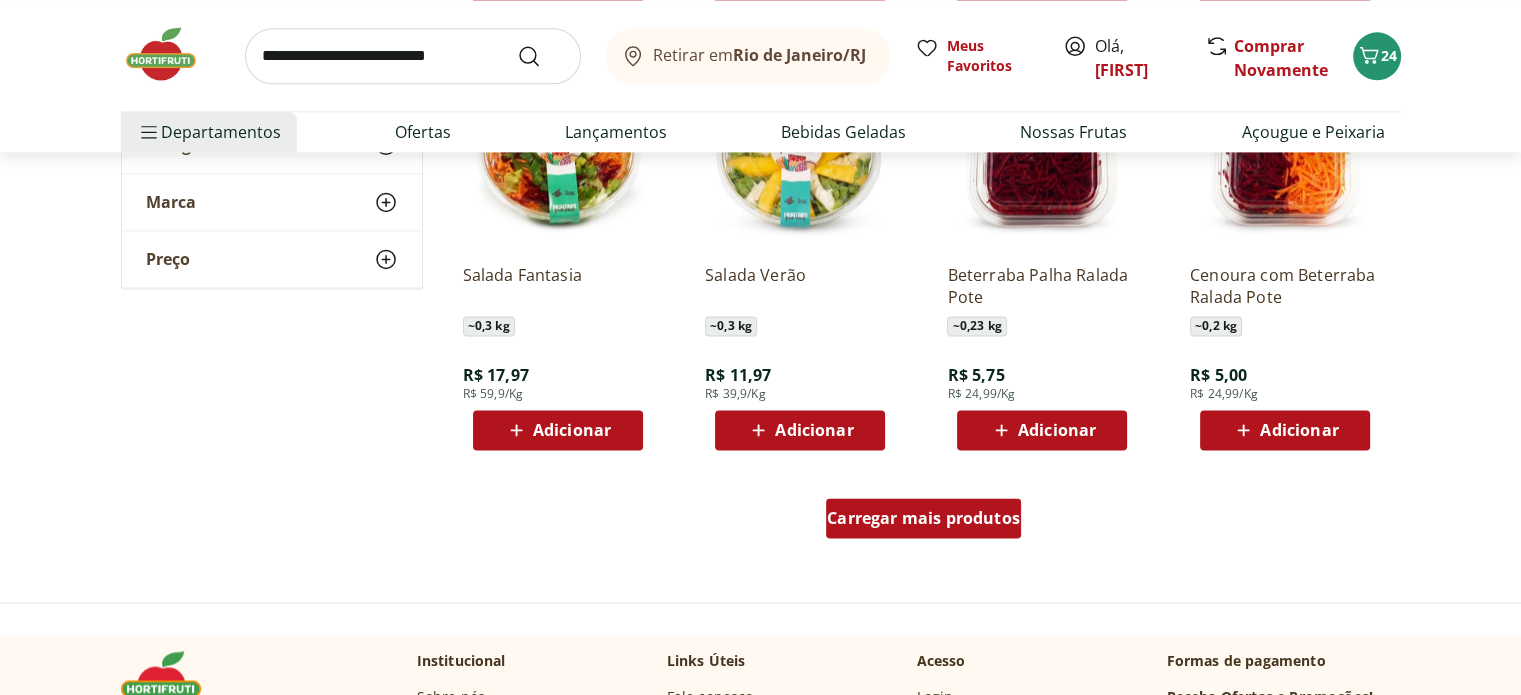 click on "Carregar mais produtos" at bounding box center (923, 518) 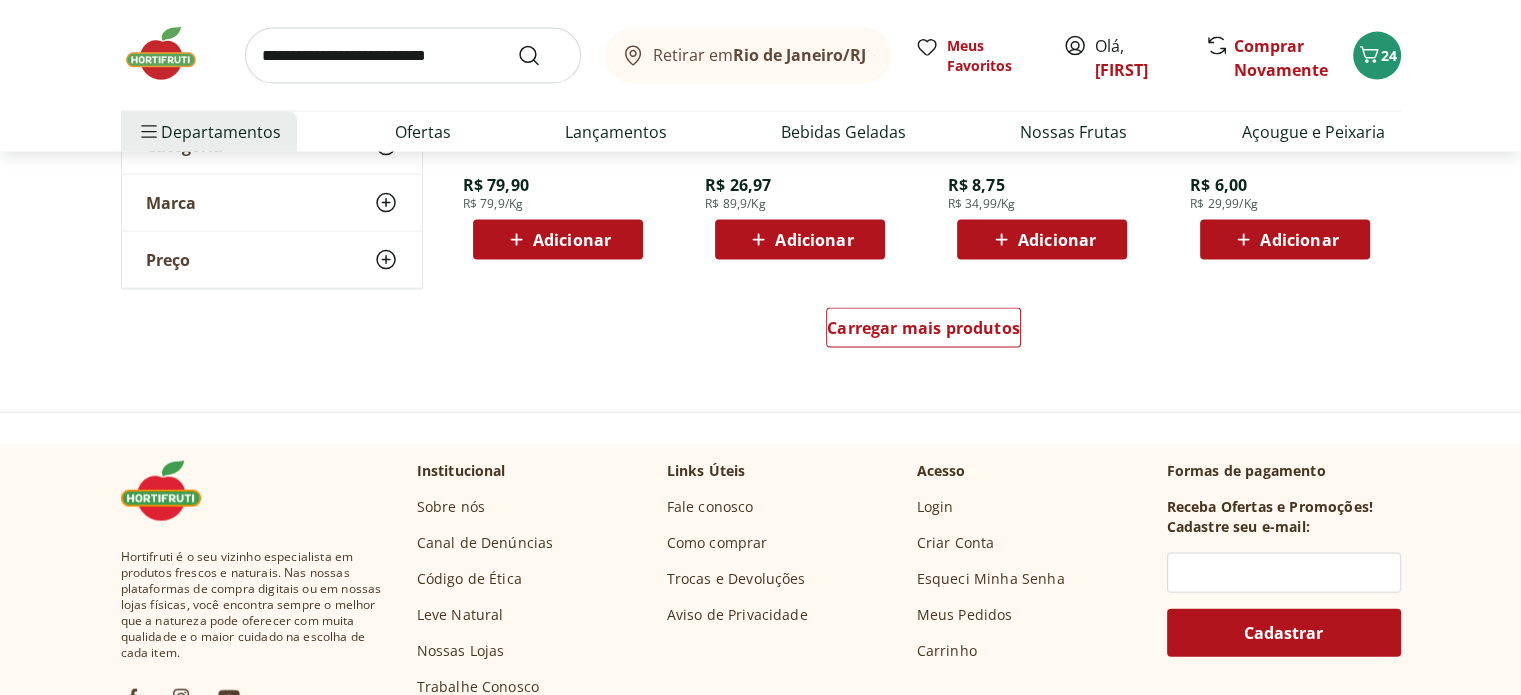 scroll, scrollTop: 11800, scrollLeft: 0, axis: vertical 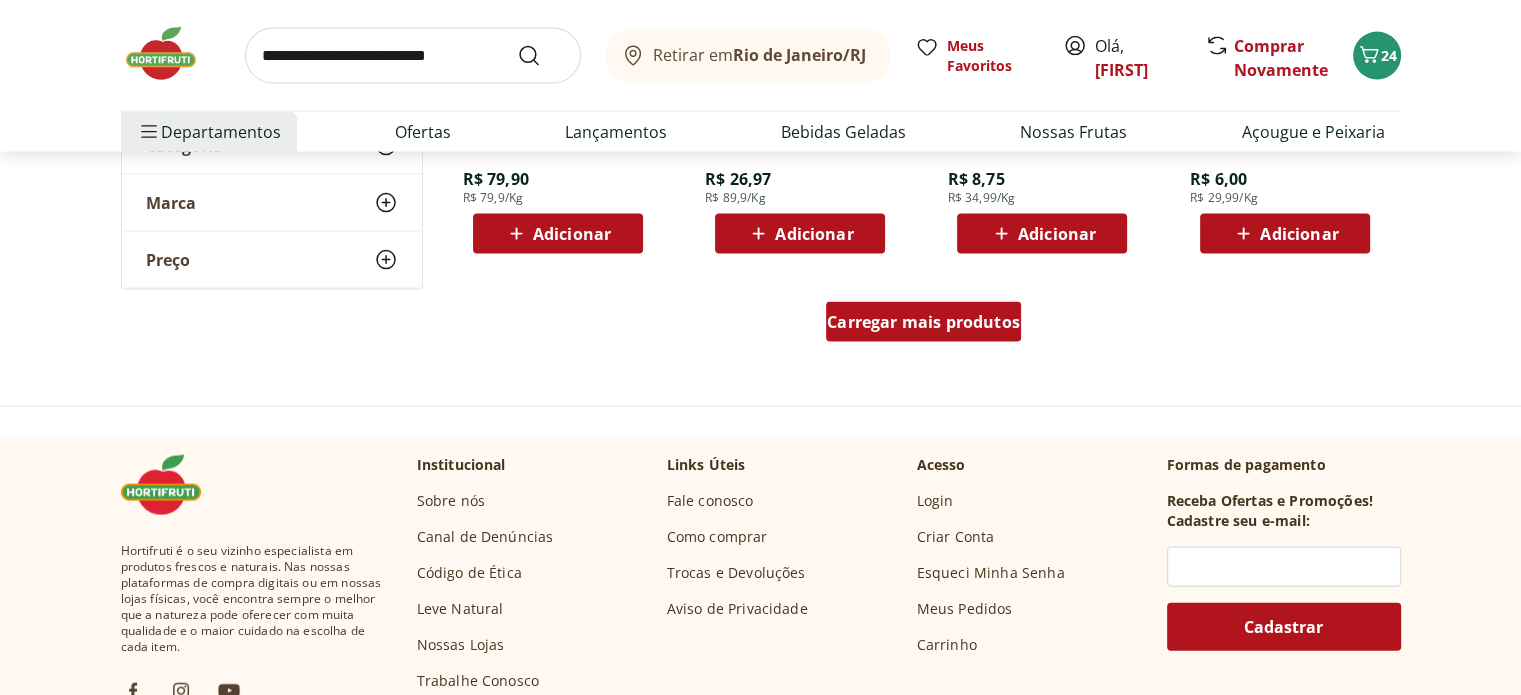 click on "Carregar mais produtos" at bounding box center (923, 322) 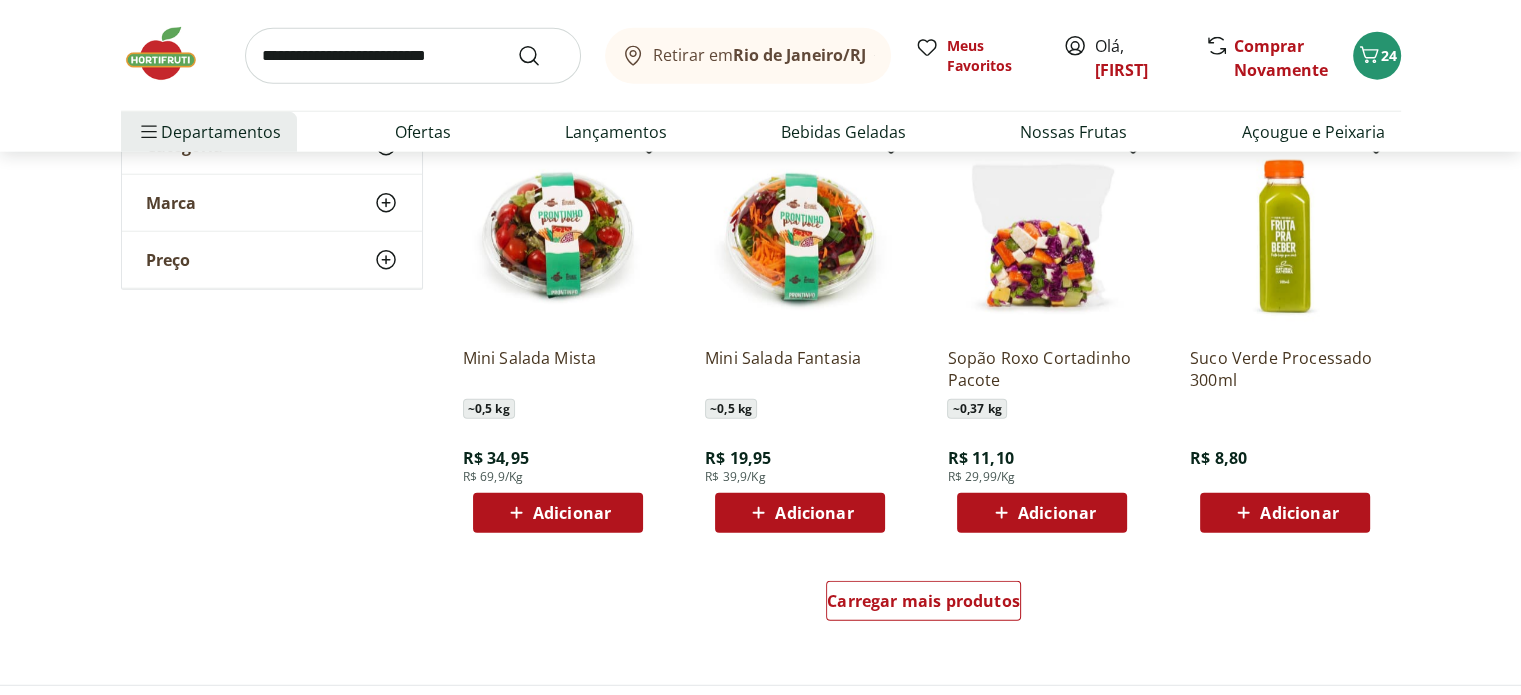 scroll, scrollTop: 12900, scrollLeft: 0, axis: vertical 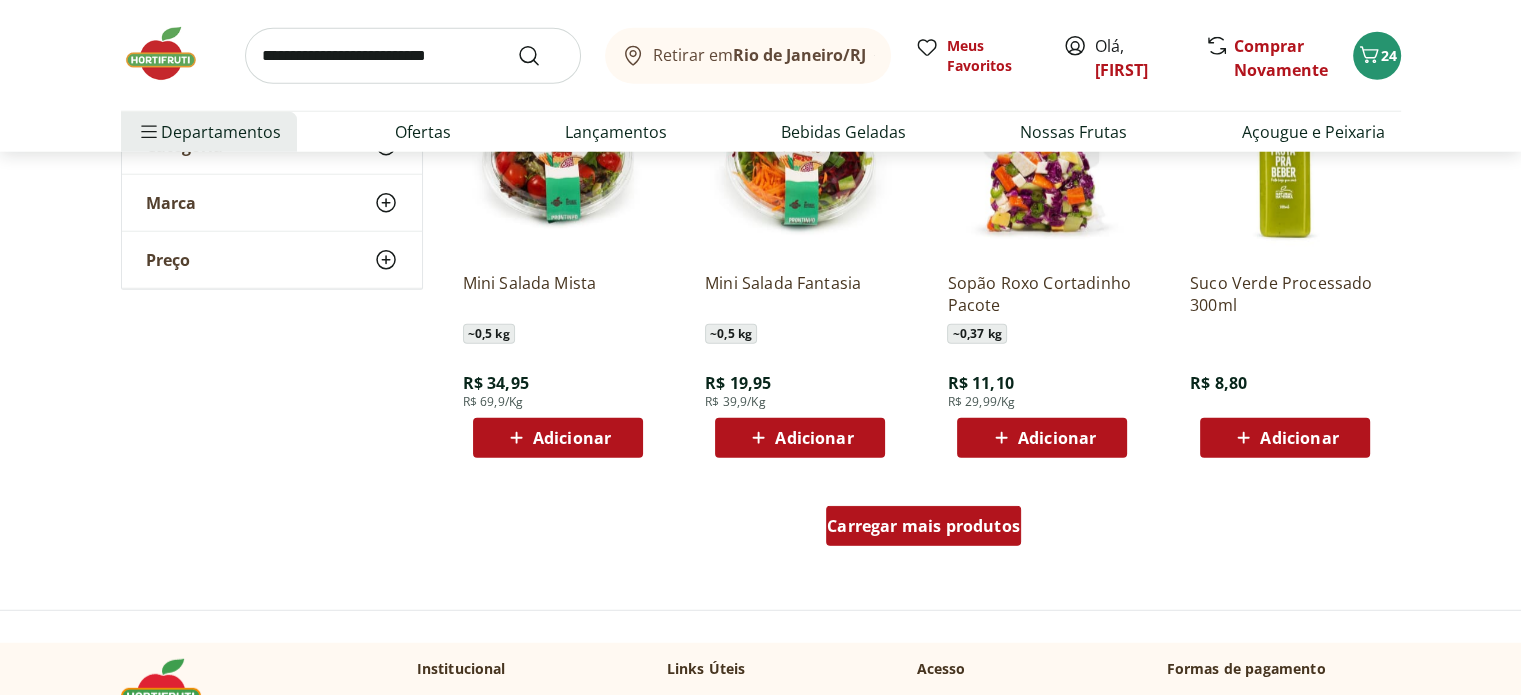 click on "Carregar mais produtos" at bounding box center (923, 526) 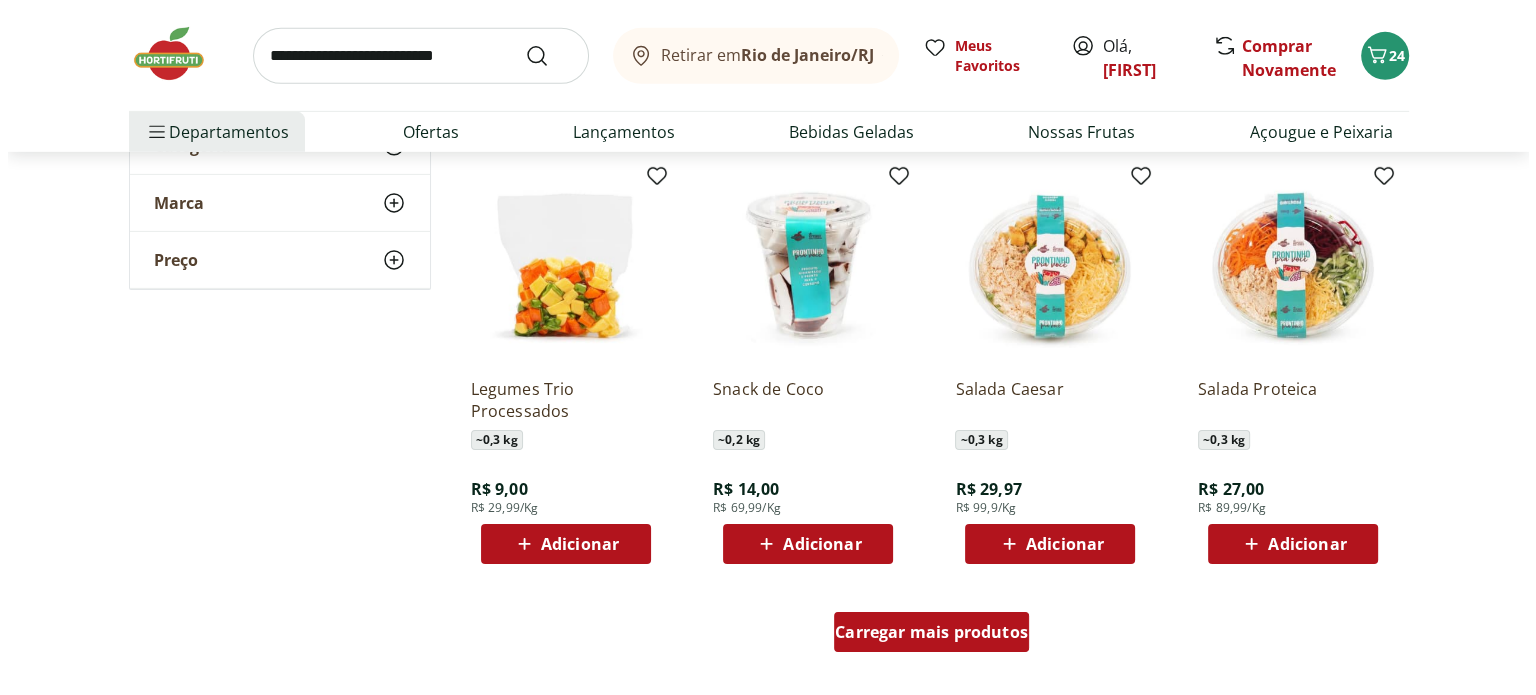 scroll, scrollTop: 14100, scrollLeft: 0, axis: vertical 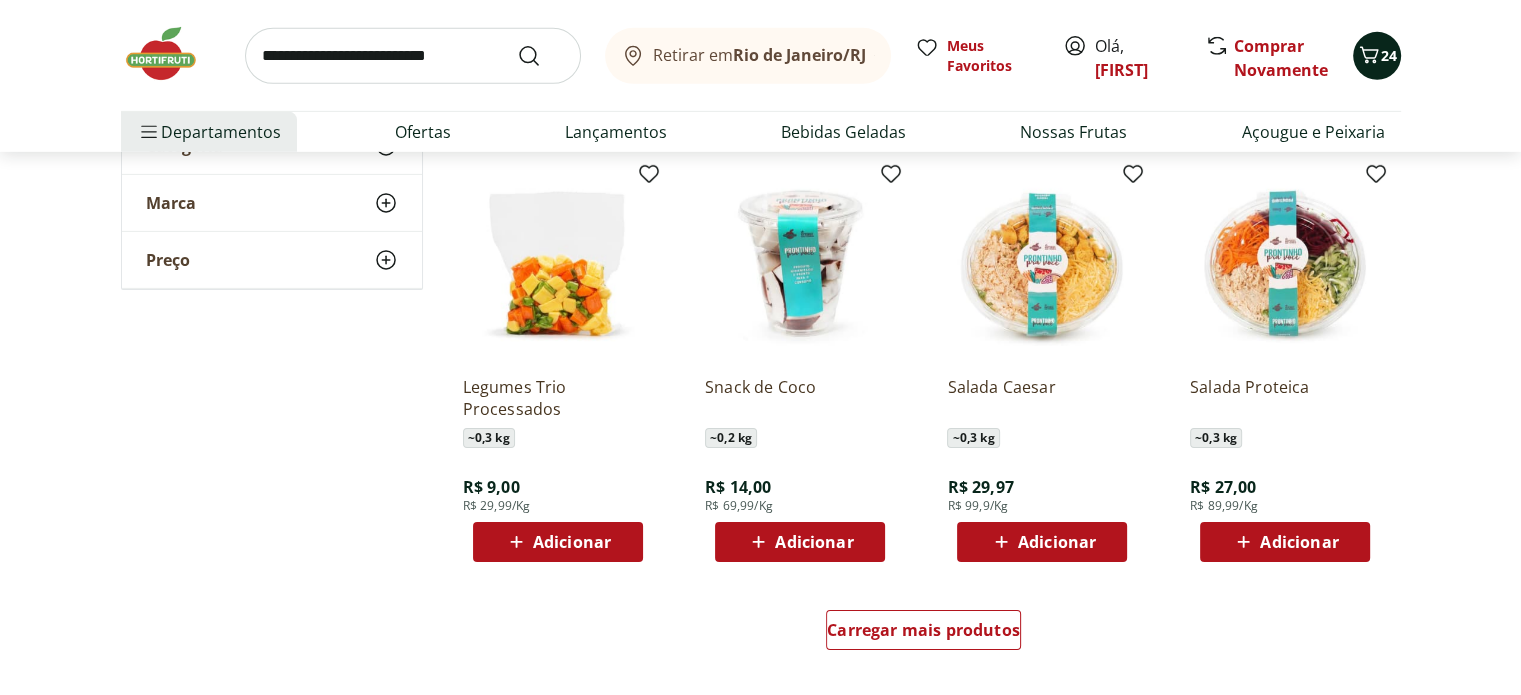click 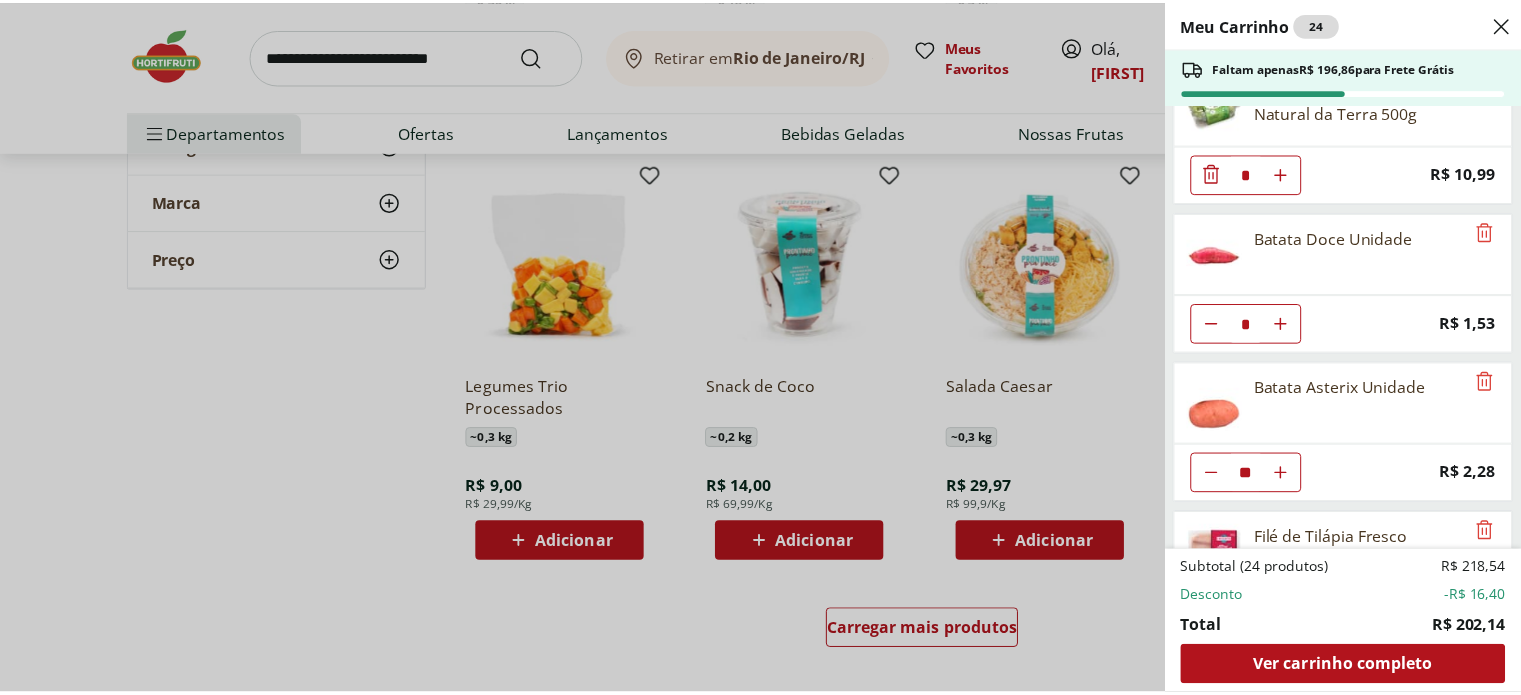scroll, scrollTop: 300, scrollLeft: 0, axis: vertical 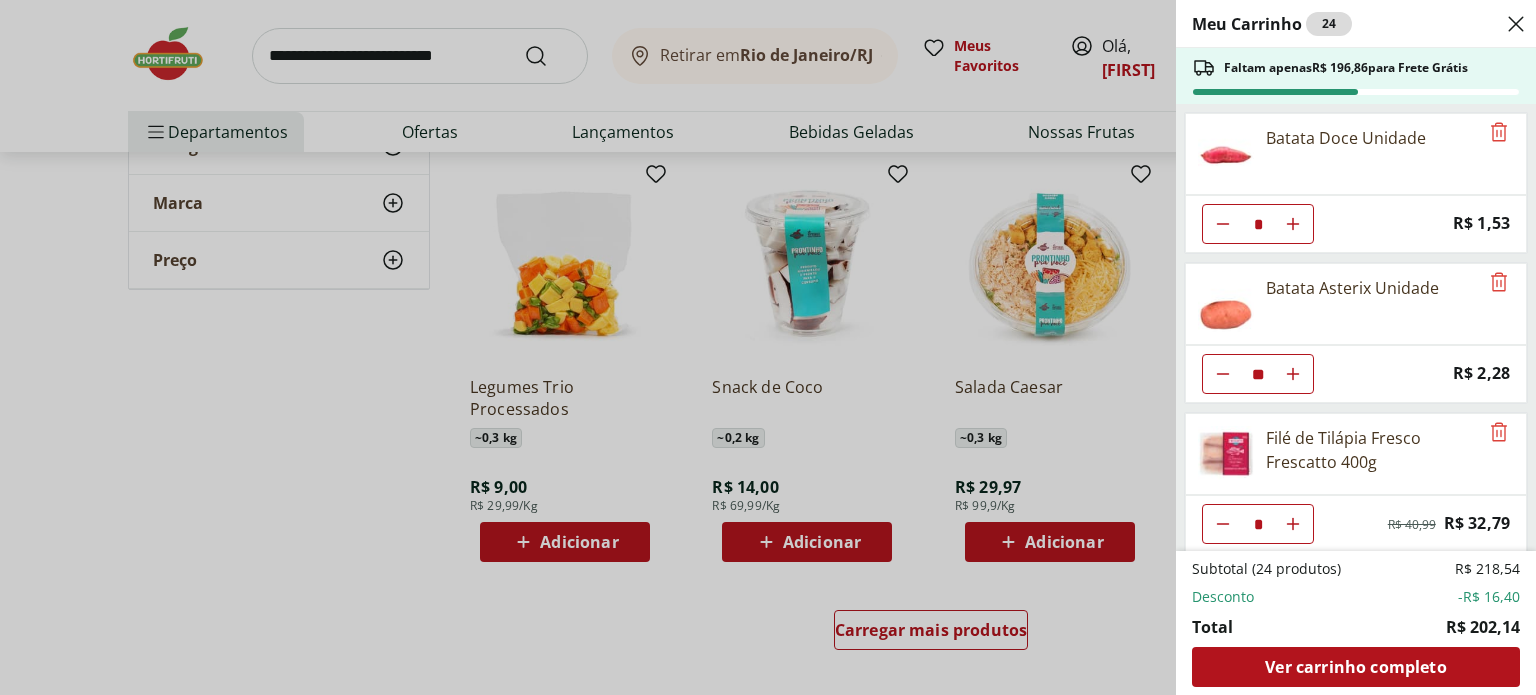 click on "Meu Carrinho 24 Faltam apenas  R$ 196,86  para Frete Grátis Queijo Mussarela Light Fatiado Tirolez Unidade * Price: R$ 11,69 Uva Verde sem Semente Natural da Terra 500g * Price: R$ 10,99 Batata Doce Unidade * Price: R$ 1,53 Batata Asterix Unidade ** Price: R$ 2,28 Filé de Tilápia Fresco Frescatto 400g * Original price: R$ 40,99 Price: R$ 32,79 Suco Laranja Natural da Terra 1,7L * Price: R$ 29,99 Isotônico Gatorade Limão 500ml gelado * Price: R$ 6,49 Isotônico Gatorade De Limão 500Ml * Price: R$ 5,79 Aipim Frutifique 400g * Price: R$ 9,99 Subtotal (24 produtos) R$ 218,54 Desconto -R$ 16,40 Total R$ 202,14 Ver carrinho completo" at bounding box center [768, 347] 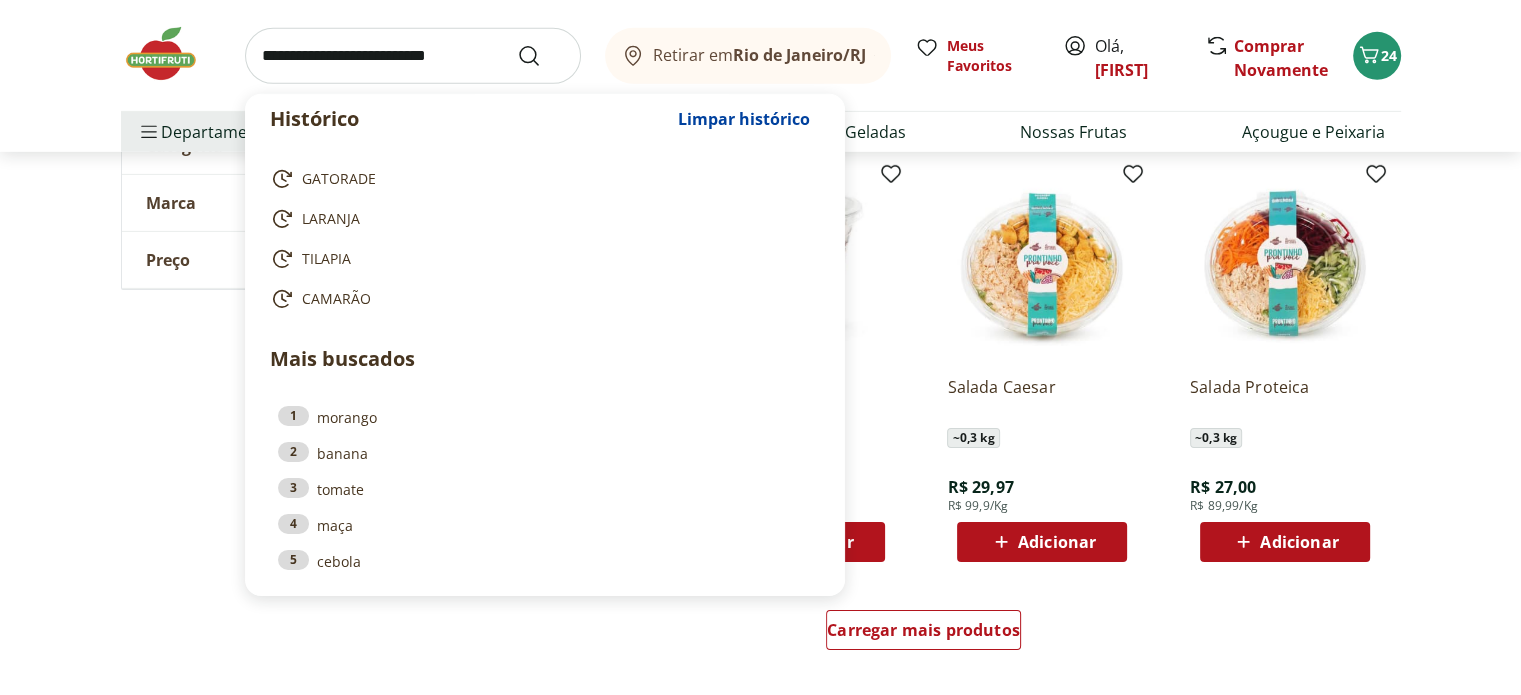 click at bounding box center [413, 56] 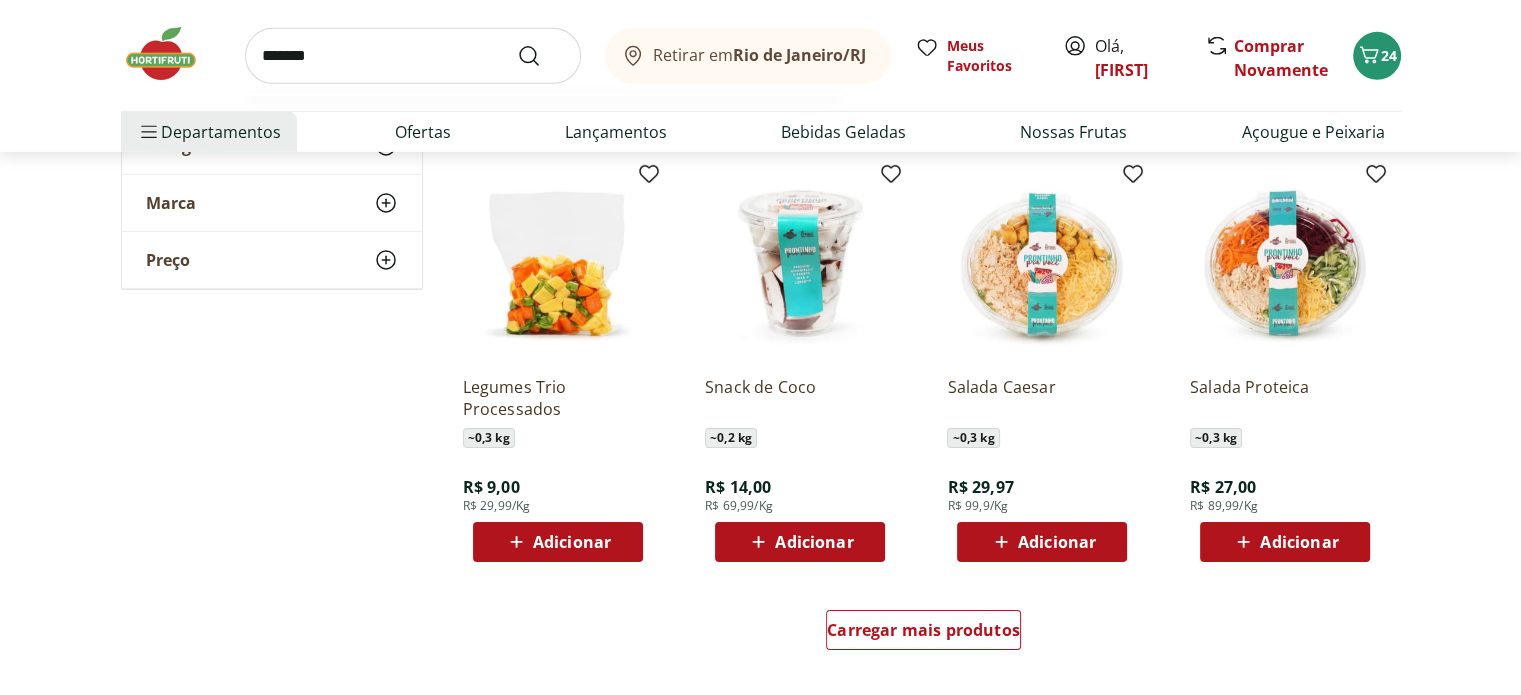 type on "*******" 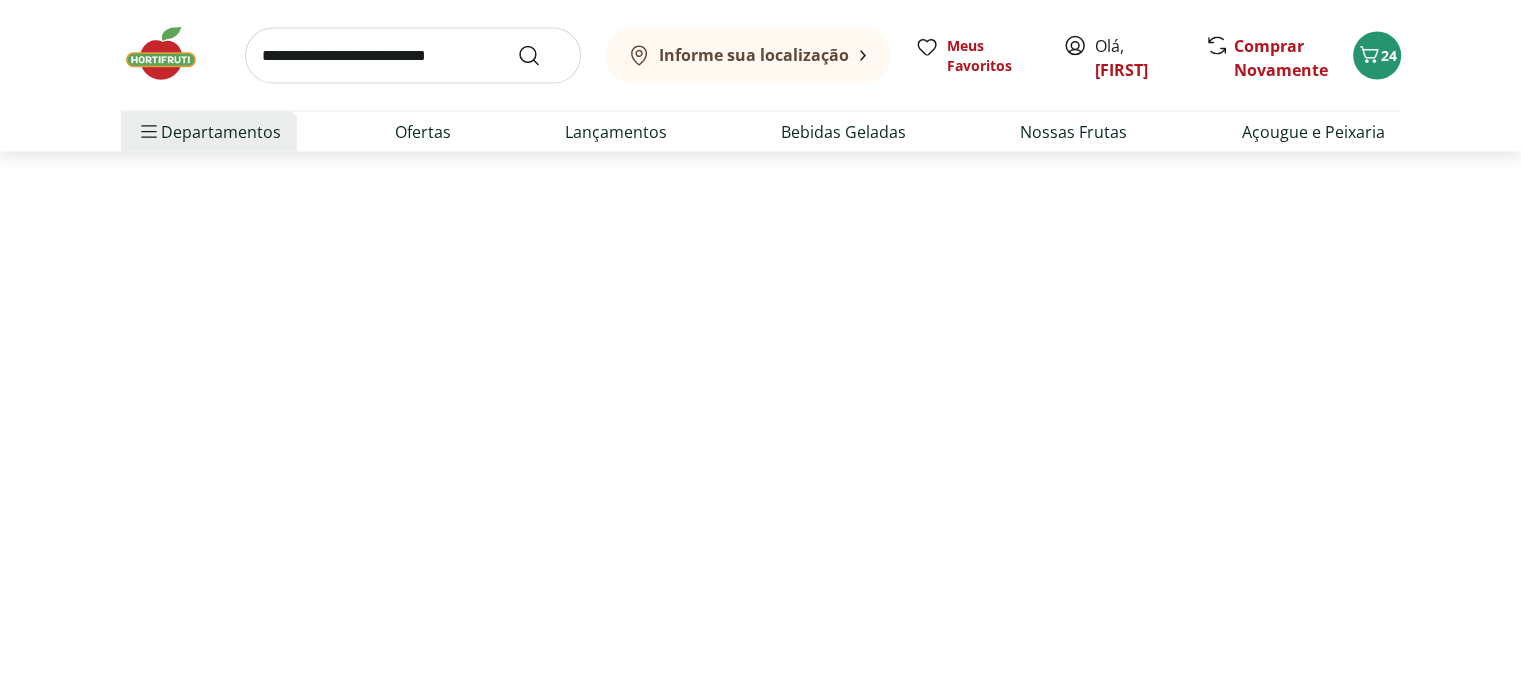 scroll, scrollTop: 0, scrollLeft: 0, axis: both 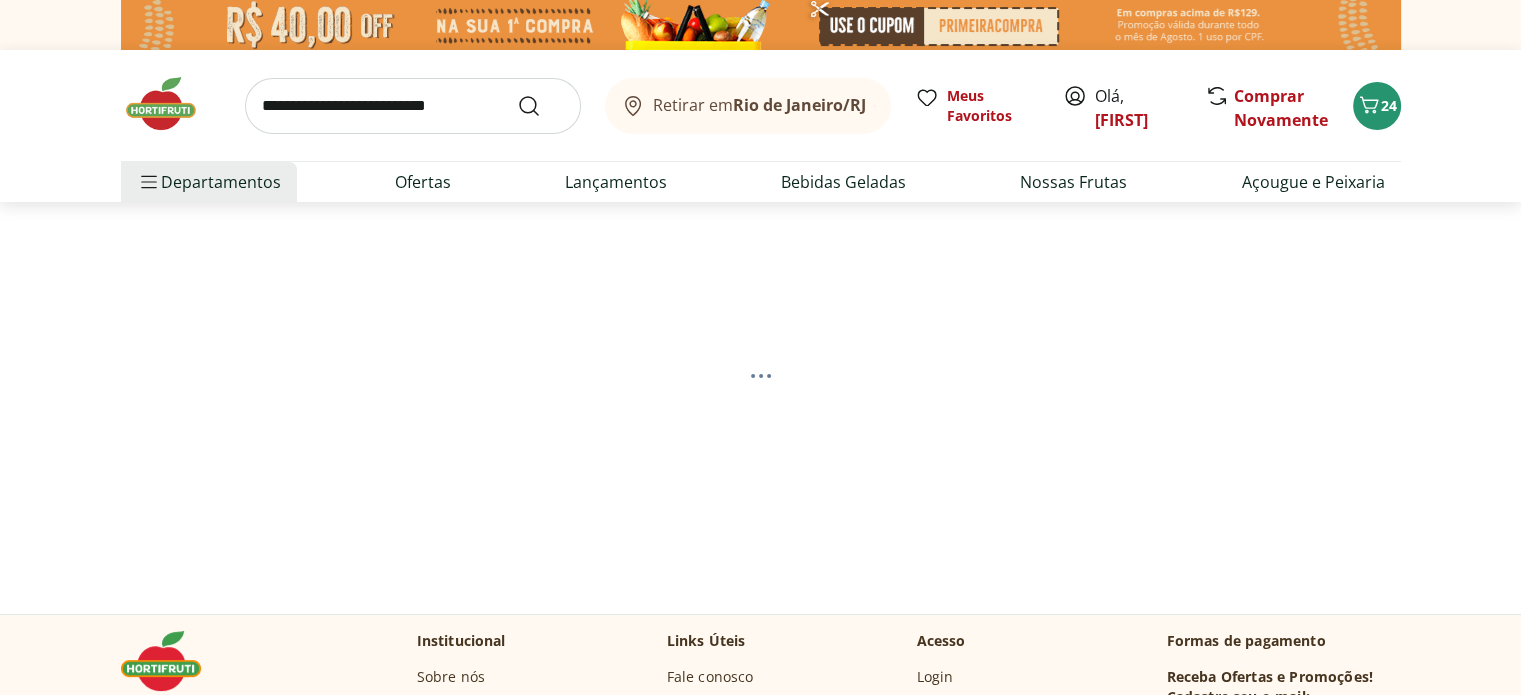 select on "**********" 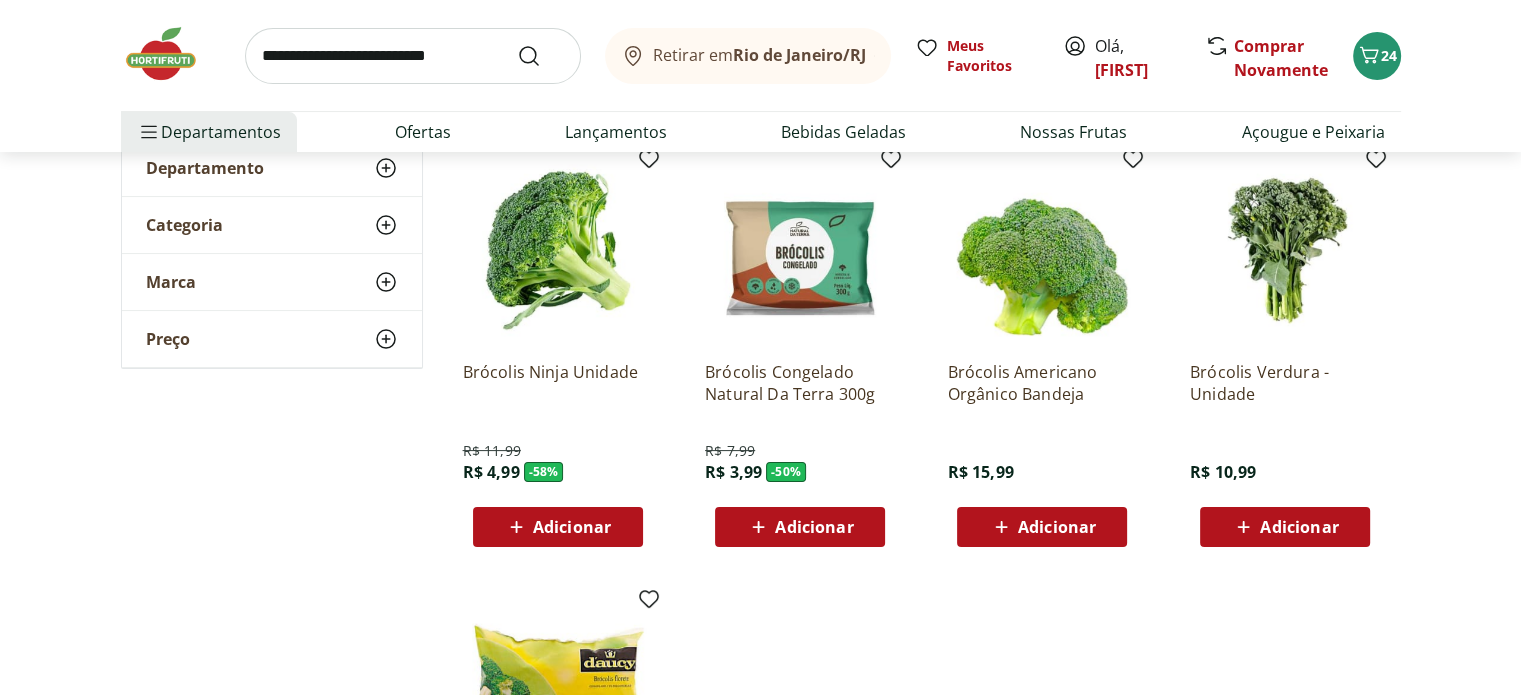 scroll, scrollTop: 300, scrollLeft: 0, axis: vertical 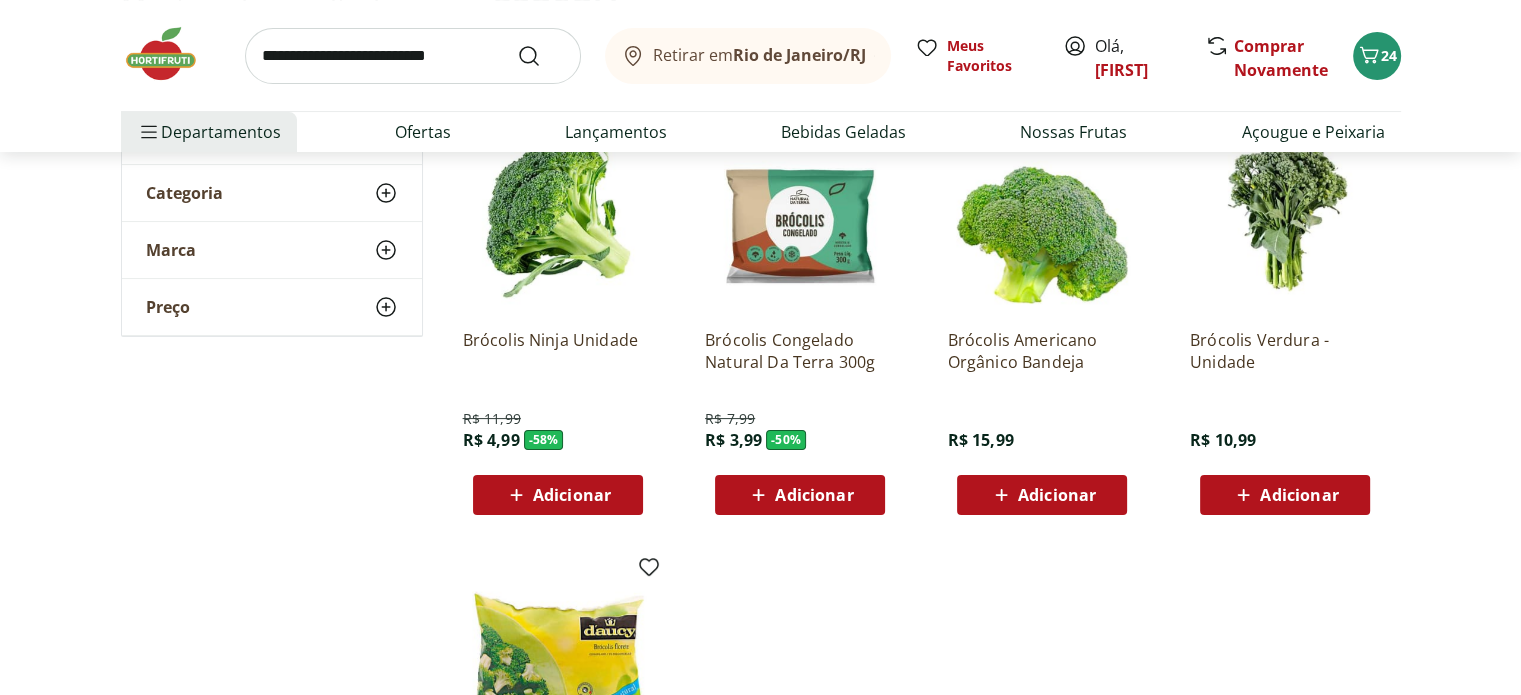 click on "Adicionar" at bounding box center [1057, 495] 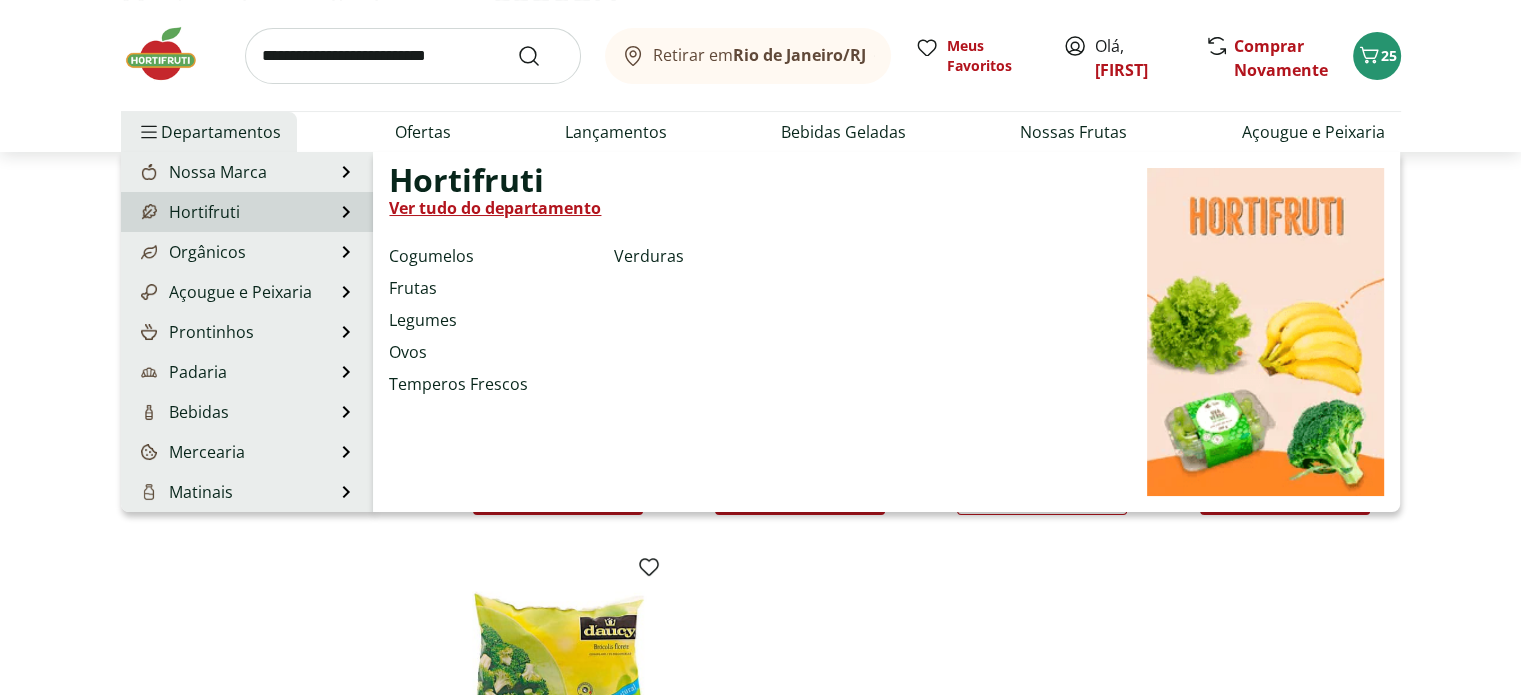 click on "Ver tudo do departamento" at bounding box center (495, 208) 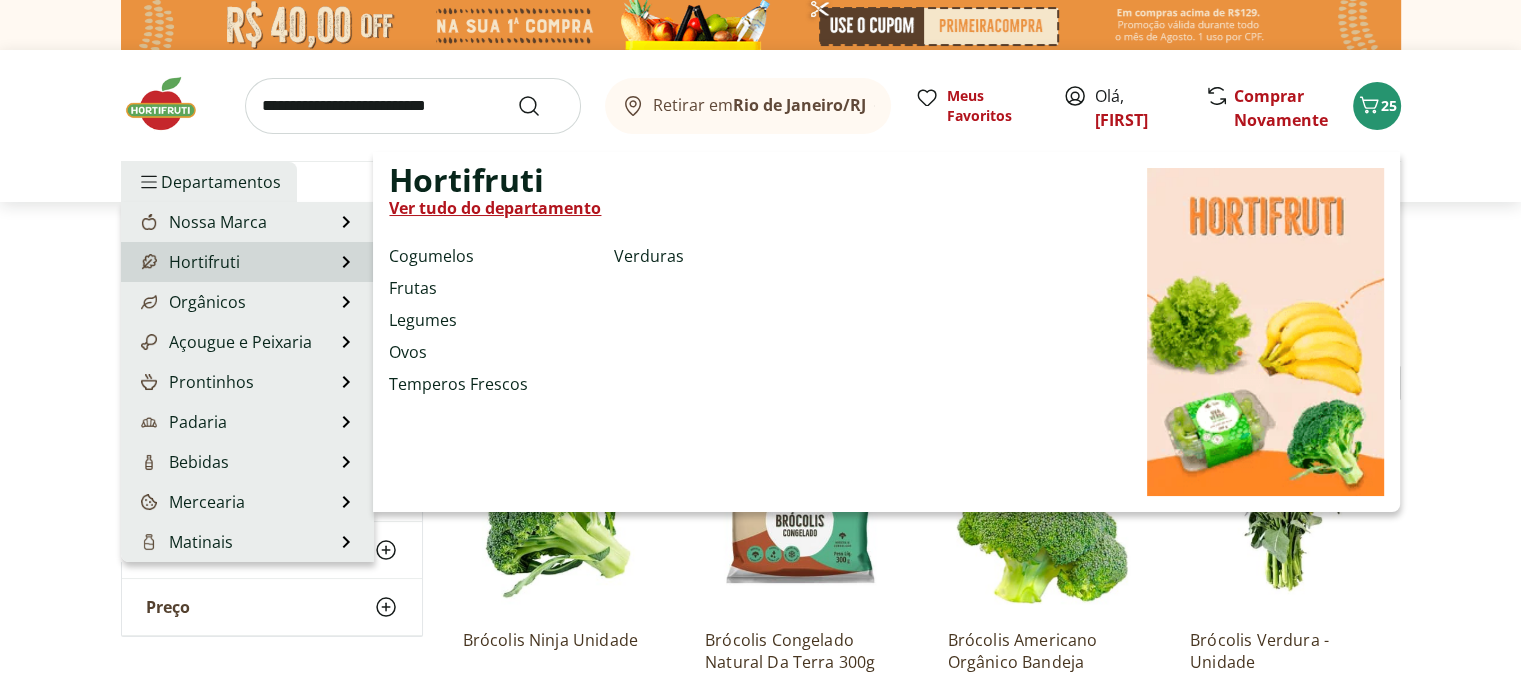 select on "**********" 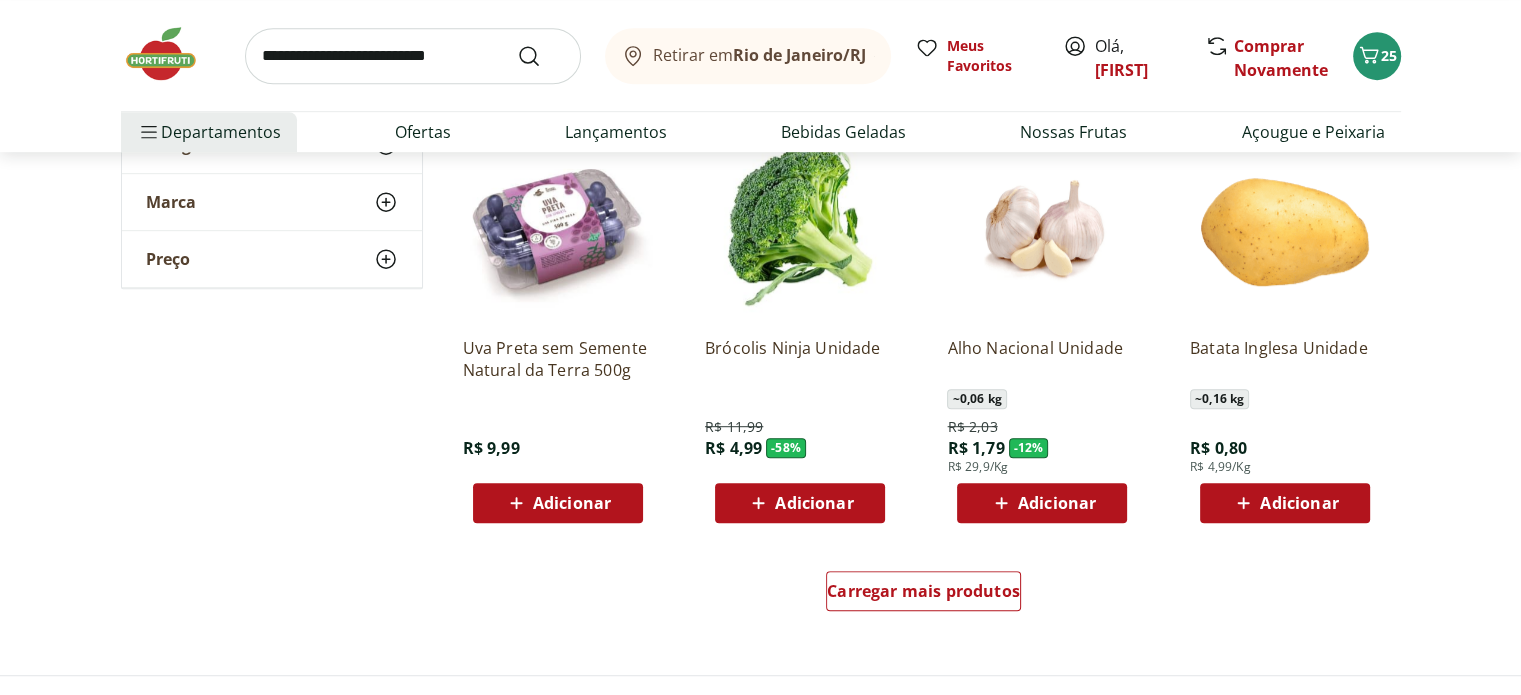 scroll, scrollTop: 1100, scrollLeft: 0, axis: vertical 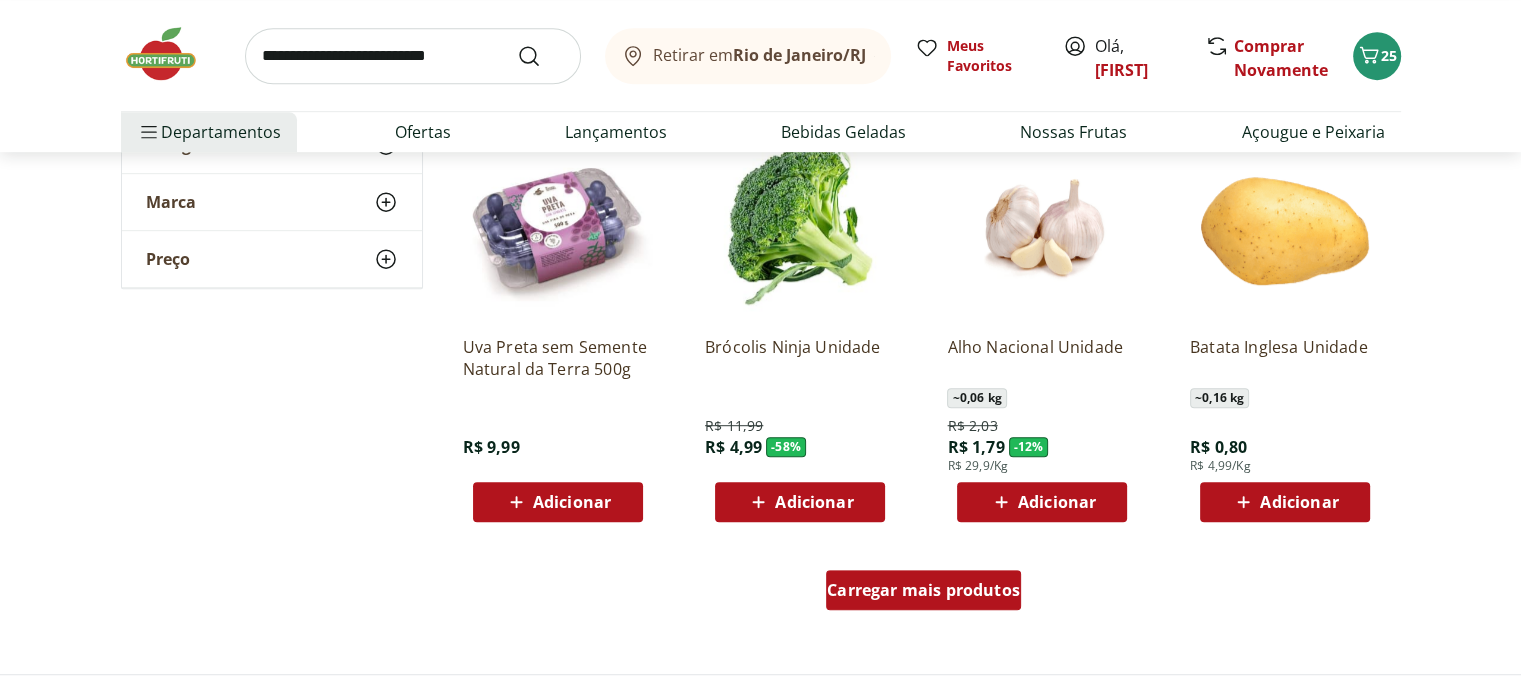 click on "Carregar mais produtos" at bounding box center (923, 590) 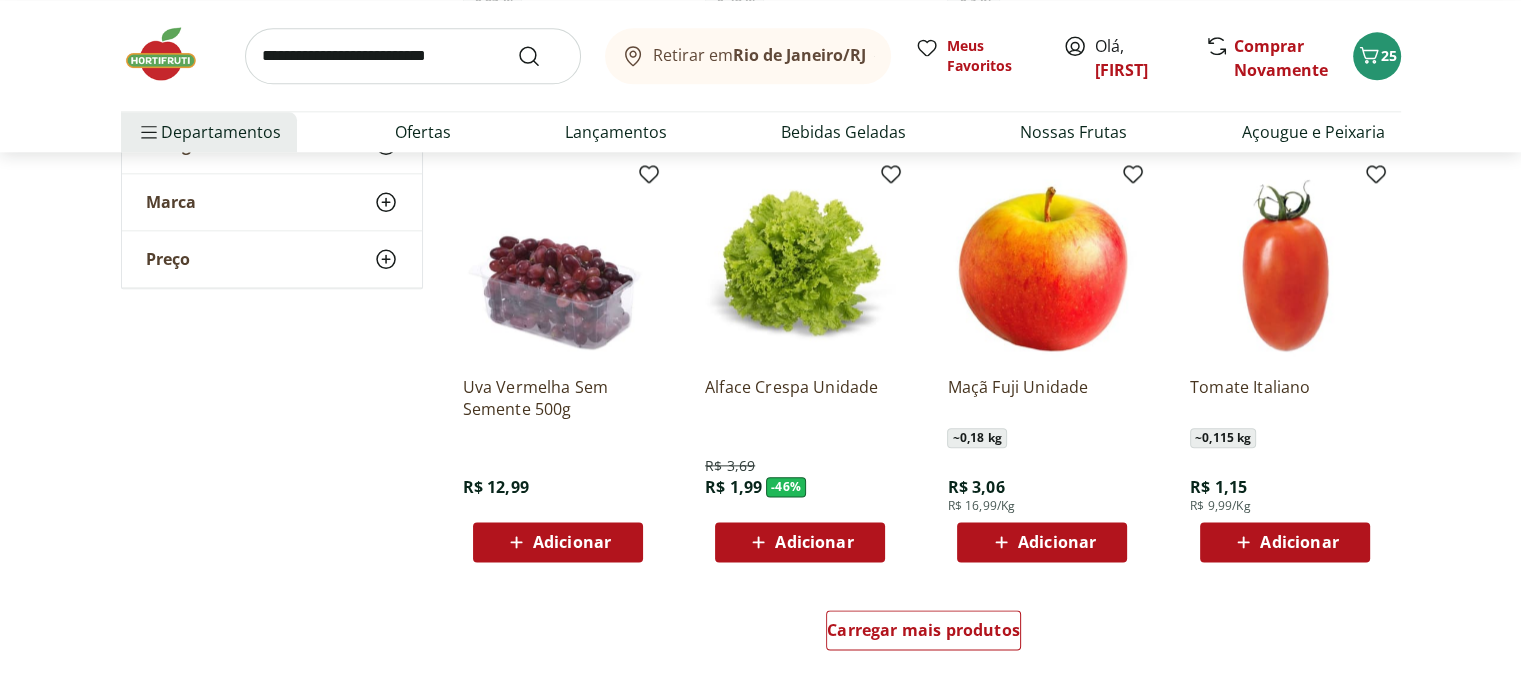 scroll, scrollTop: 2400, scrollLeft: 0, axis: vertical 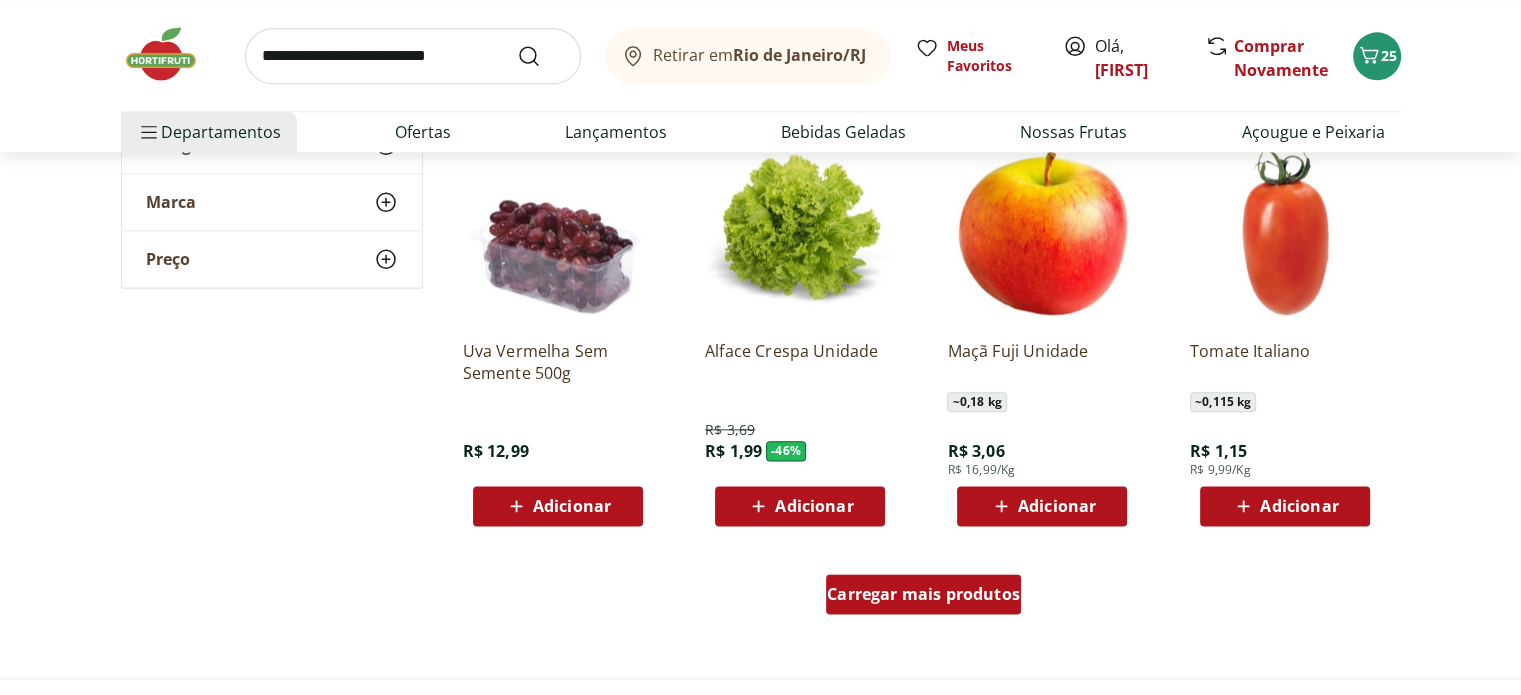 click on "Carregar mais produtos" at bounding box center (923, 594) 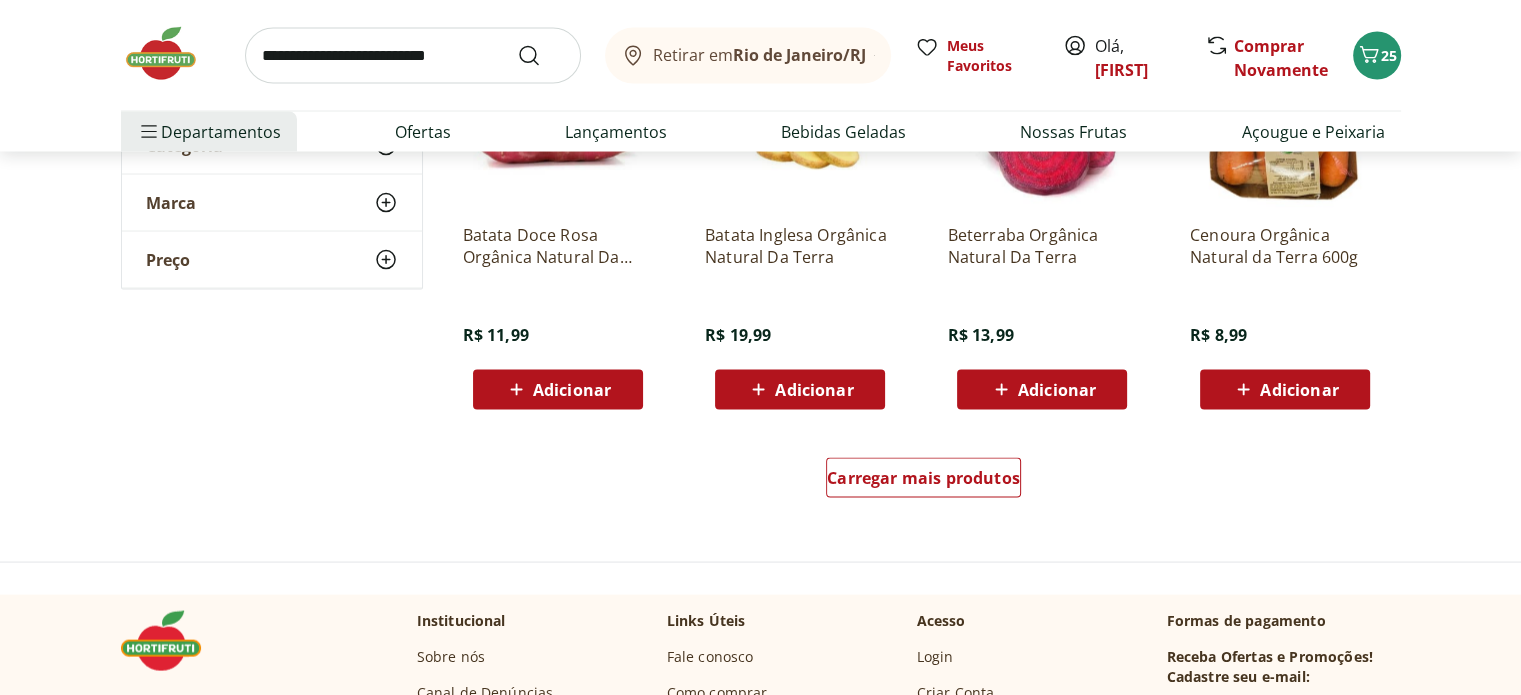 scroll, scrollTop: 3900, scrollLeft: 0, axis: vertical 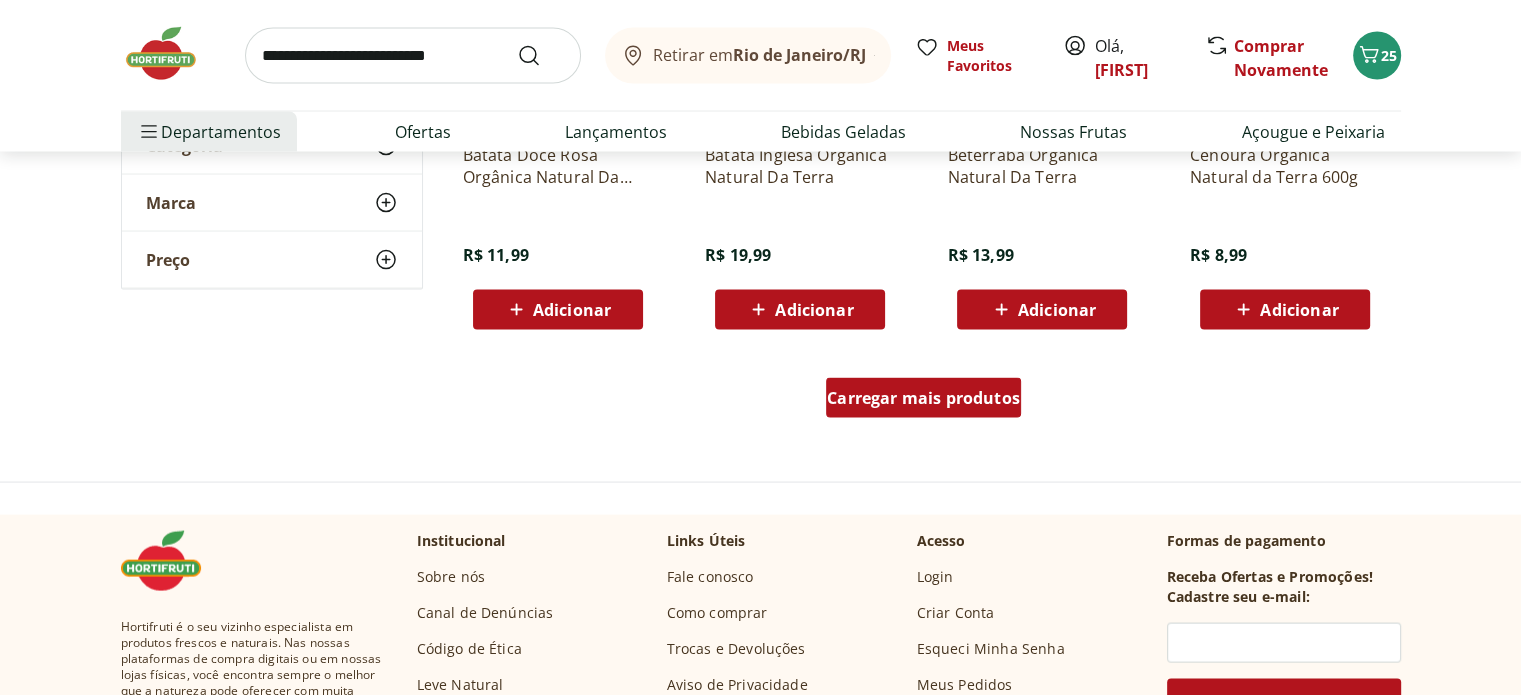 click on "Carregar mais produtos" at bounding box center [923, 398] 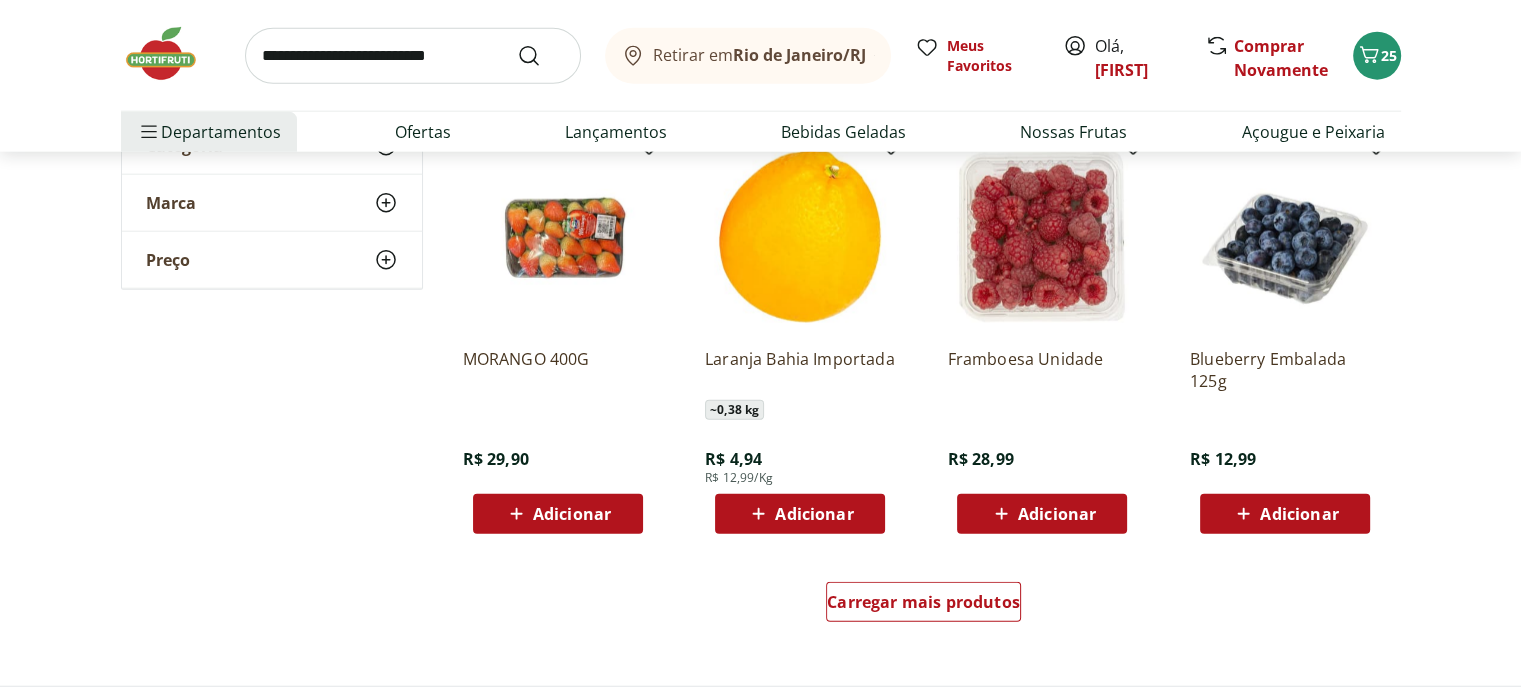 scroll, scrollTop: 5100, scrollLeft: 0, axis: vertical 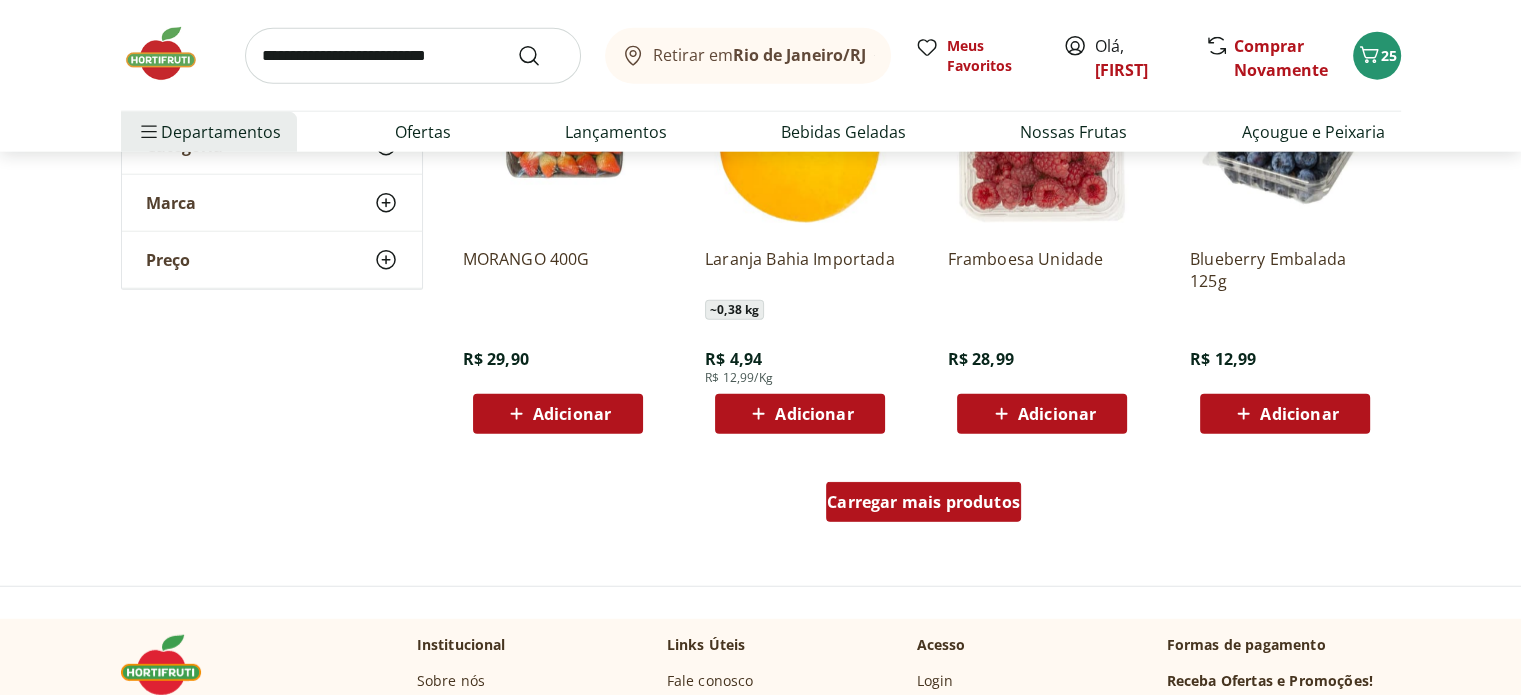 click on "Carregar mais produtos" at bounding box center [923, 502] 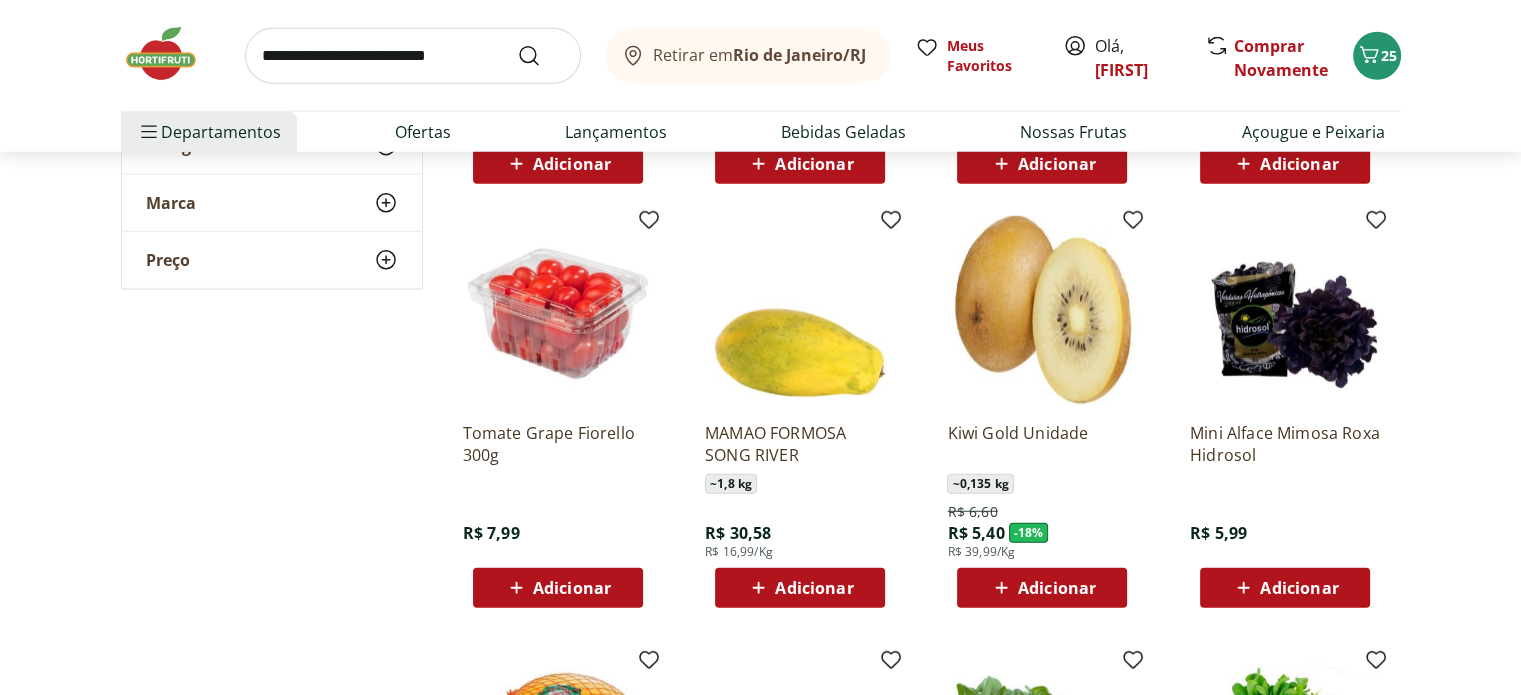 scroll, scrollTop: 5400, scrollLeft: 0, axis: vertical 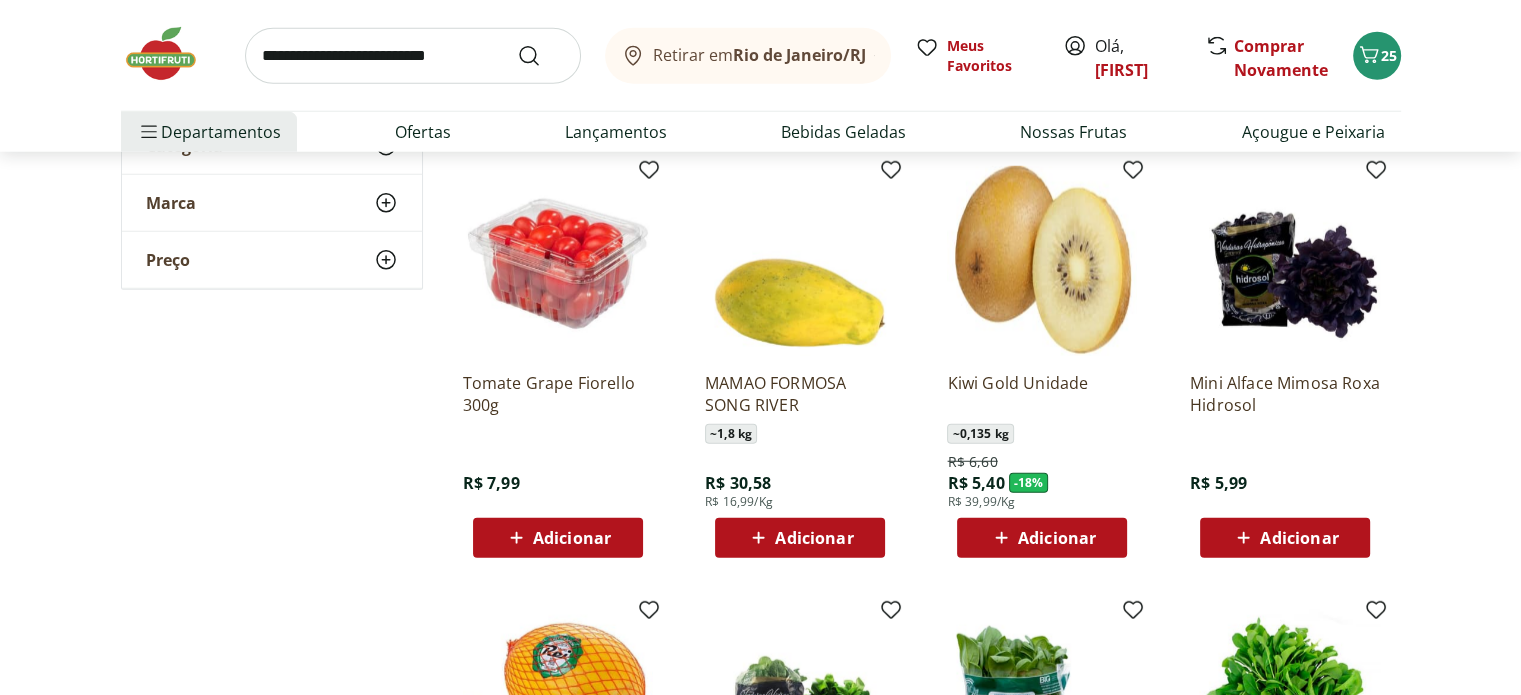 click on "Adicionar" at bounding box center [799, 538] 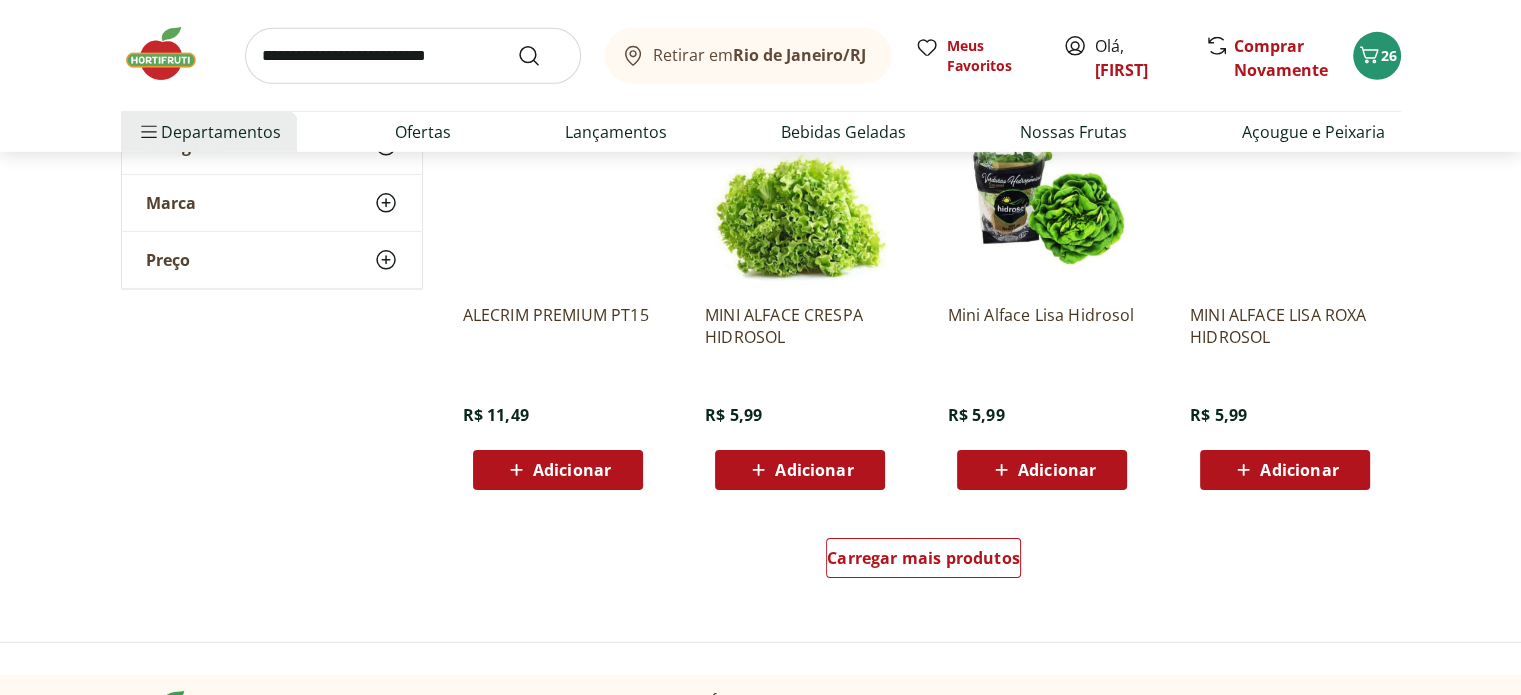 scroll, scrollTop: 6300, scrollLeft: 0, axis: vertical 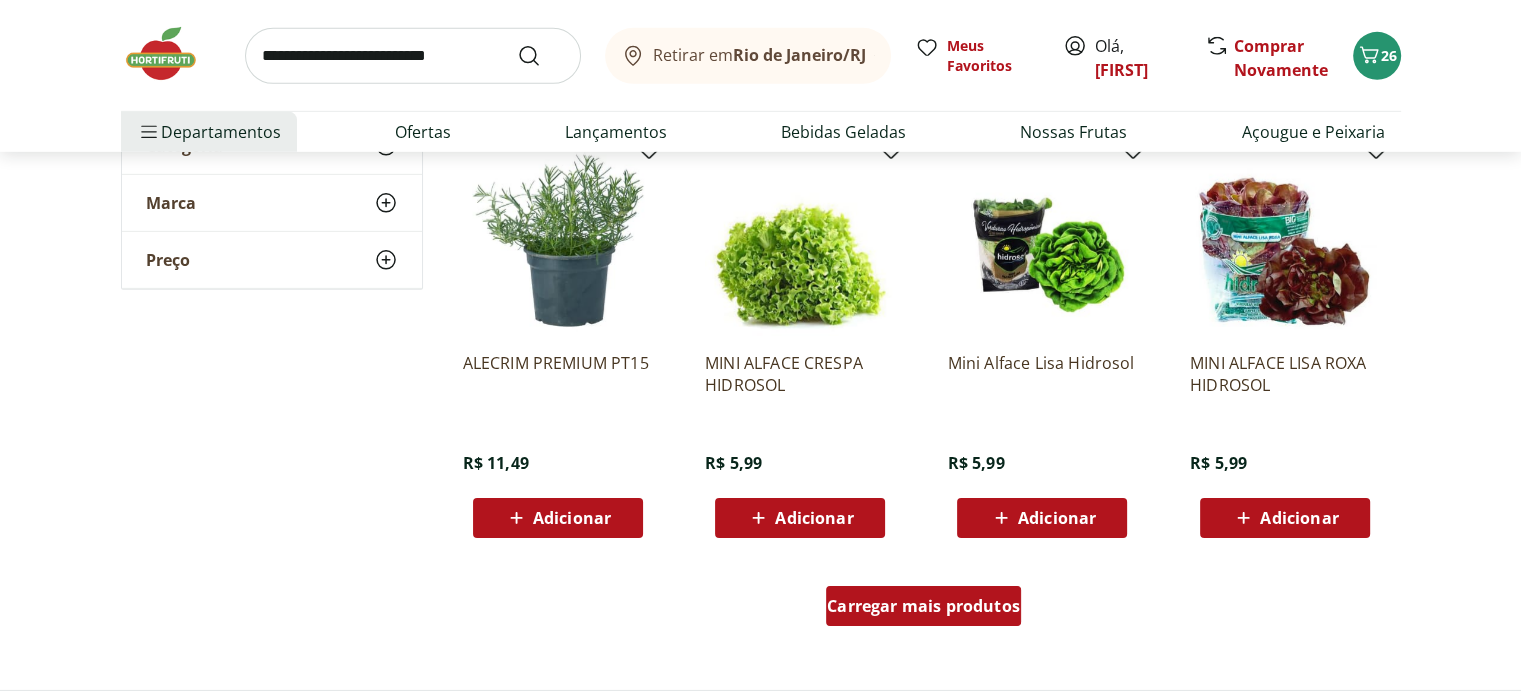 click on "Carregar mais produtos" at bounding box center [923, 606] 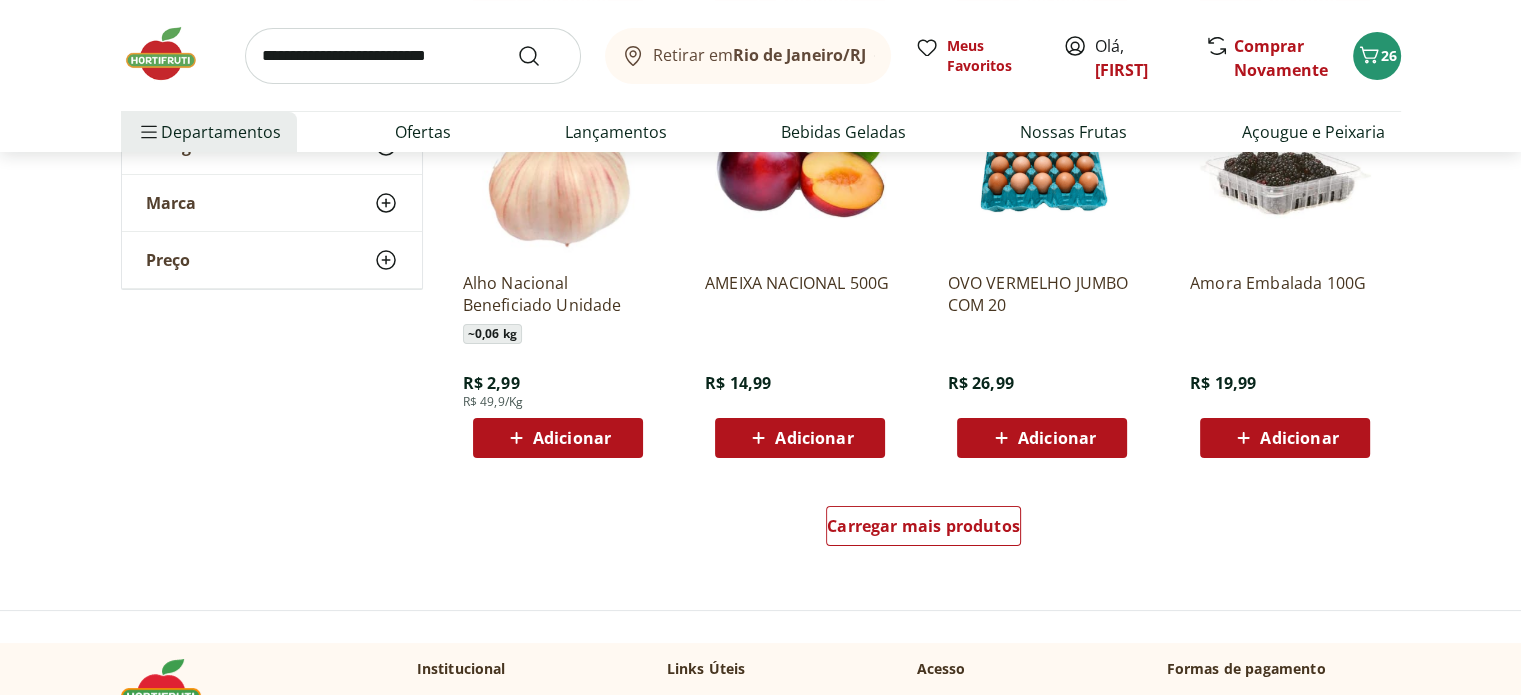 scroll, scrollTop: 7800, scrollLeft: 0, axis: vertical 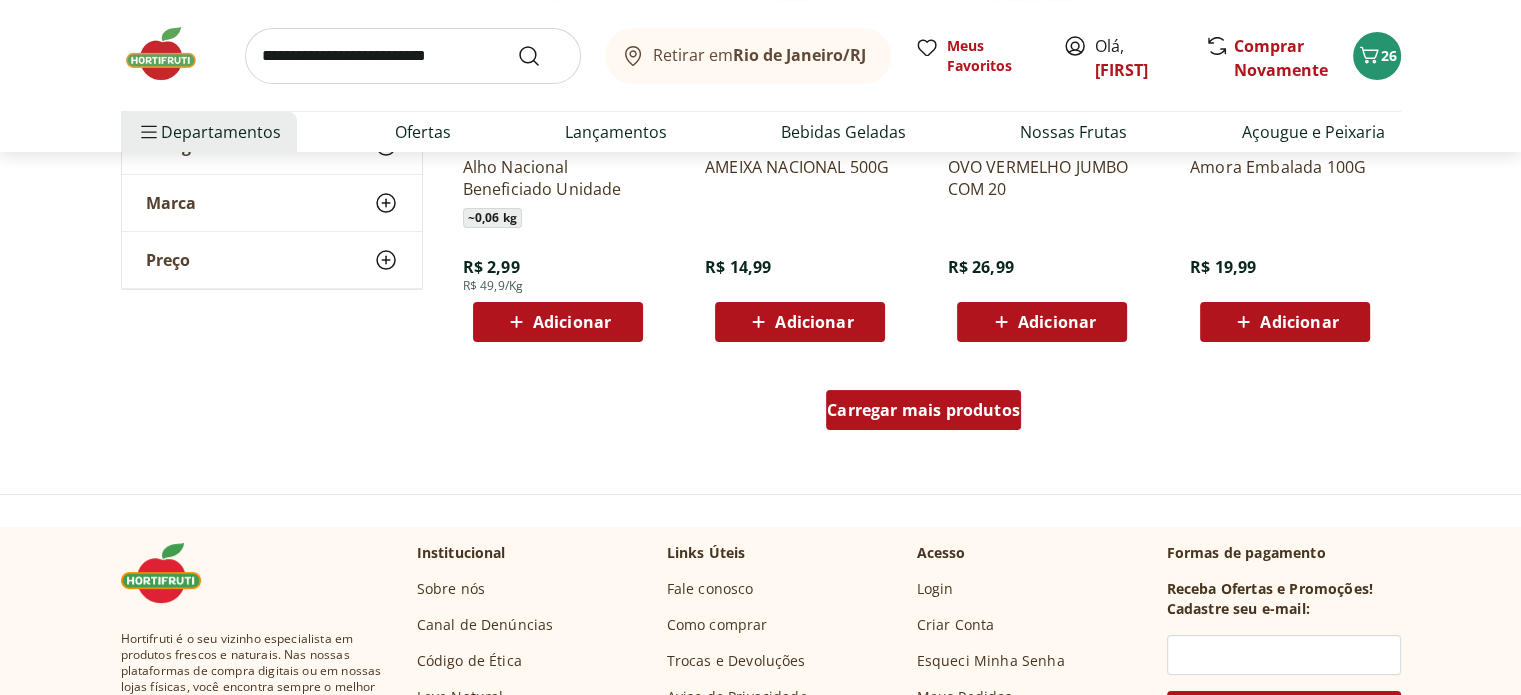 click on "Carregar mais produtos" at bounding box center [923, 410] 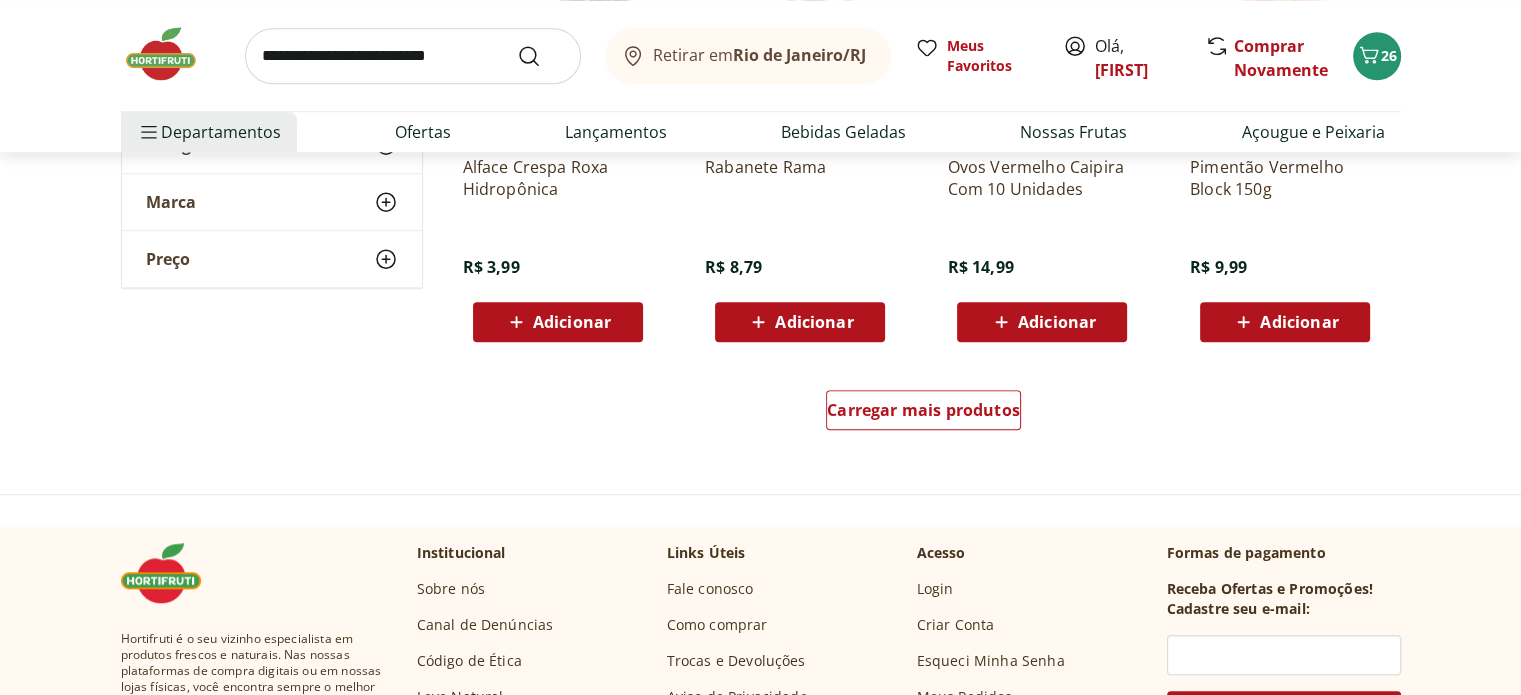 scroll, scrollTop: 9200, scrollLeft: 0, axis: vertical 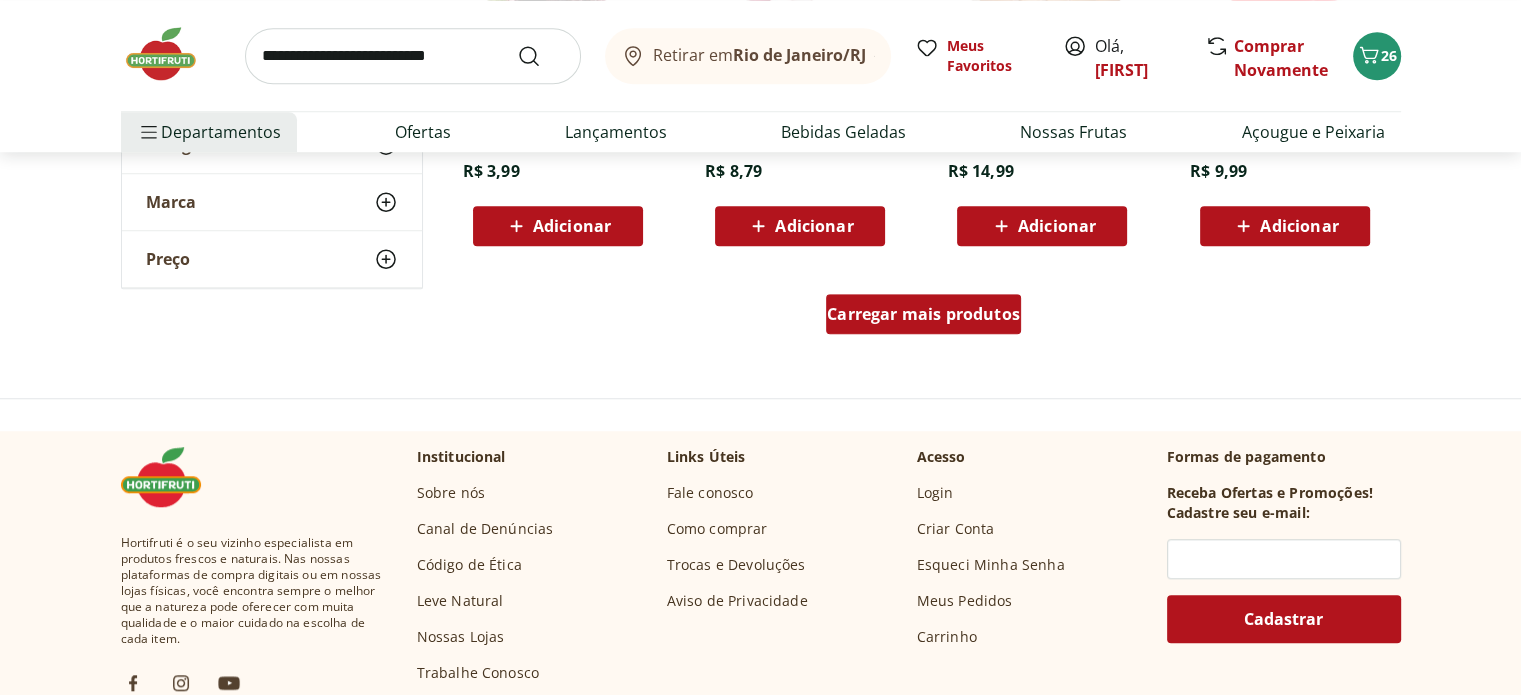 click on "Carregar mais produtos" at bounding box center [923, 314] 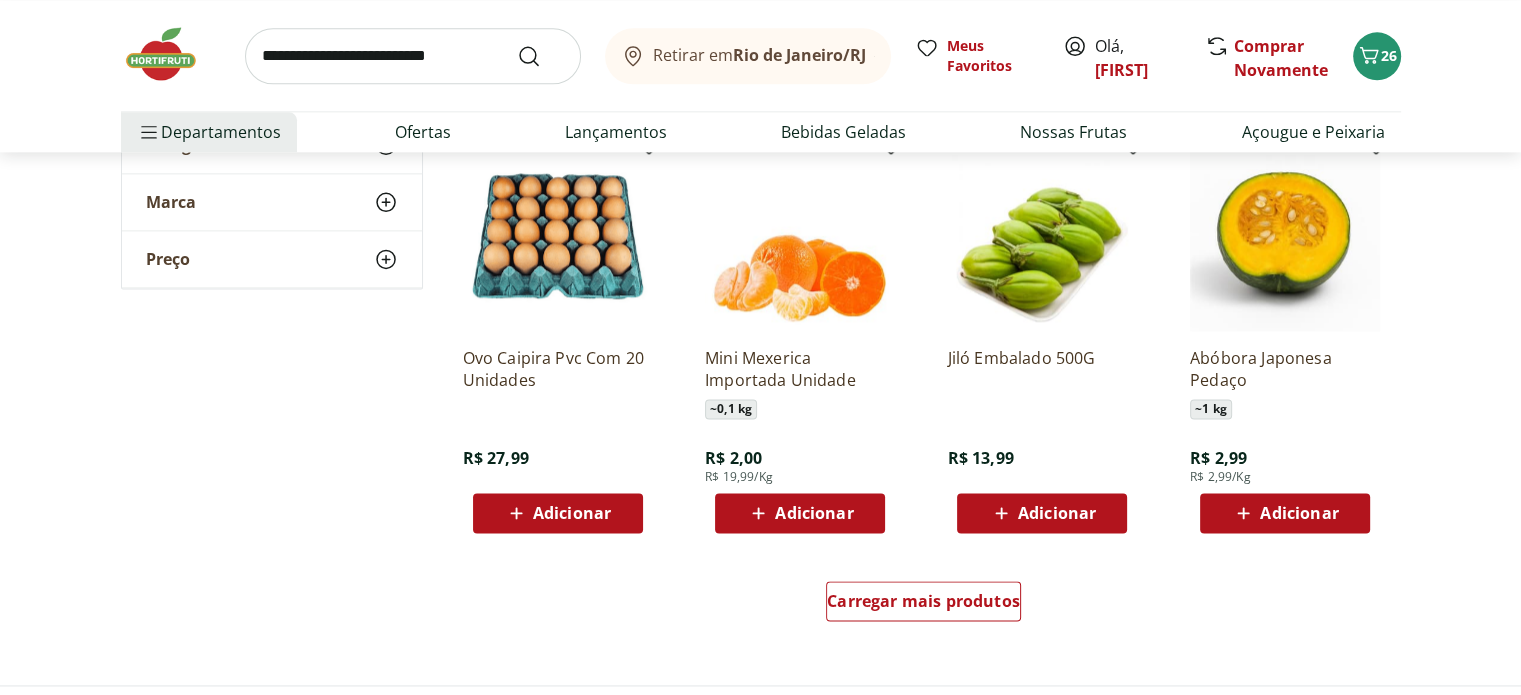 scroll, scrollTop: 10300, scrollLeft: 0, axis: vertical 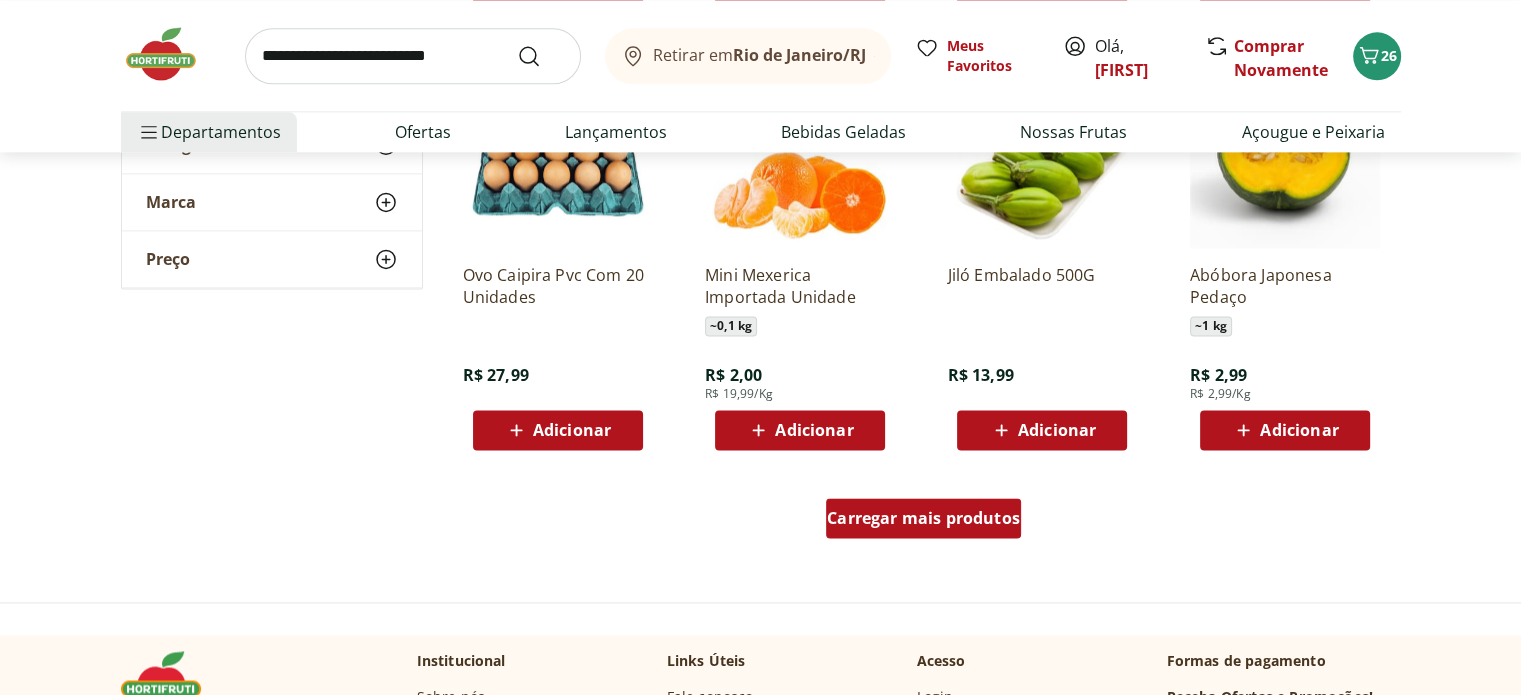 click on "Carregar mais produtos" at bounding box center (923, 518) 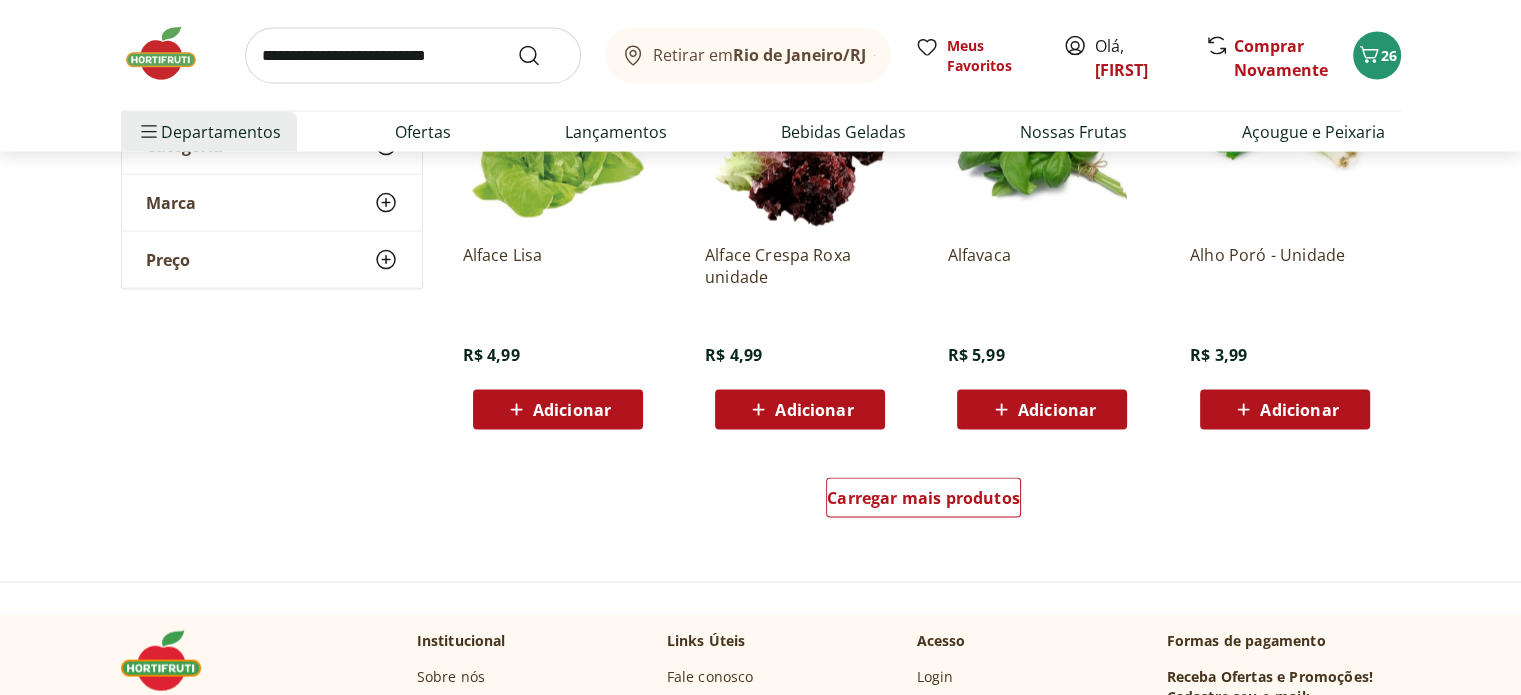 scroll, scrollTop: 11700, scrollLeft: 0, axis: vertical 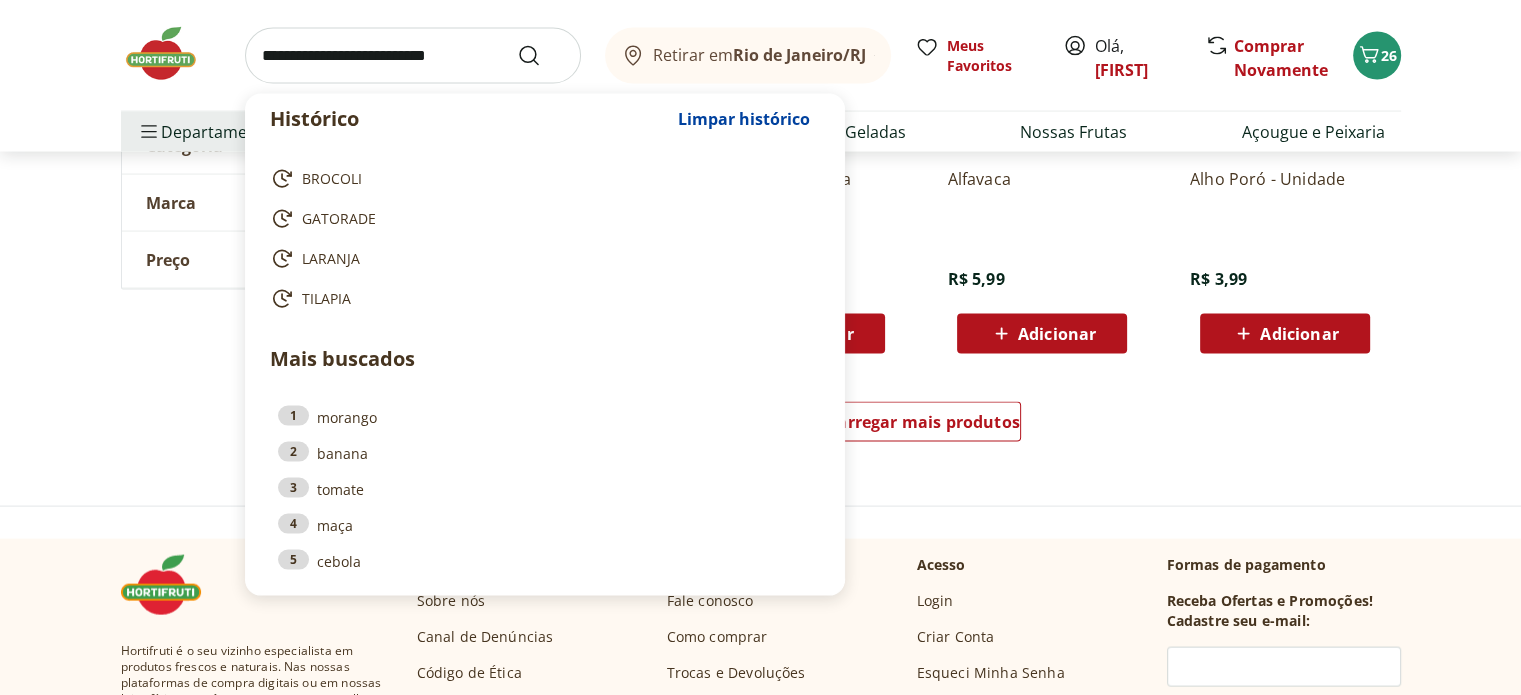 click at bounding box center (413, 56) 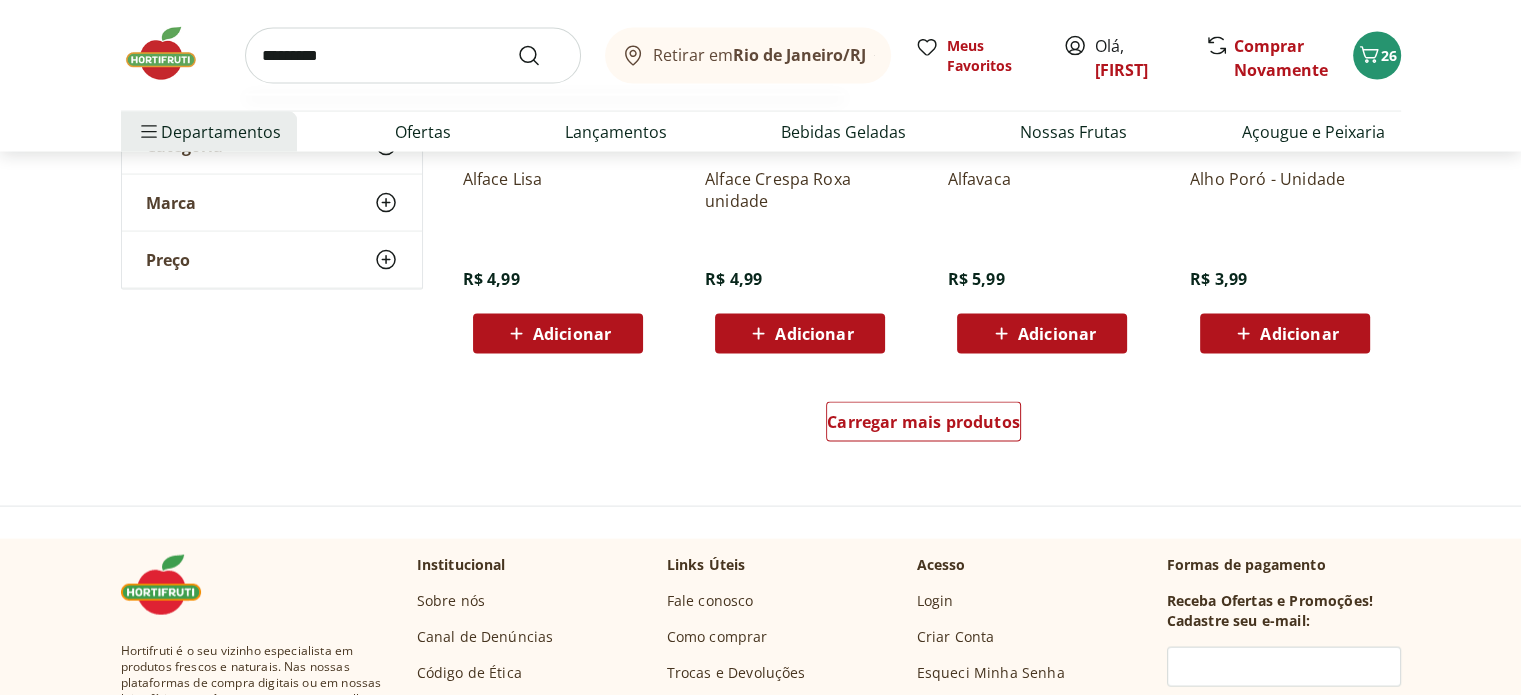 type on "*********" 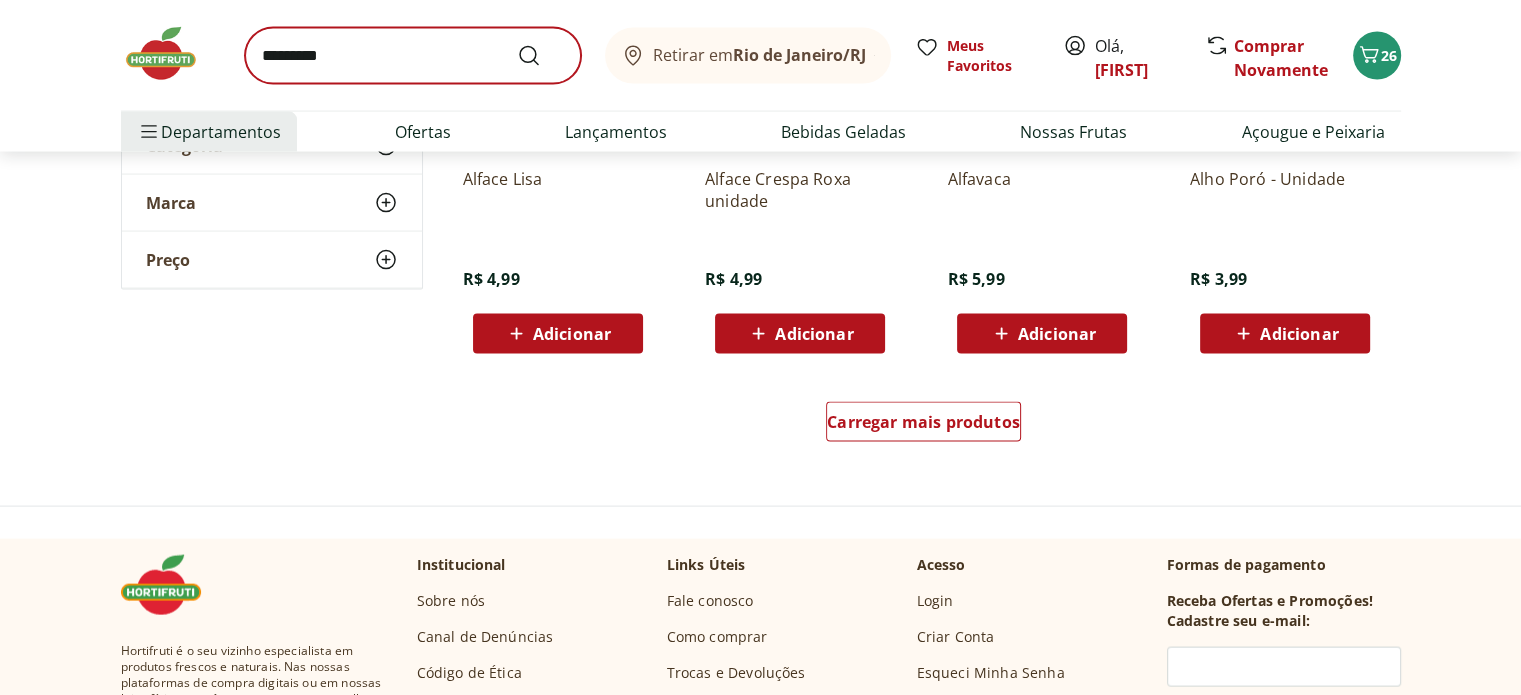 scroll, scrollTop: 0, scrollLeft: 0, axis: both 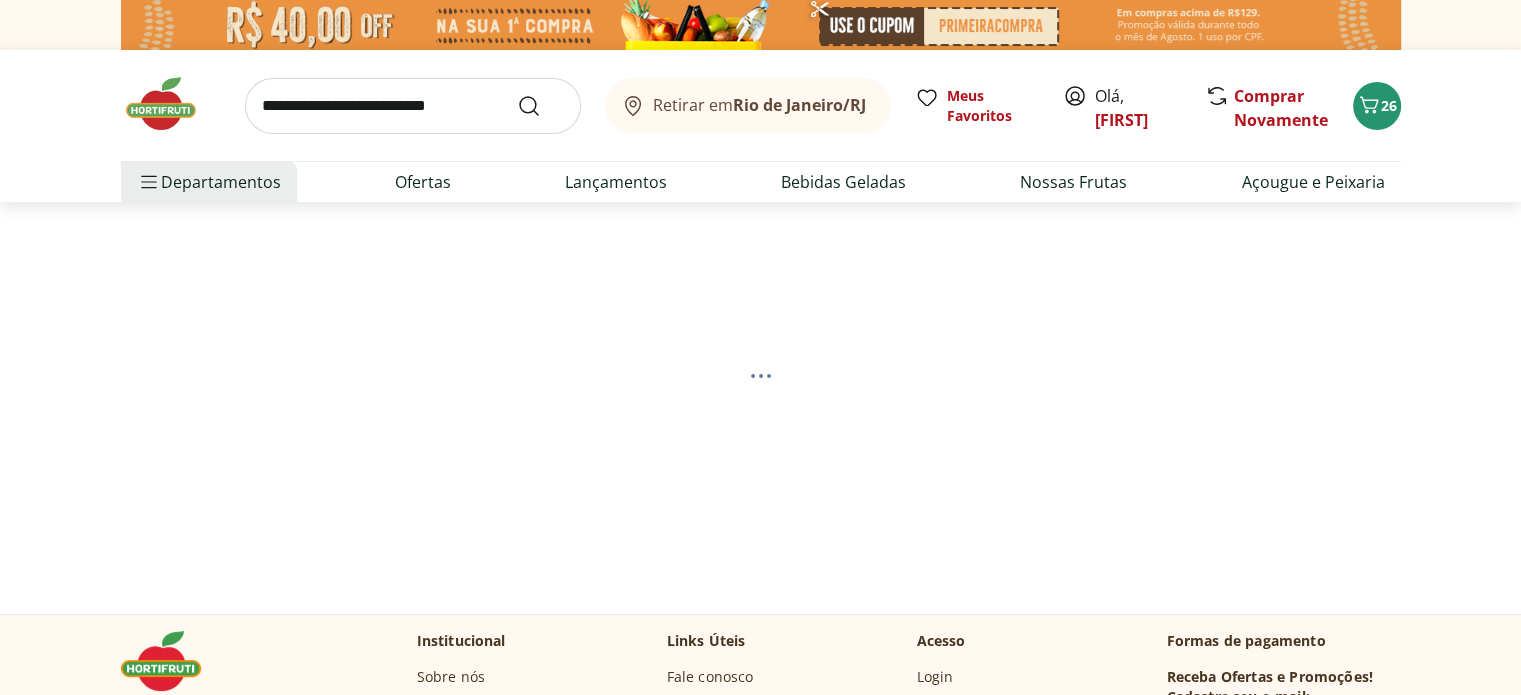 select on "**********" 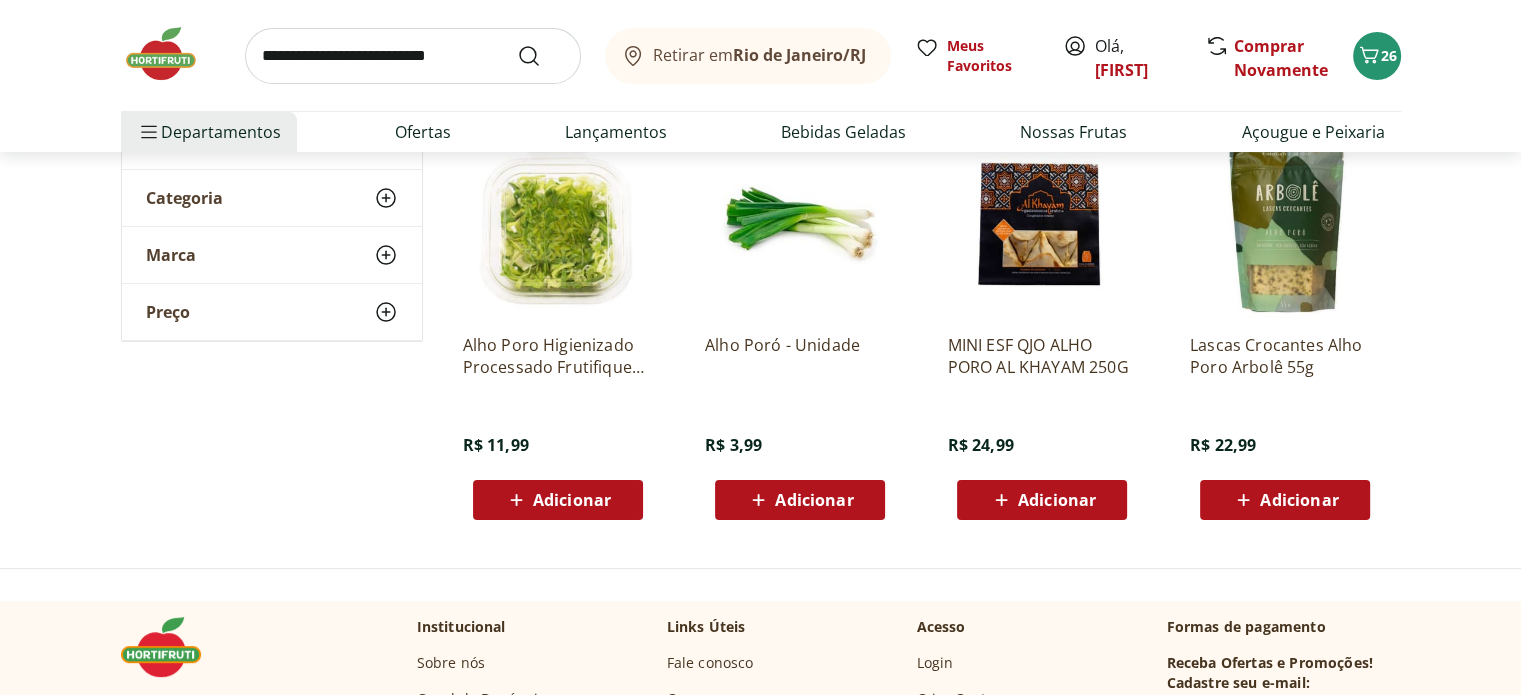 scroll, scrollTop: 300, scrollLeft: 0, axis: vertical 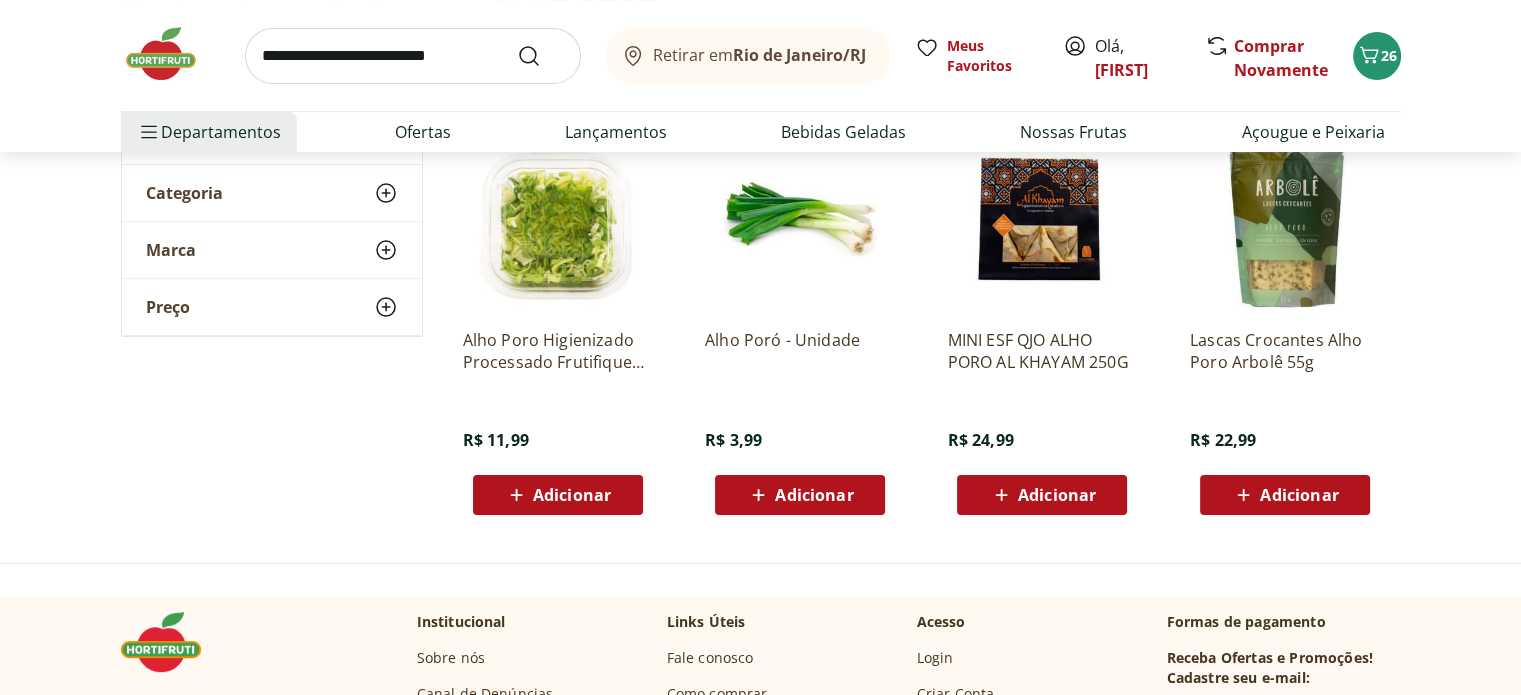 click on "Adicionar" at bounding box center (572, 495) 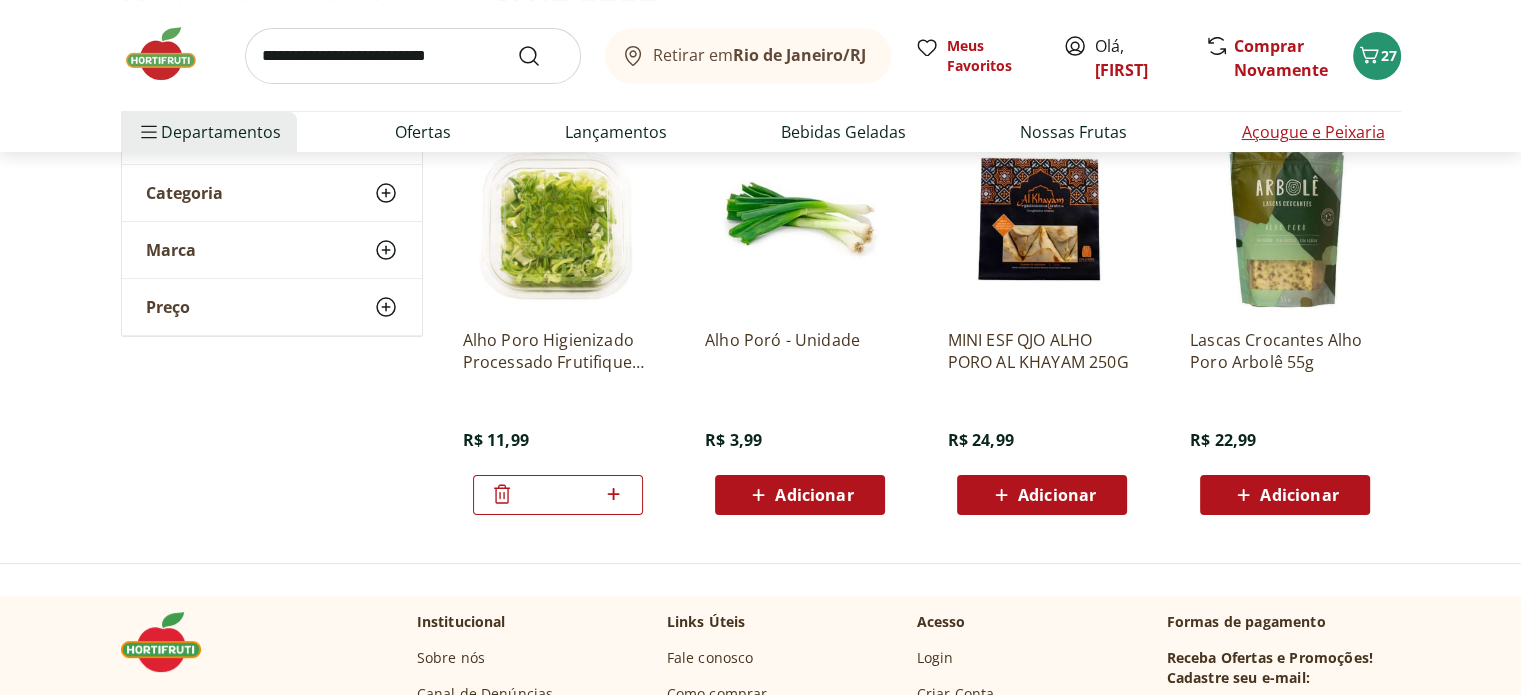 click on "Açougue e Peixaria" at bounding box center [1312, 132] 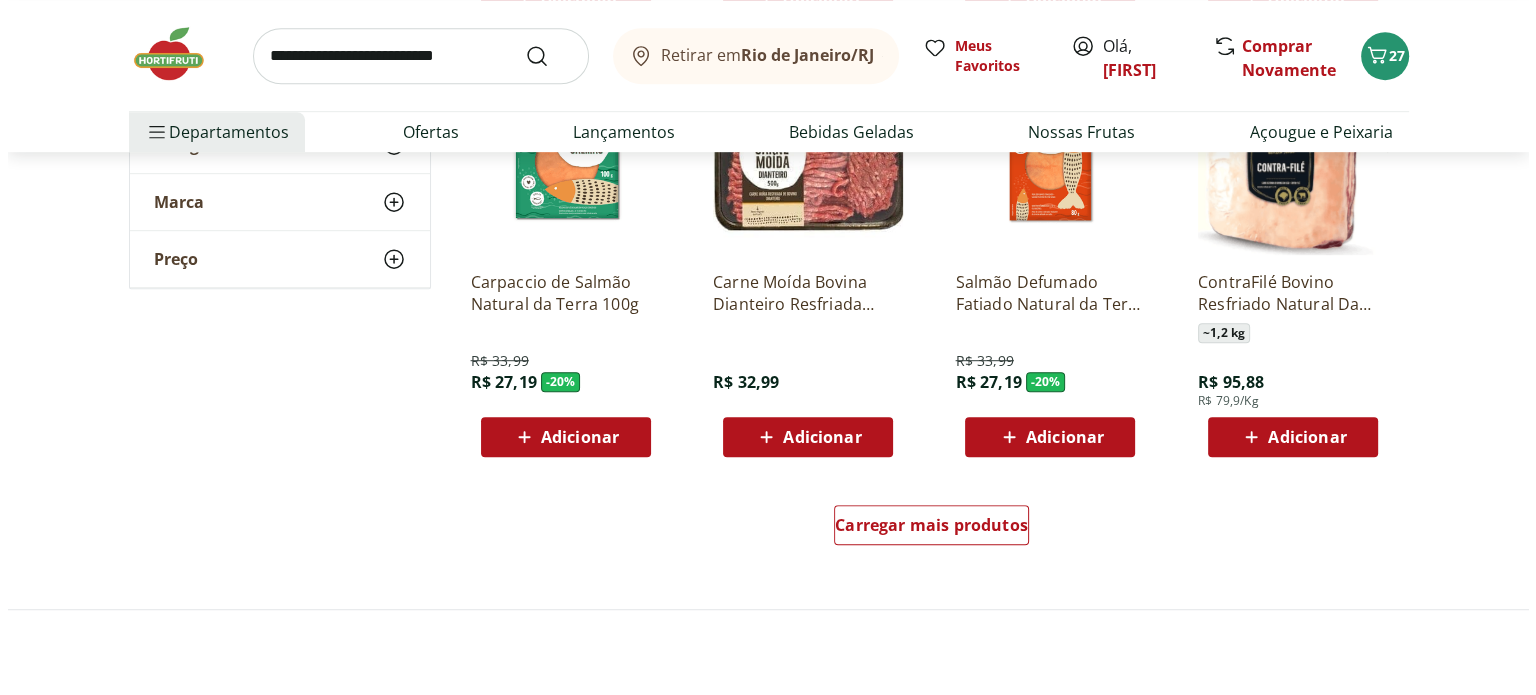 scroll, scrollTop: 1200, scrollLeft: 0, axis: vertical 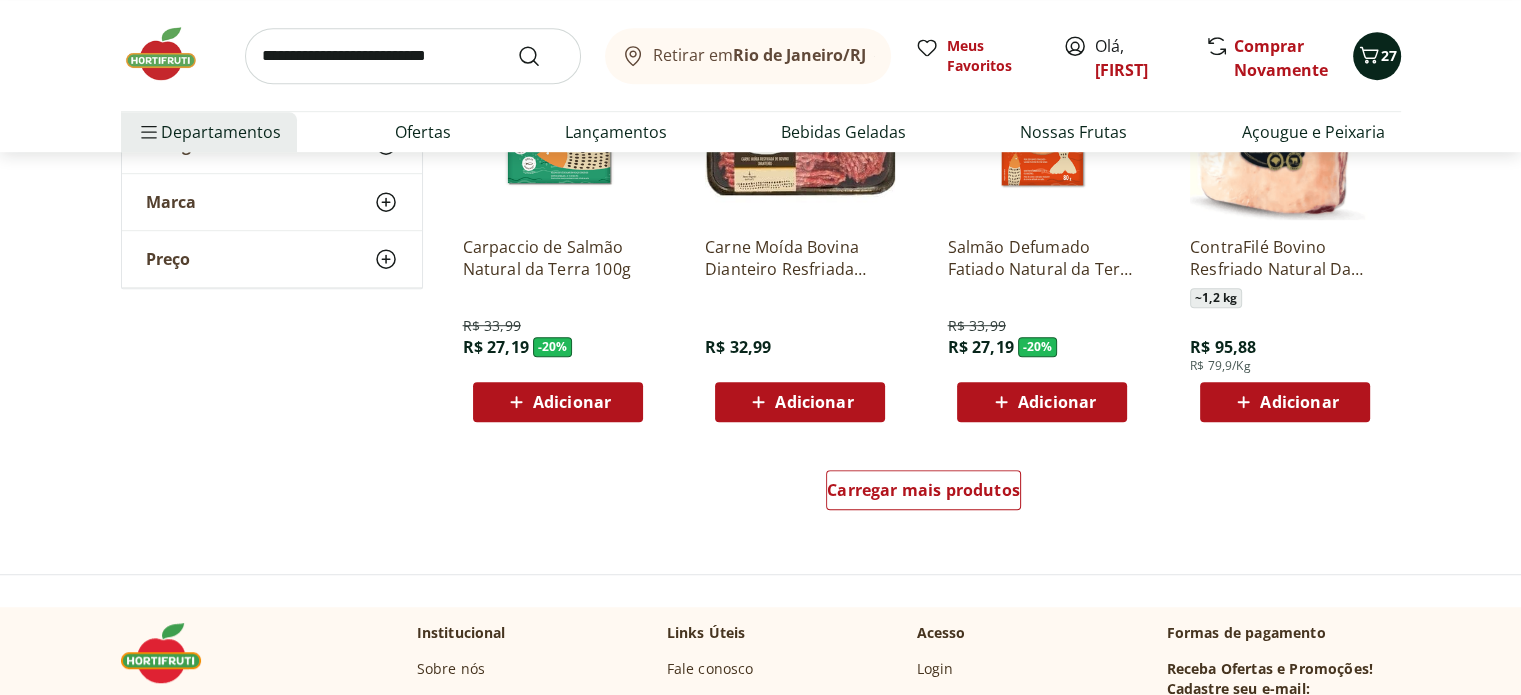click 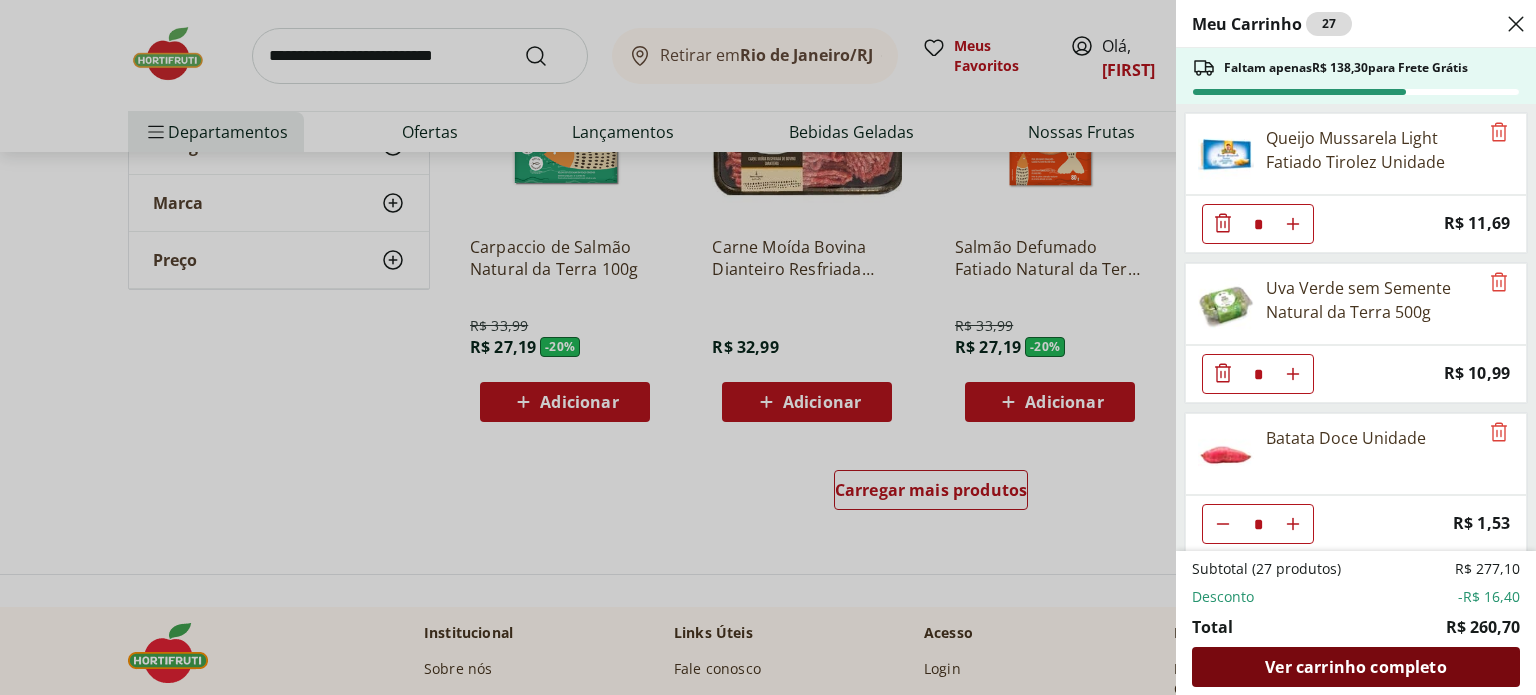 click on "Ver carrinho completo" at bounding box center [1355, 667] 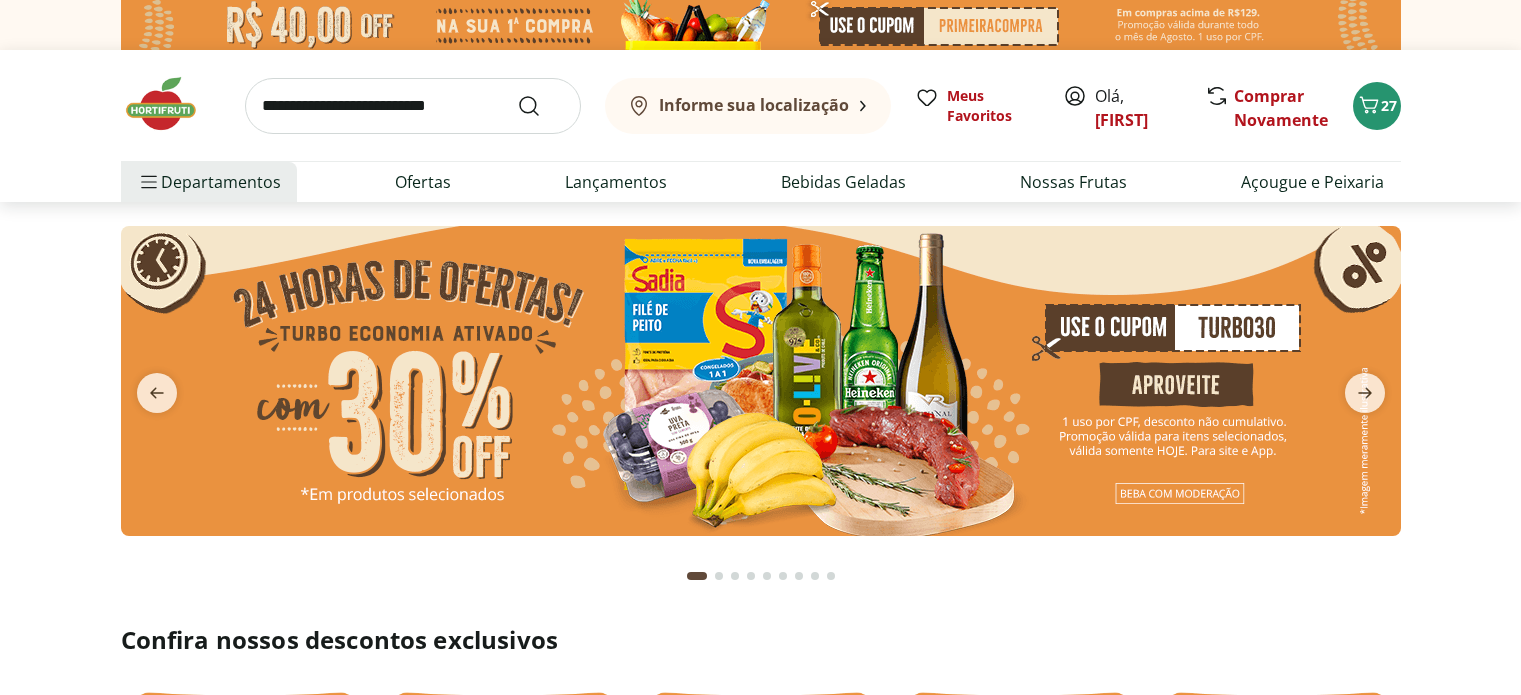 scroll, scrollTop: 0, scrollLeft: 0, axis: both 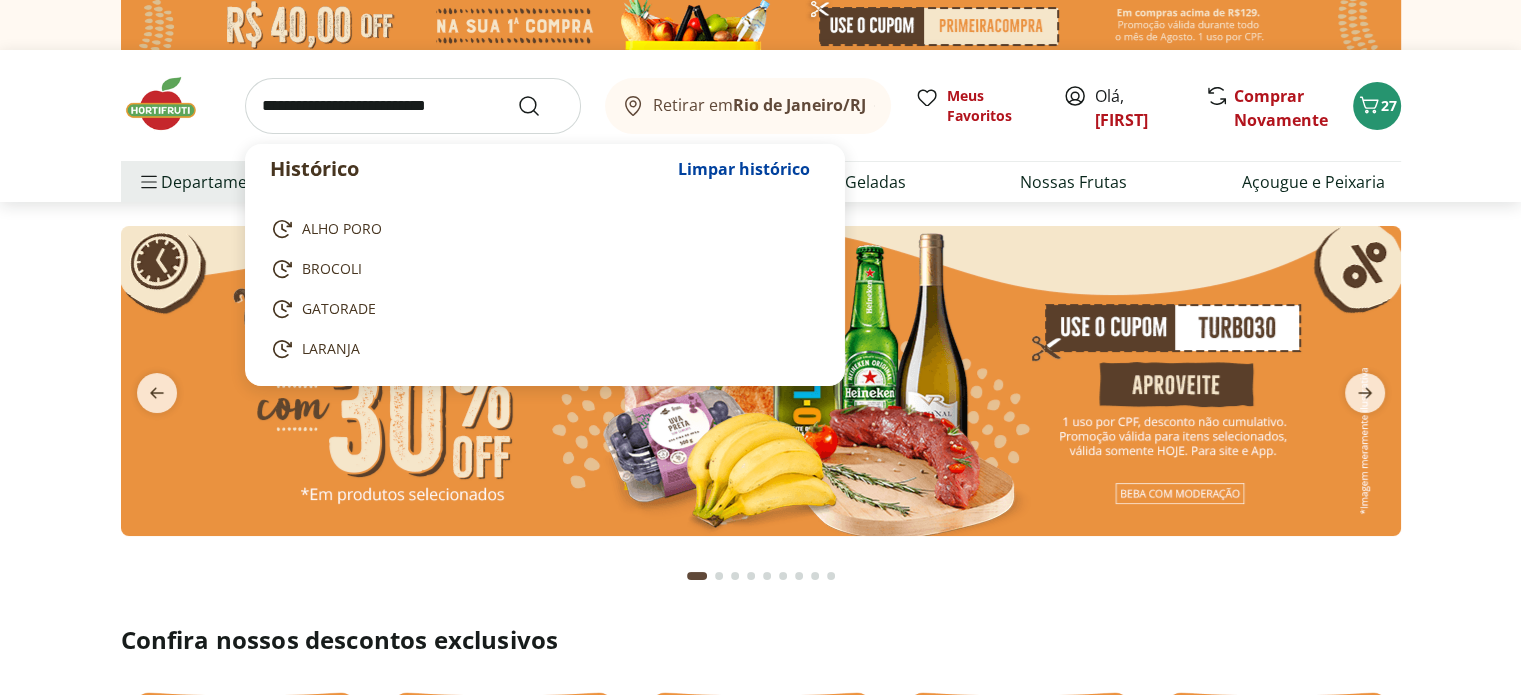 click at bounding box center (413, 106) 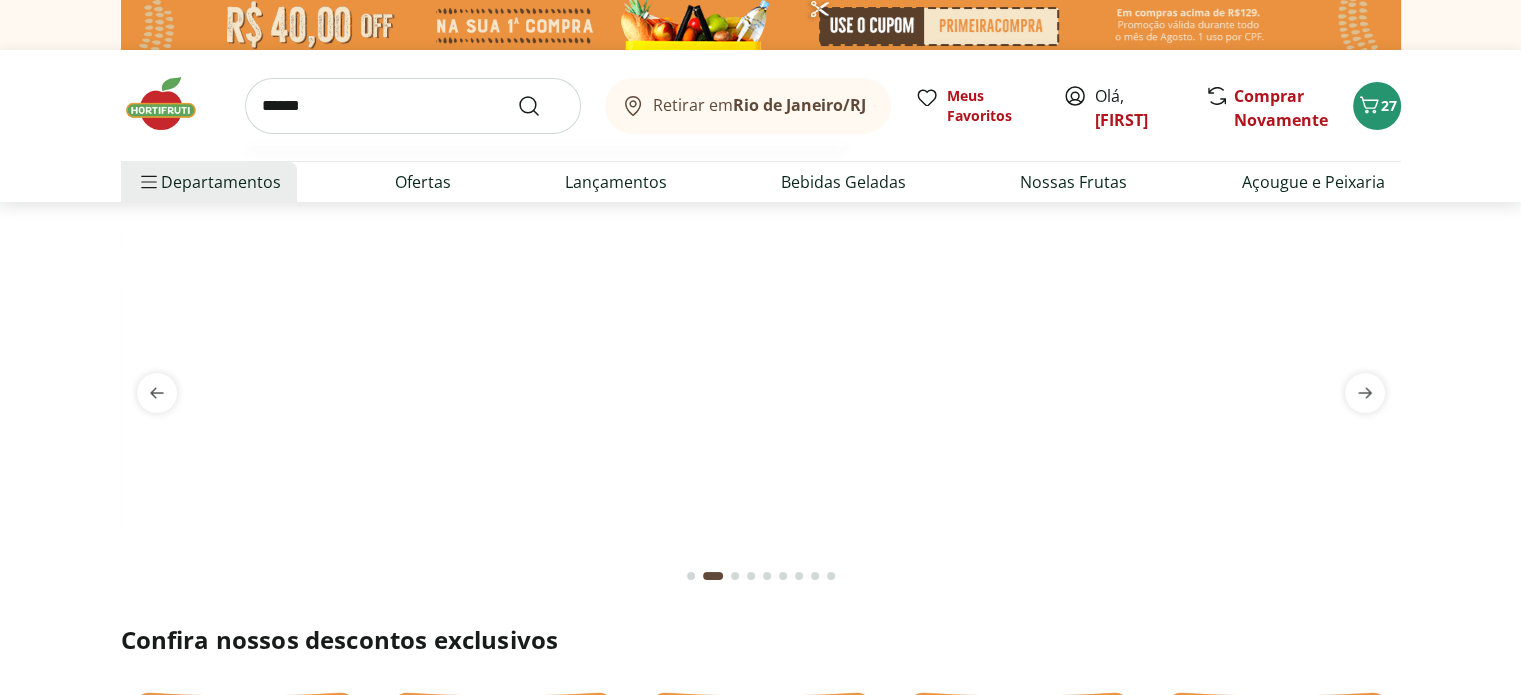 type on "******" 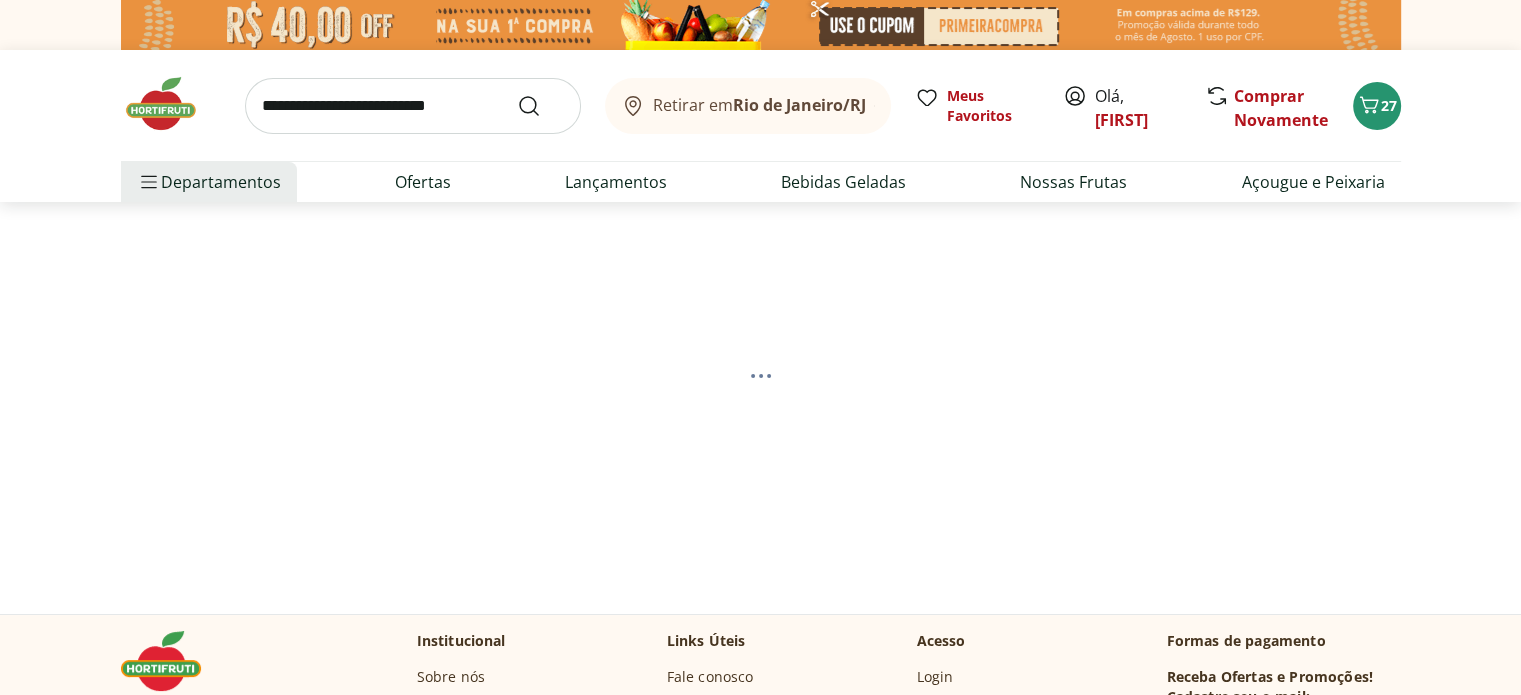 select on "**********" 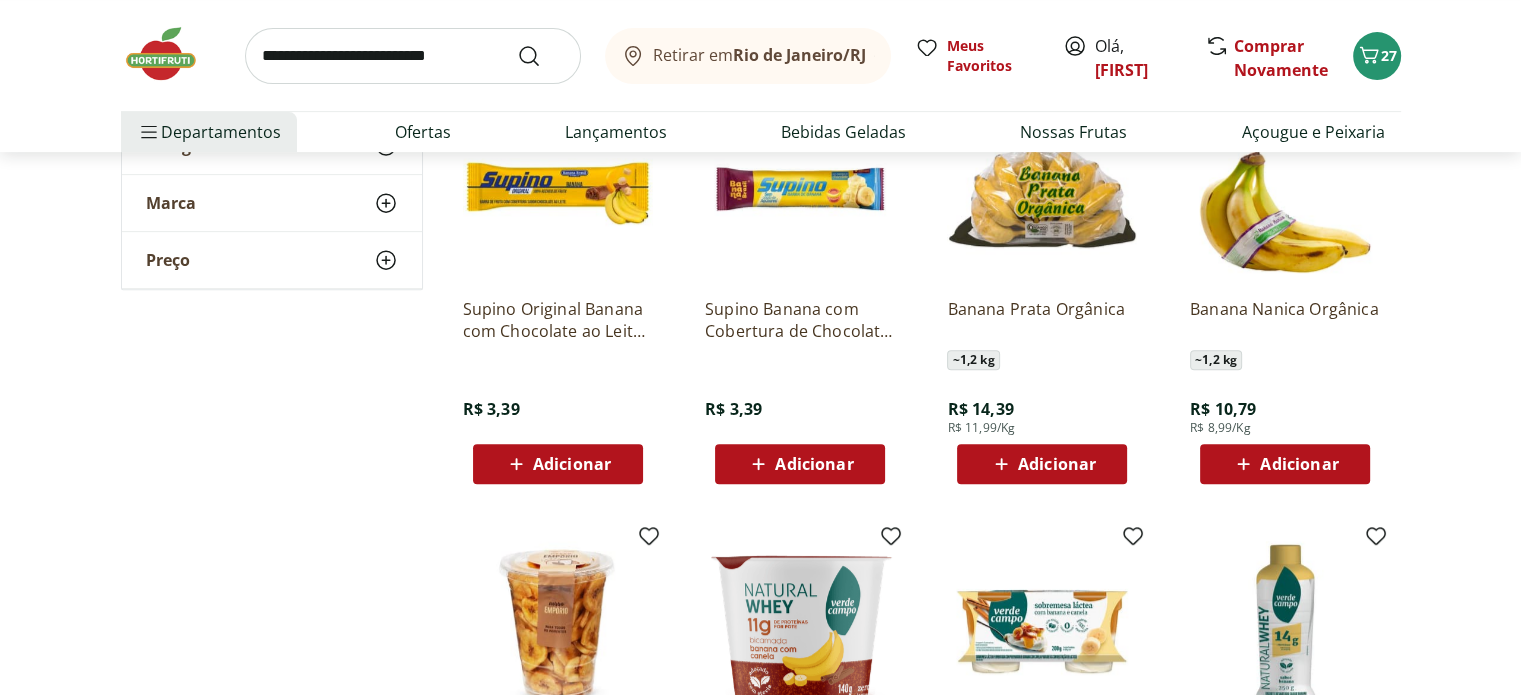 scroll, scrollTop: 800, scrollLeft: 0, axis: vertical 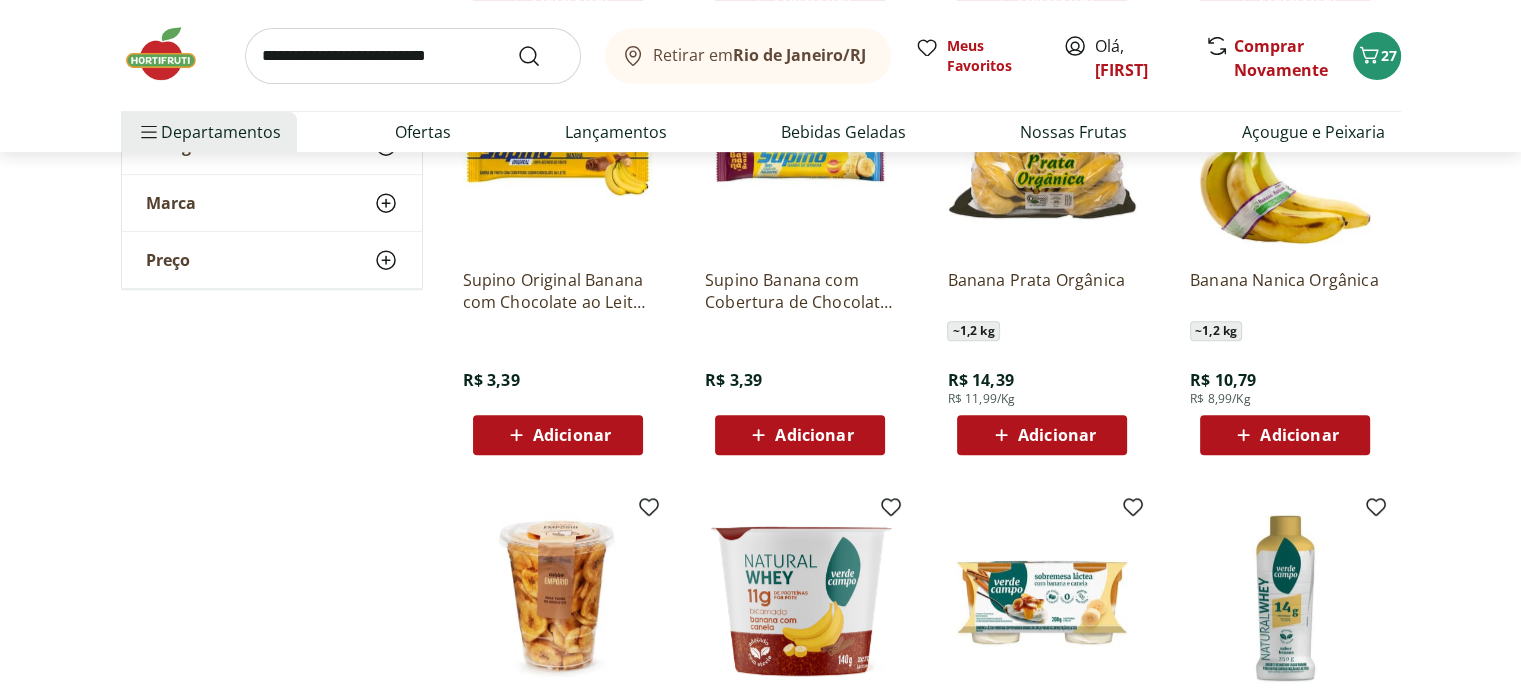 click on "Adicionar" at bounding box center [1057, 435] 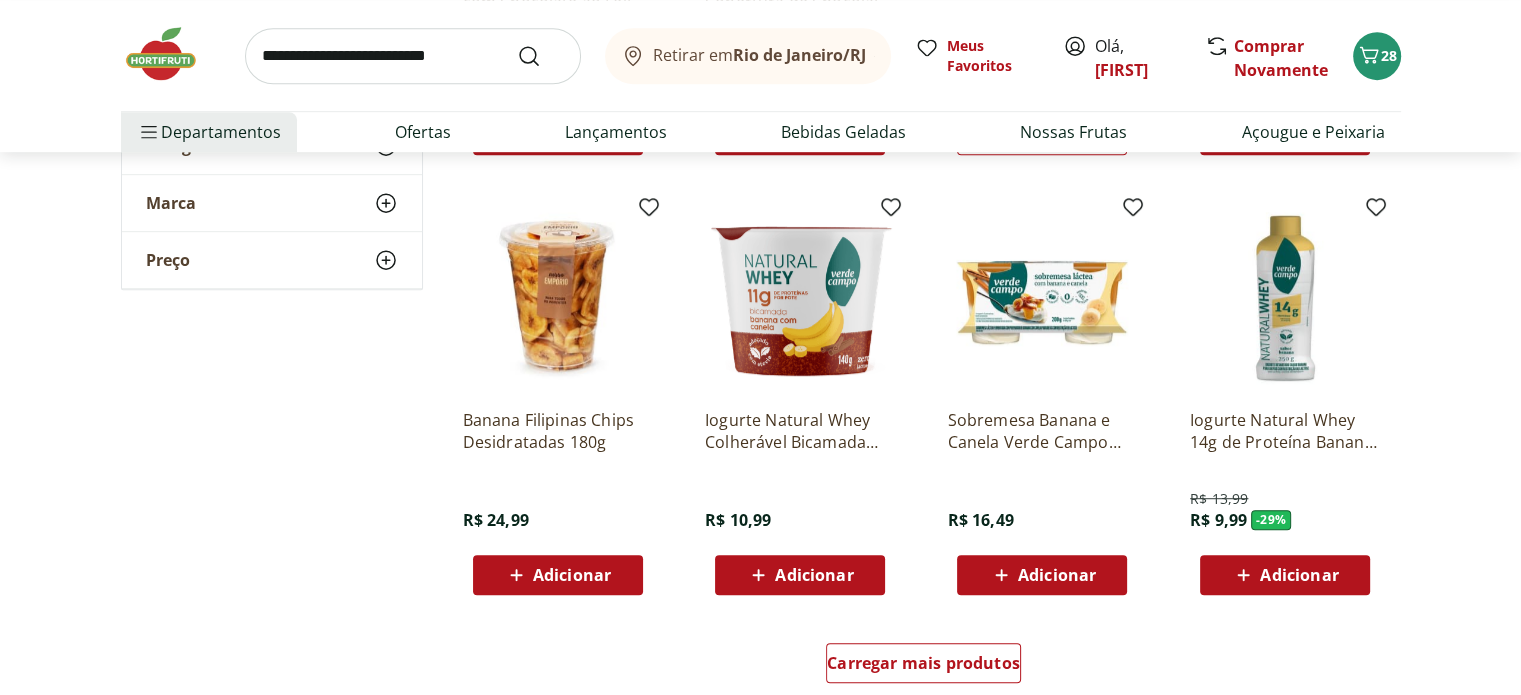 scroll, scrollTop: 1200, scrollLeft: 0, axis: vertical 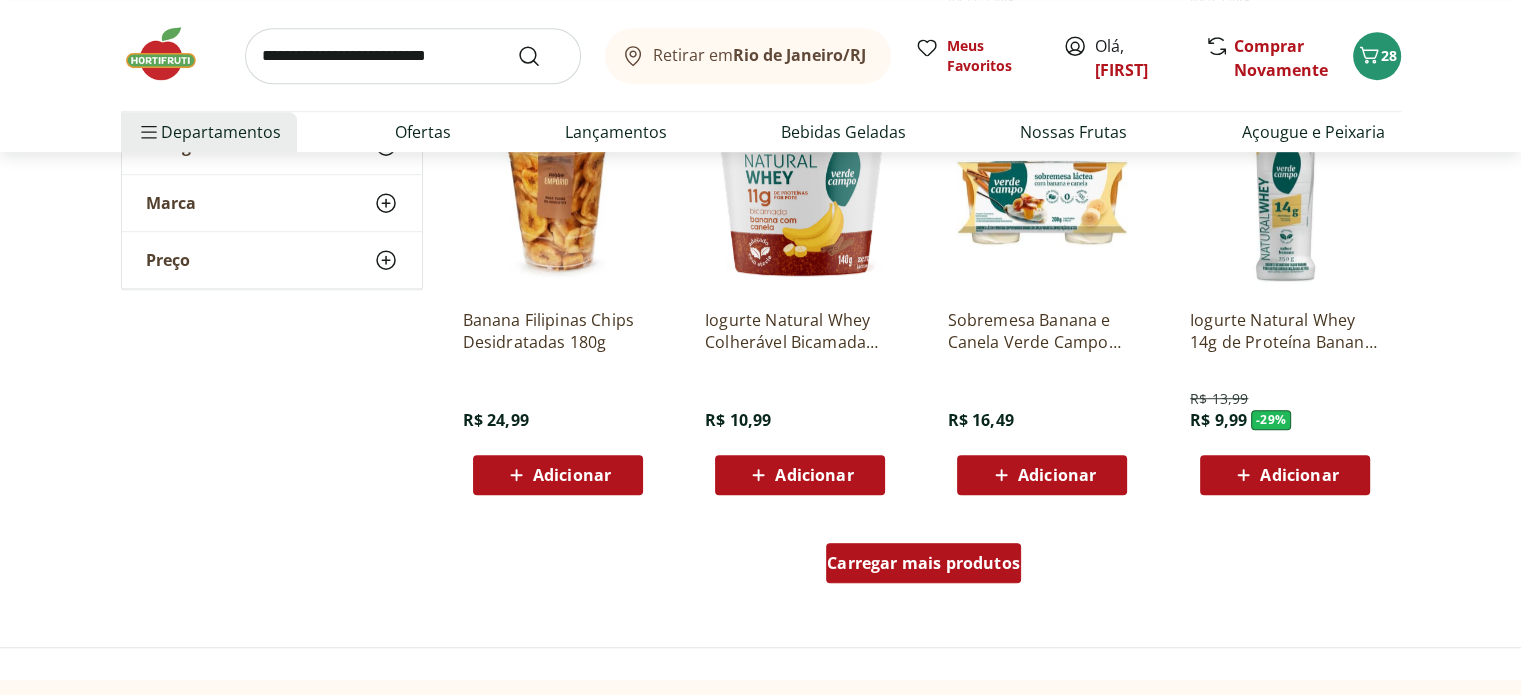 click on "Carregar mais produtos" at bounding box center [923, 563] 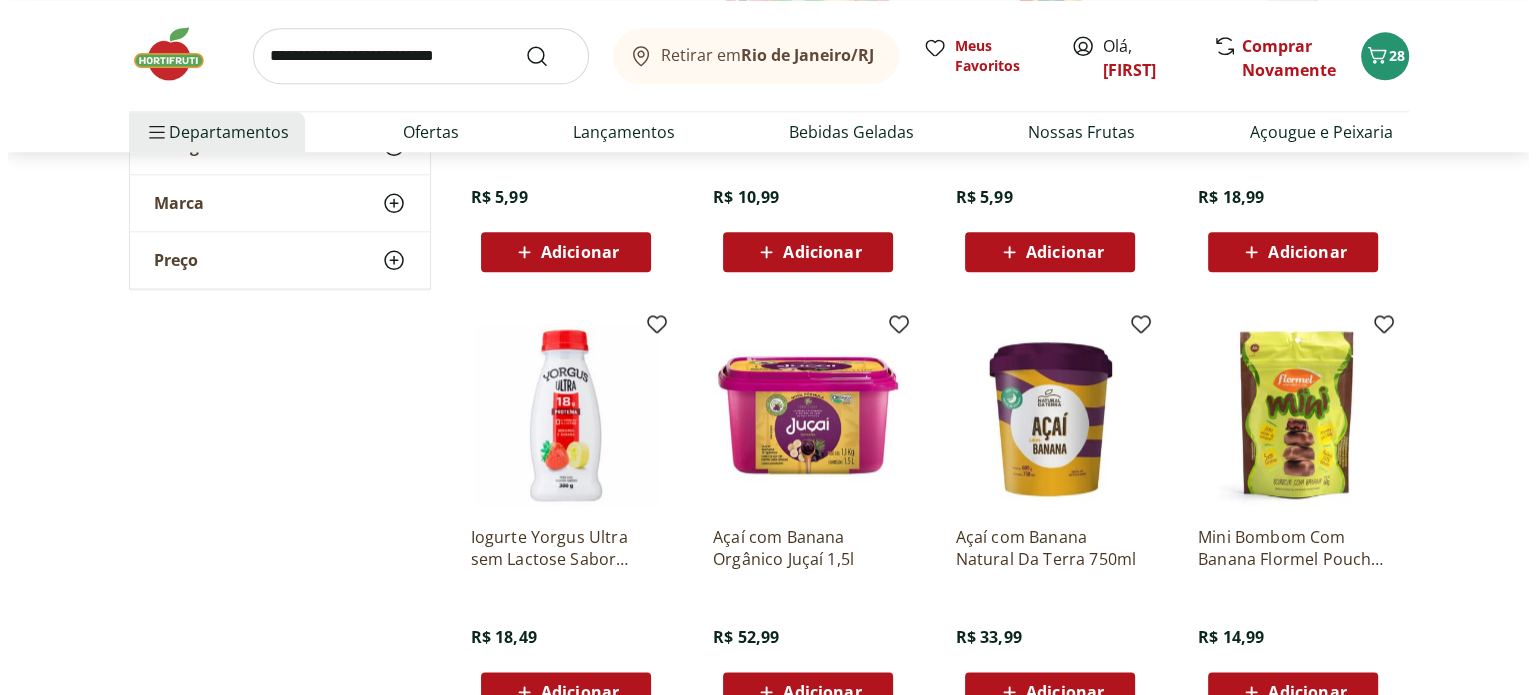 scroll, scrollTop: 2300, scrollLeft: 0, axis: vertical 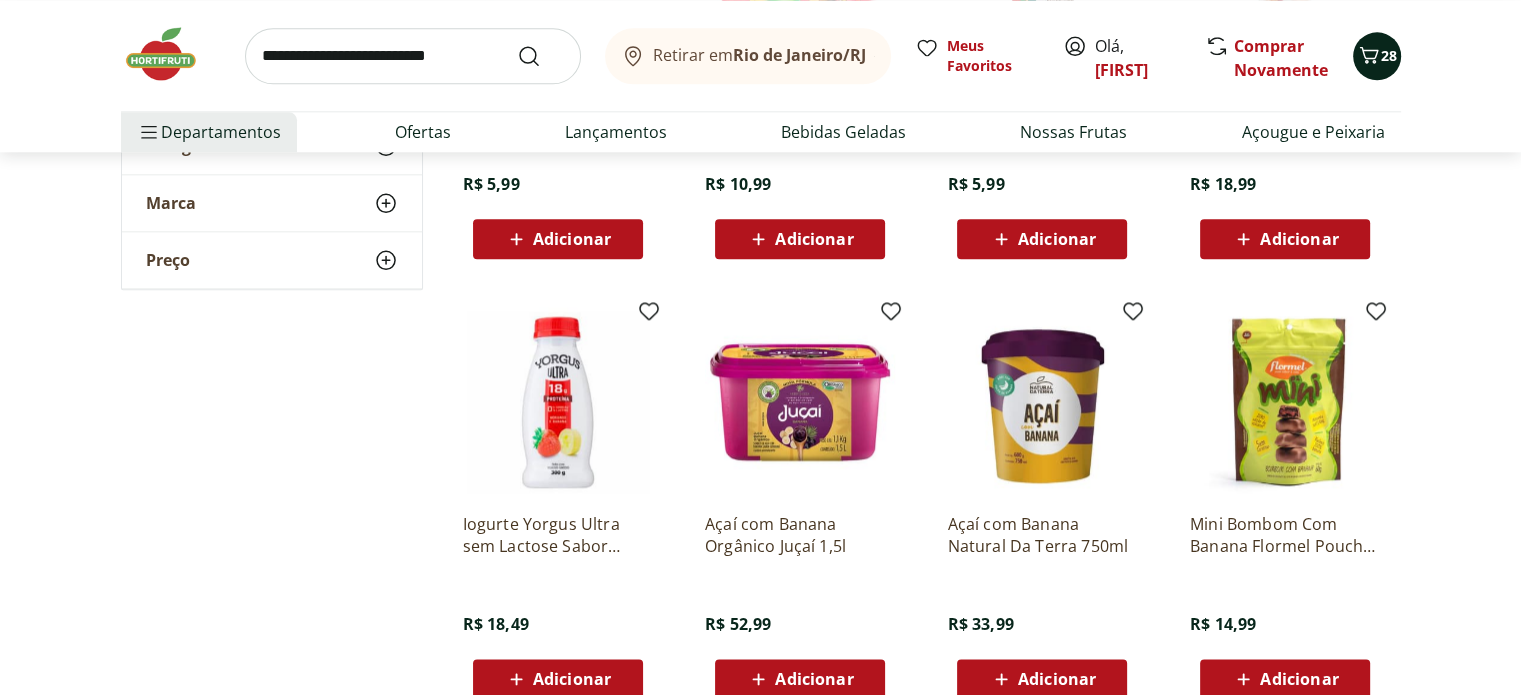 click 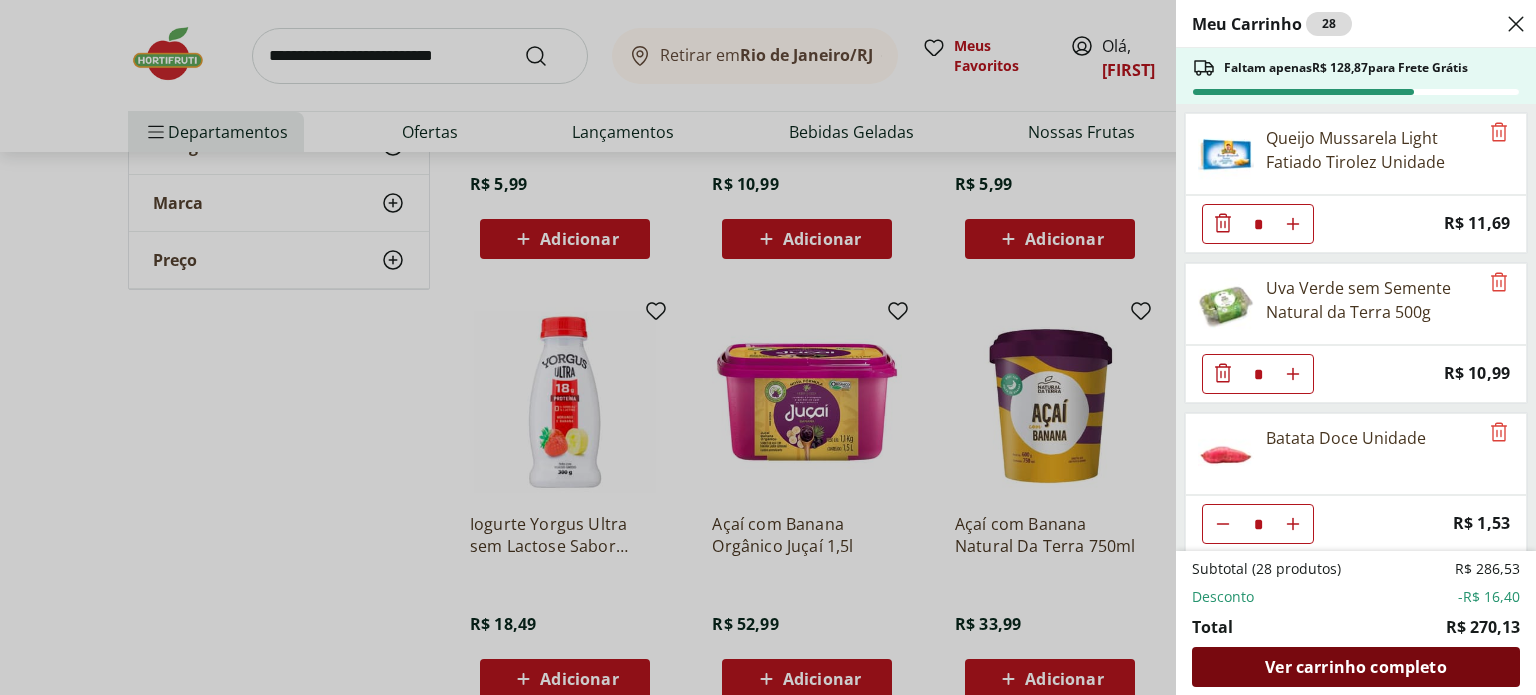 click on "Ver carrinho completo" at bounding box center [1355, 667] 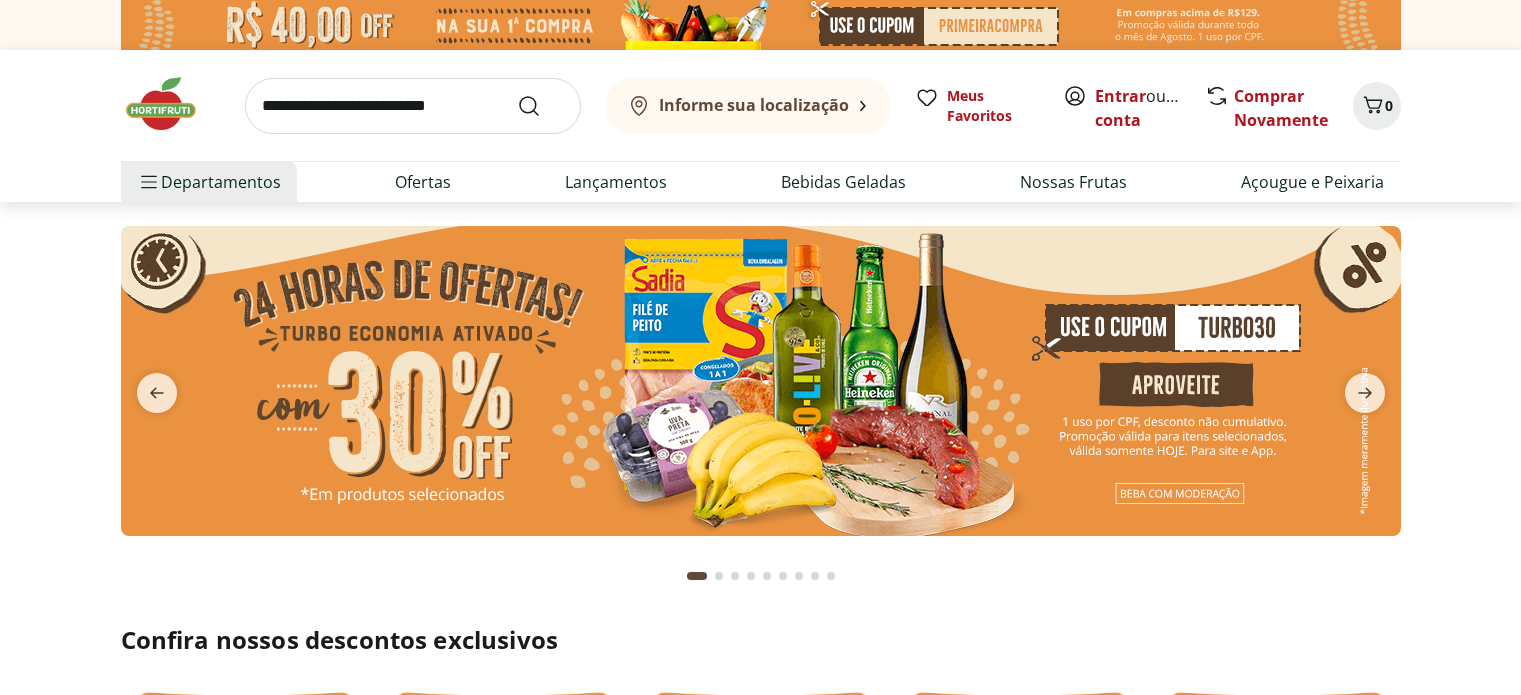 scroll, scrollTop: 0, scrollLeft: 0, axis: both 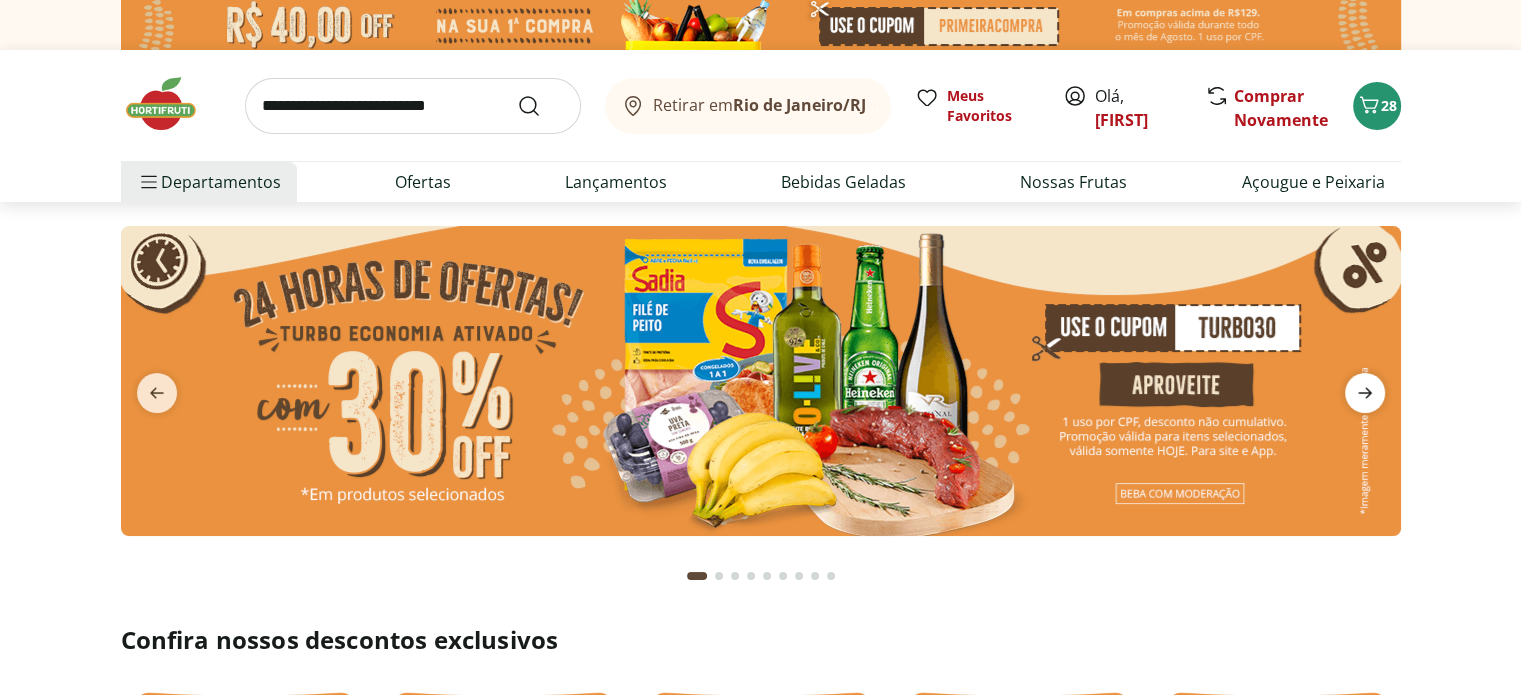 click 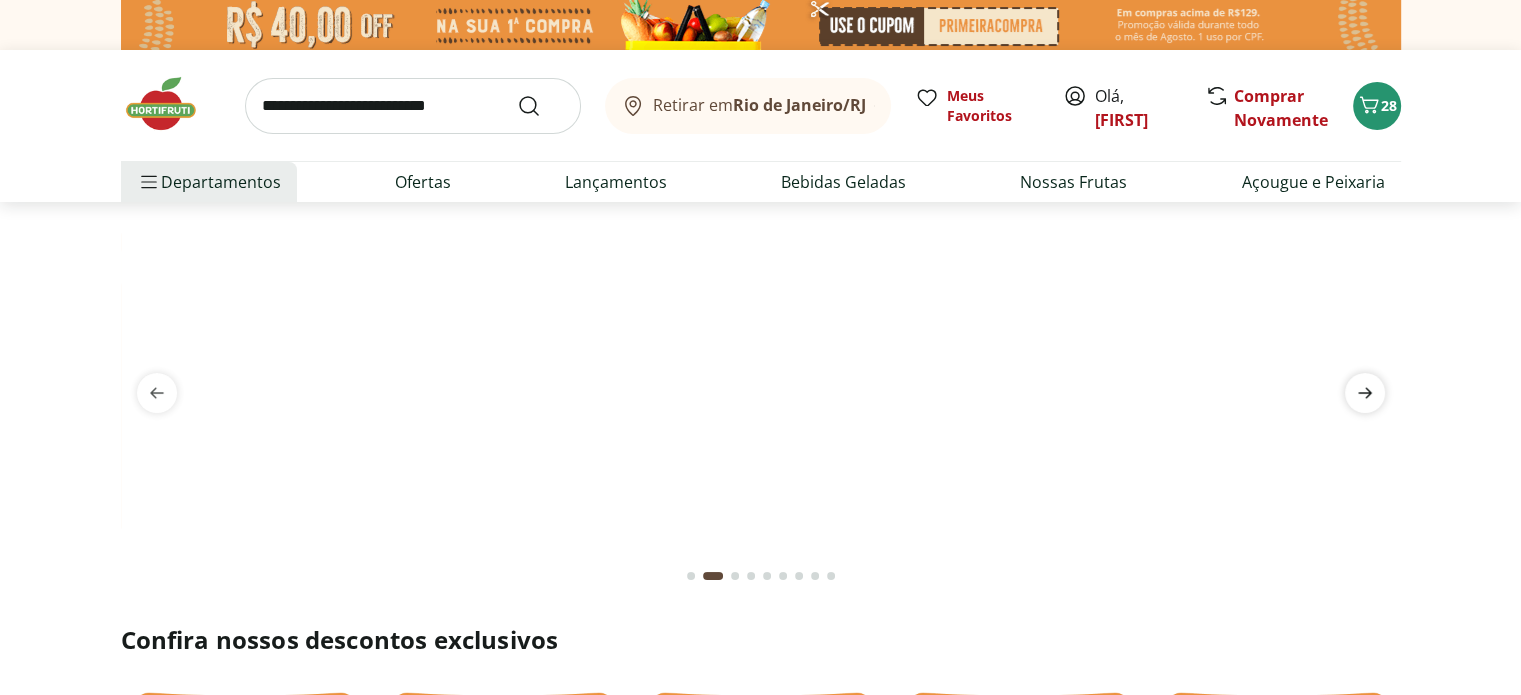click 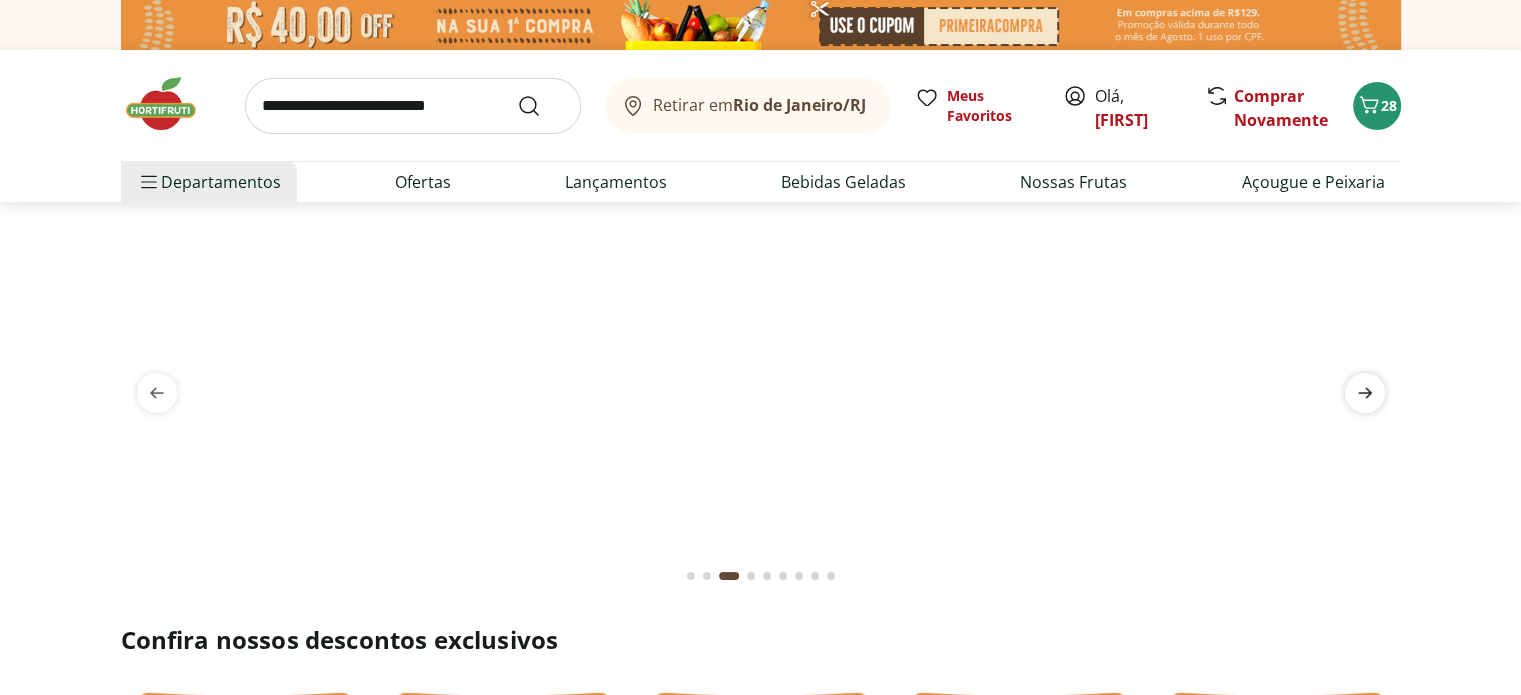 click 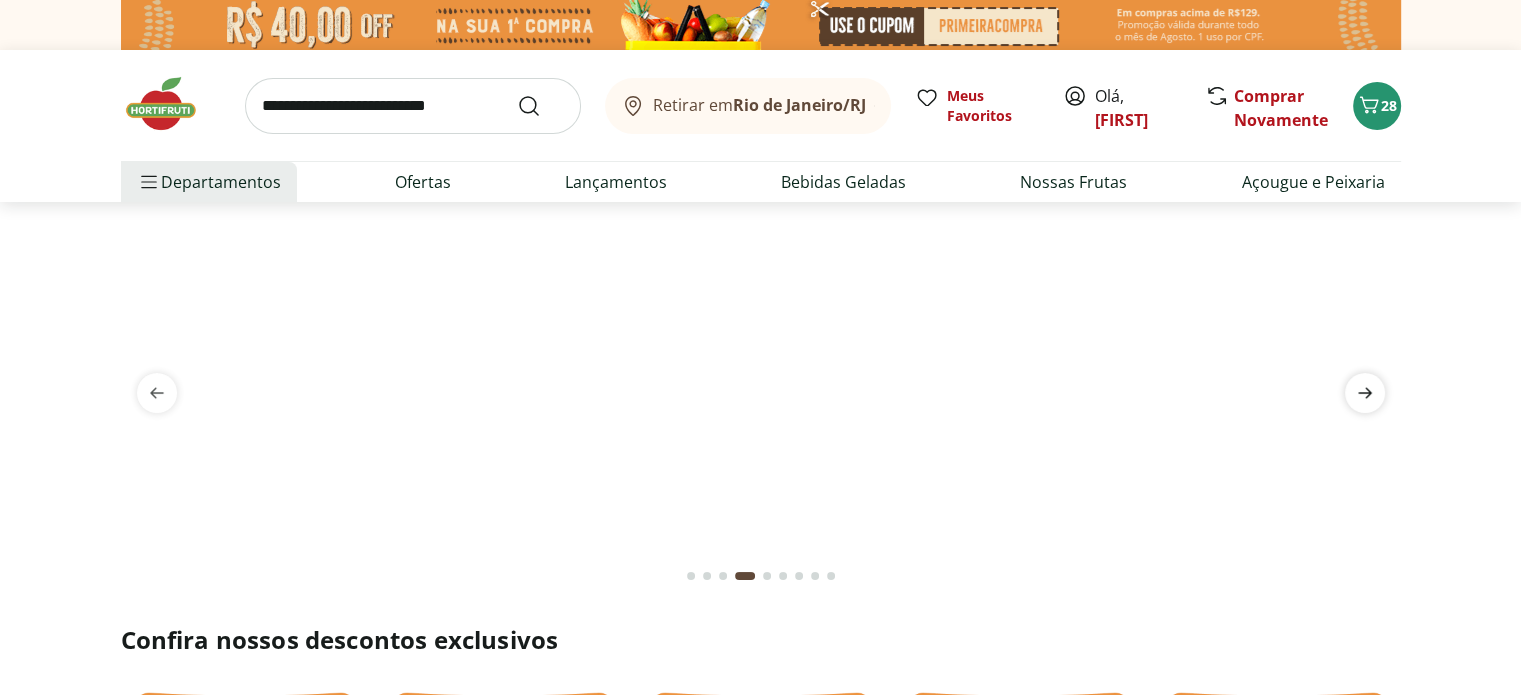 click 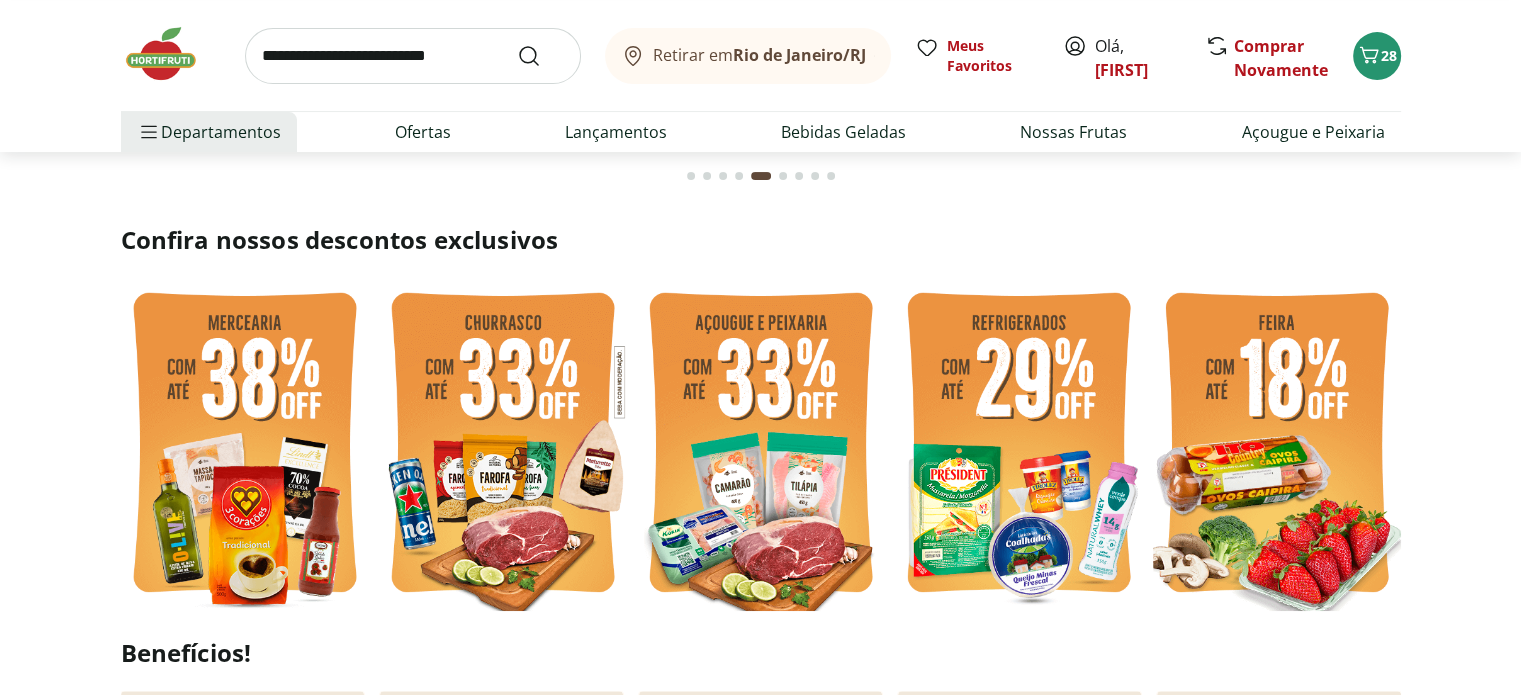 scroll, scrollTop: 500, scrollLeft: 0, axis: vertical 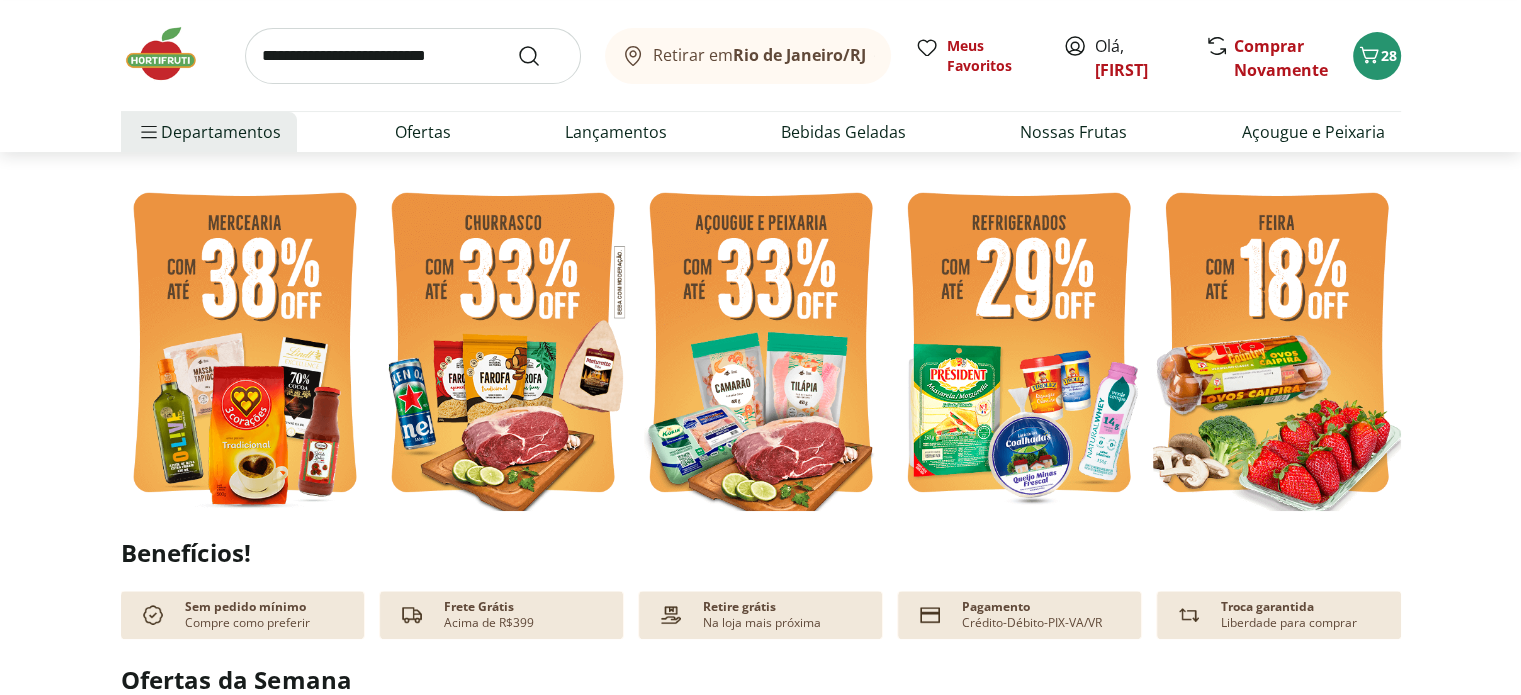 click at bounding box center [1277, 345] 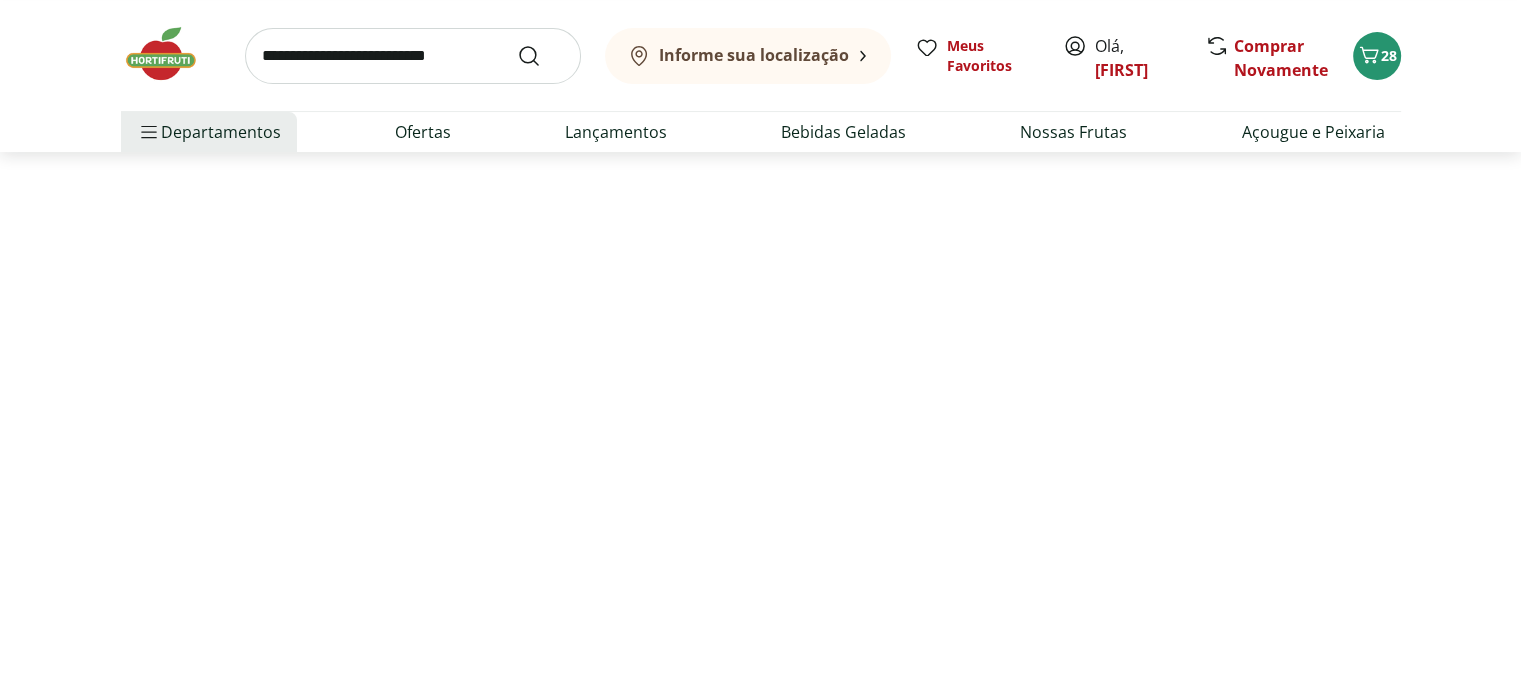 scroll, scrollTop: 0, scrollLeft: 0, axis: both 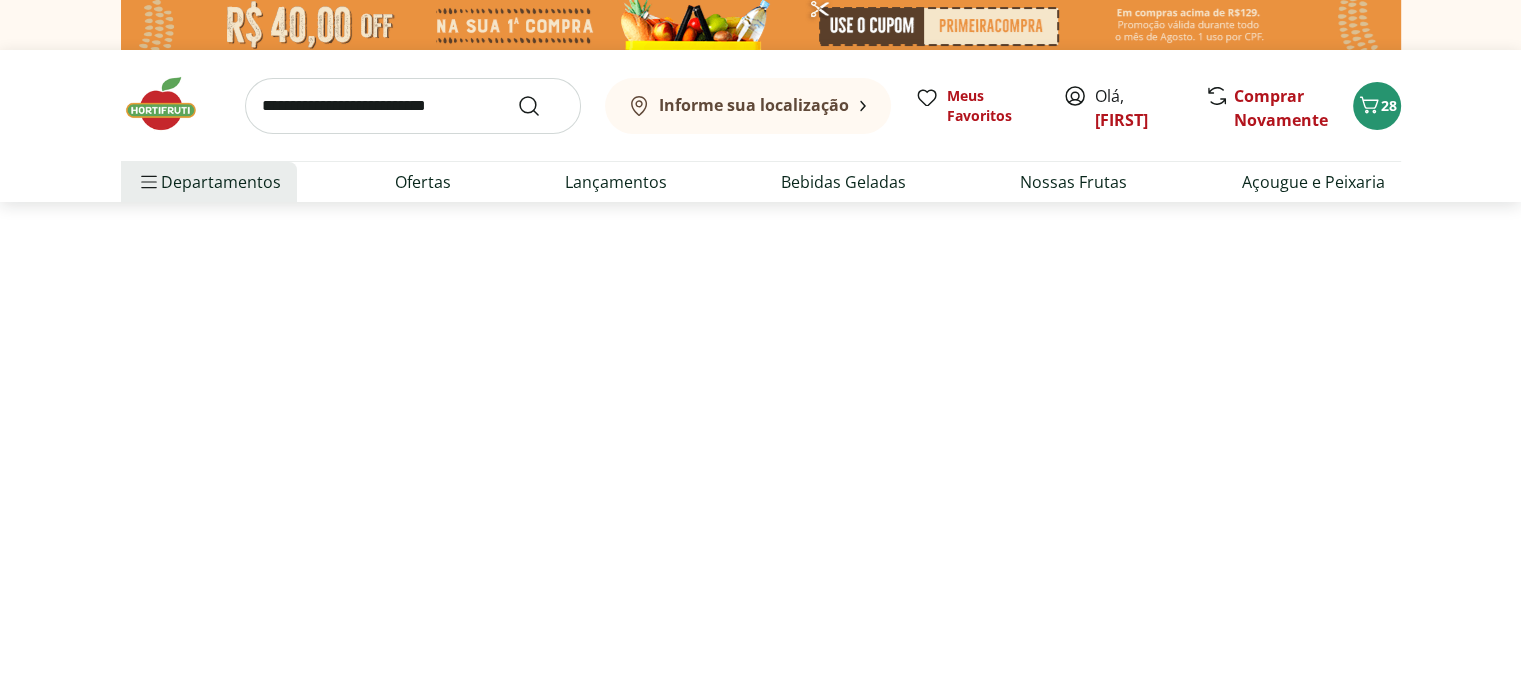select on "**********" 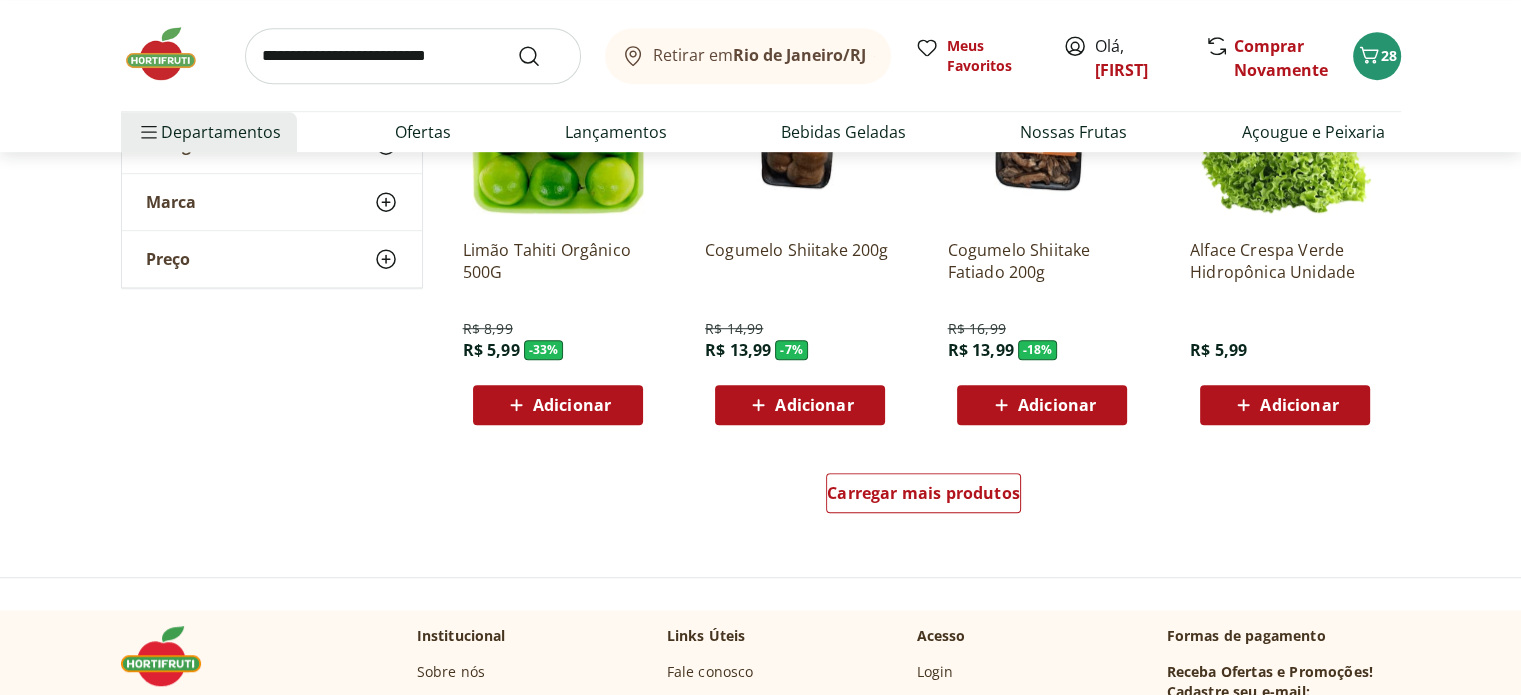 scroll, scrollTop: 1300, scrollLeft: 0, axis: vertical 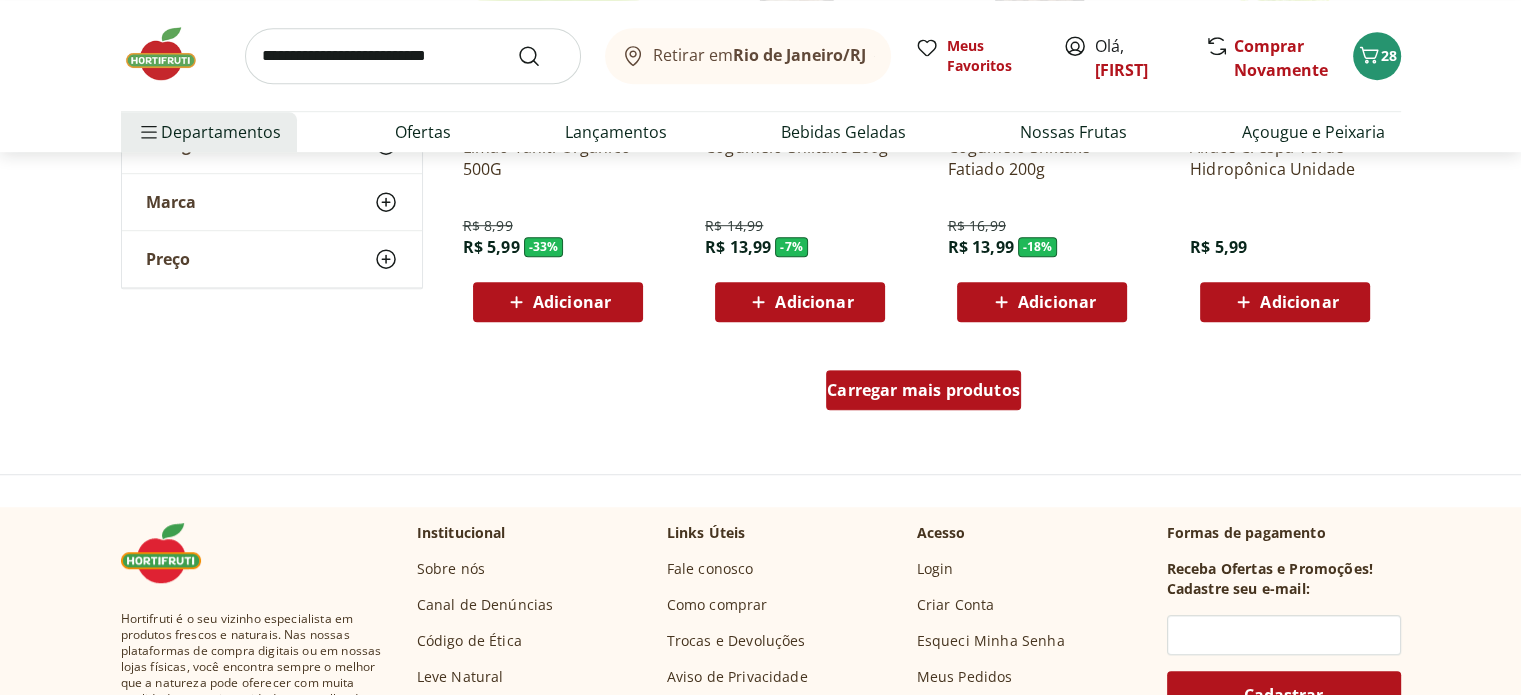 click on "Carregar mais produtos" at bounding box center [923, 390] 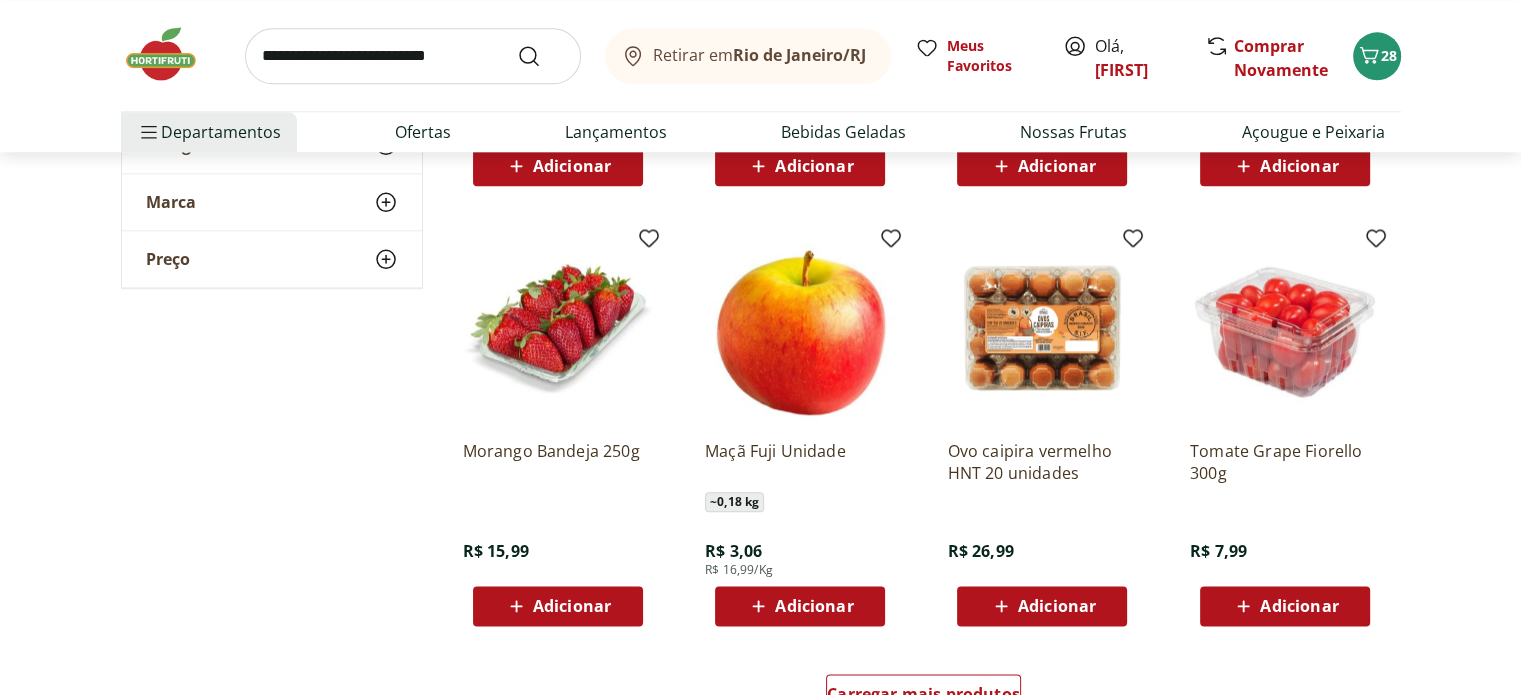 scroll, scrollTop: 2400, scrollLeft: 0, axis: vertical 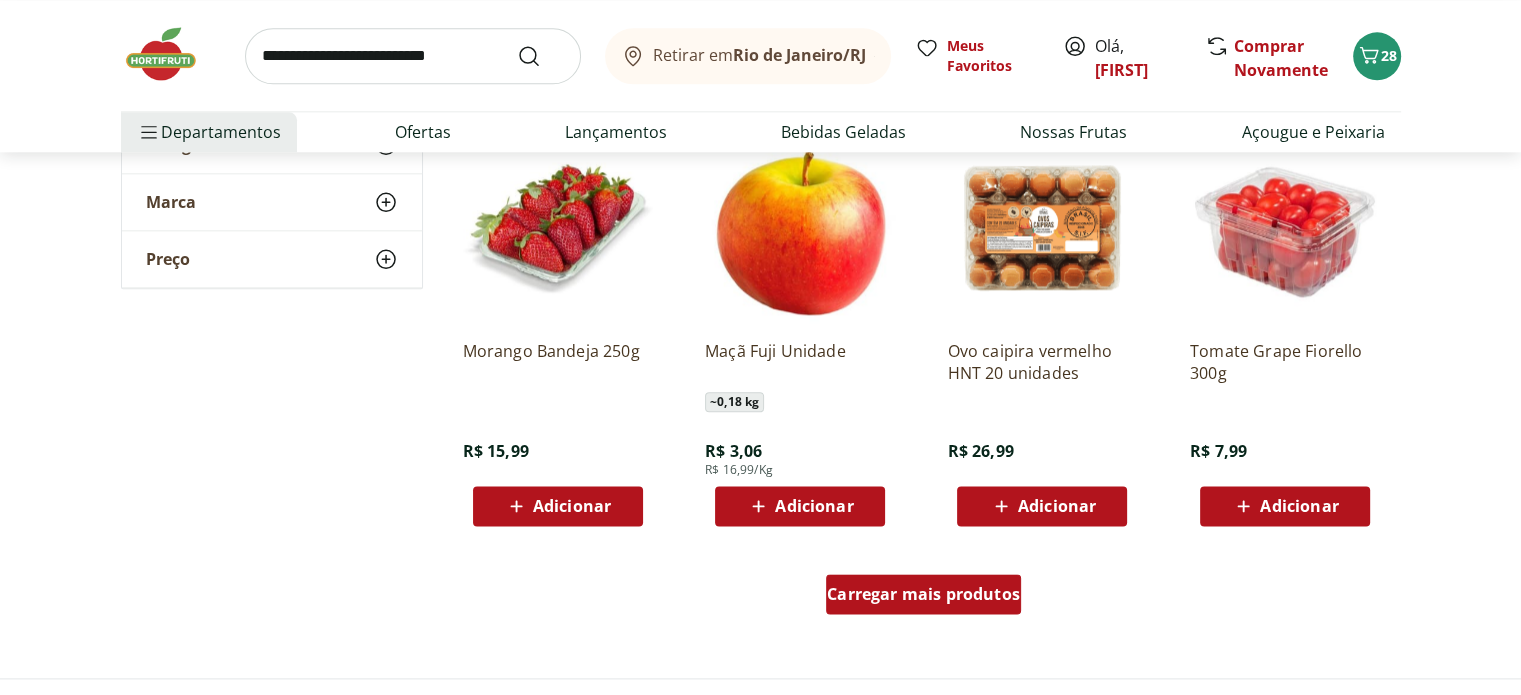 click on "Carregar mais produtos" at bounding box center [923, 594] 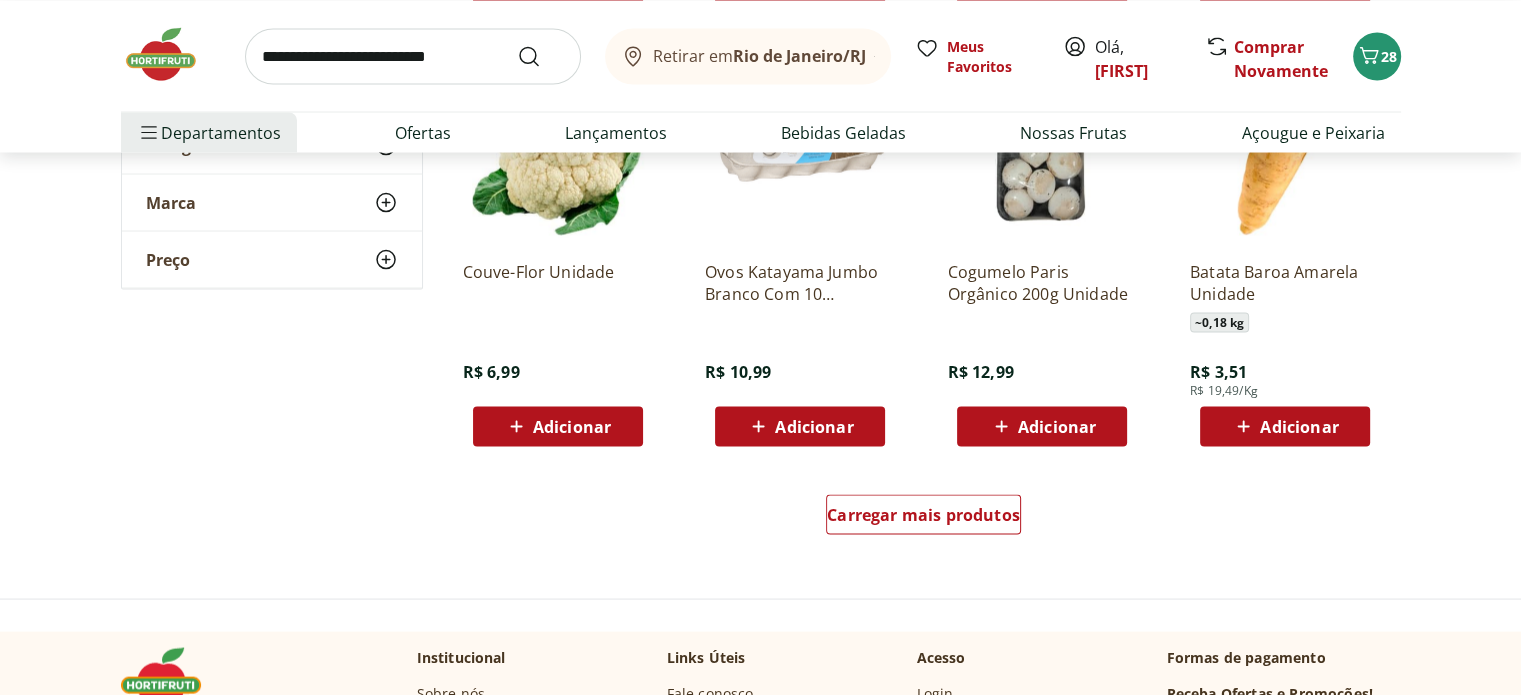 scroll, scrollTop: 3900, scrollLeft: 0, axis: vertical 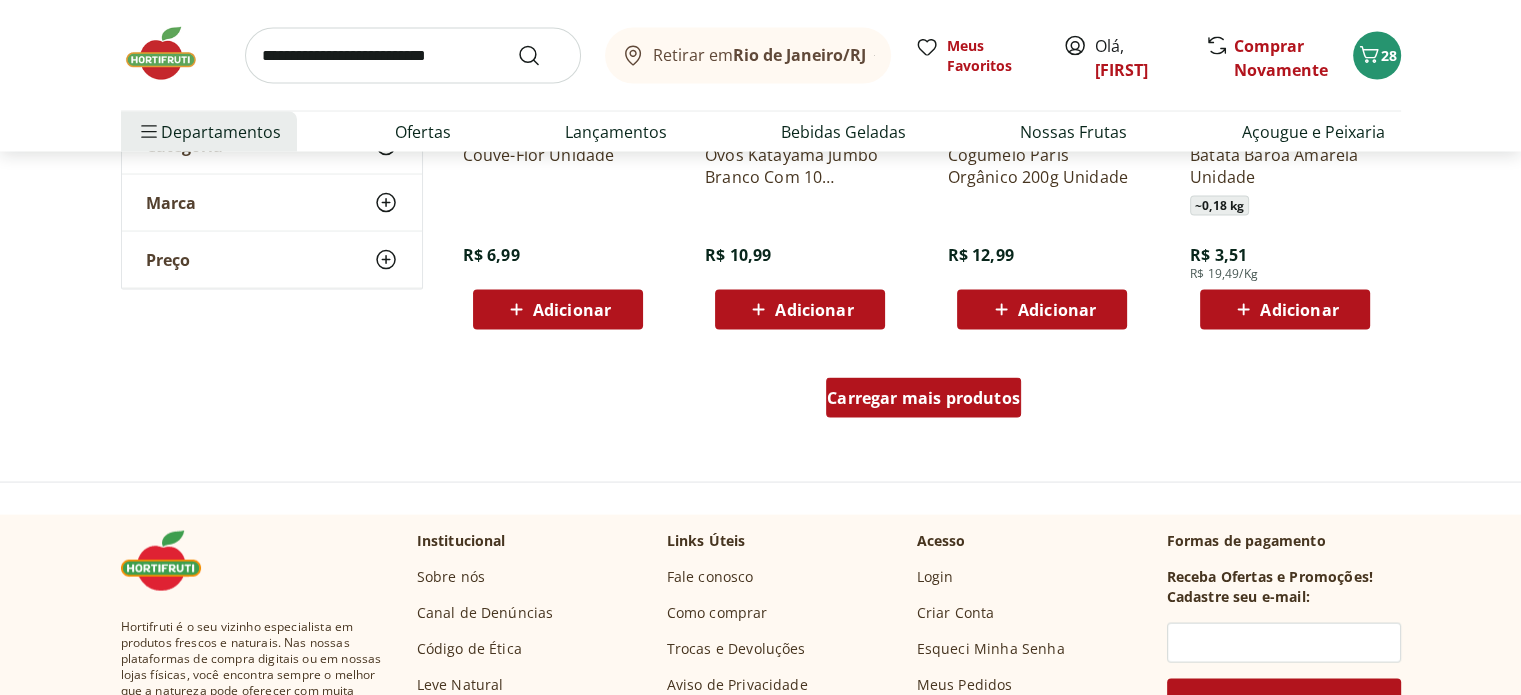 click on "Carregar mais produtos" at bounding box center (923, 398) 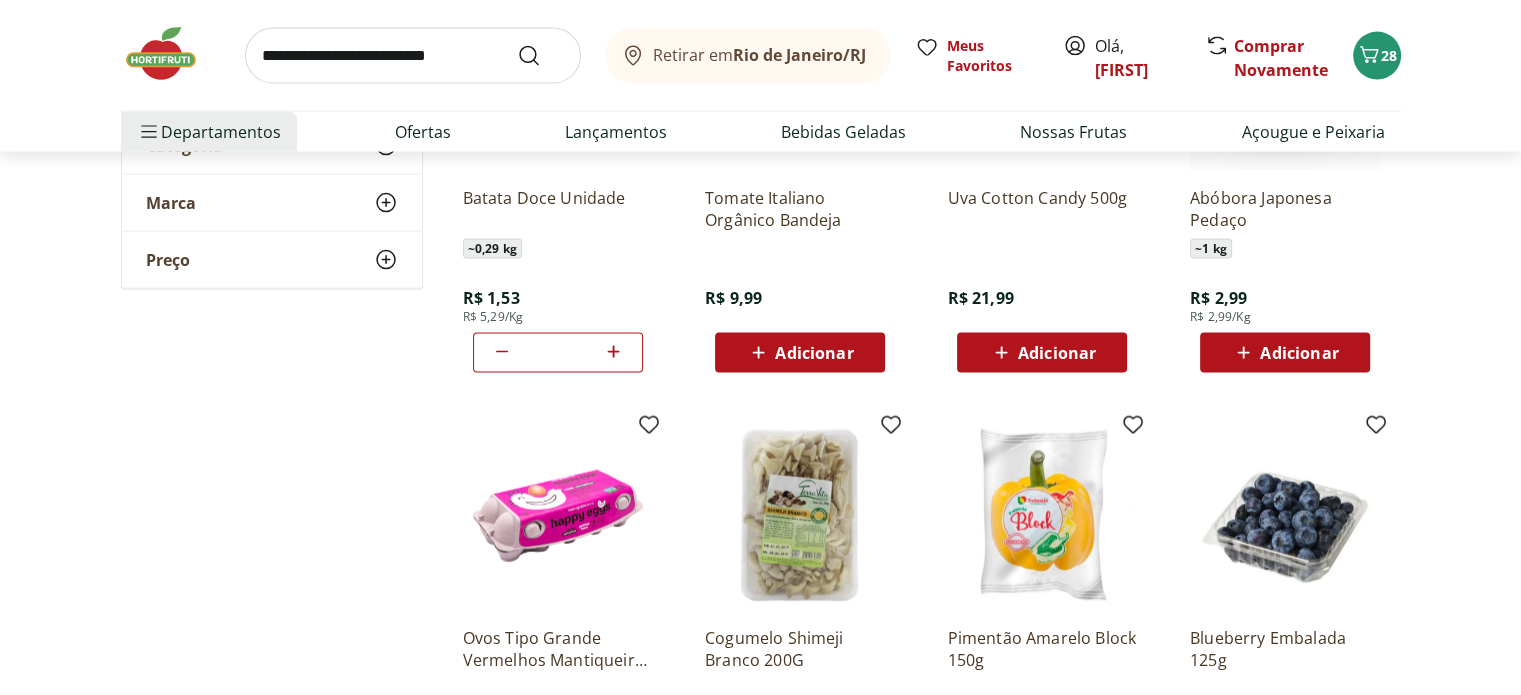 scroll, scrollTop: 4300, scrollLeft: 0, axis: vertical 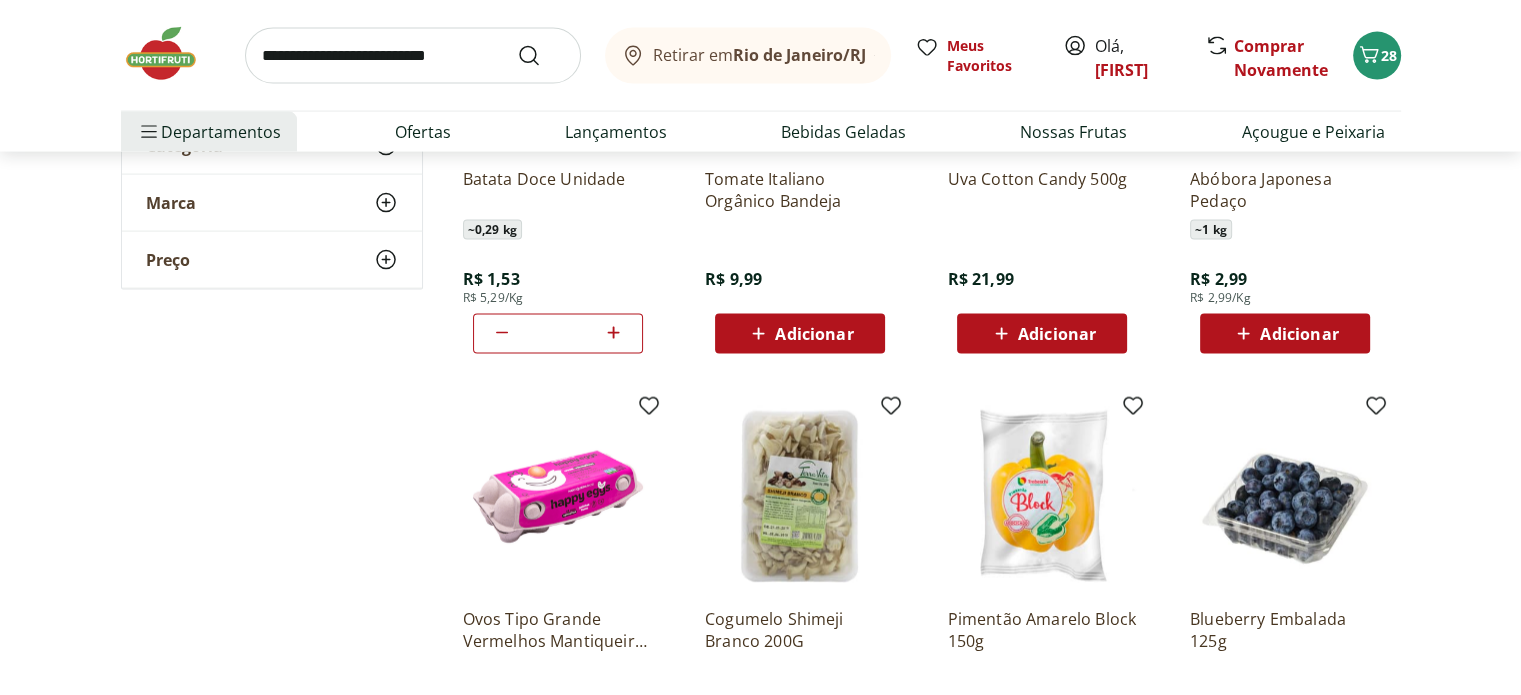 click at bounding box center (413, 56) 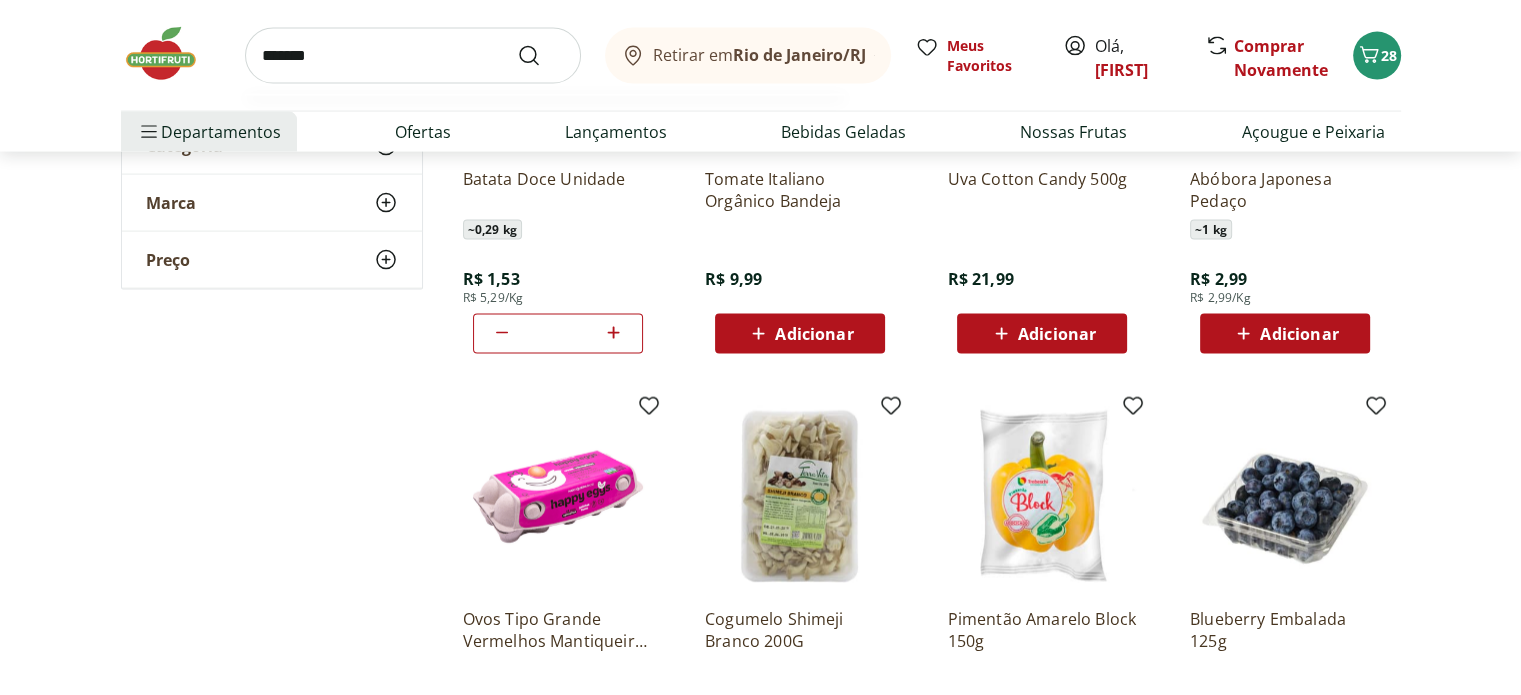 type on "*******" 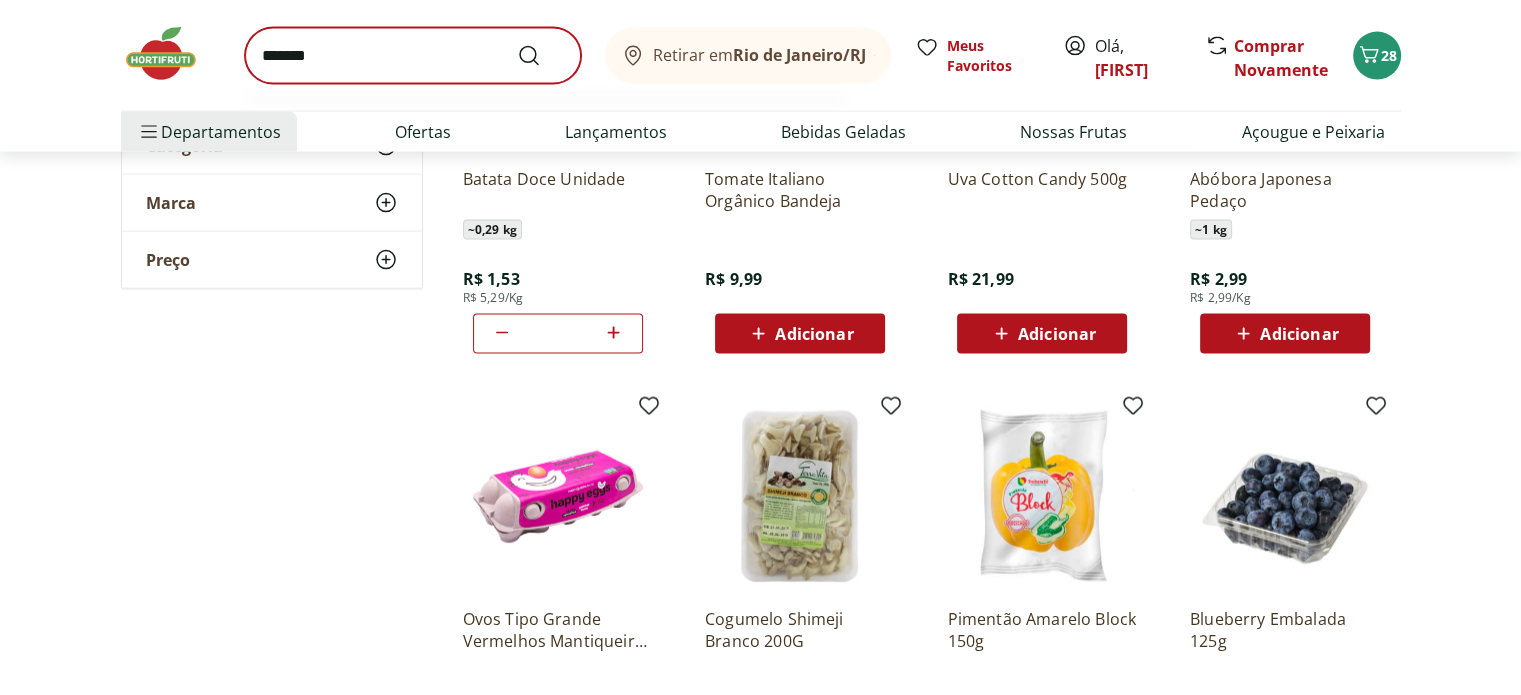 scroll, scrollTop: 0, scrollLeft: 0, axis: both 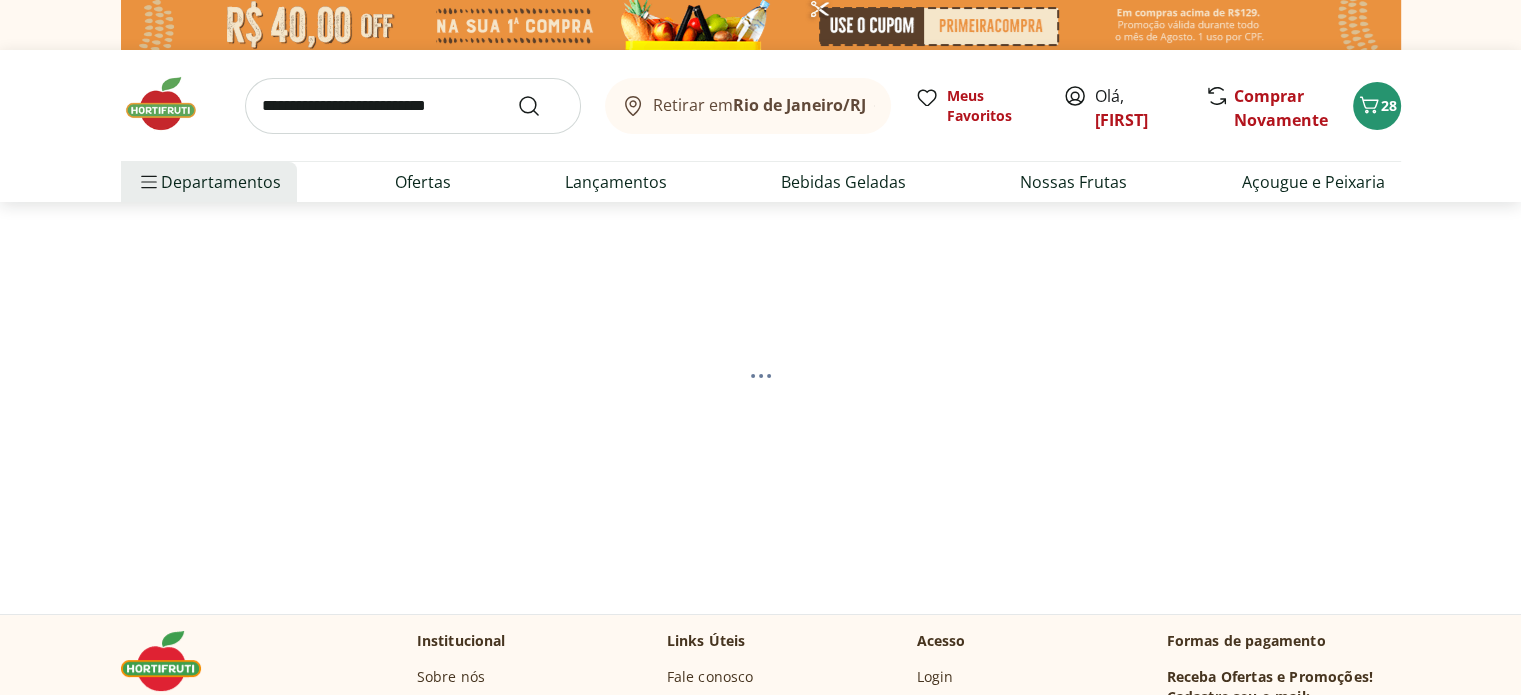 select on "**********" 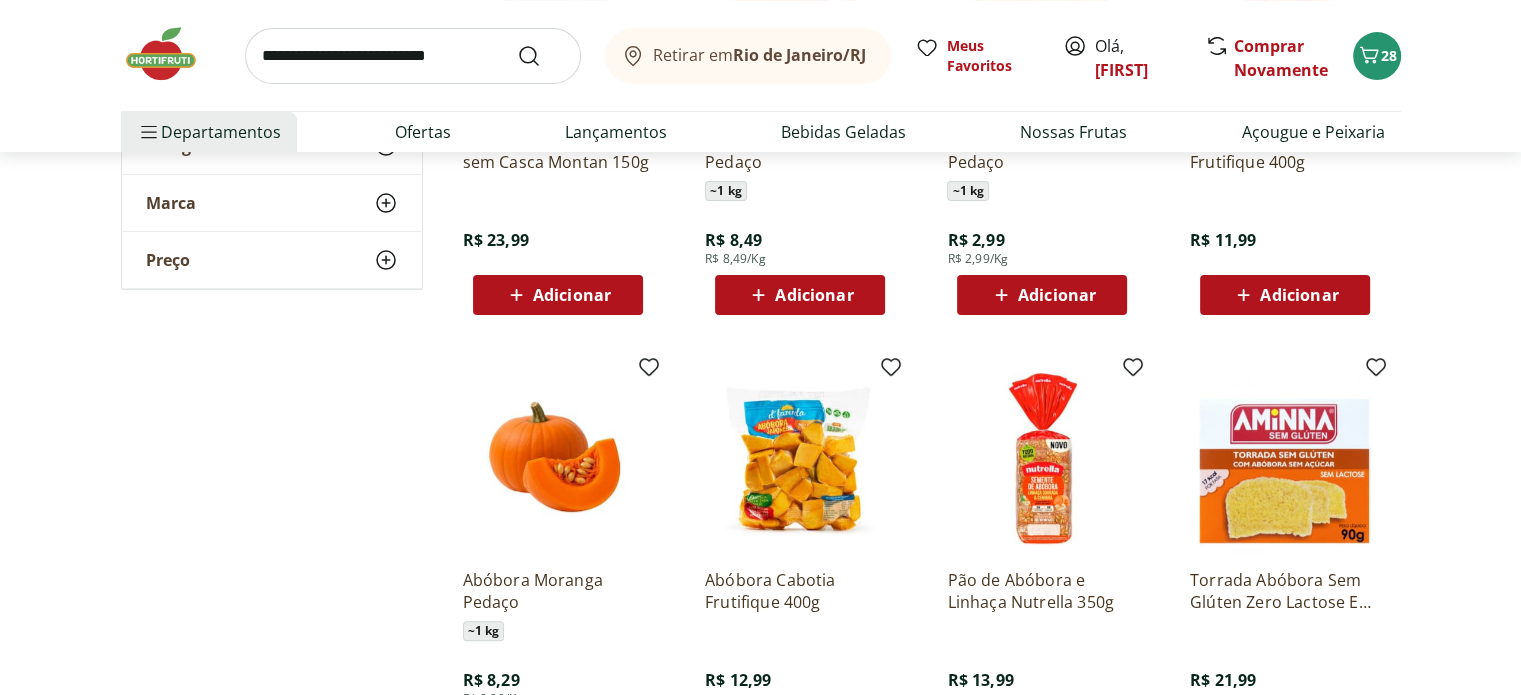 scroll, scrollTop: 400, scrollLeft: 0, axis: vertical 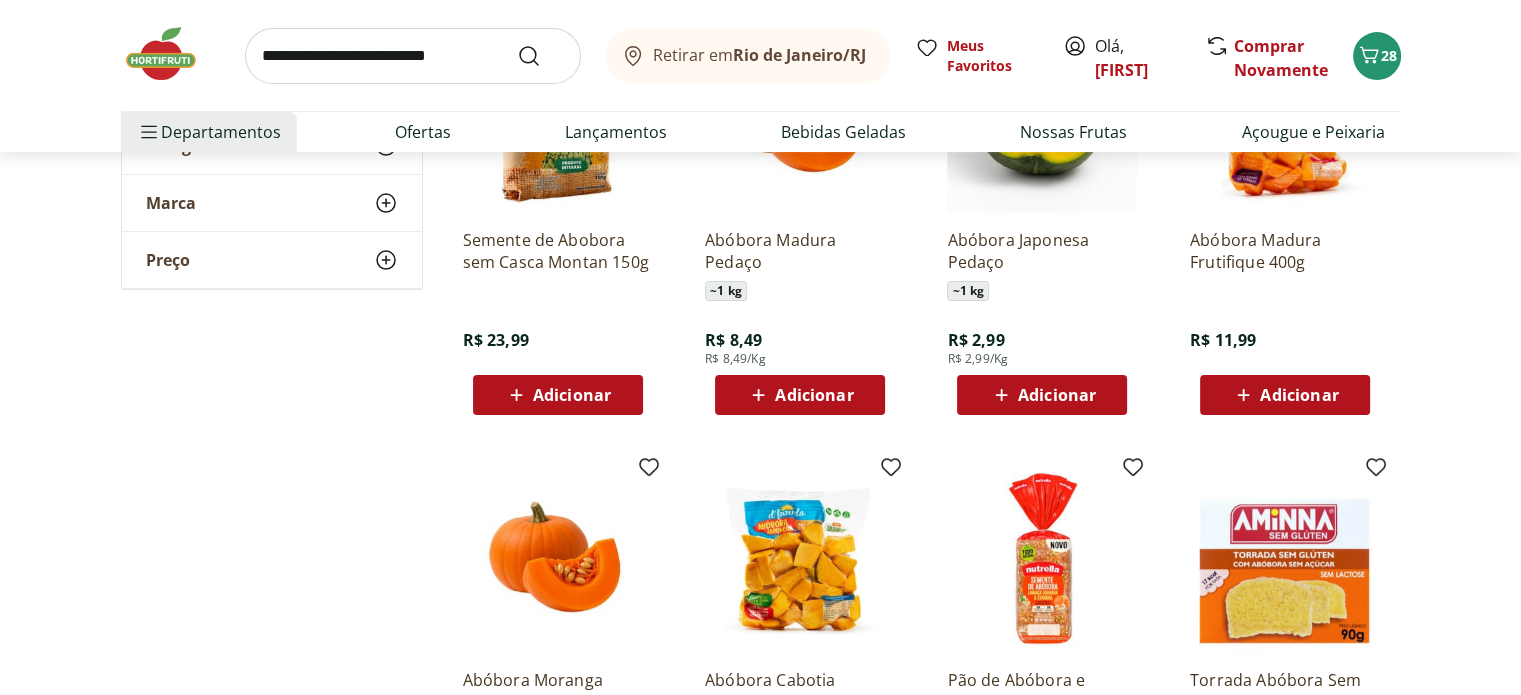 click on "Adicionar" at bounding box center [1299, 395] 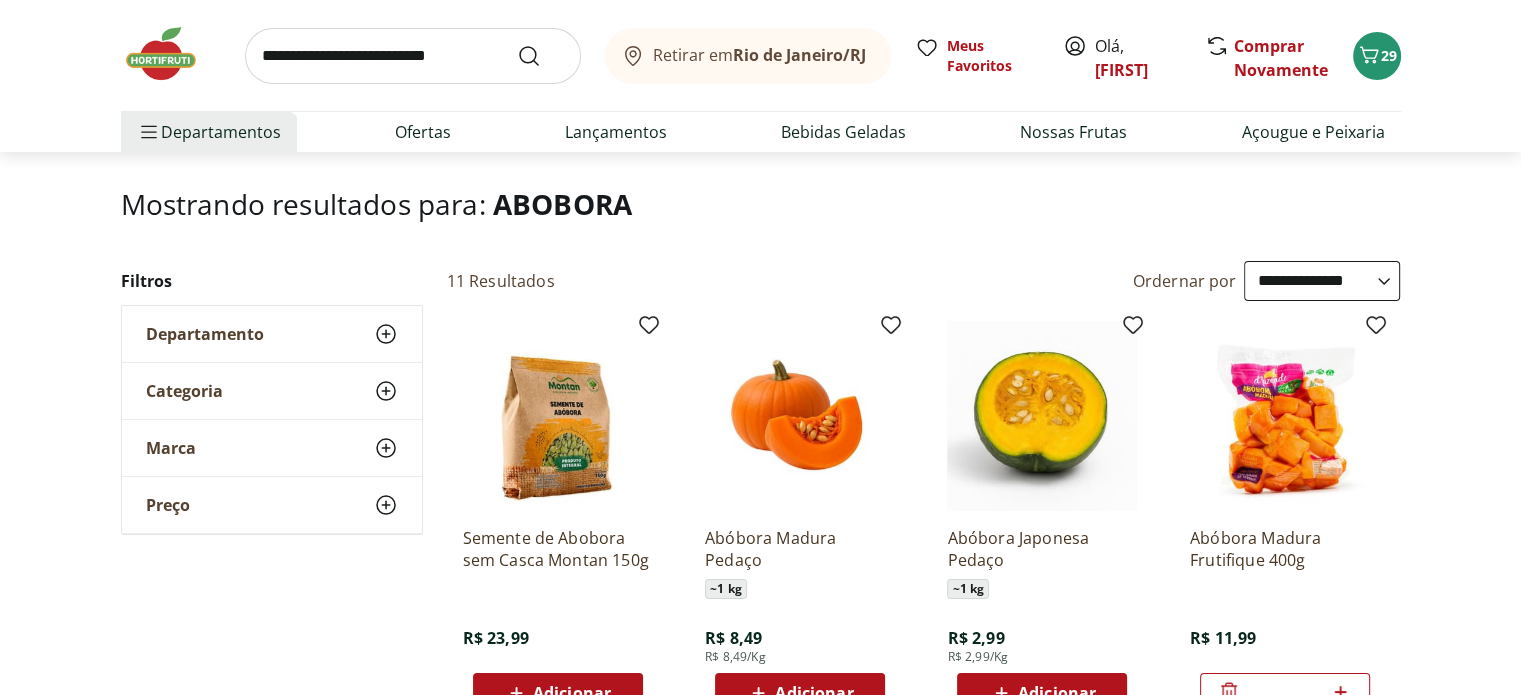 scroll, scrollTop: 100, scrollLeft: 0, axis: vertical 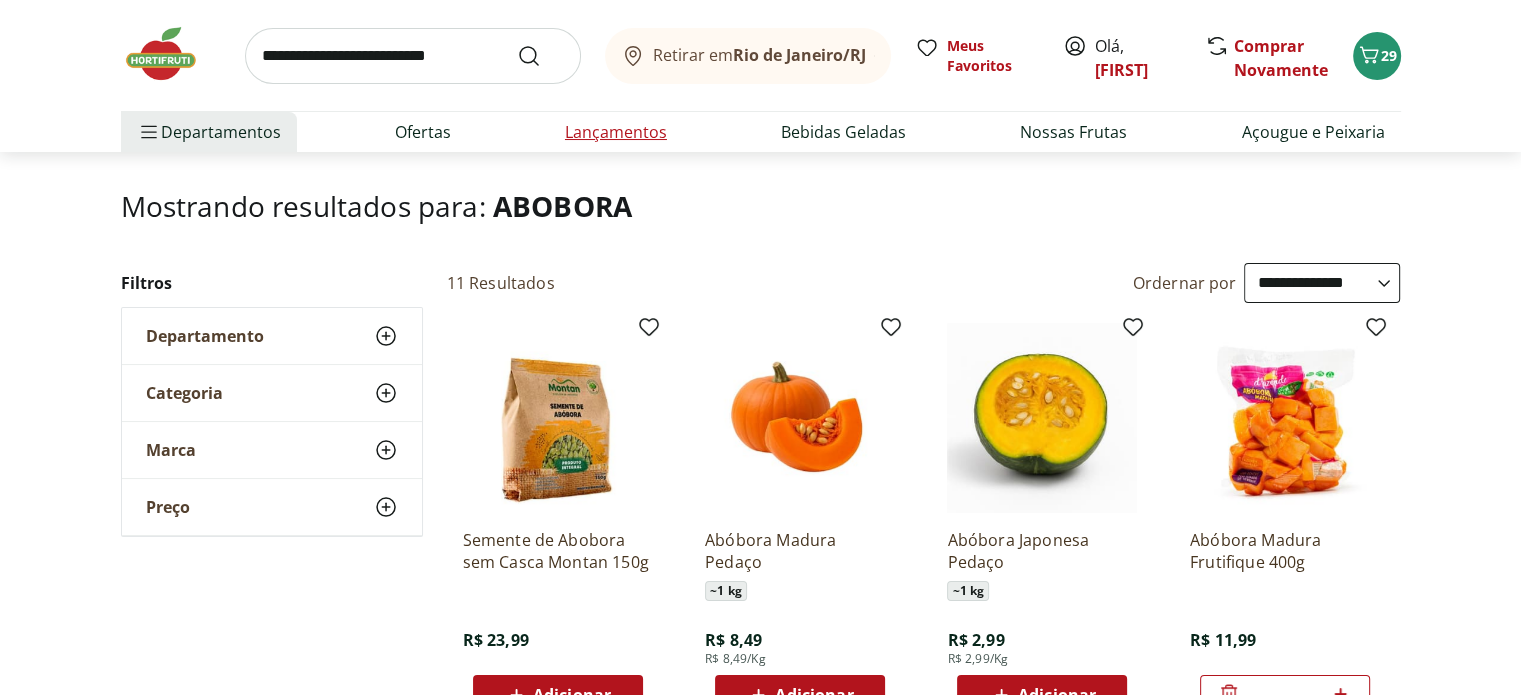 click on "Lançamentos" at bounding box center (616, 132) 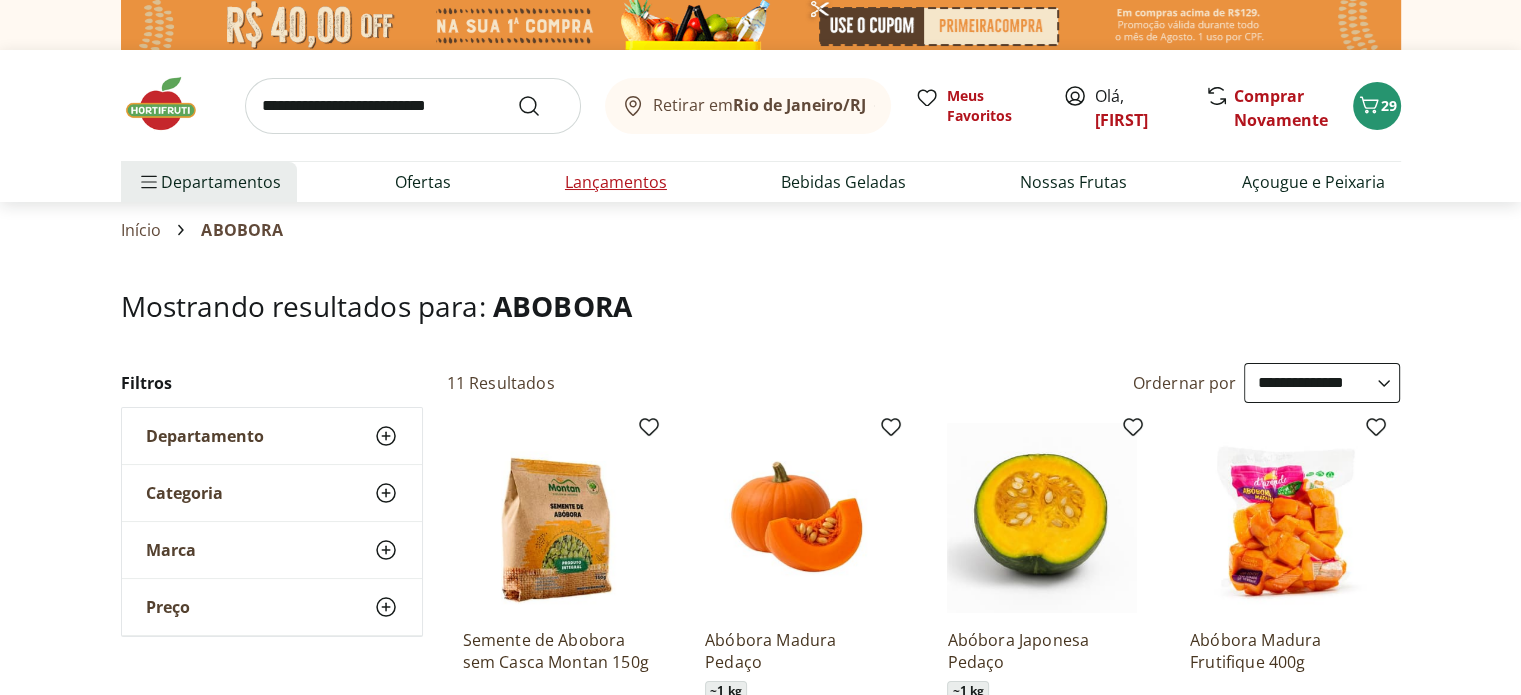 select on "**********" 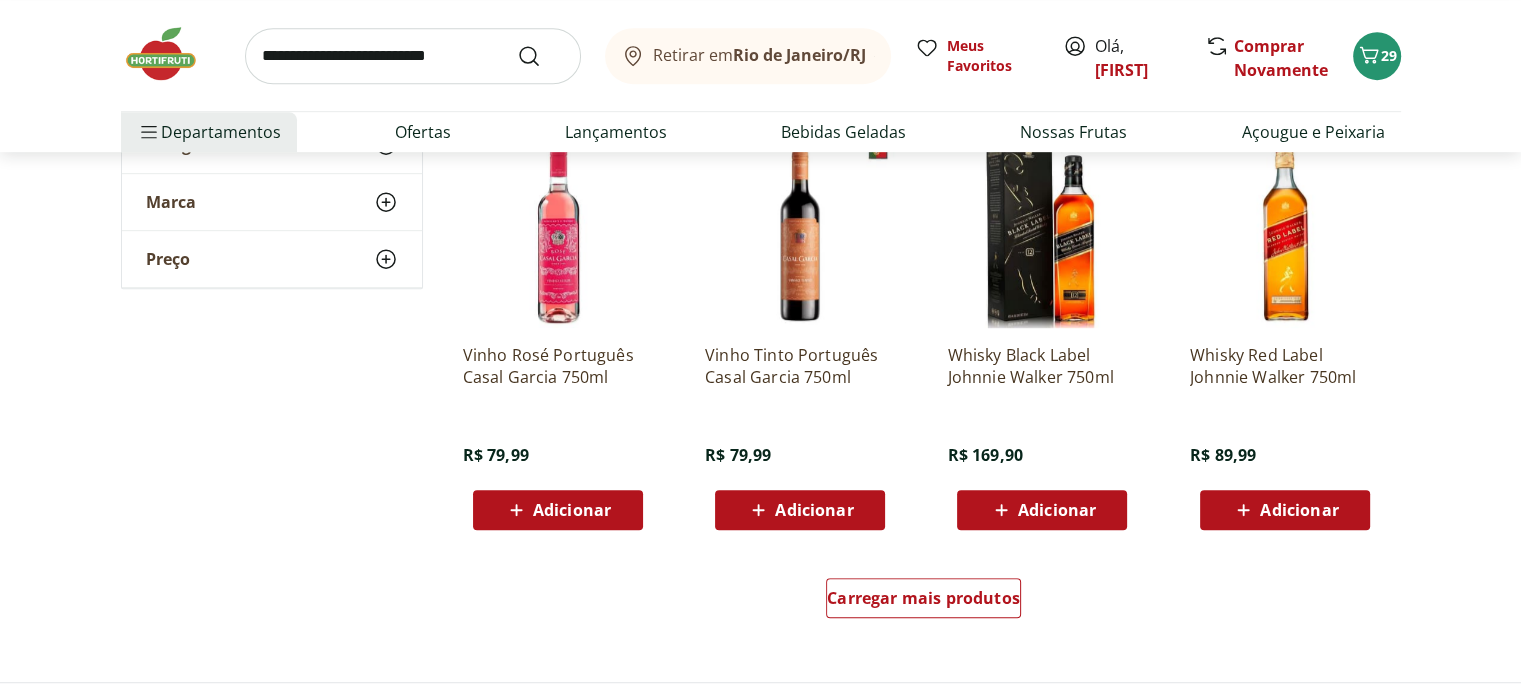 scroll, scrollTop: 1200, scrollLeft: 0, axis: vertical 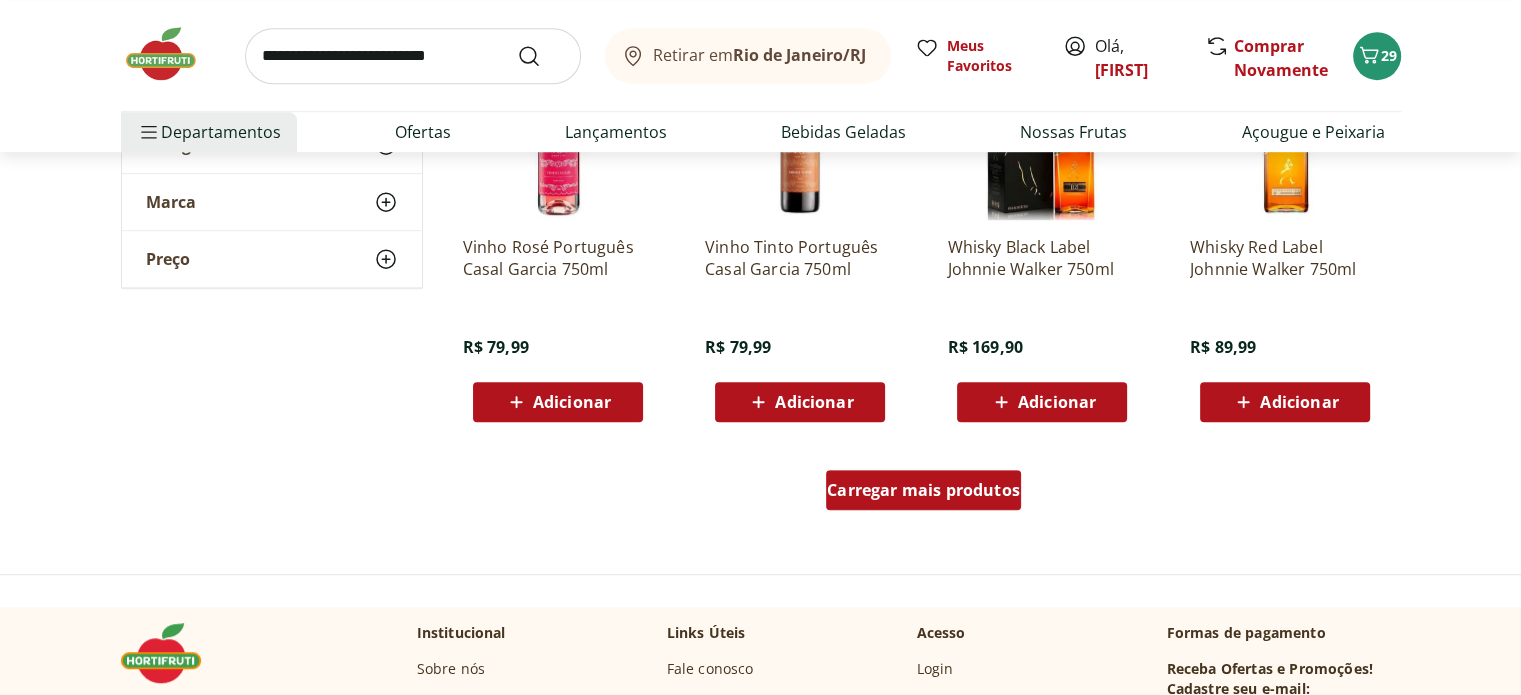 click on "Carregar mais produtos" at bounding box center (923, 490) 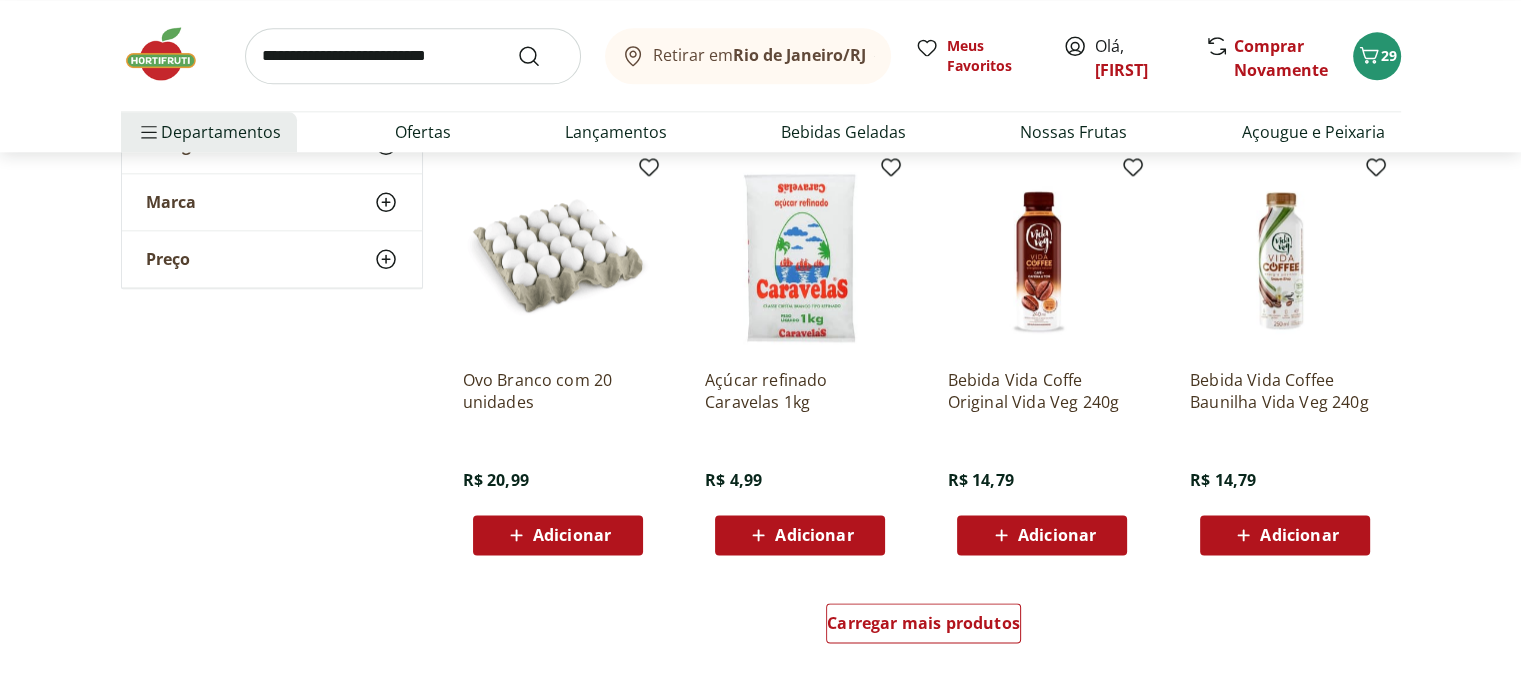 scroll, scrollTop: 2400, scrollLeft: 0, axis: vertical 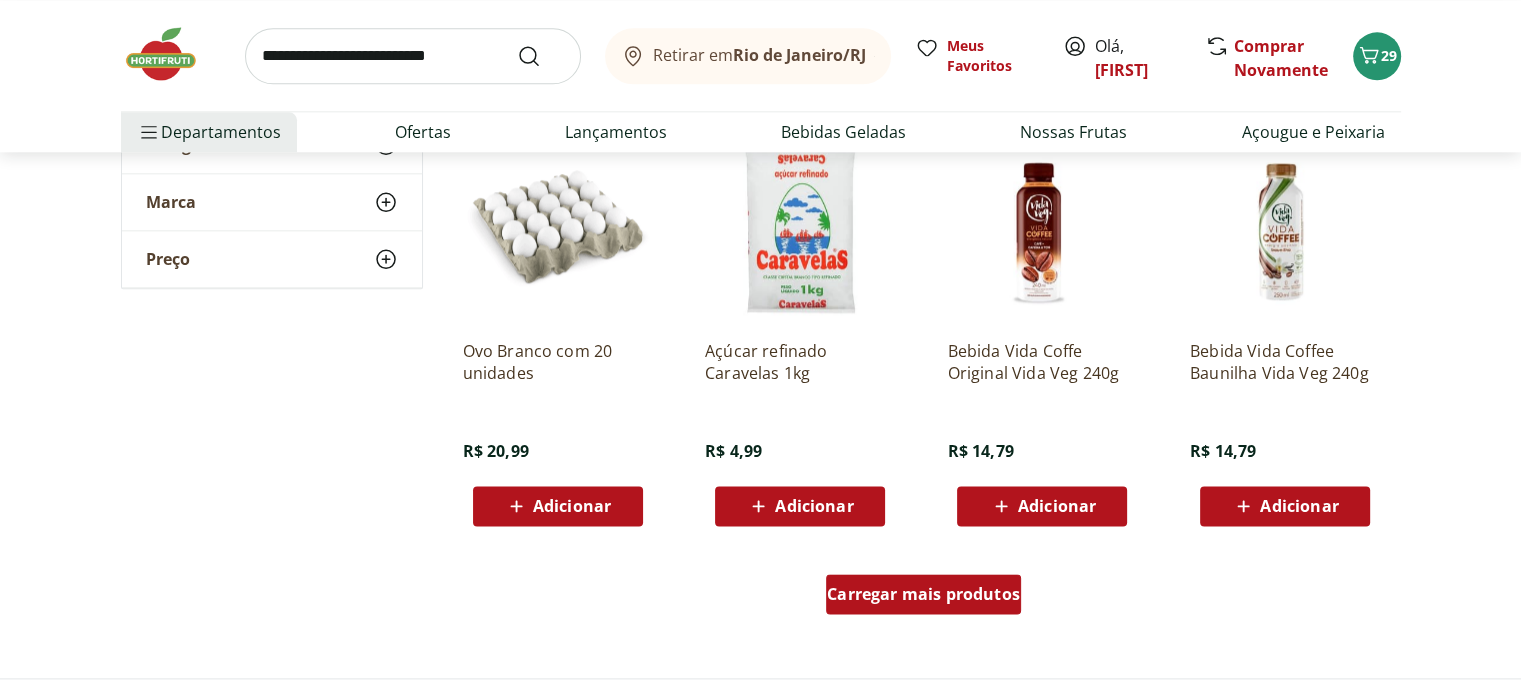 click on "Carregar mais produtos" at bounding box center [923, 594] 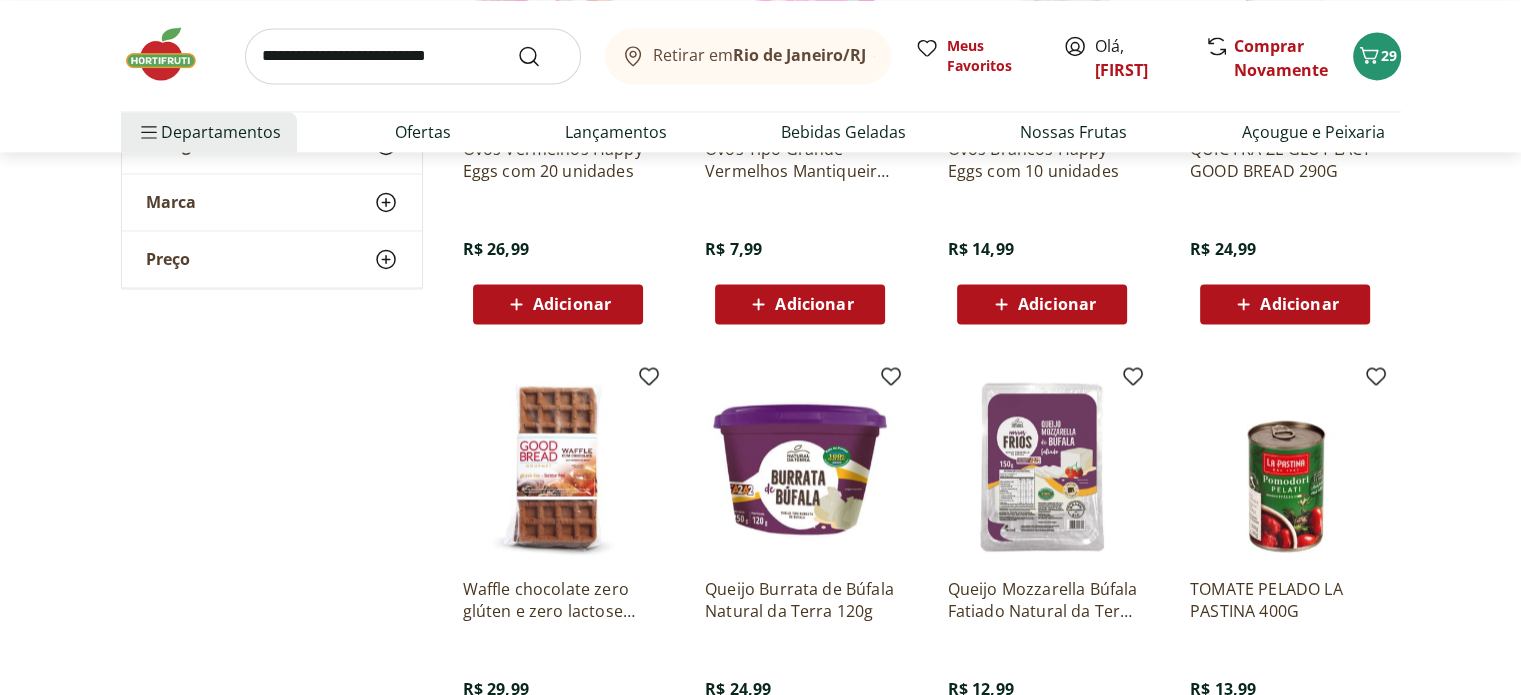 scroll, scrollTop: 3100, scrollLeft: 0, axis: vertical 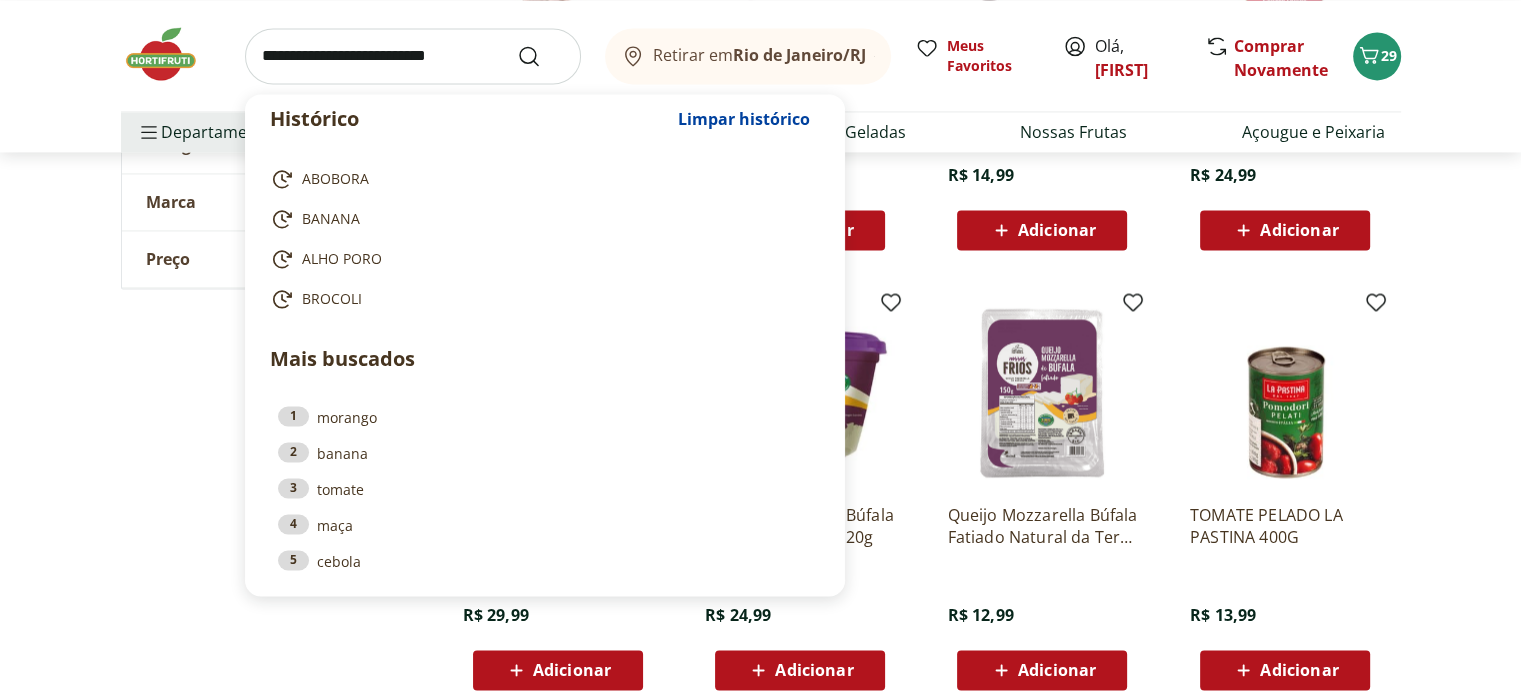 click at bounding box center (413, 56) 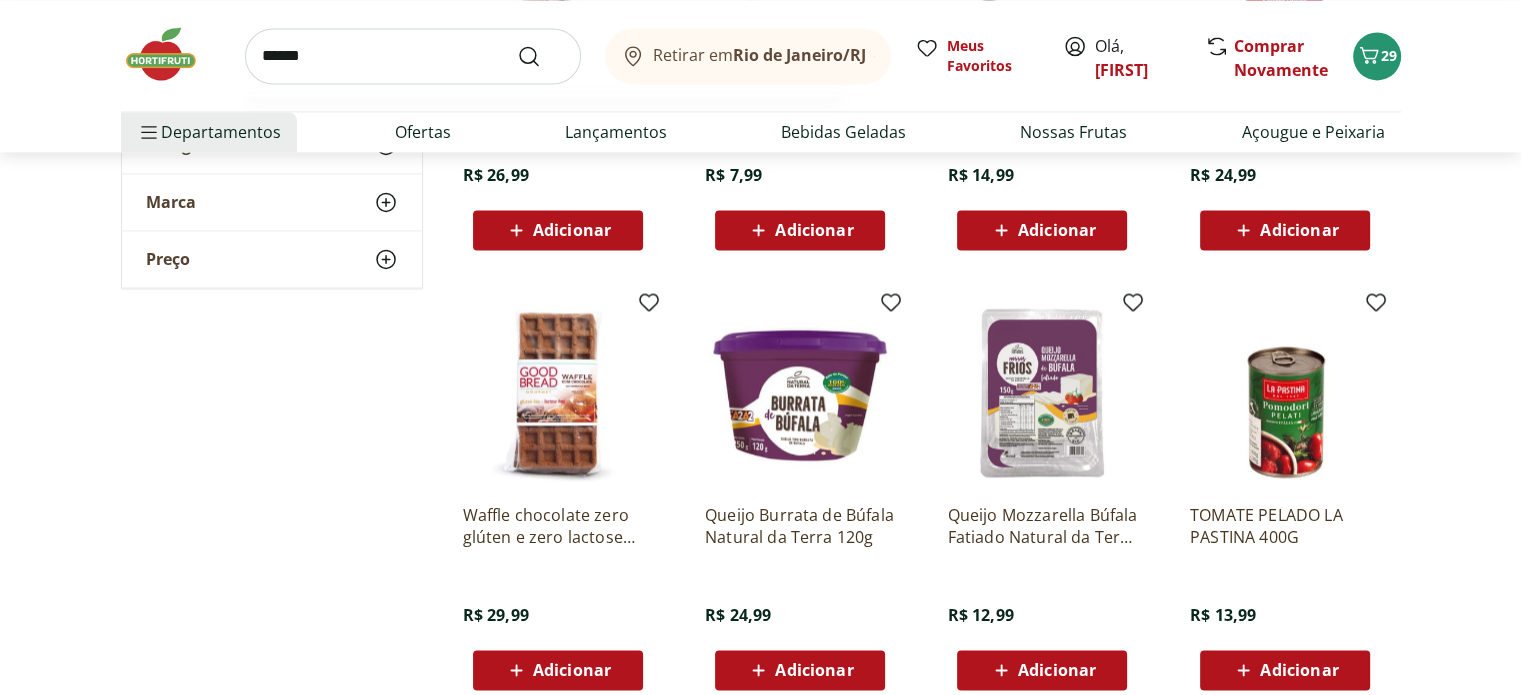 type on "******" 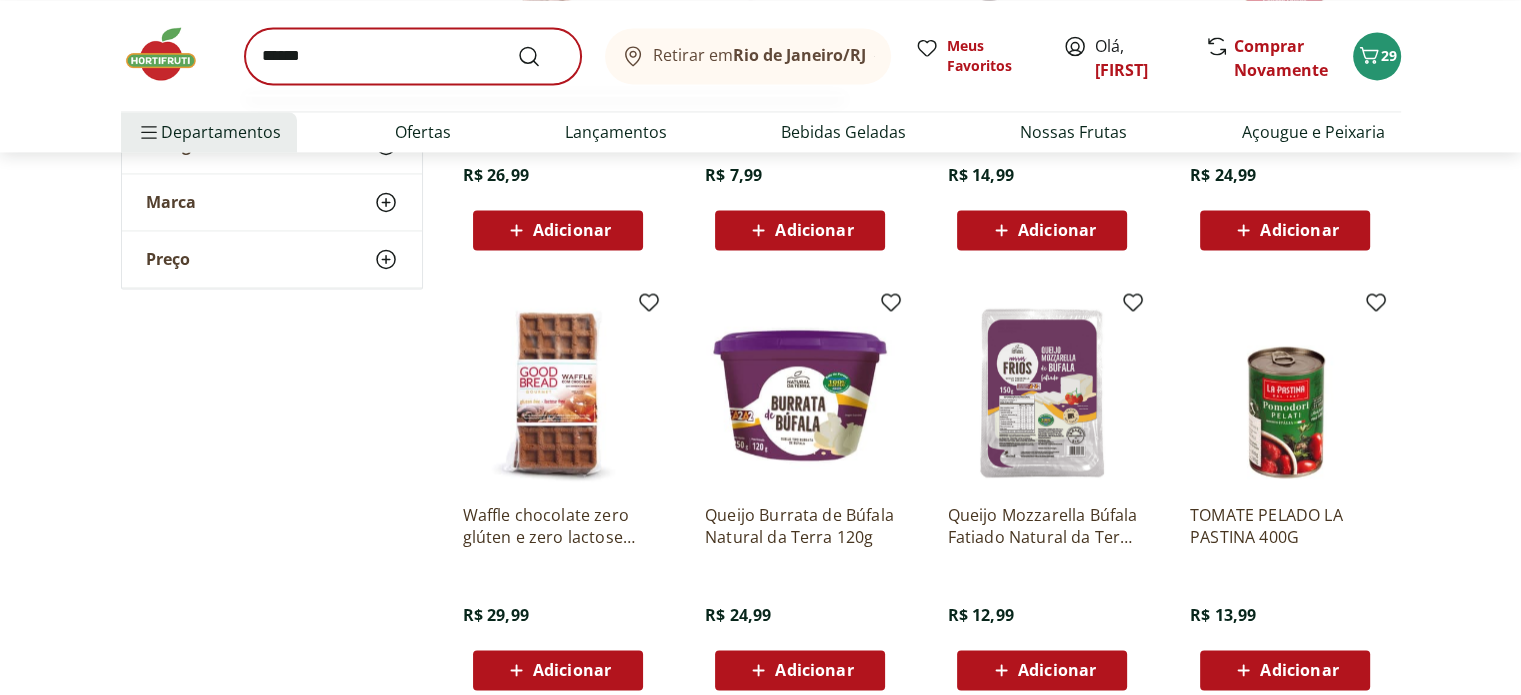 scroll, scrollTop: 0, scrollLeft: 0, axis: both 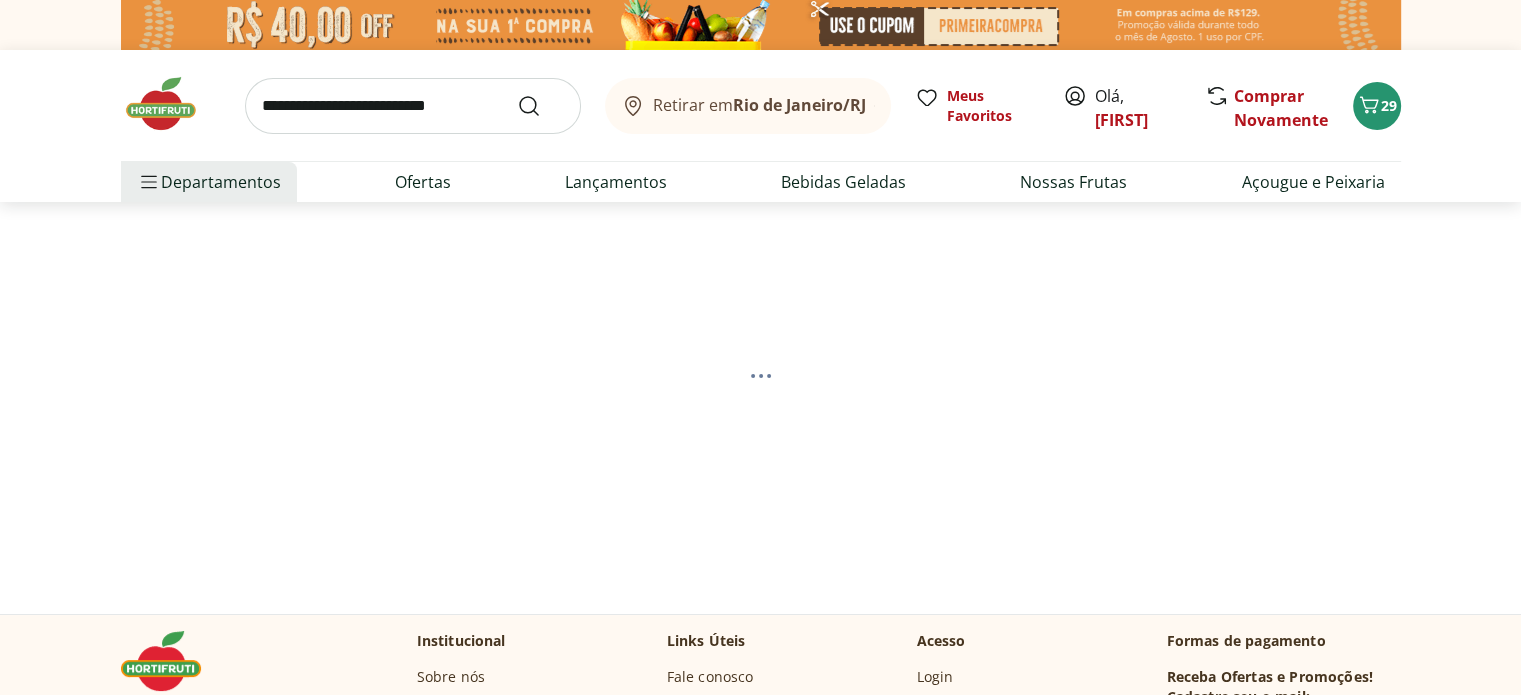 select on "**********" 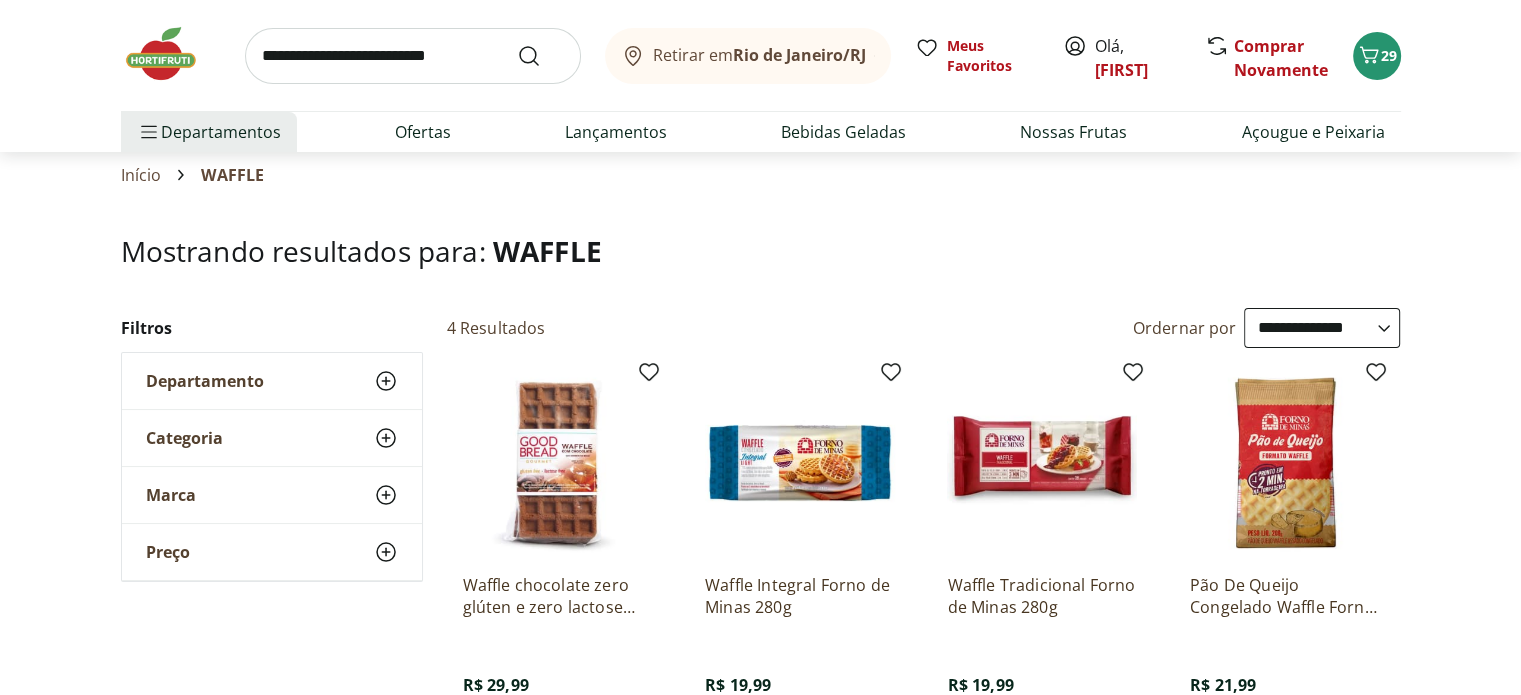 scroll, scrollTop: 200, scrollLeft: 0, axis: vertical 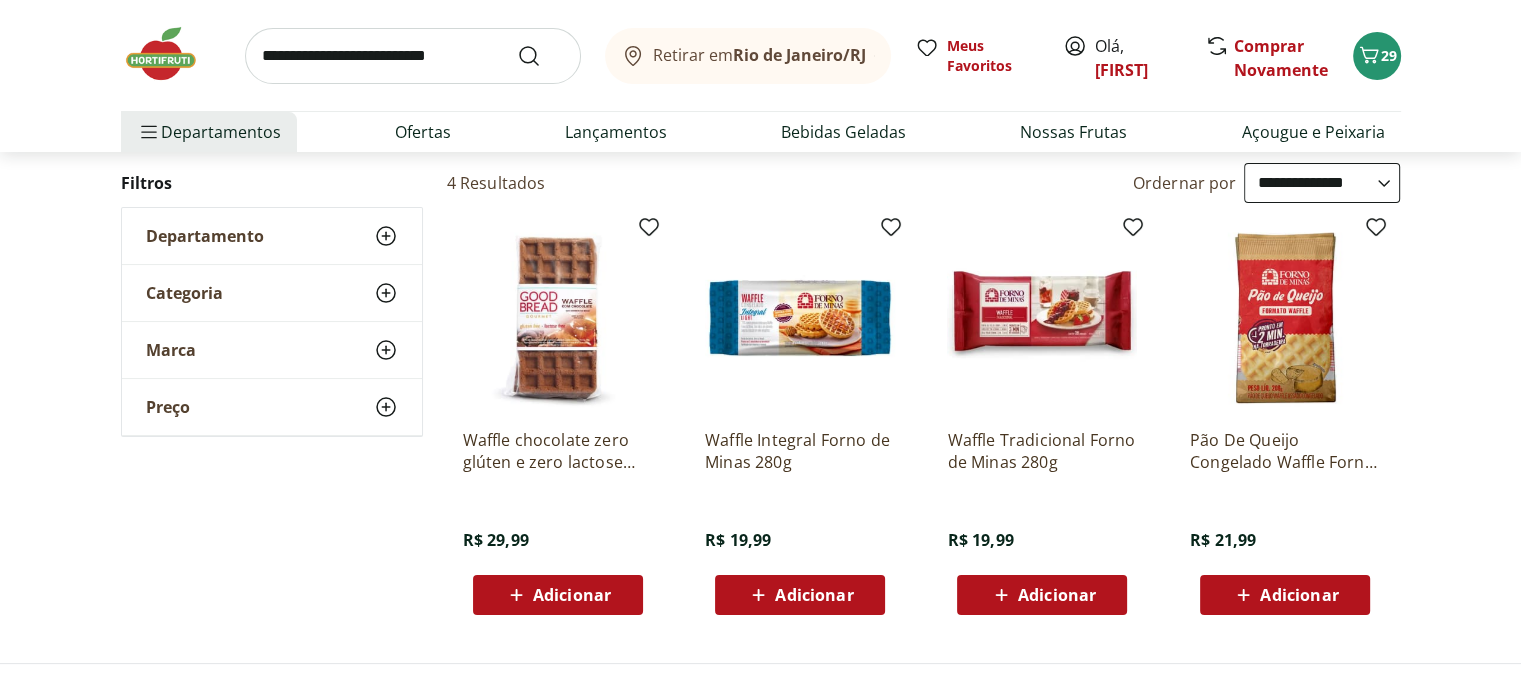 click on "Adicionar" at bounding box center (1057, 595) 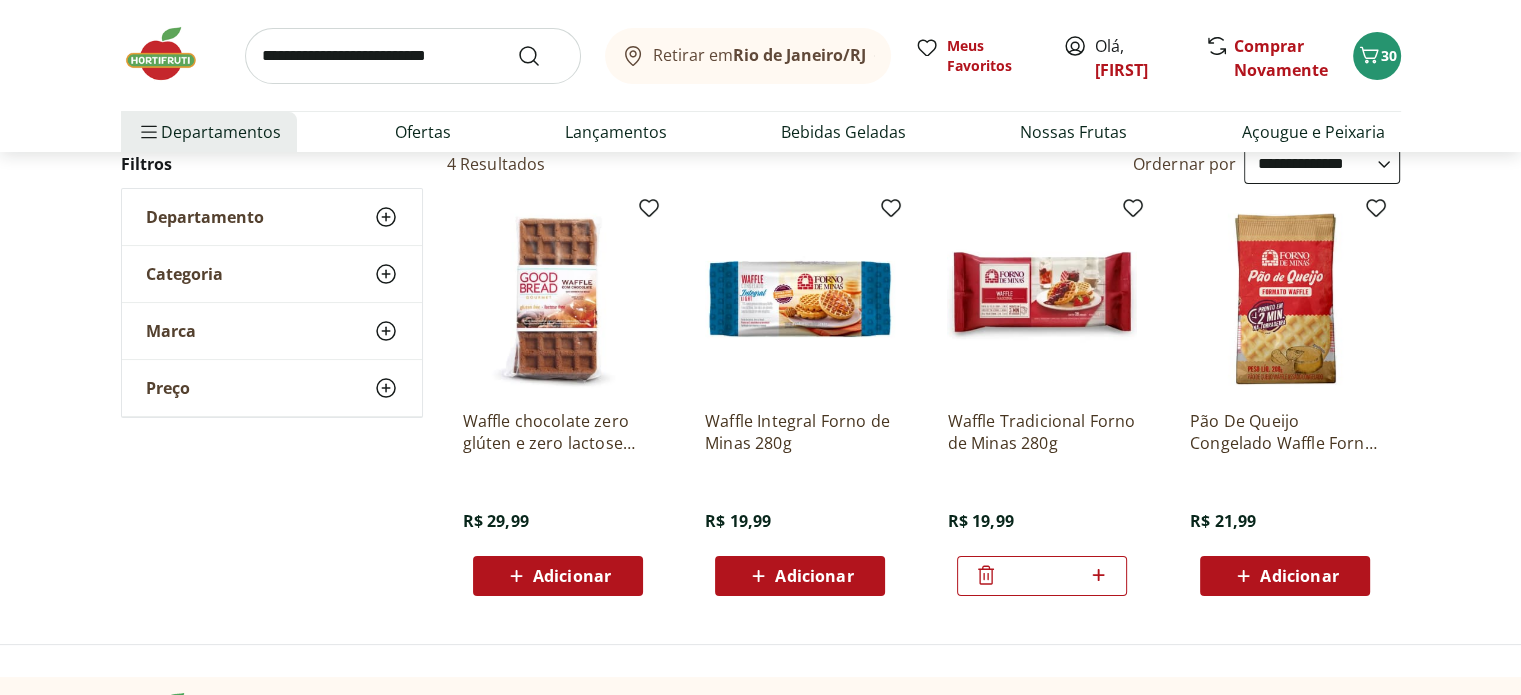 scroll, scrollTop: 0, scrollLeft: 0, axis: both 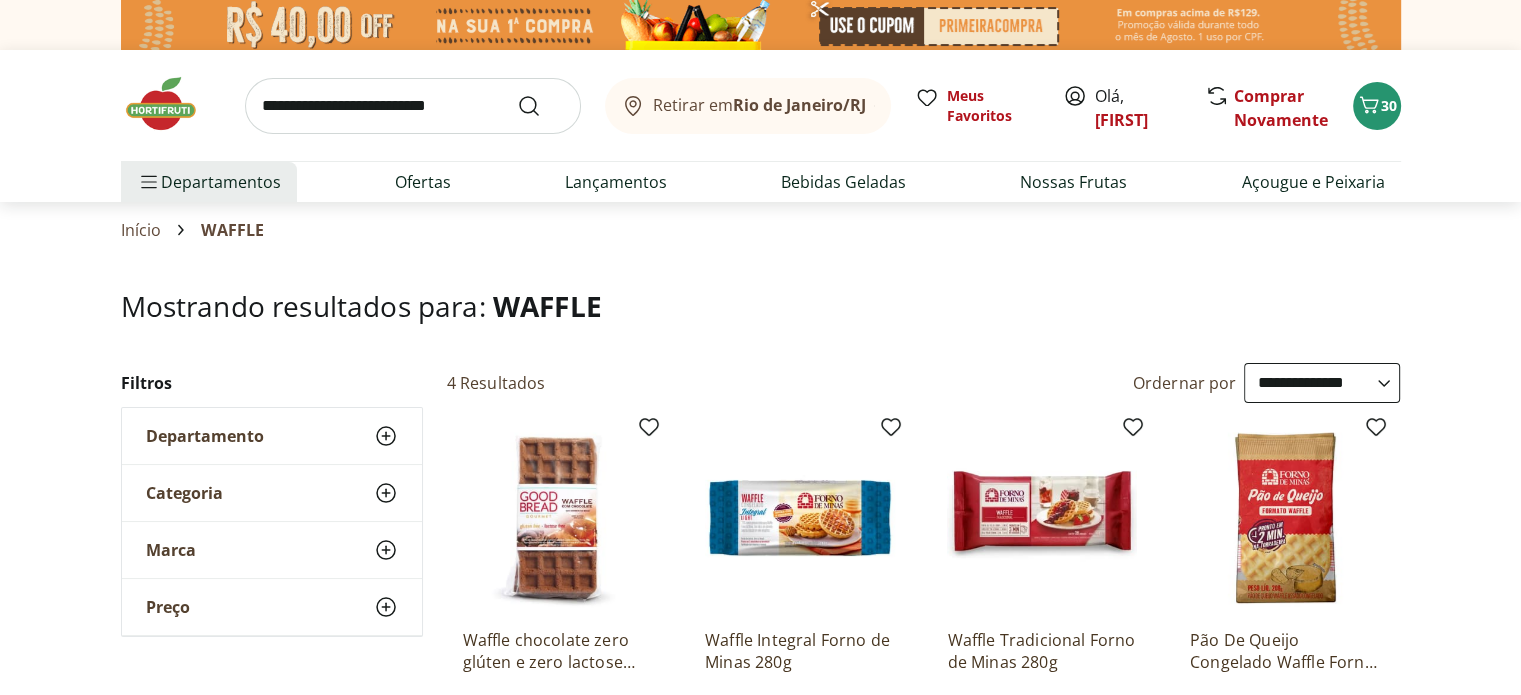 click on "Departamento" at bounding box center [205, 436] 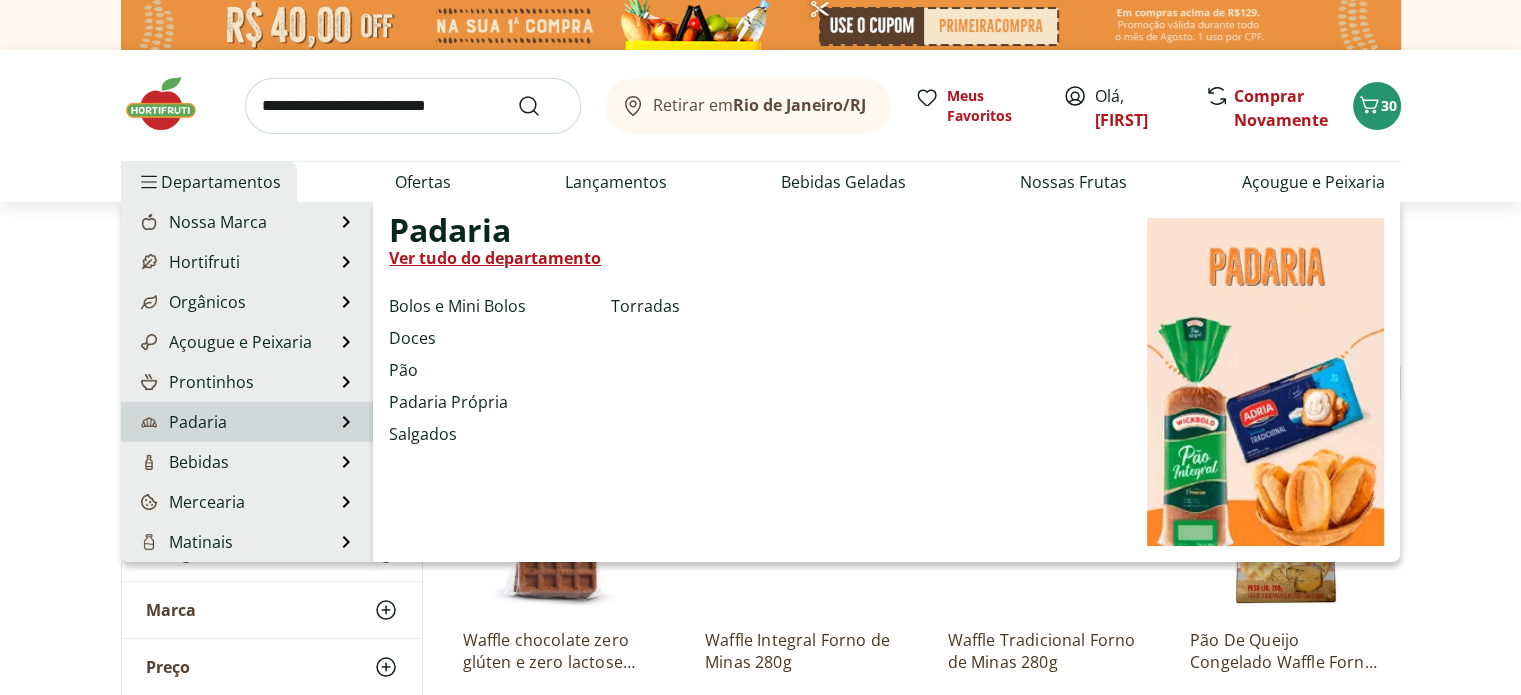 click on "Padaria" at bounding box center [182, 422] 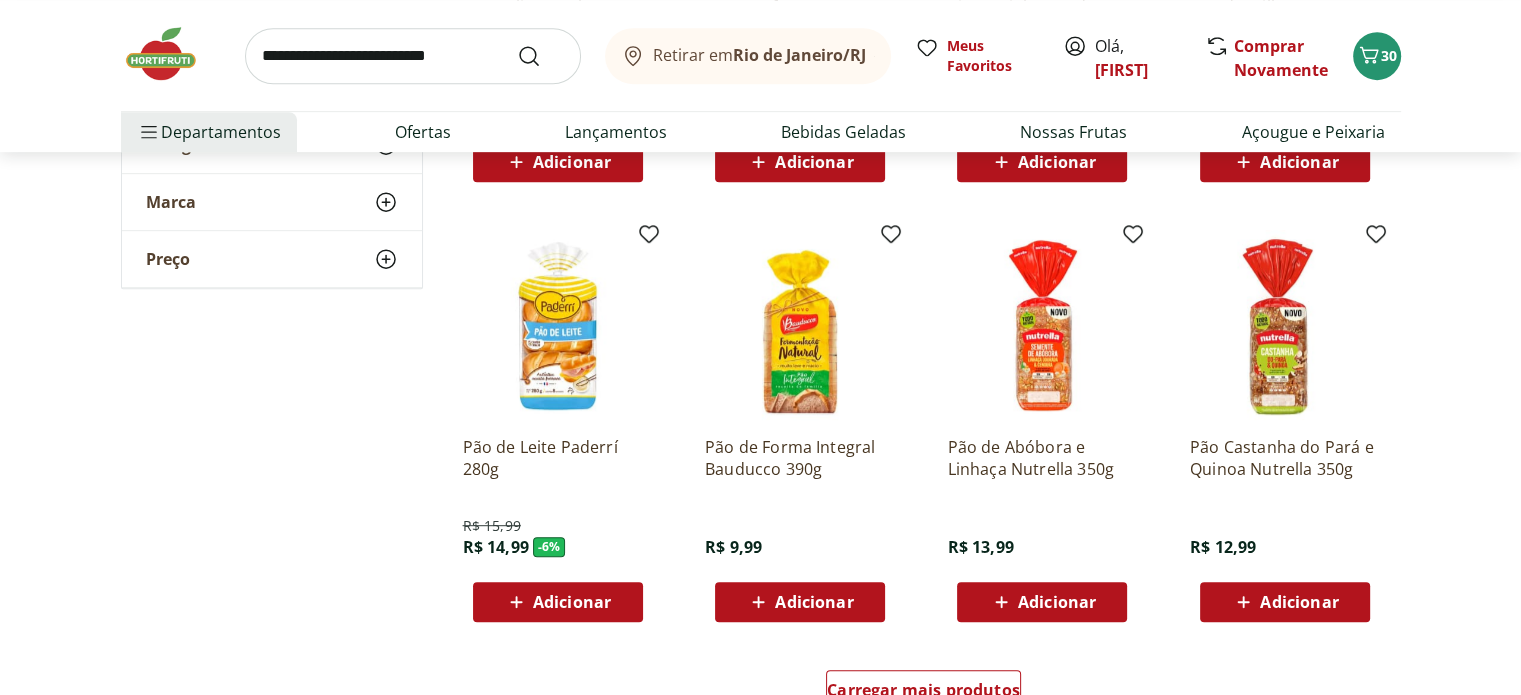 scroll, scrollTop: 1100, scrollLeft: 0, axis: vertical 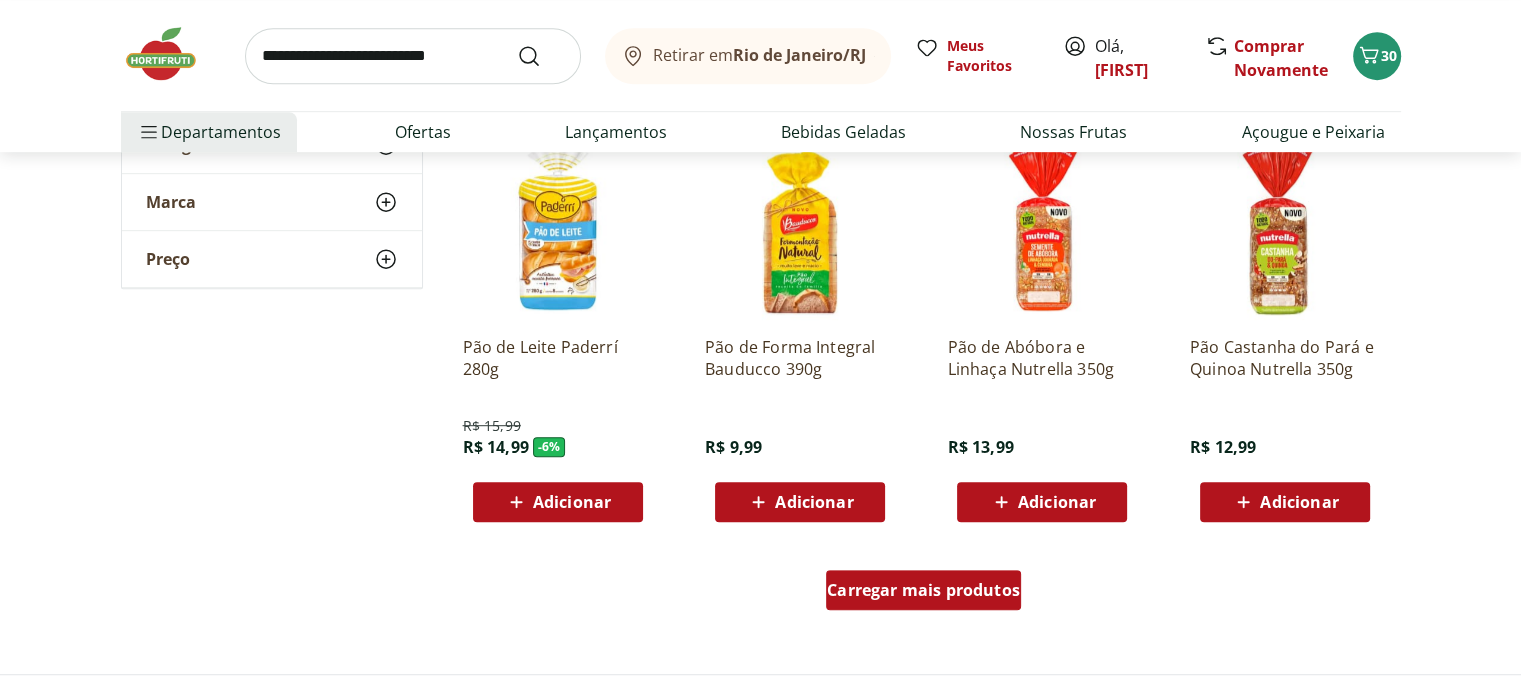 click on "Carregar mais produtos" at bounding box center (923, 590) 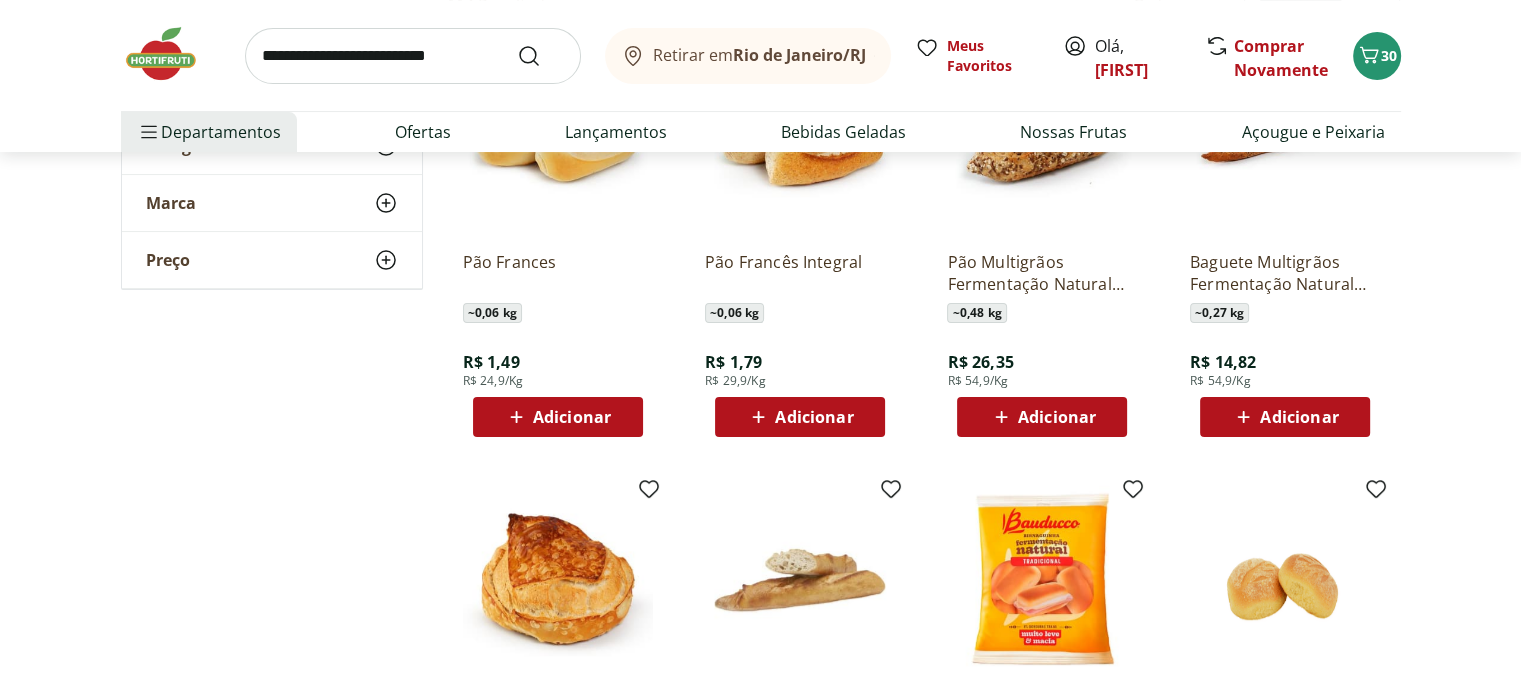 scroll, scrollTop: 300, scrollLeft: 0, axis: vertical 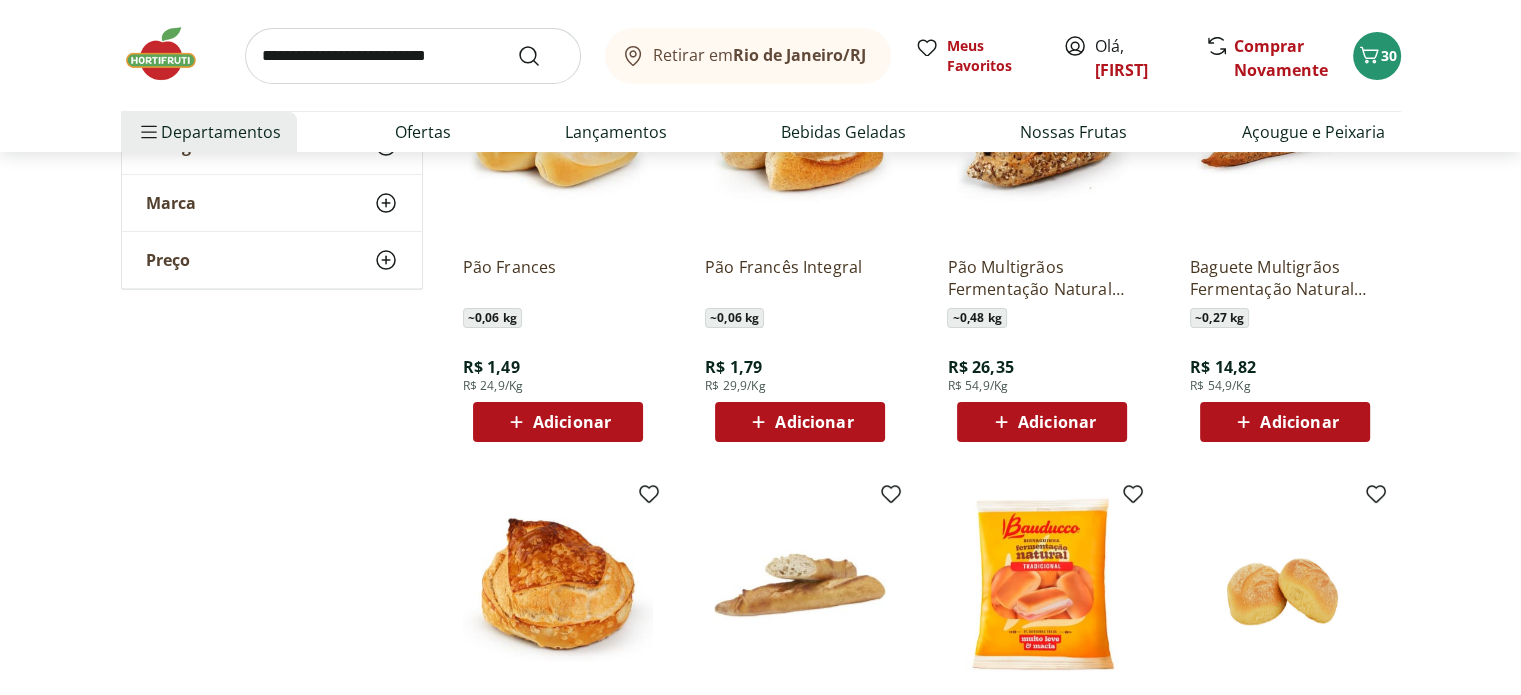 click at bounding box center [413, 56] 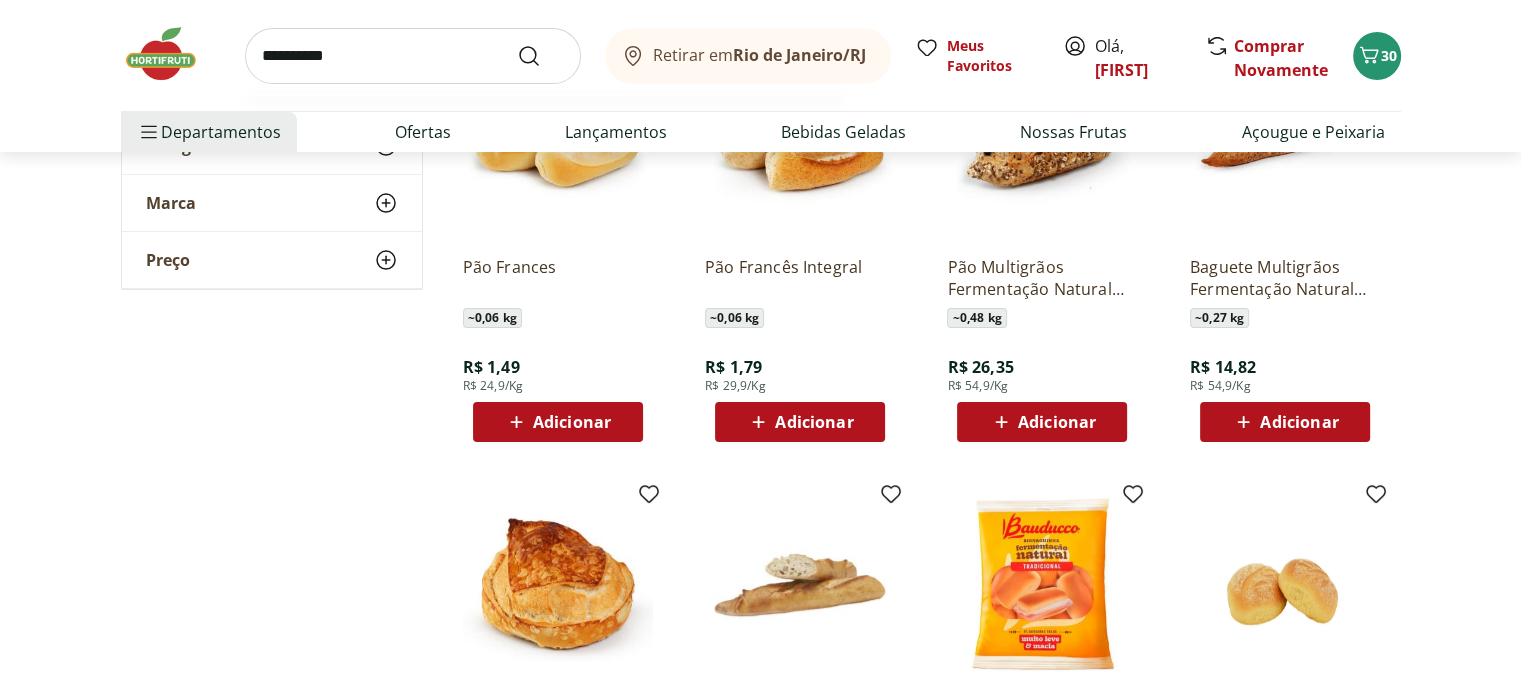 type on "**********" 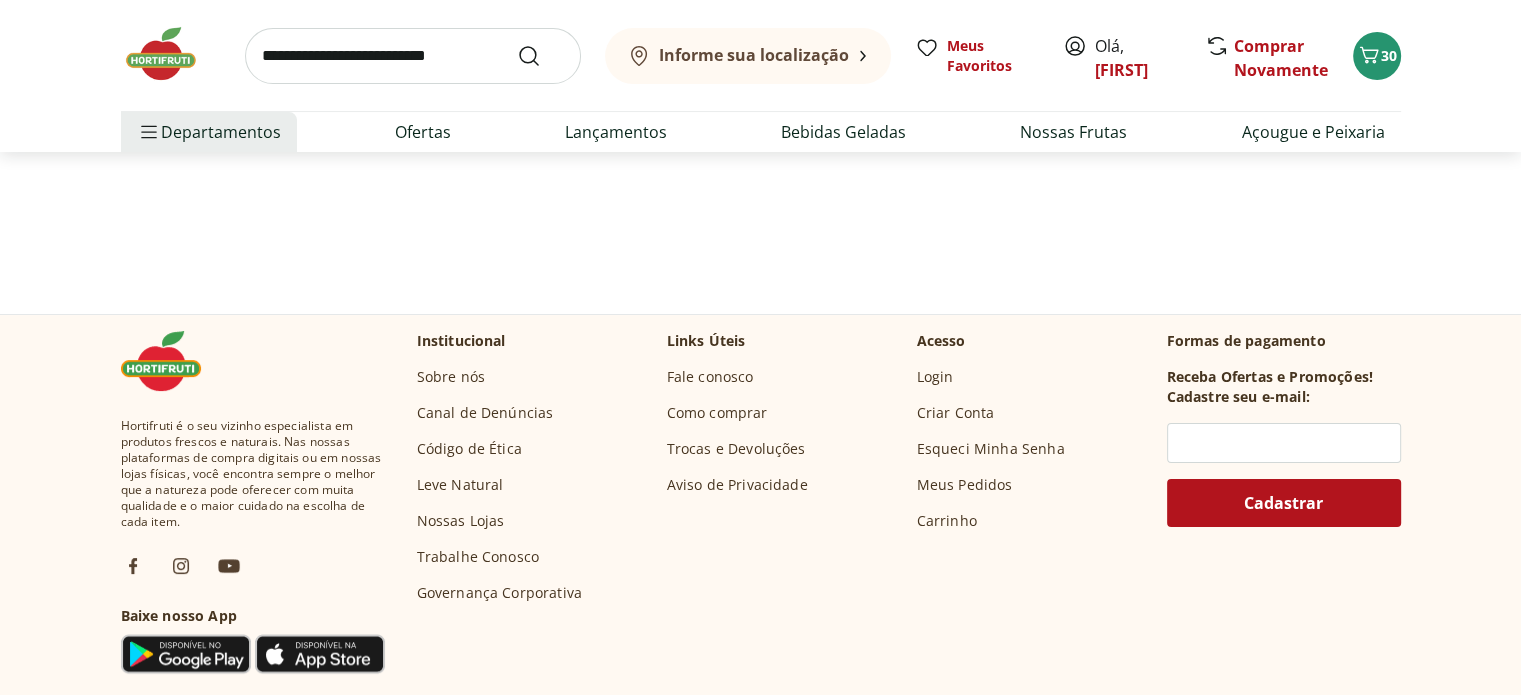 scroll, scrollTop: 0, scrollLeft: 0, axis: both 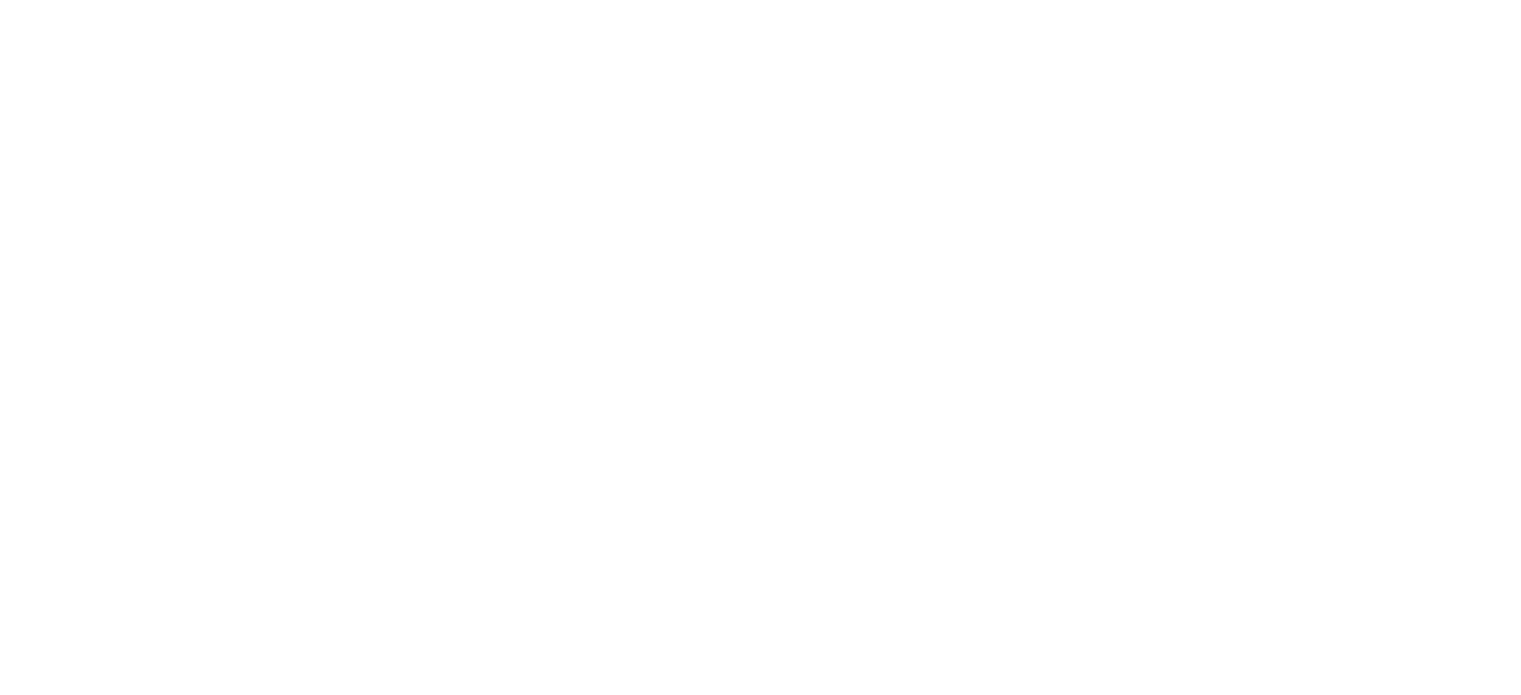 select on "**********" 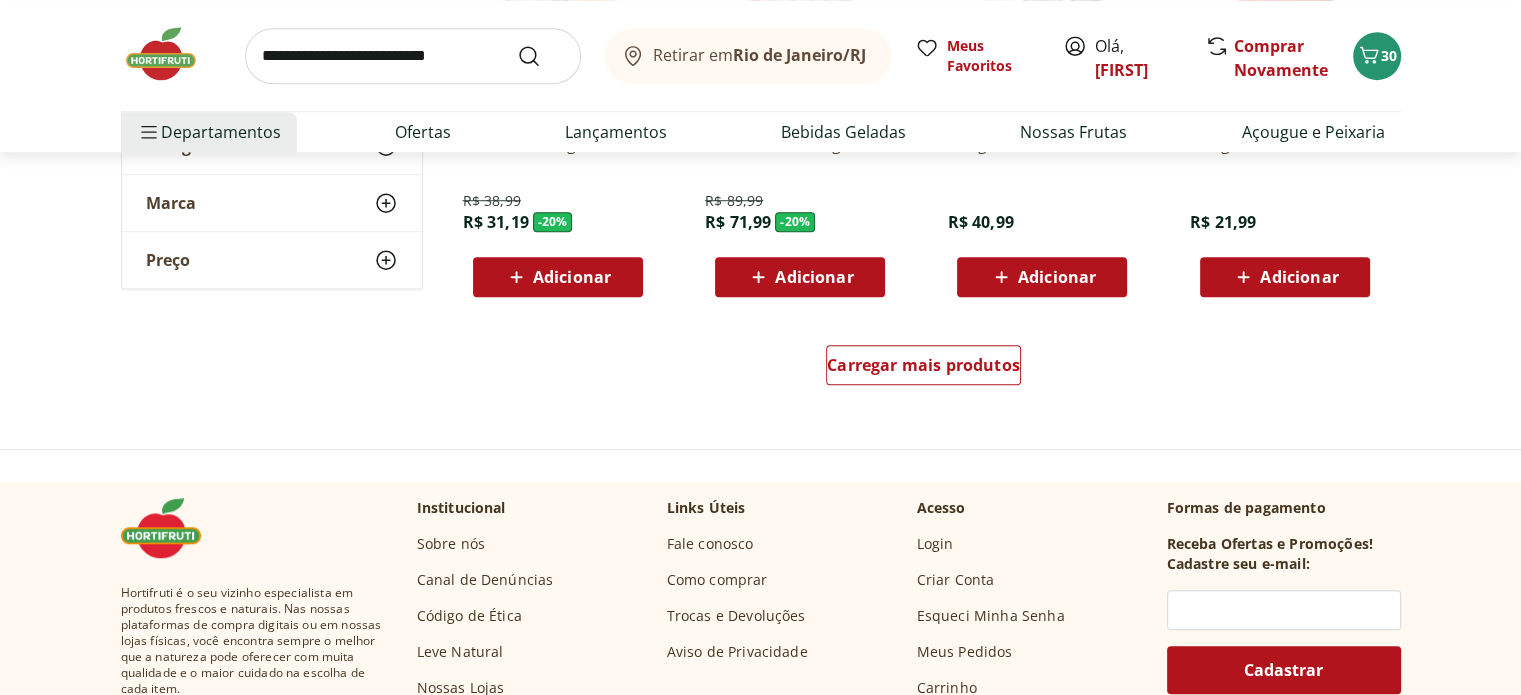 scroll, scrollTop: 1400, scrollLeft: 0, axis: vertical 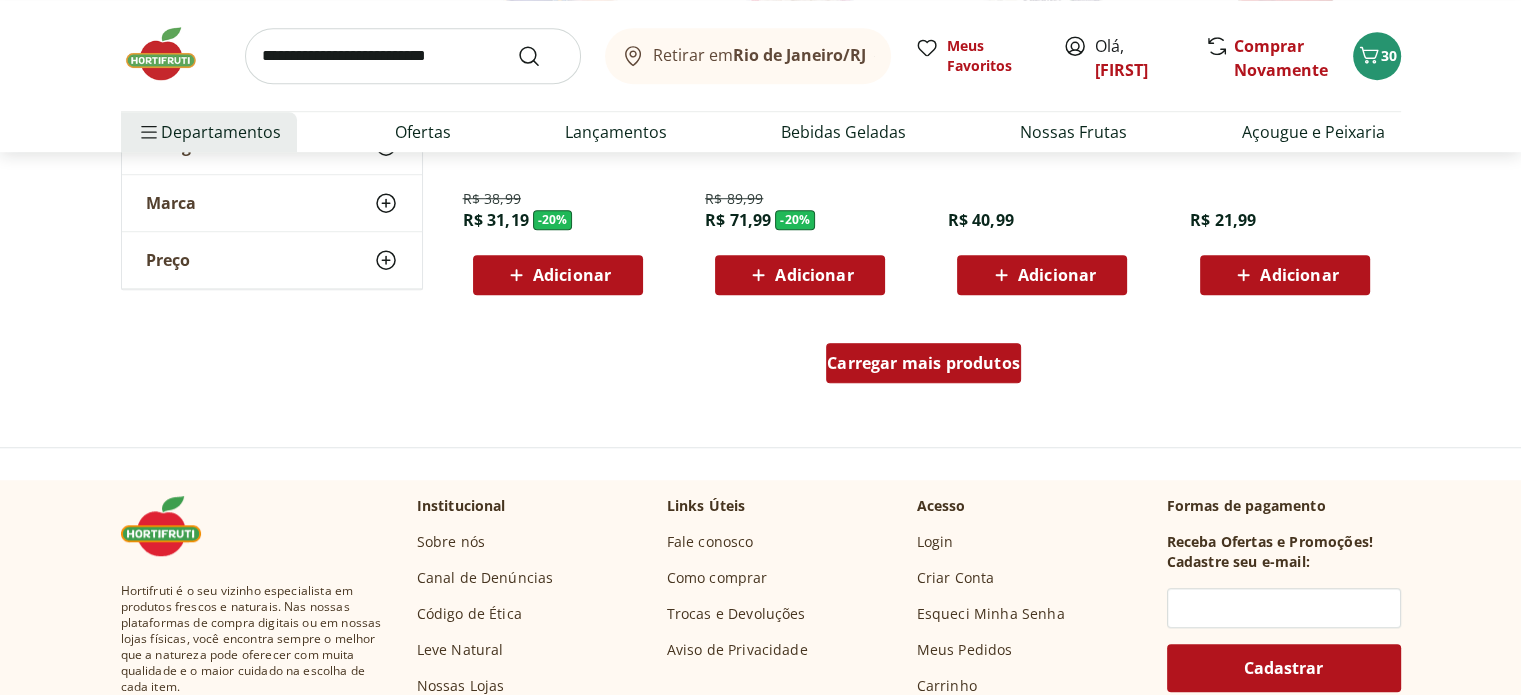 click on "Carregar mais produtos" at bounding box center [923, 363] 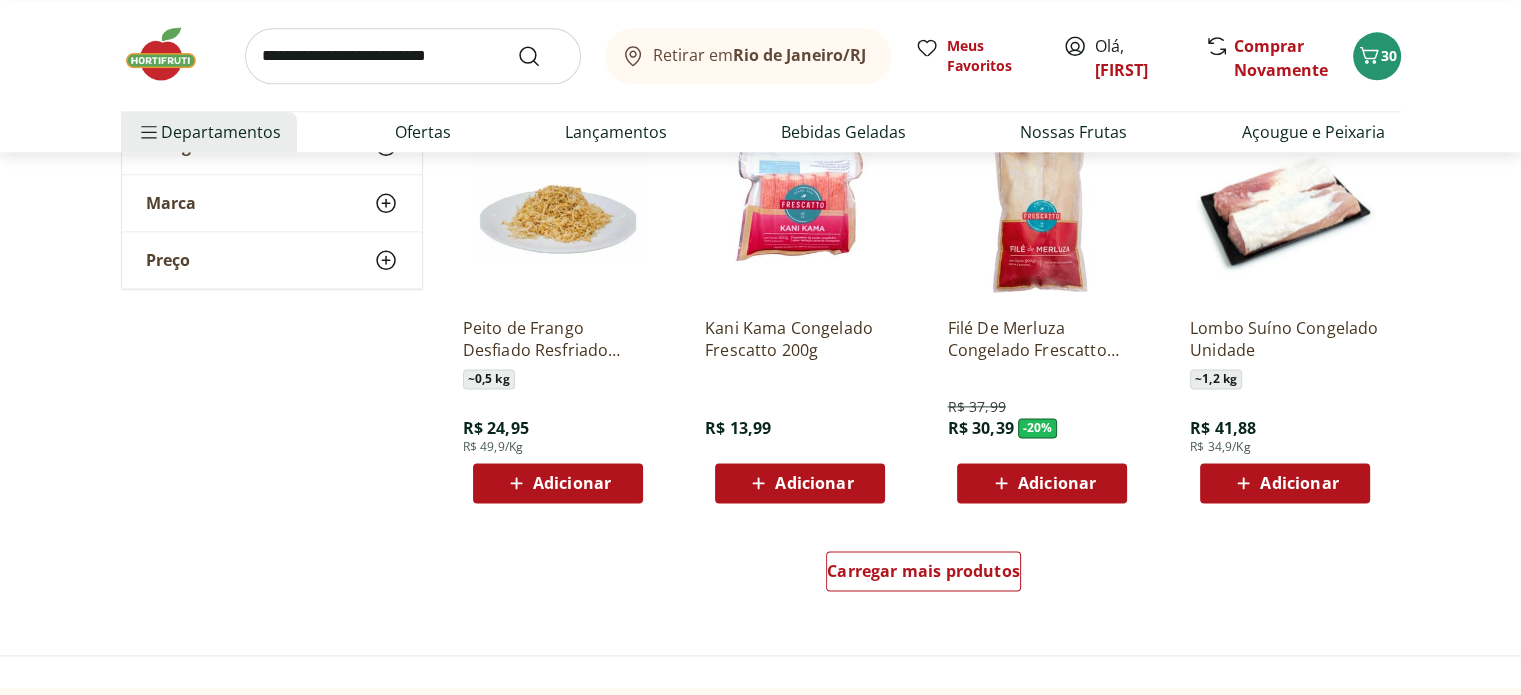 scroll, scrollTop: 2500, scrollLeft: 0, axis: vertical 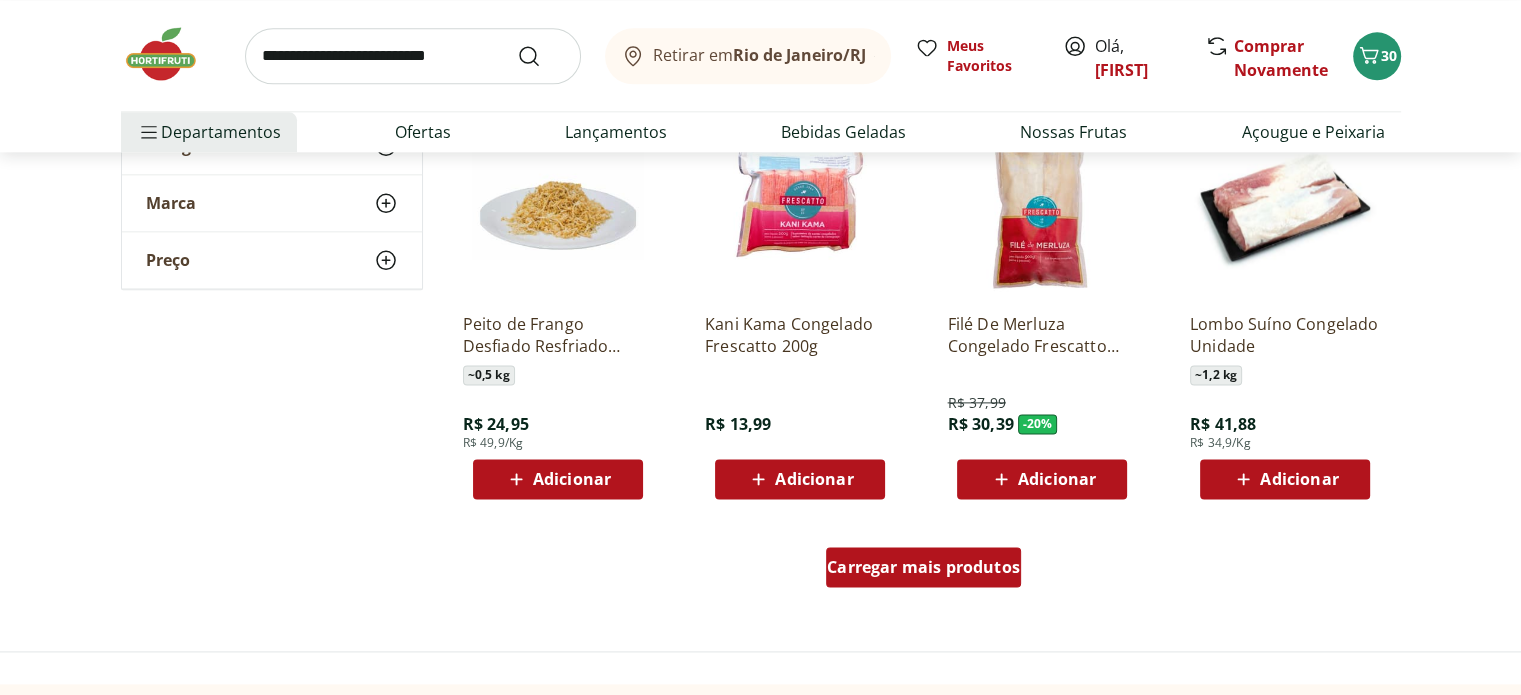 click on "Carregar mais produtos" at bounding box center [923, 567] 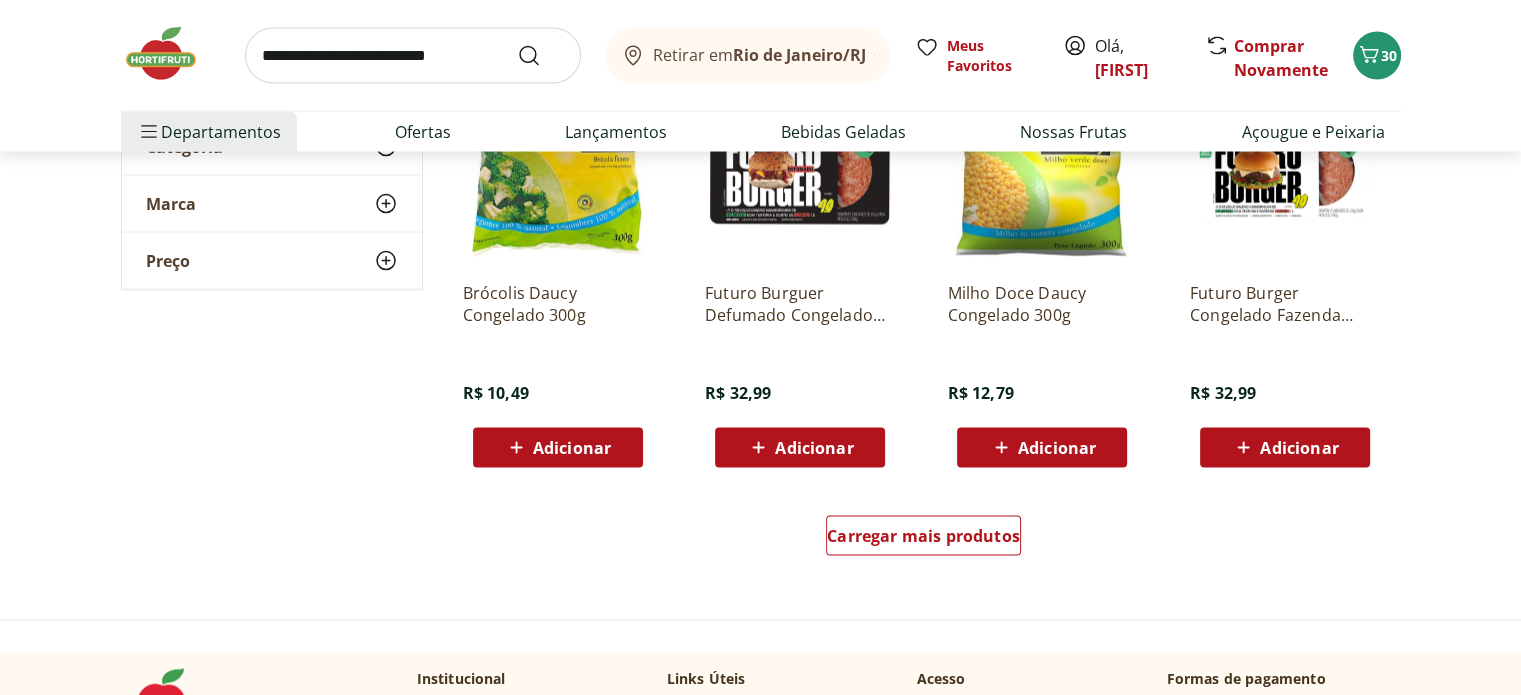 scroll, scrollTop: 3900, scrollLeft: 0, axis: vertical 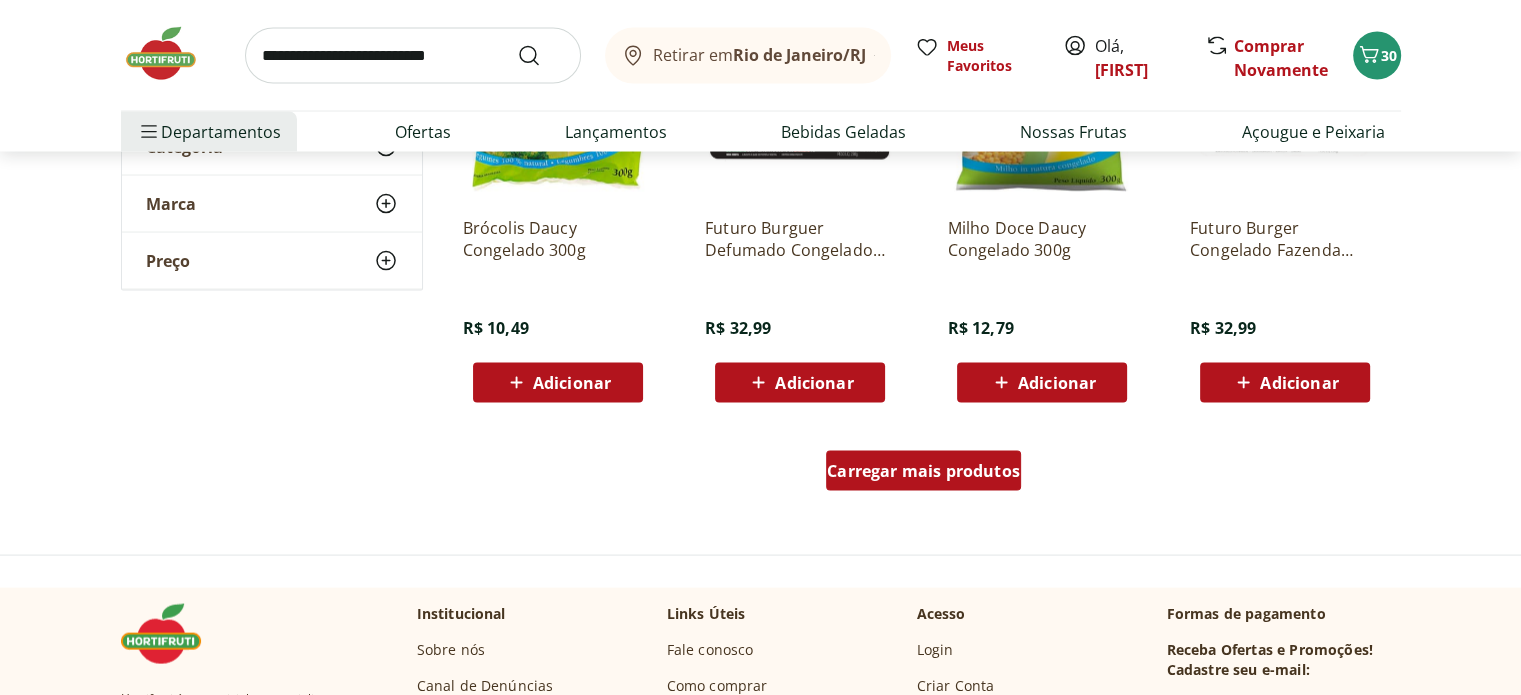 click on "Carregar mais produtos" at bounding box center [923, 471] 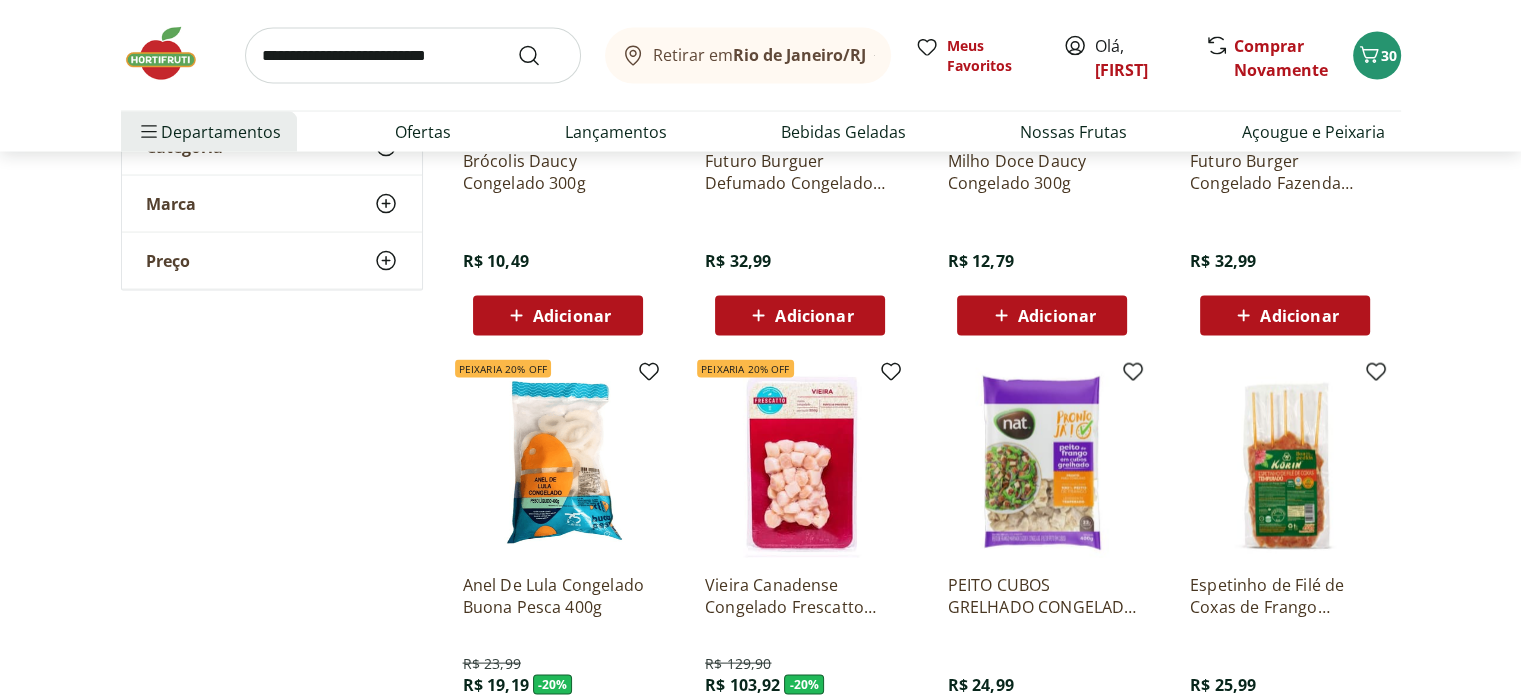 scroll, scrollTop: 4000, scrollLeft: 0, axis: vertical 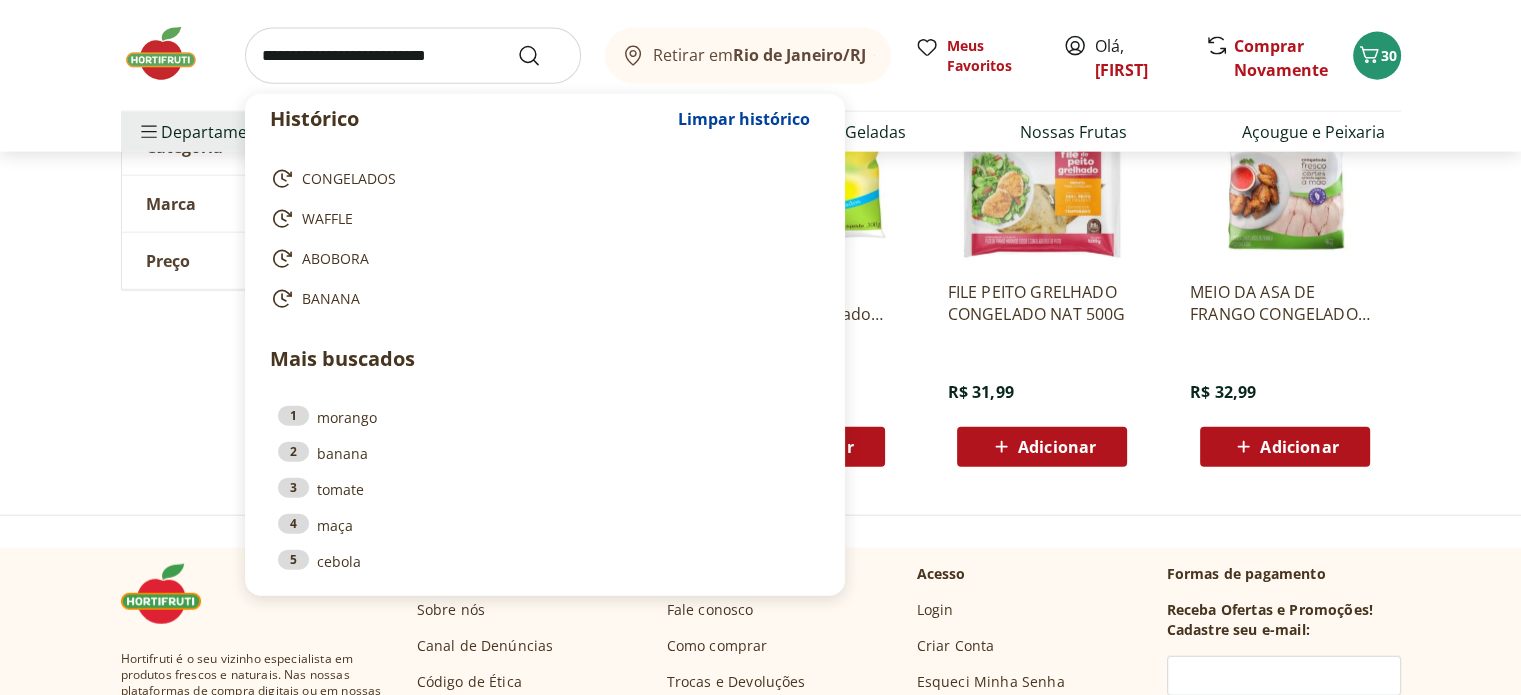 click at bounding box center [413, 56] 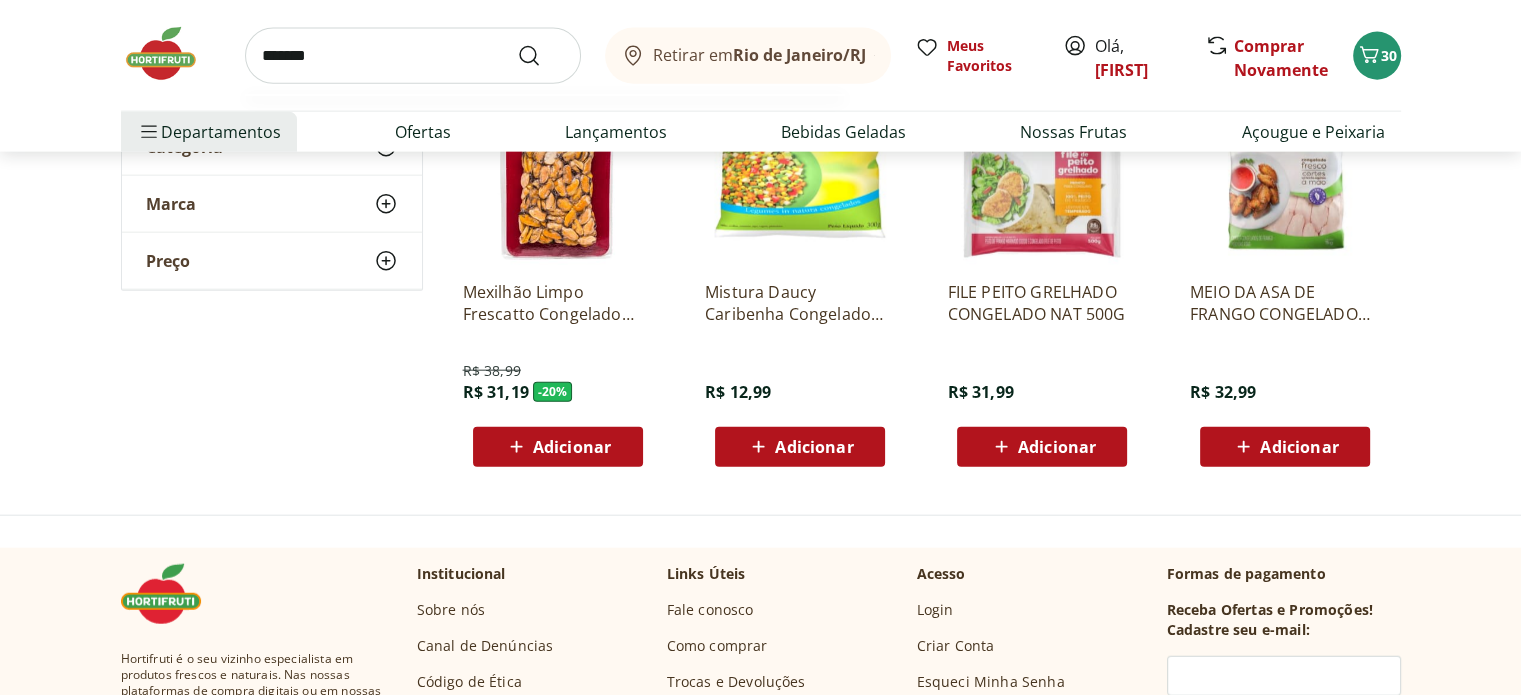 type on "*******" 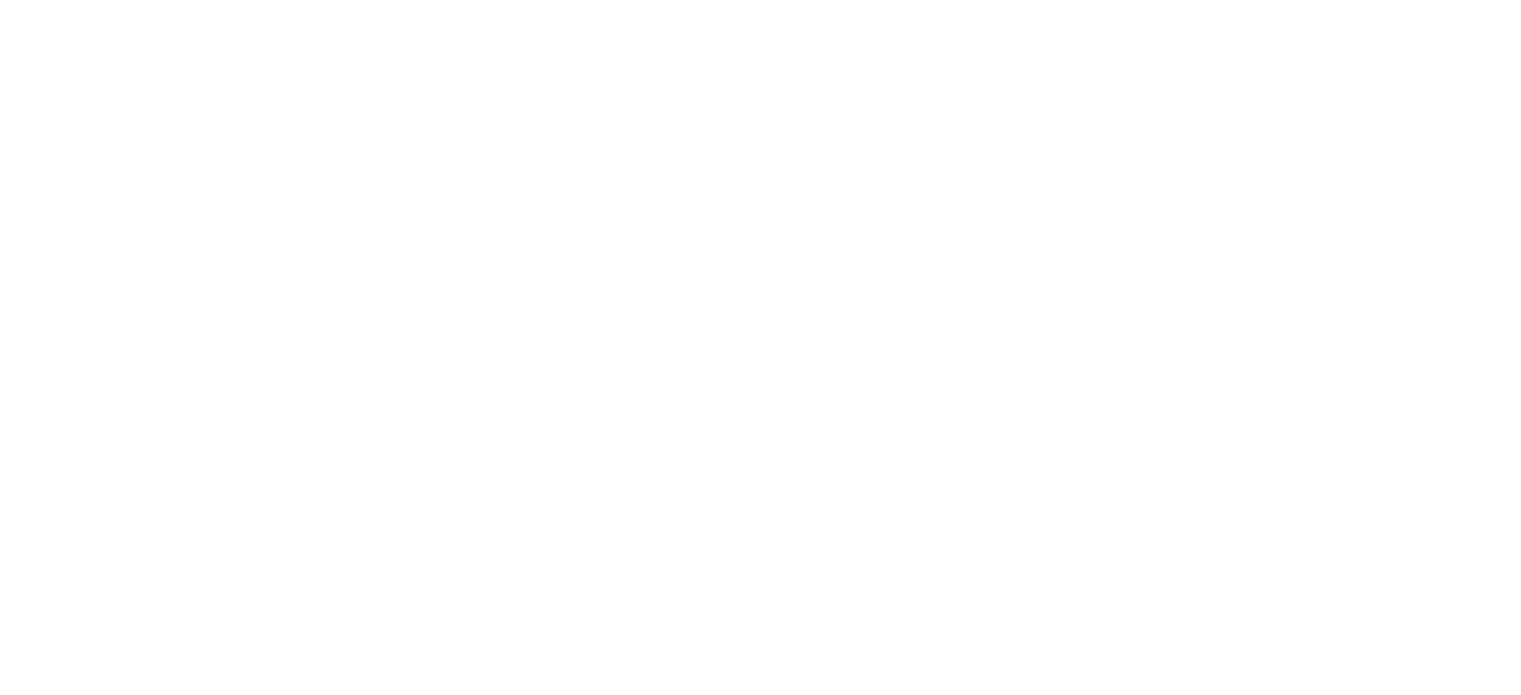 scroll, scrollTop: 0, scrollLeft: 0, axis: both 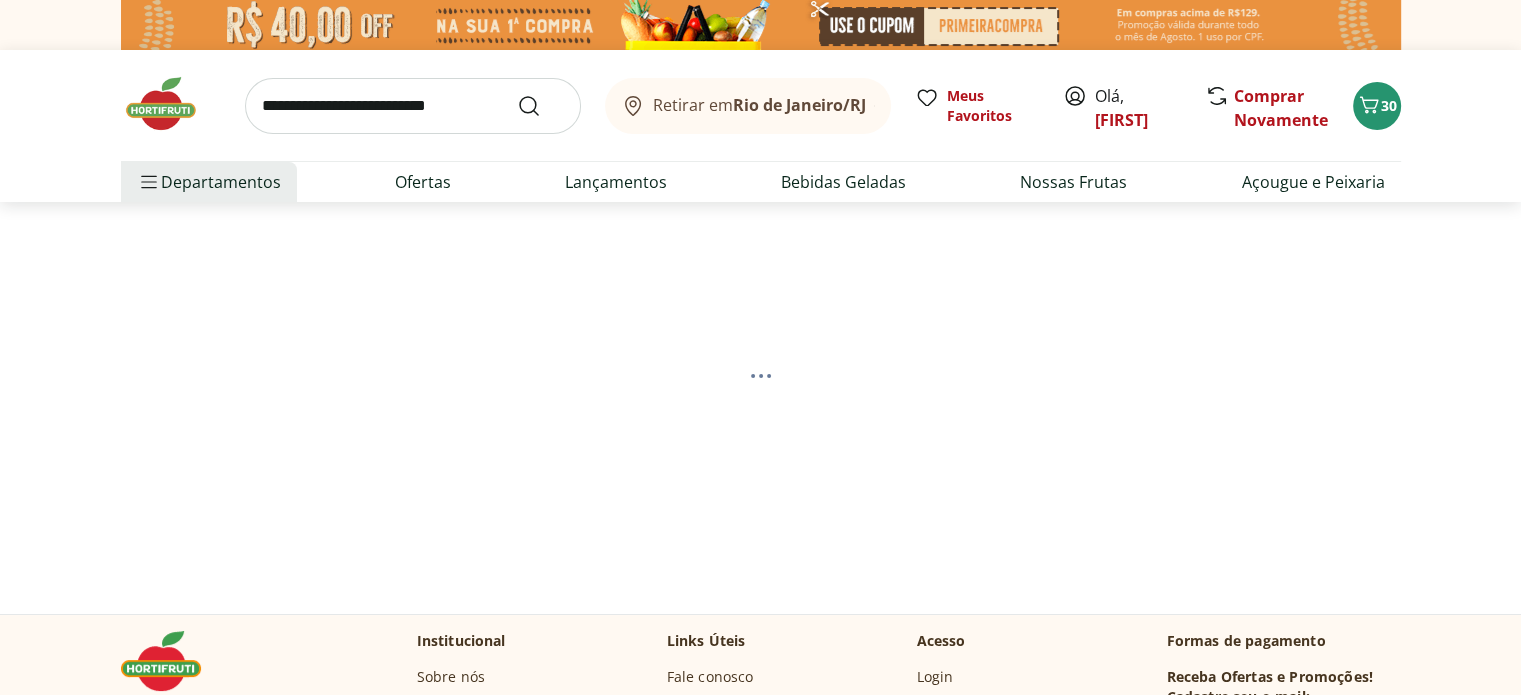 select on "**********" 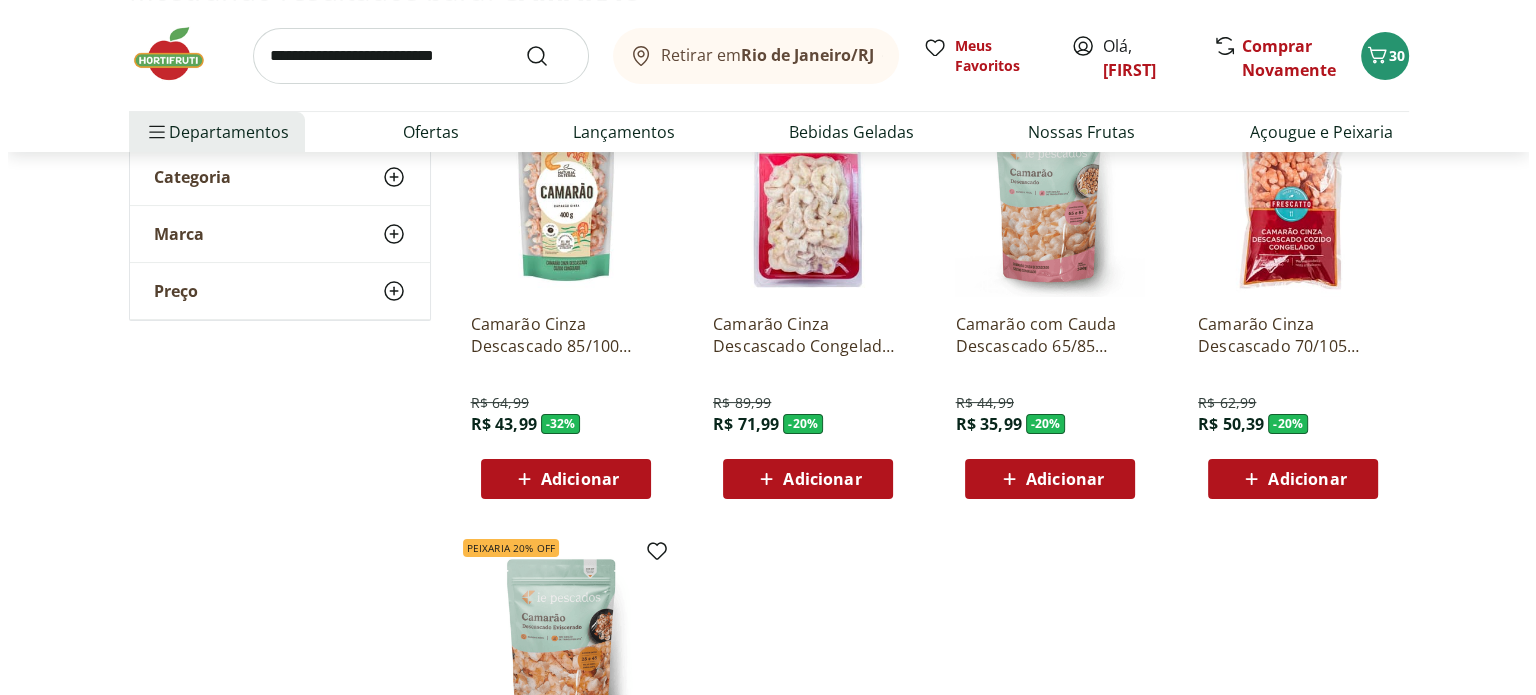 scroll, scrollTop: 200, scrollLeft: 0, axis: vertical 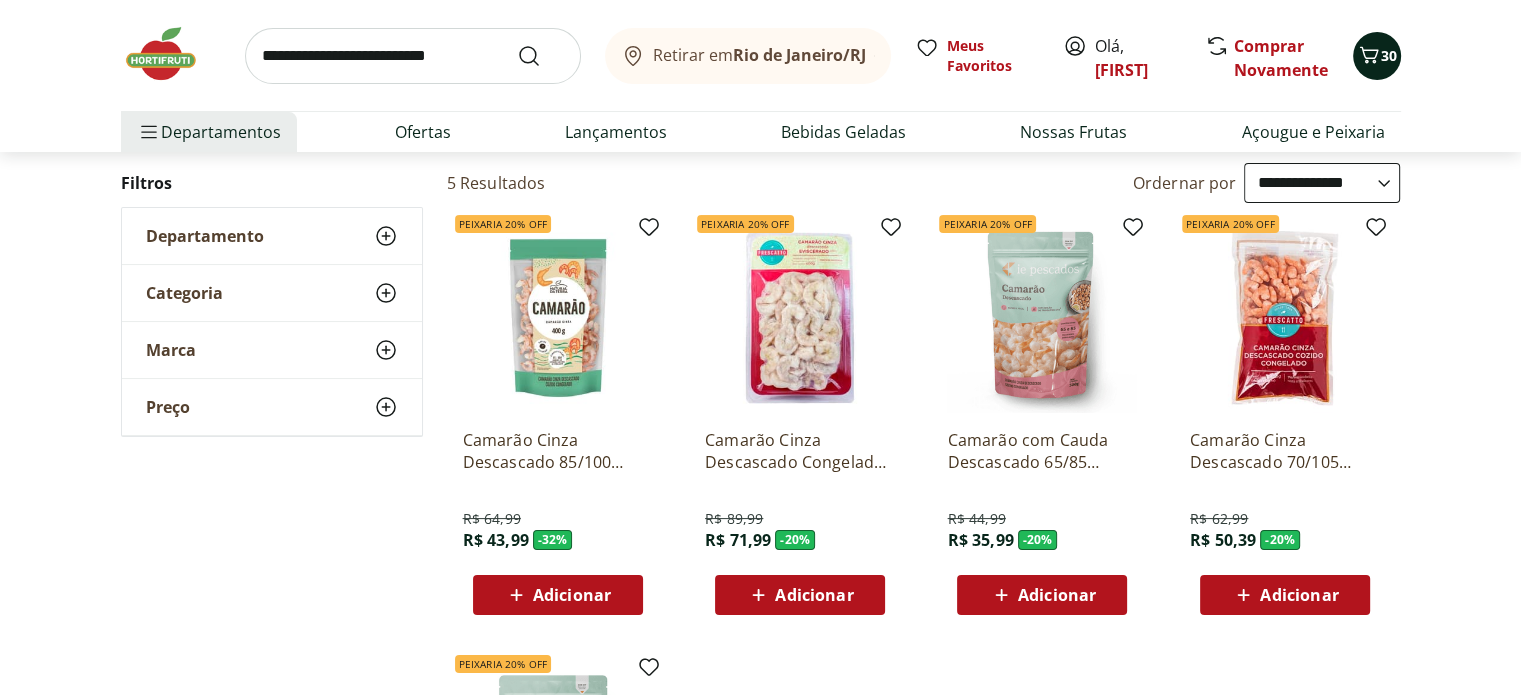 click 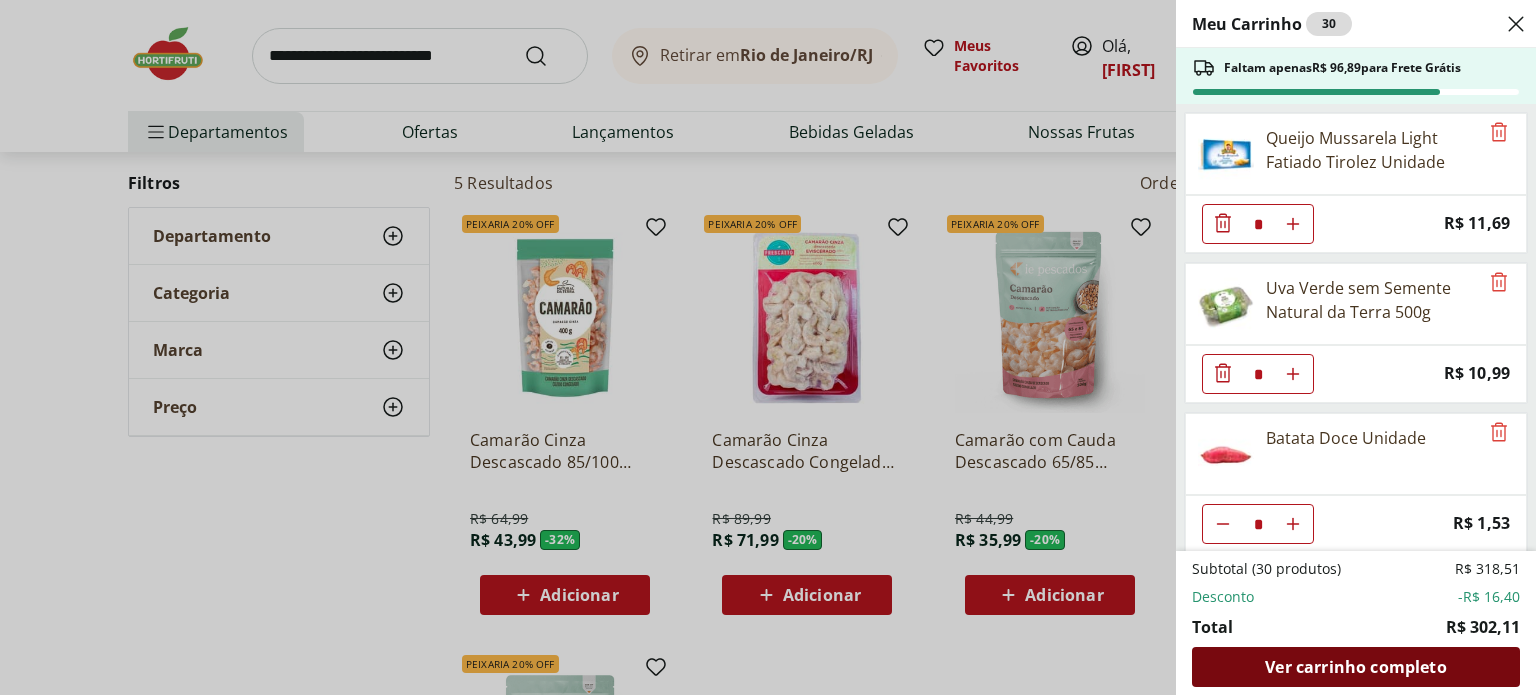 click on "Ver carrinho completo" at bounding box center [1355, 667] 